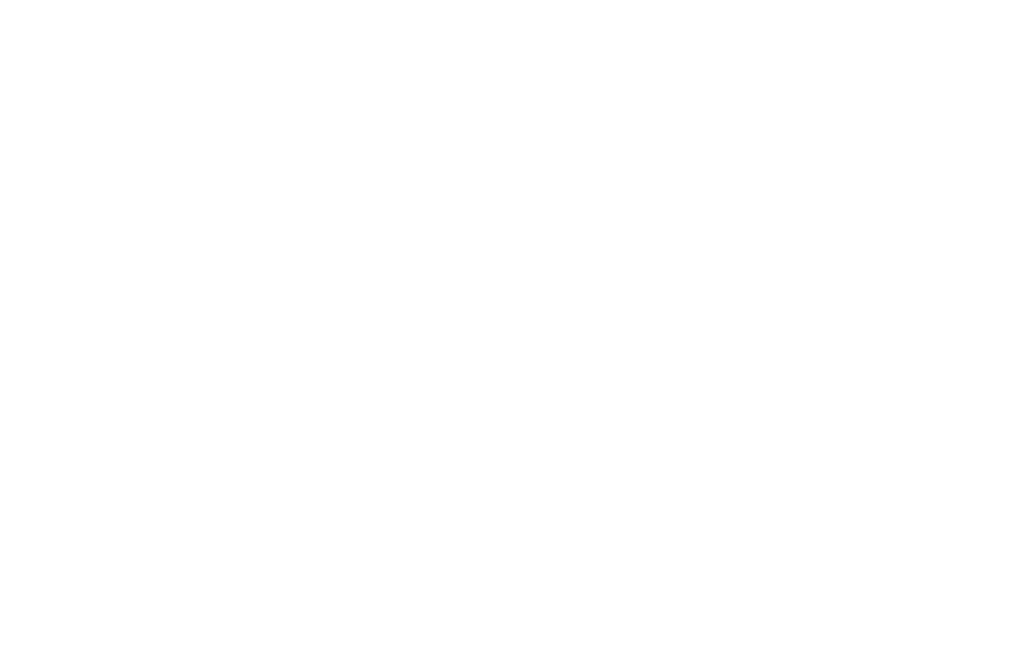 scroll, scrollTop: 0, scrollLeft: 0, axis: both 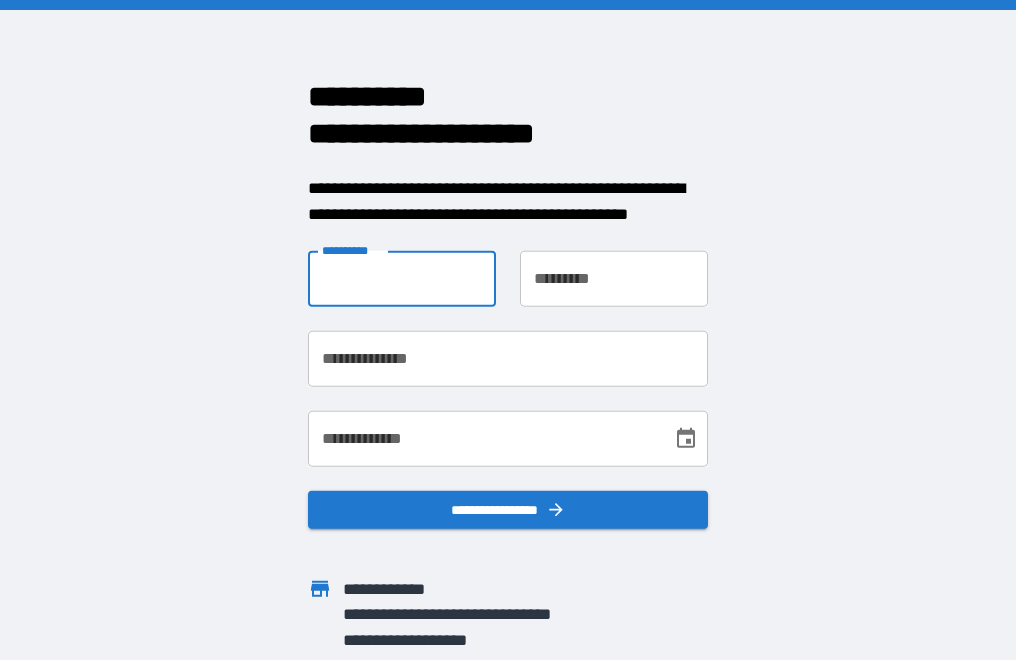 click on "**********" at bounding box center [402, 279] 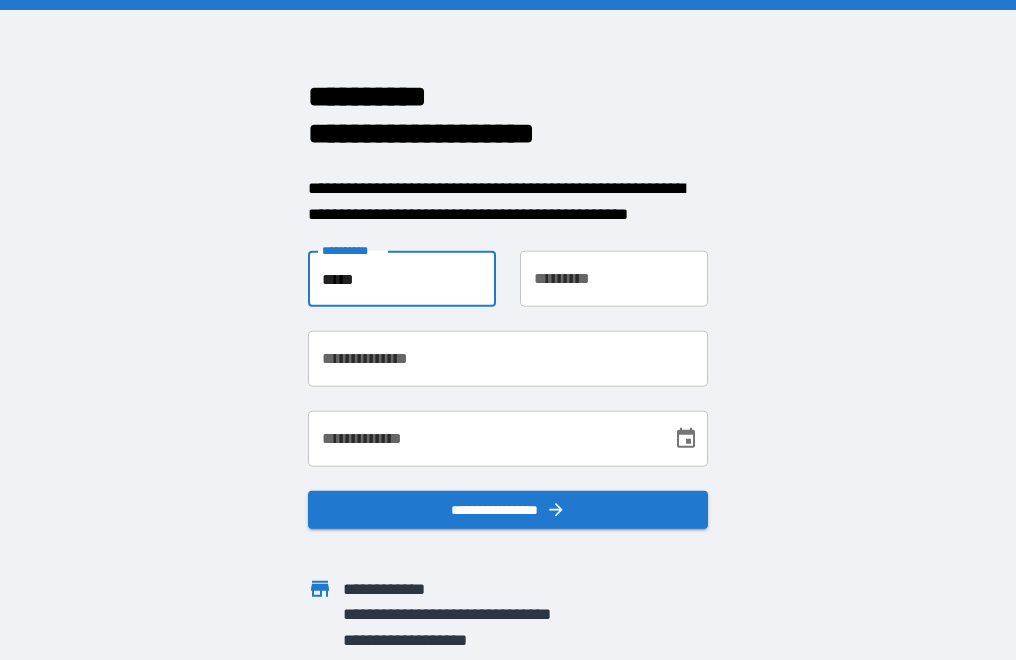 type on "*****" 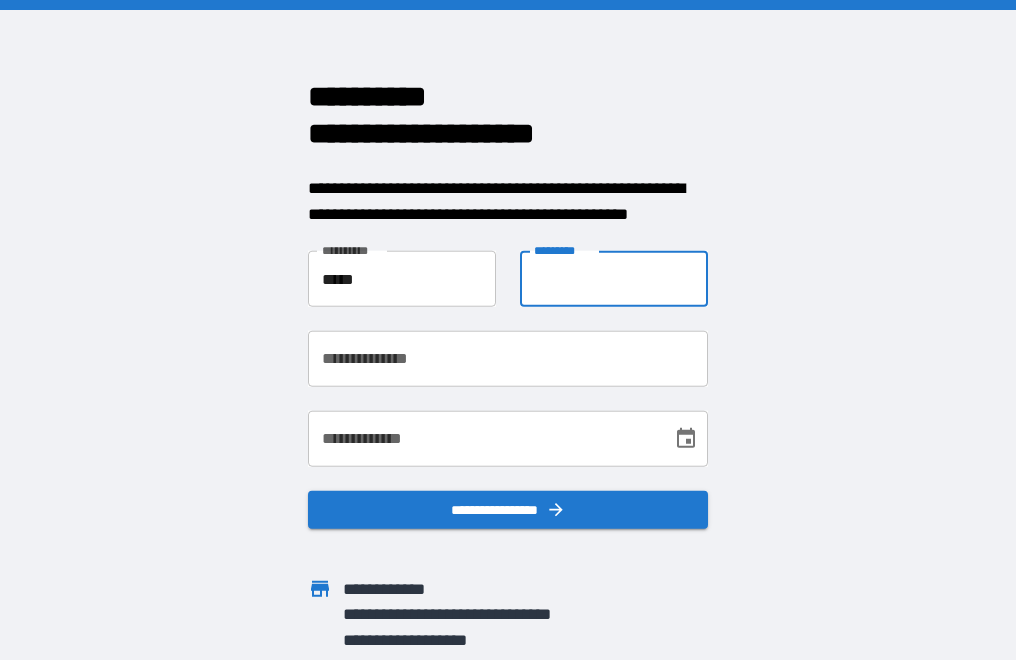 type on "*" 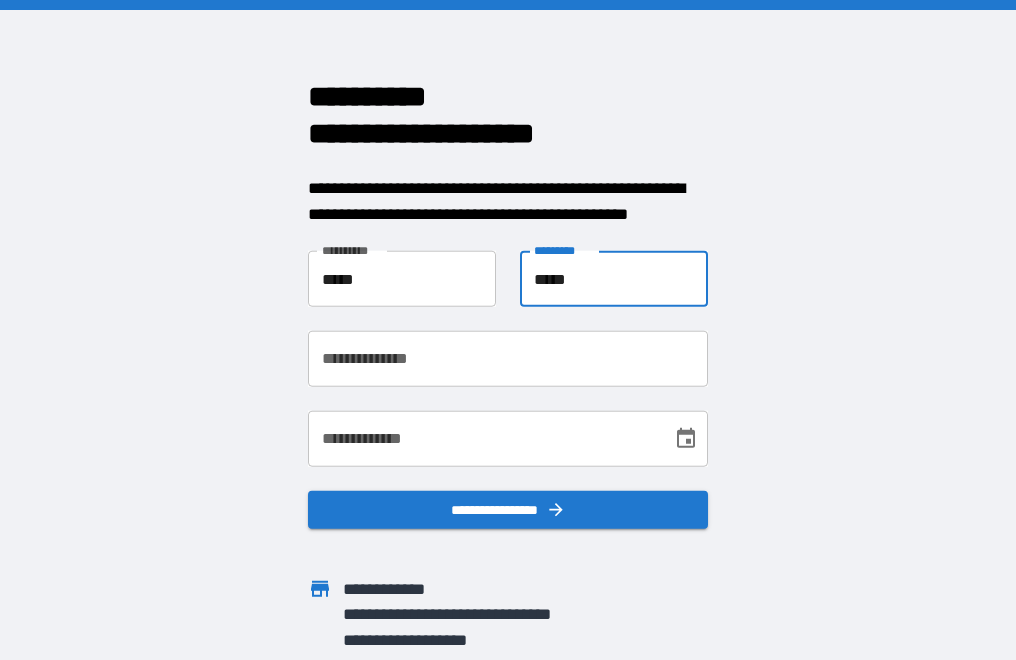 type on "*****" 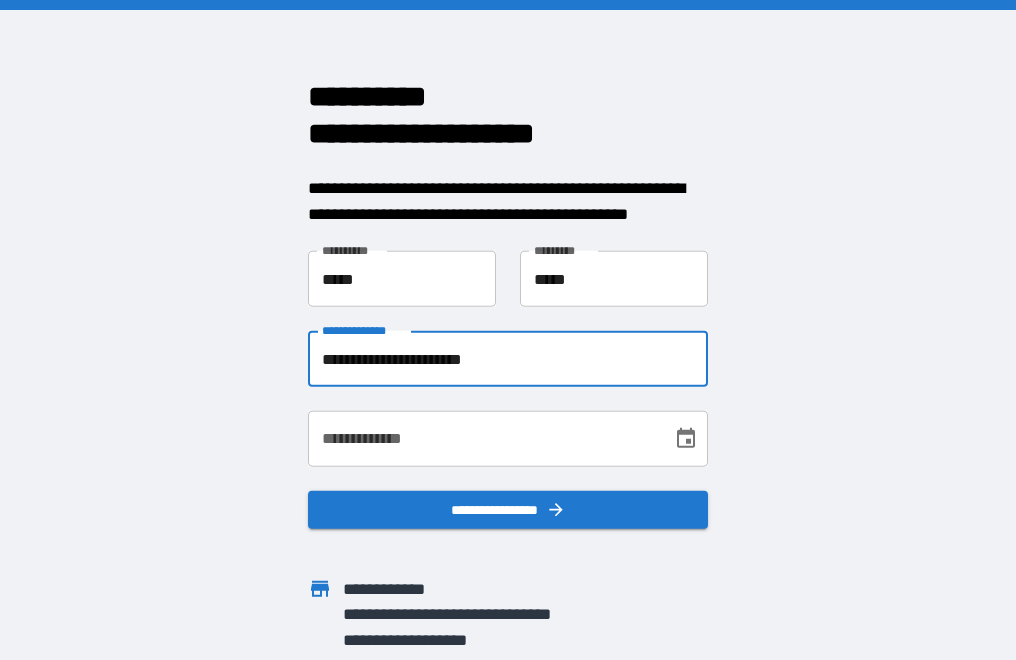 type on "**********" 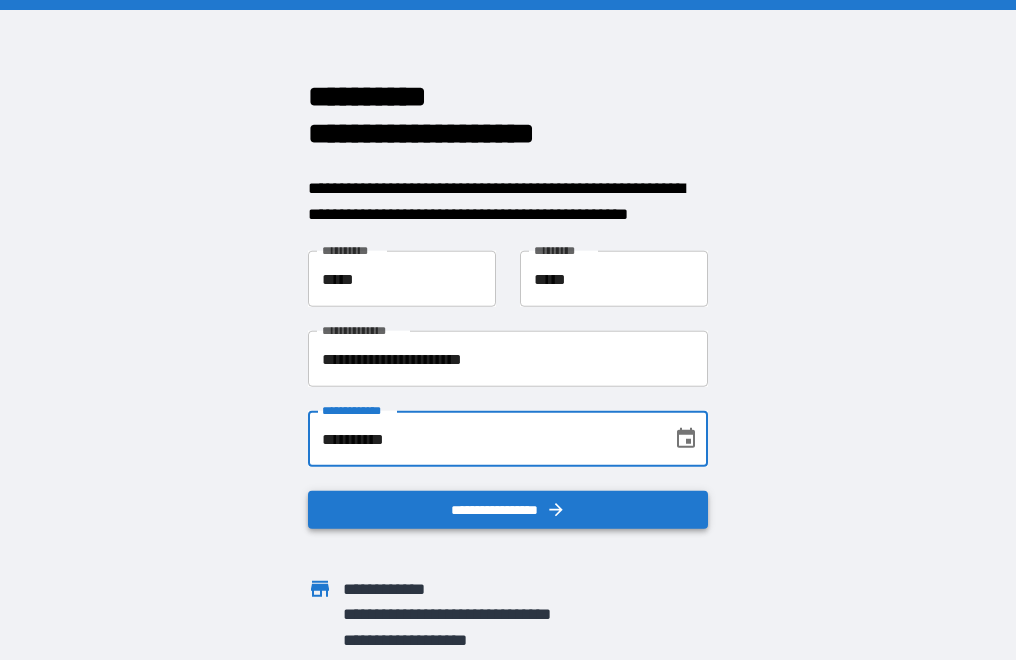 type on "**********" 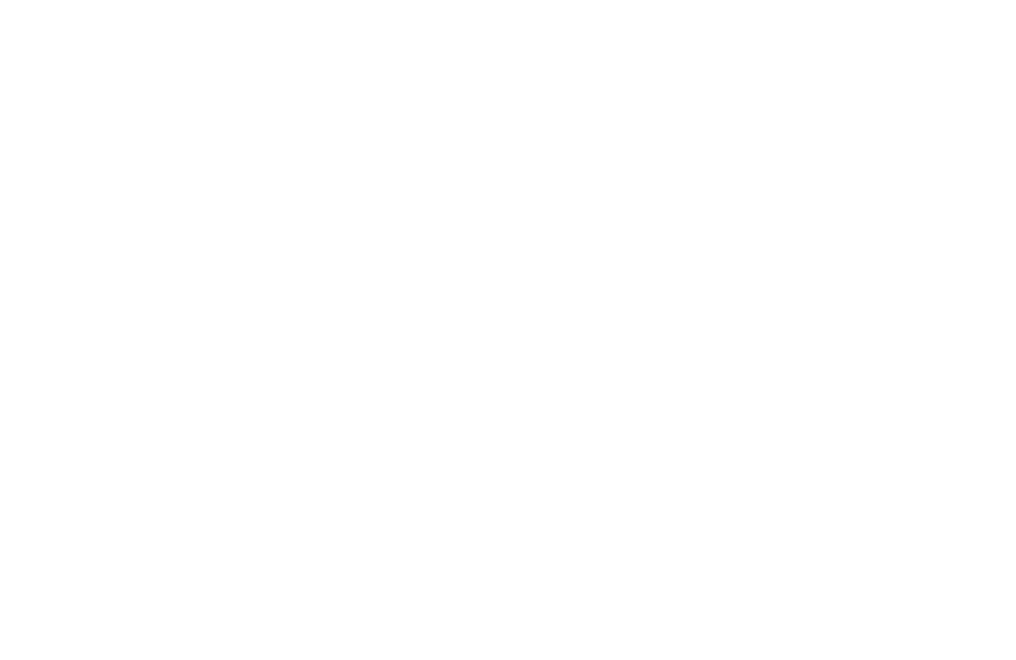 scroll, scrollTop: 0, scrollLeft: 0, axis: both 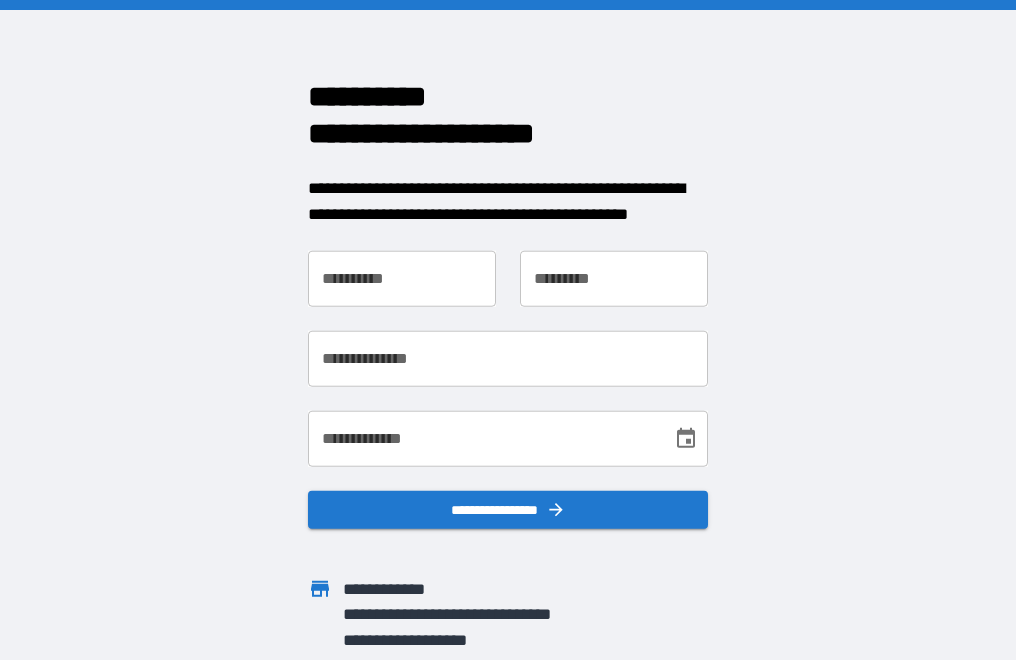 click on "**********" at bounding box center (402, 279) 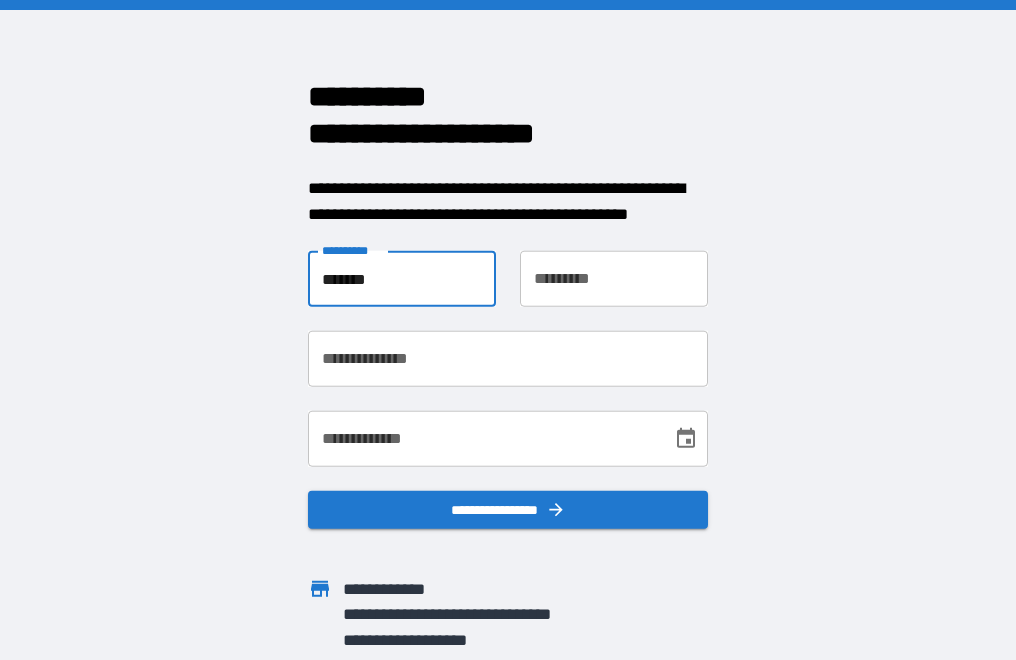 type on "*******" 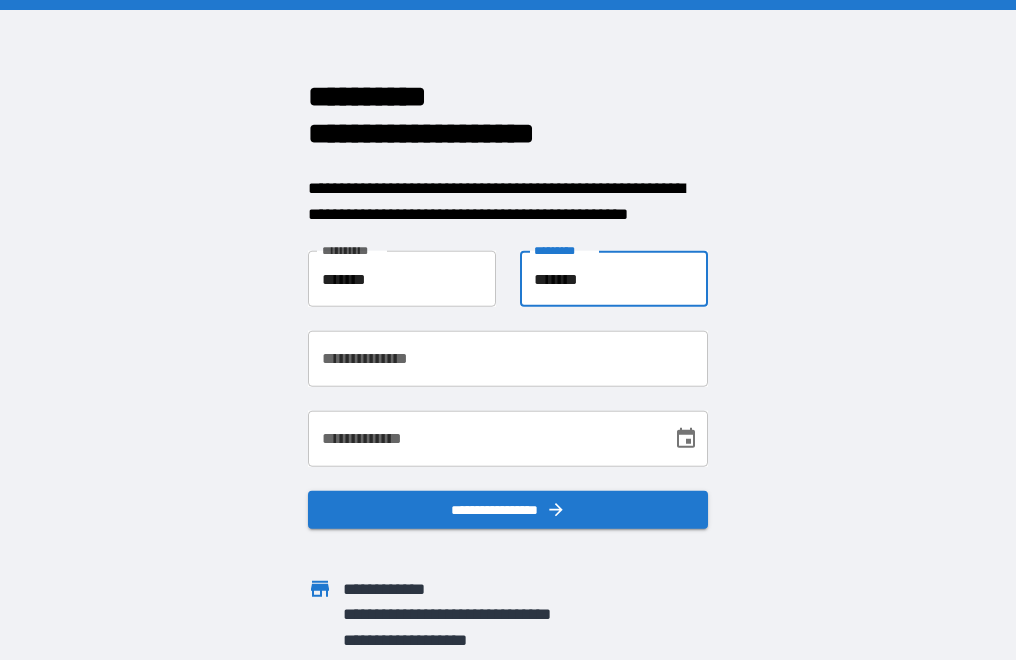 type on "*******" 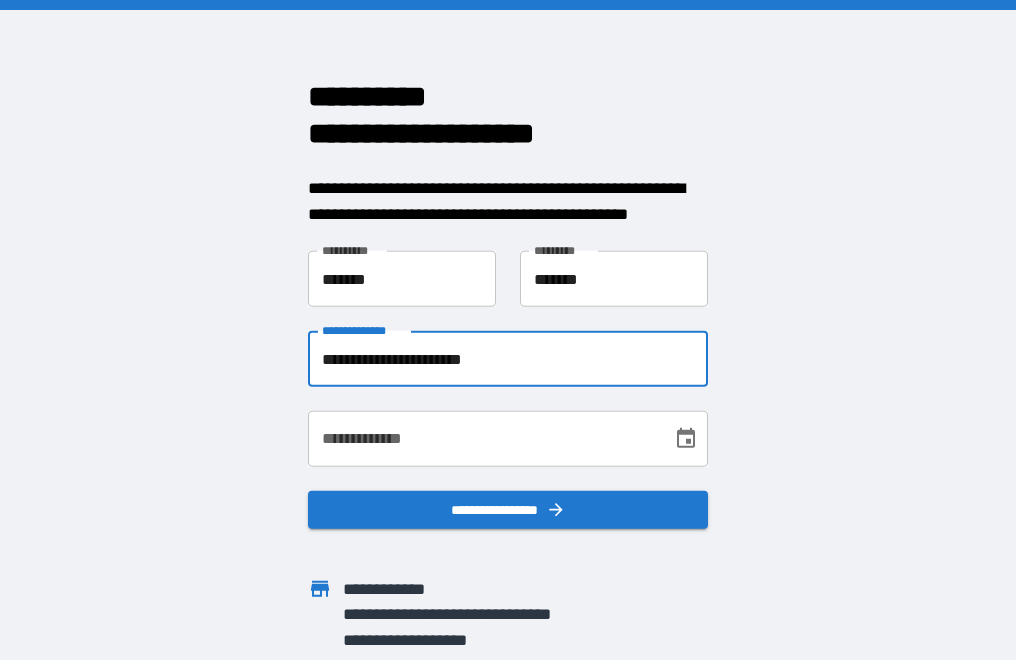 type on "**********" 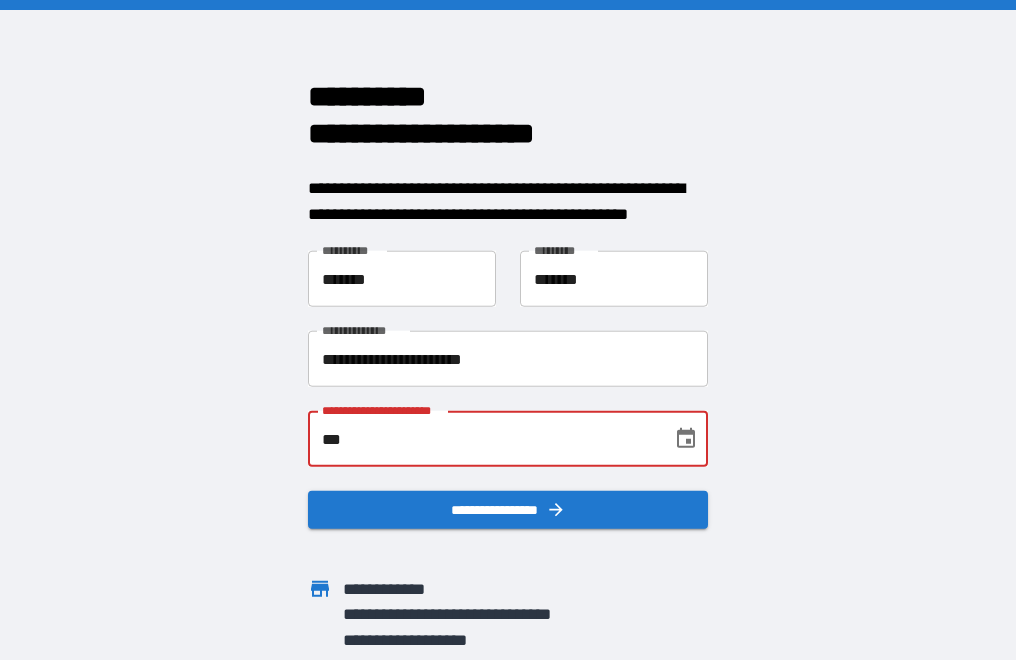 type on "*" 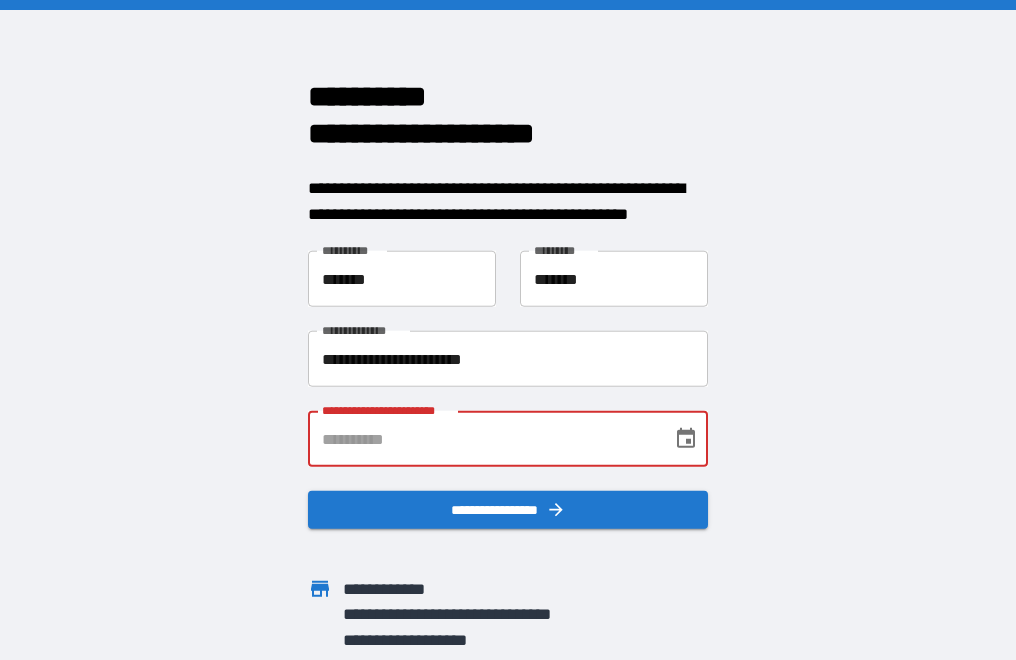 type on "*" 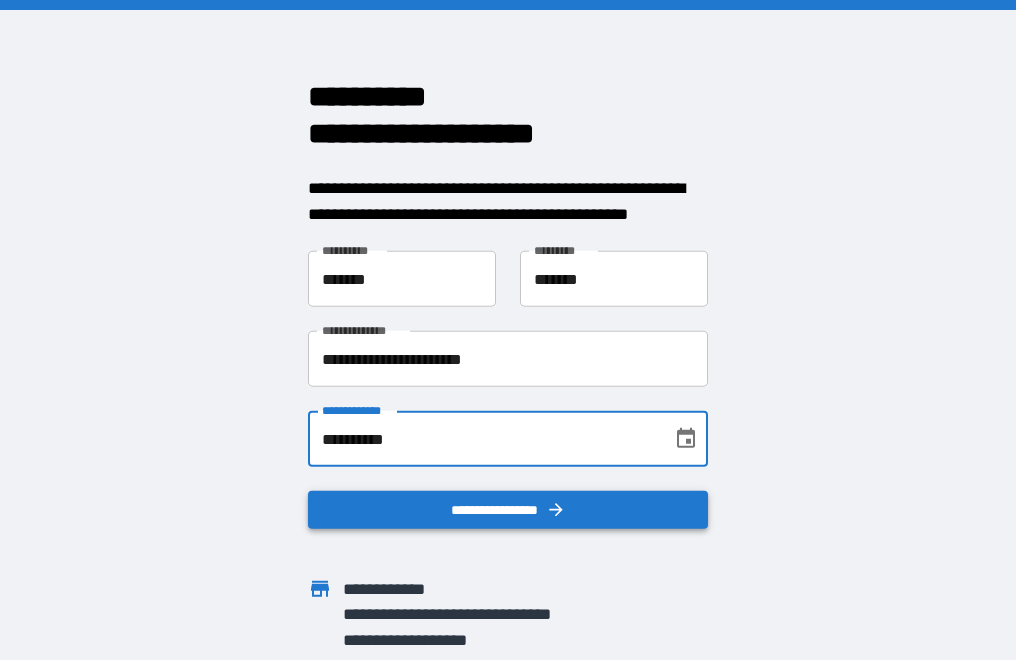 type on "**********" 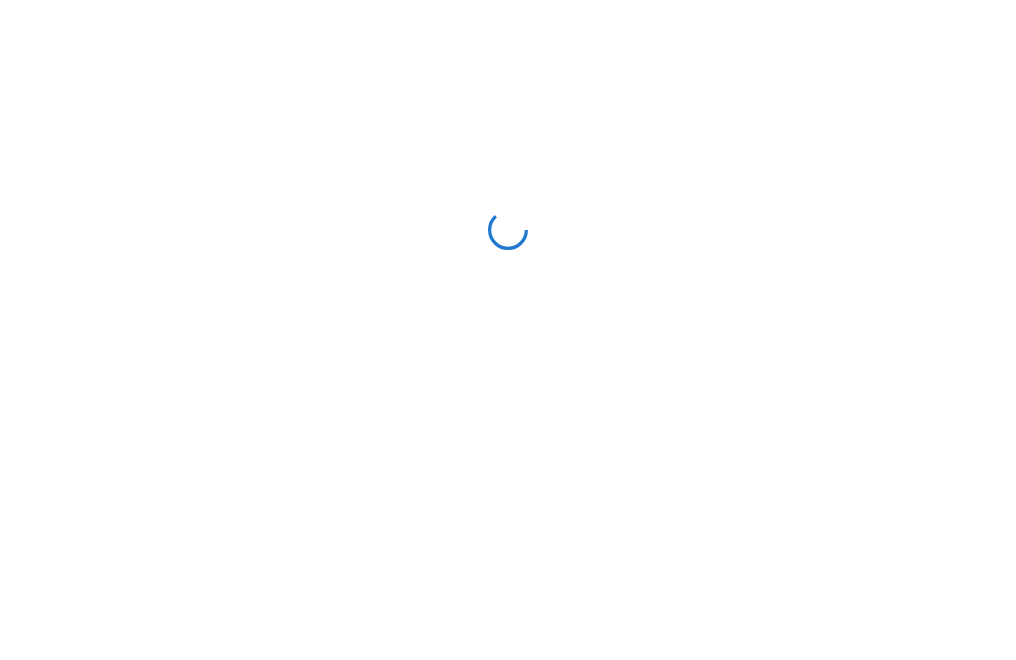 scroll, scrollTop: 0, scrollLeft: 0, axis: both 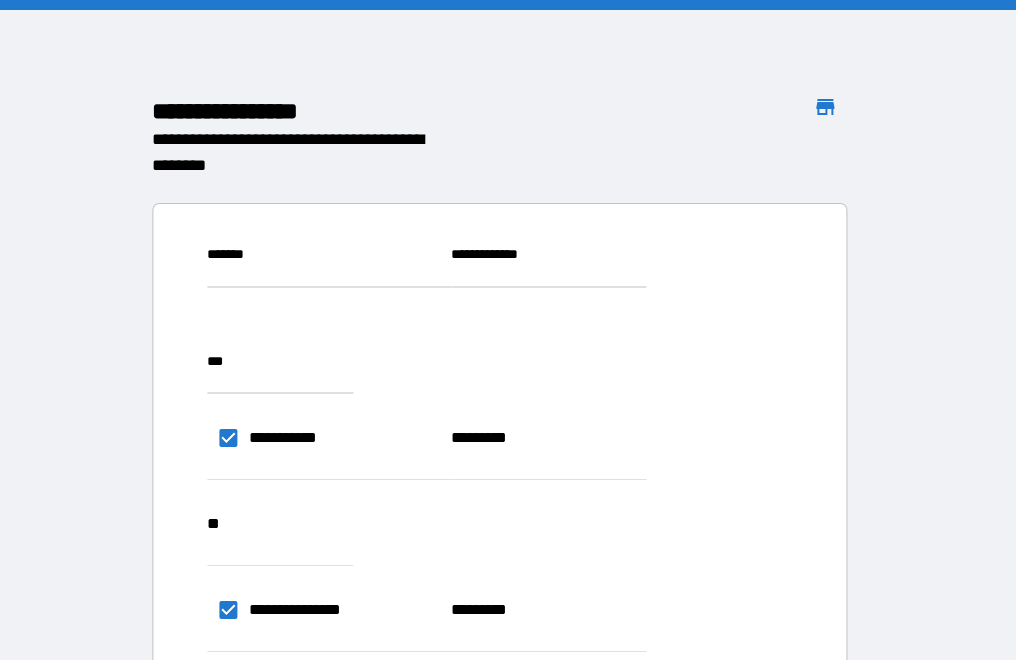 click on "**********" at bounding box center (764, 810) 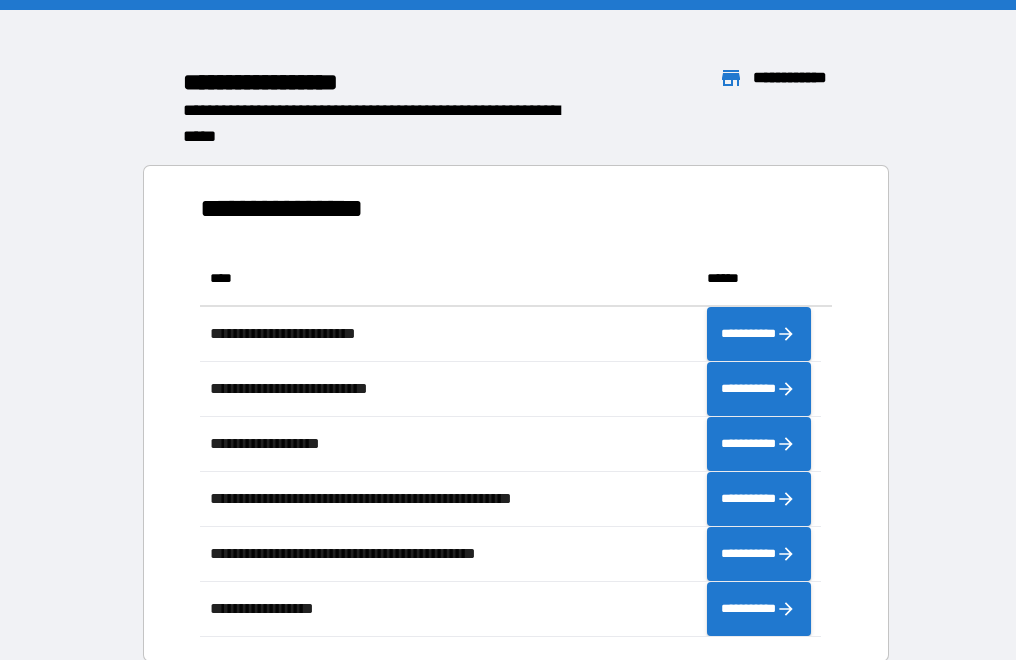 scroll, scrollTop: 16, scrollLeft: 16, axis: both 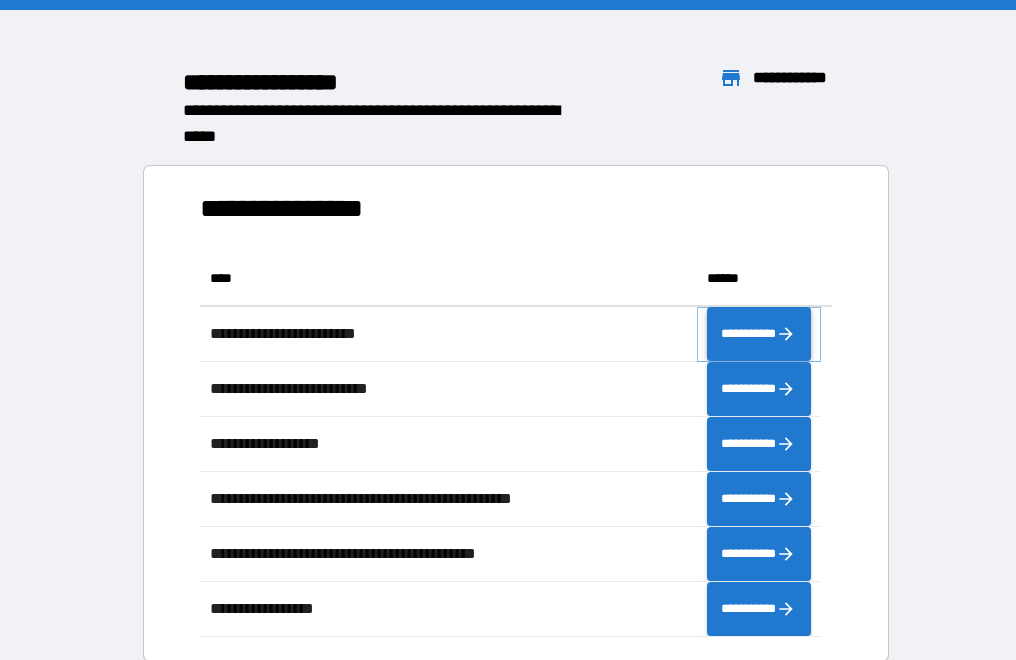 click on "**********" at bounding box center (759, 334) 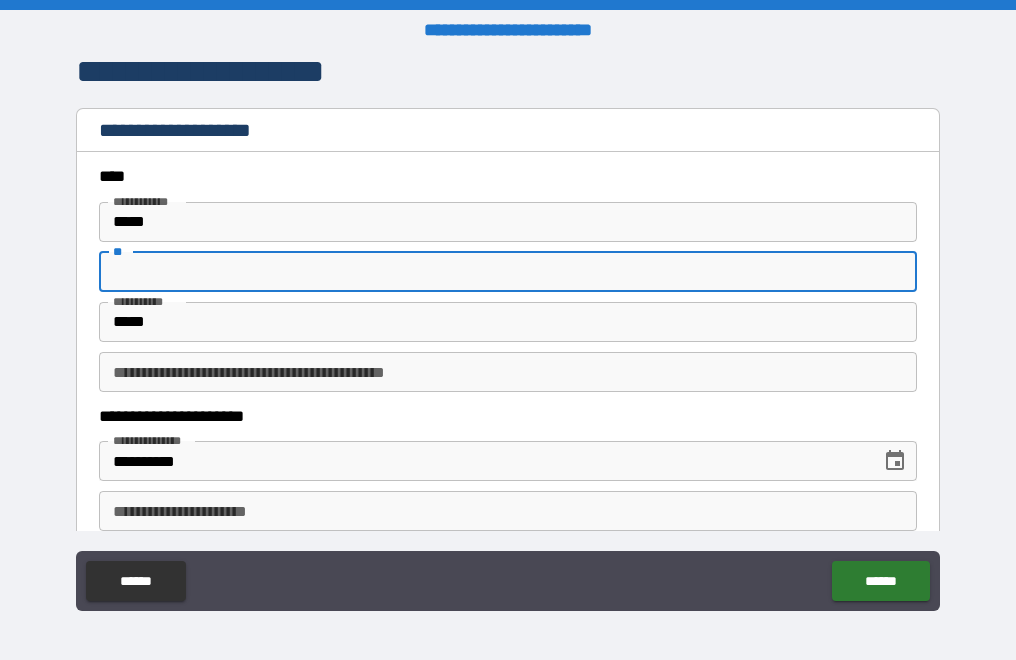 click on "**" at bounding box center [508, 272] 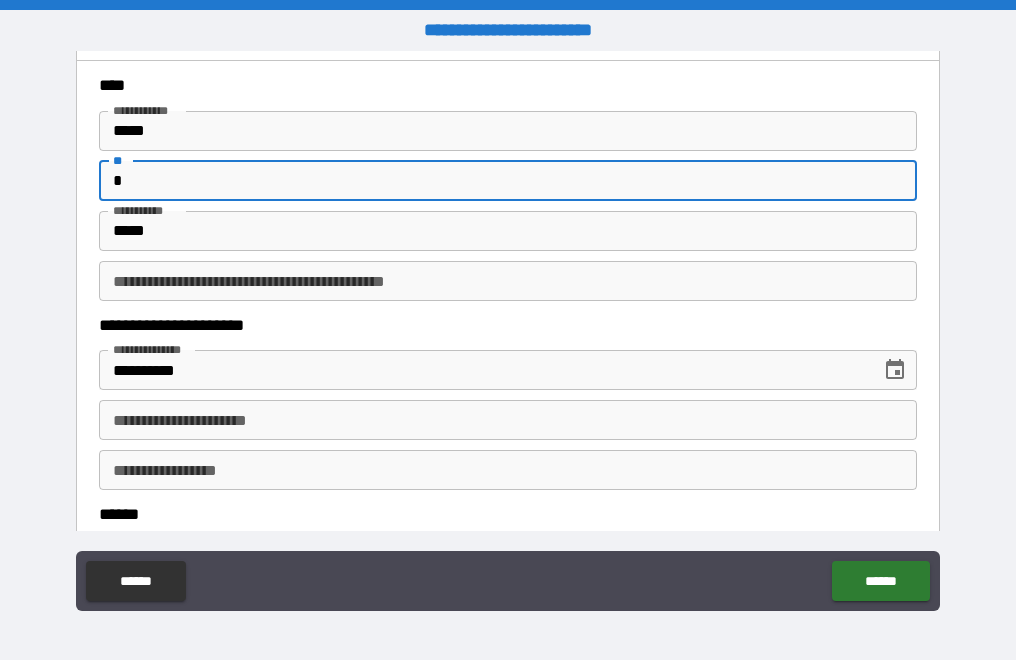 scroll, scrollTop: 200, scrollLeft: 0, axis: vertical 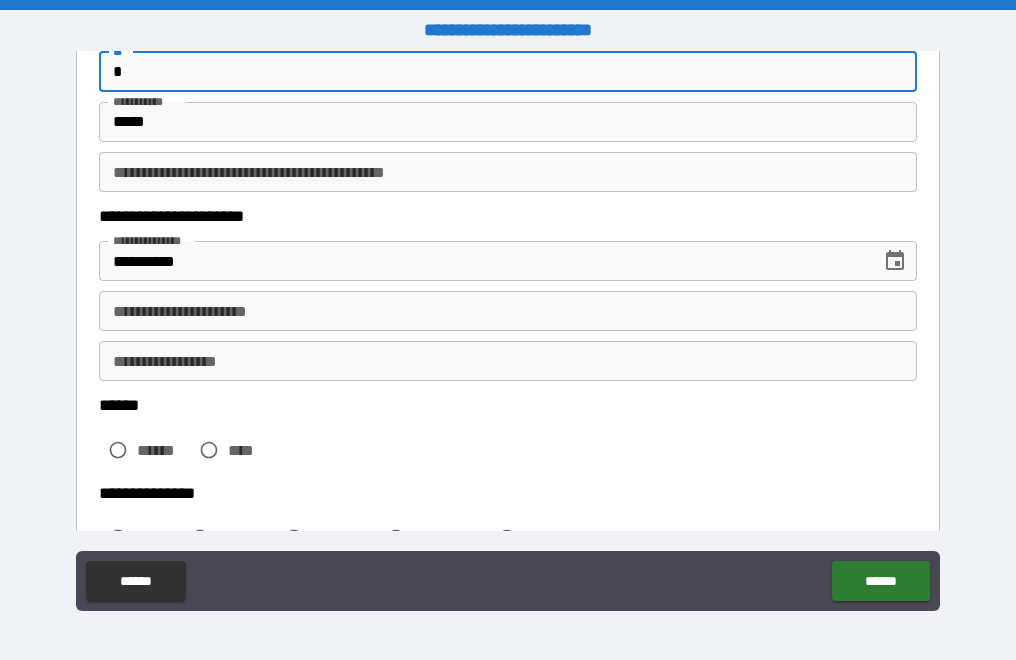 type on "*" 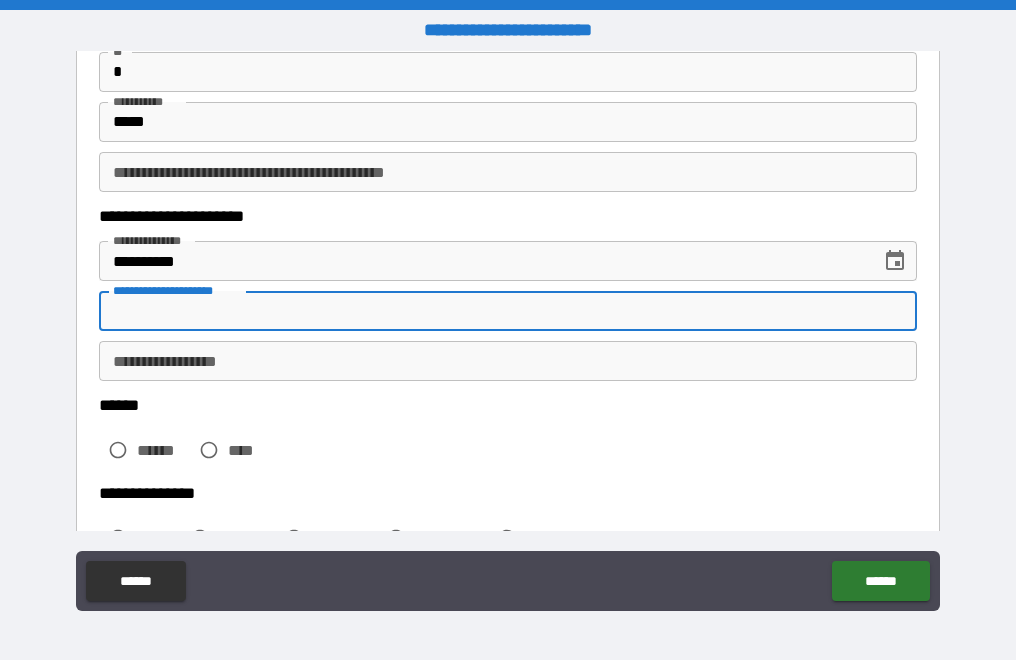 click on "**********" at bounding box center [508, 311] 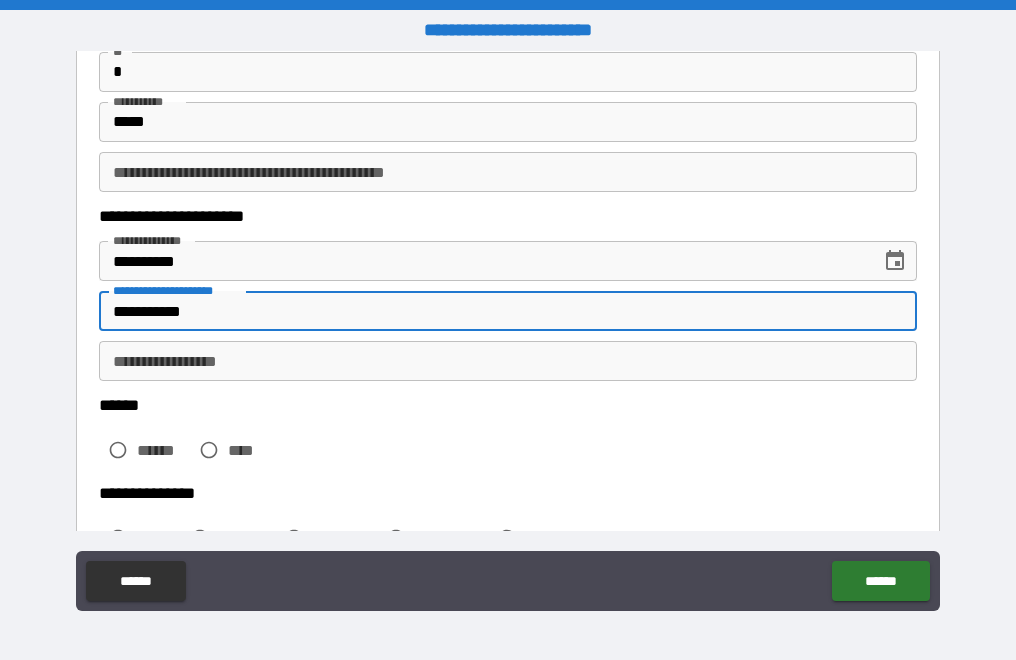 type on "**********" 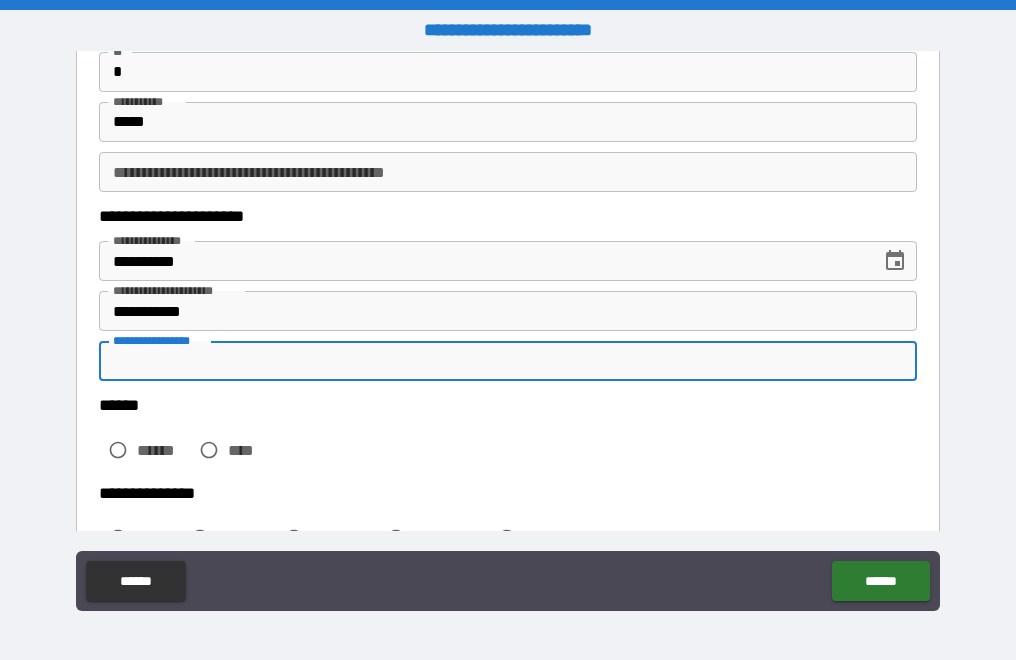 click on "**********" at bounding box center (508, 361) 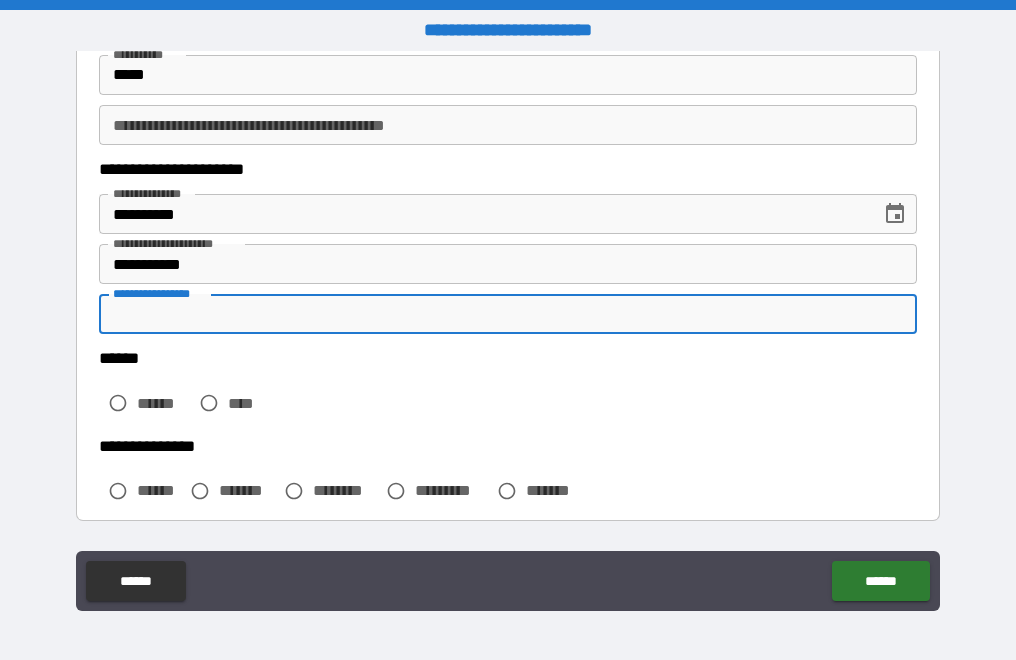 scroll, scrollTop: 300, scrollLeft: 0, axis: vertical 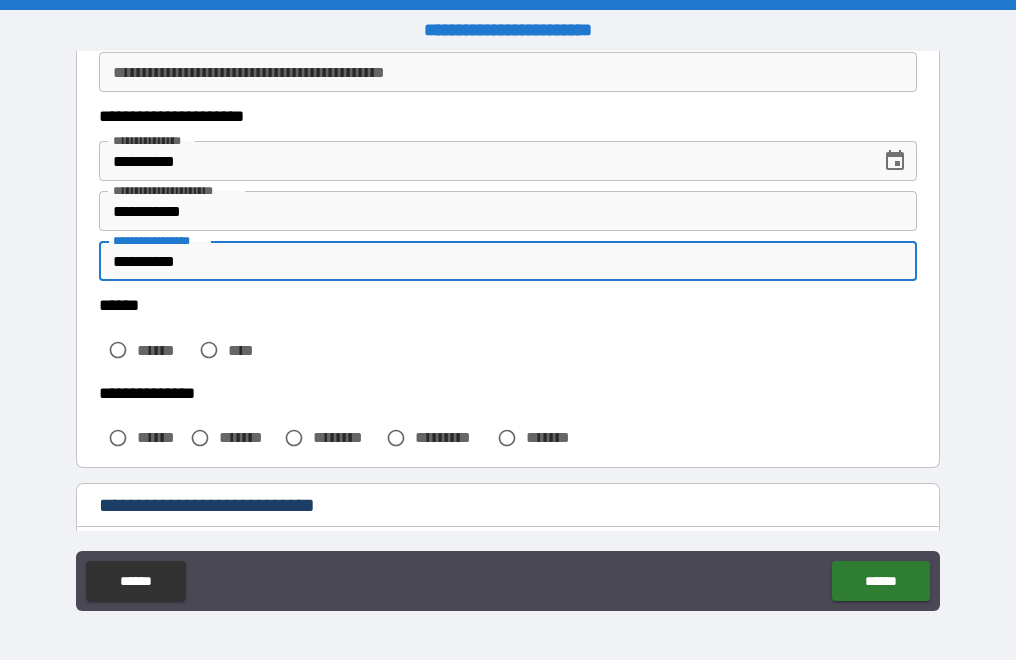 click on "**********" at bounding box center (508, 261) 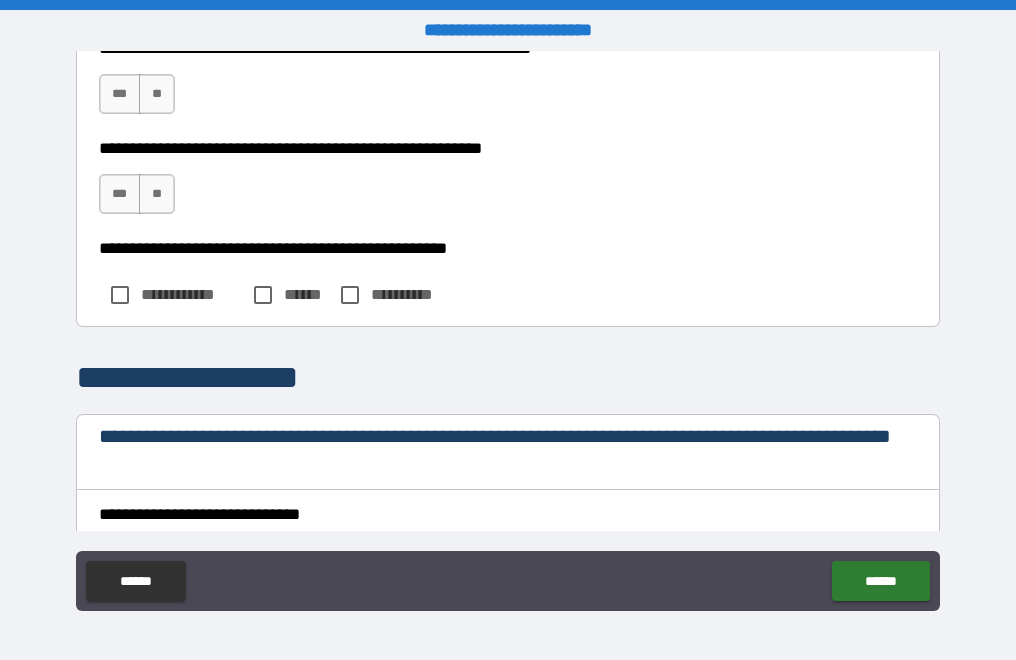 scroll, scrollTop: 1400, scrollLeft: 0, axis: vertical 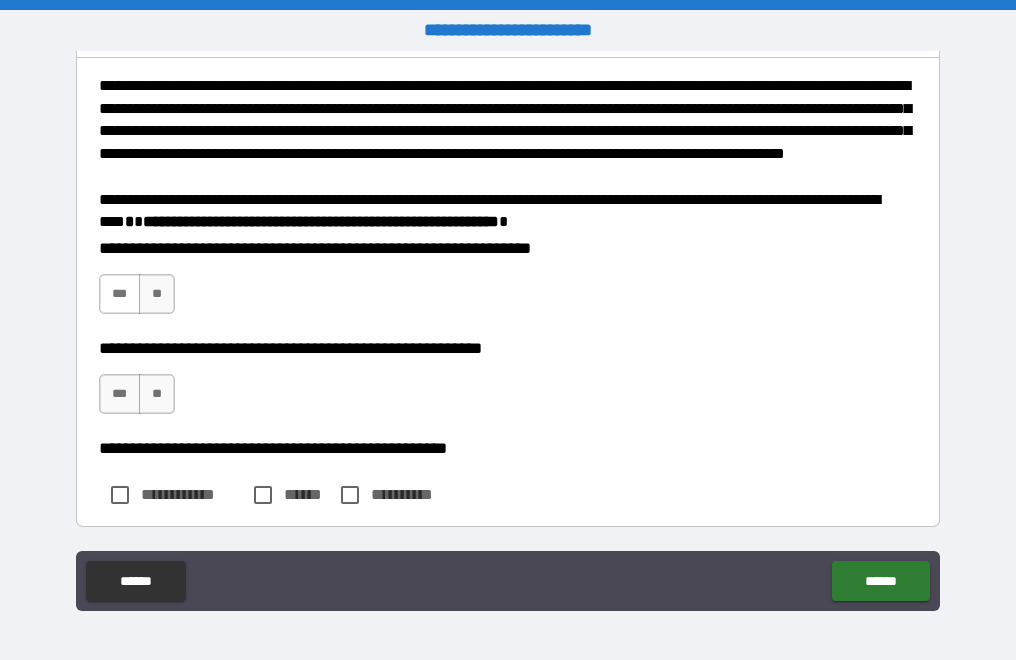 click on "***" at bounding box center [120, 294] 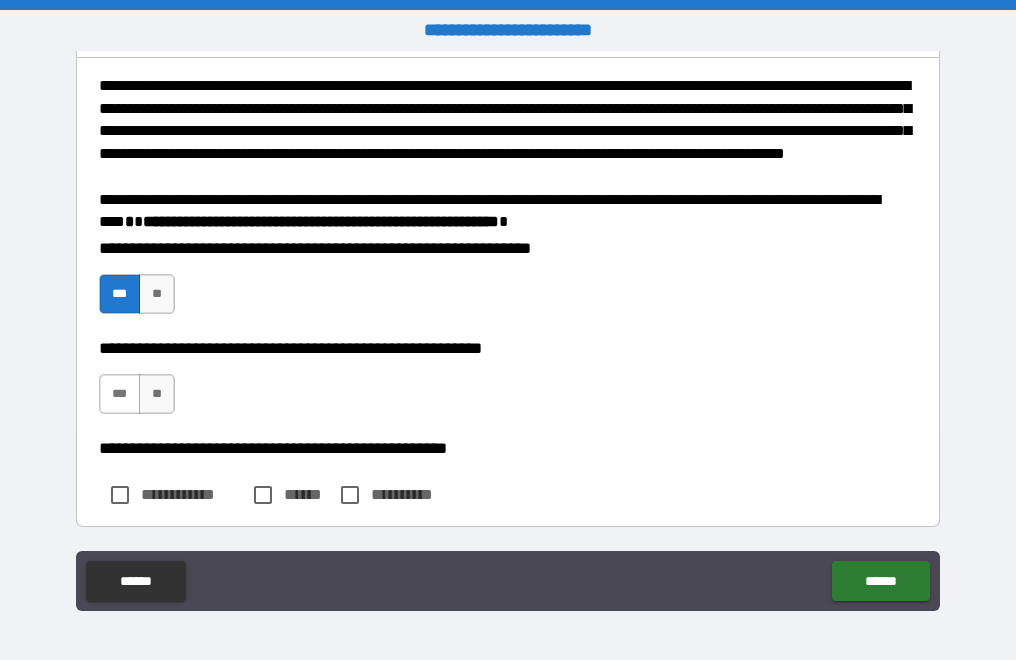 click on "***" at bounding box center [120, 394] 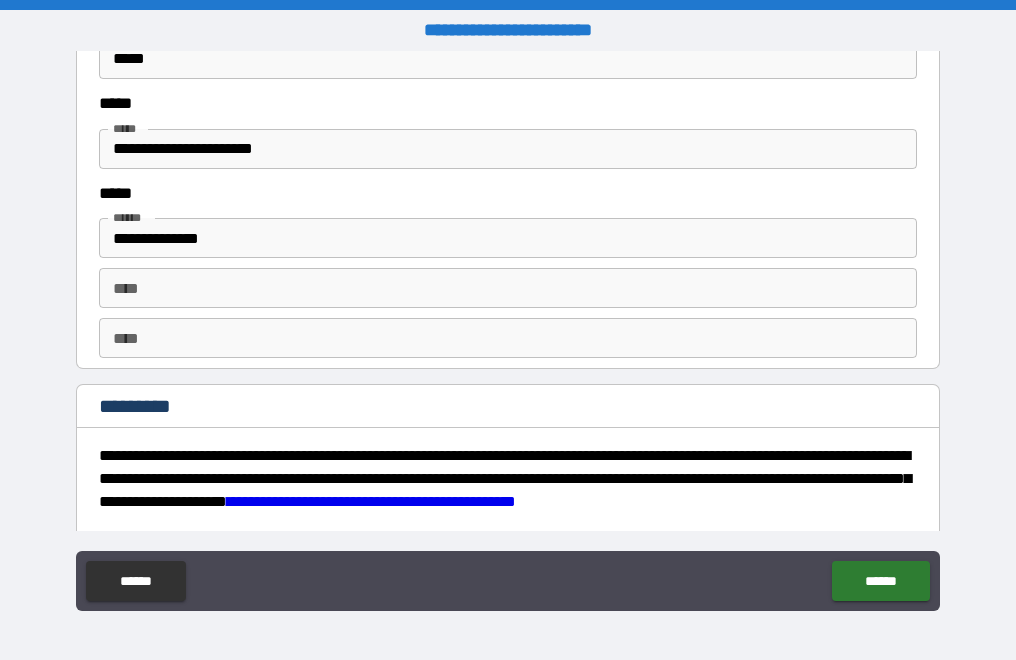 scroll, scrollTop: 3064, scrollLeft: 0, axis: vertical 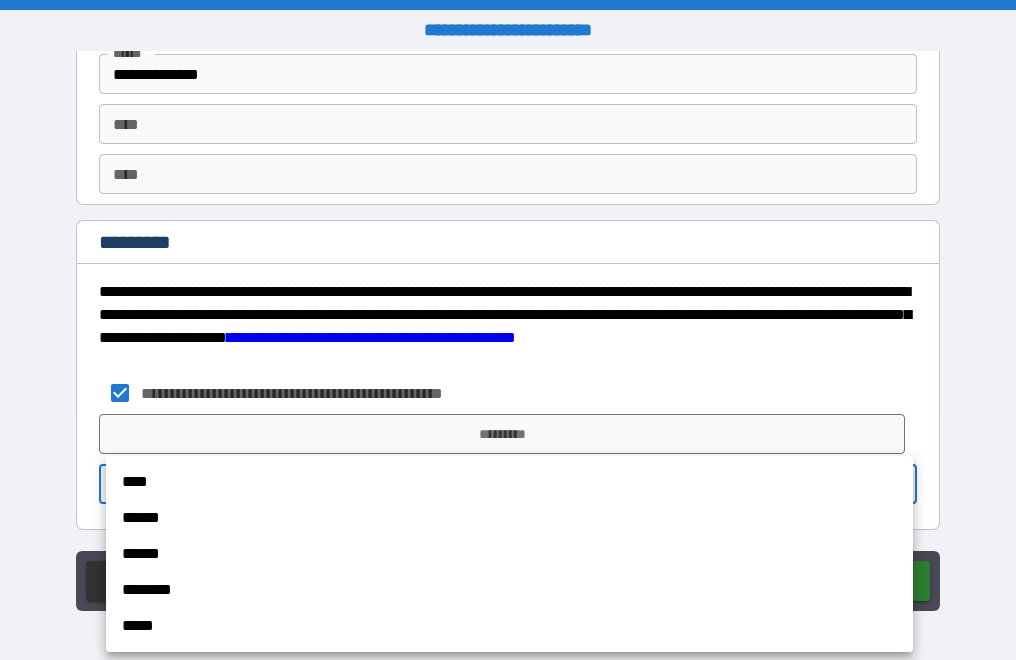 click on "**********" at bounding box center [508, 330] 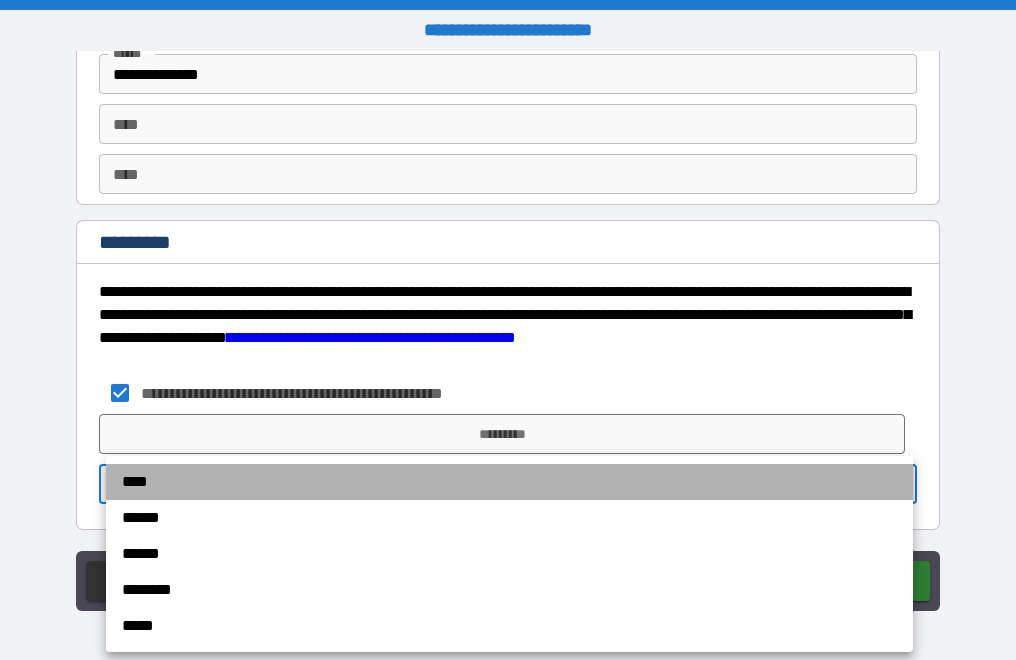 drag, startPoint x: 164, startPoint y: 488, endPoint x: 219, endPoint y: 512, distance: 60.00833 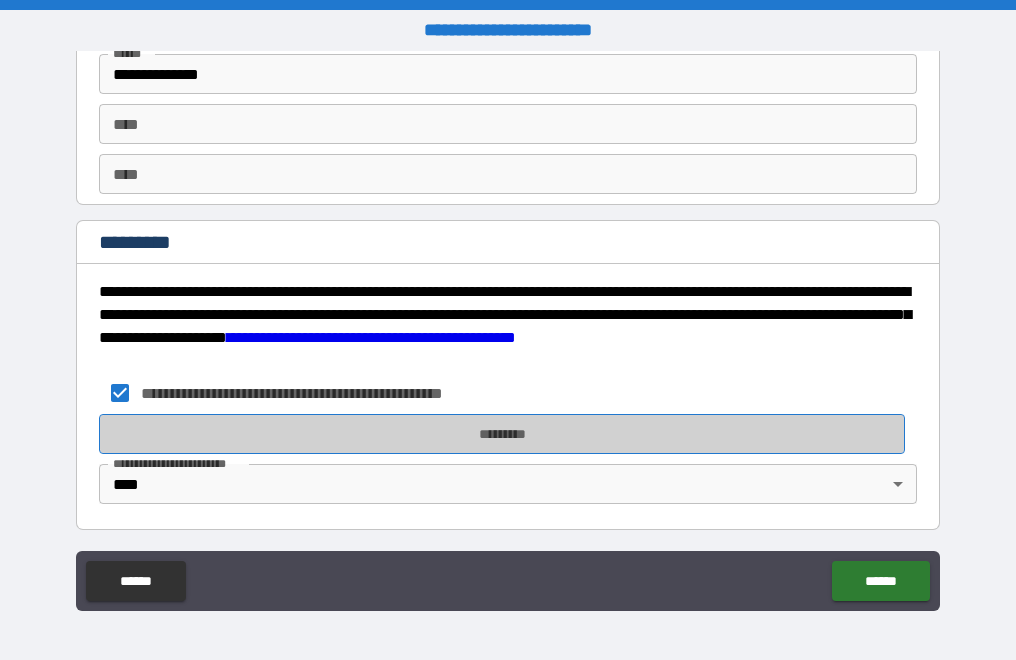 click on "*********" at bounding box center [502, 434] 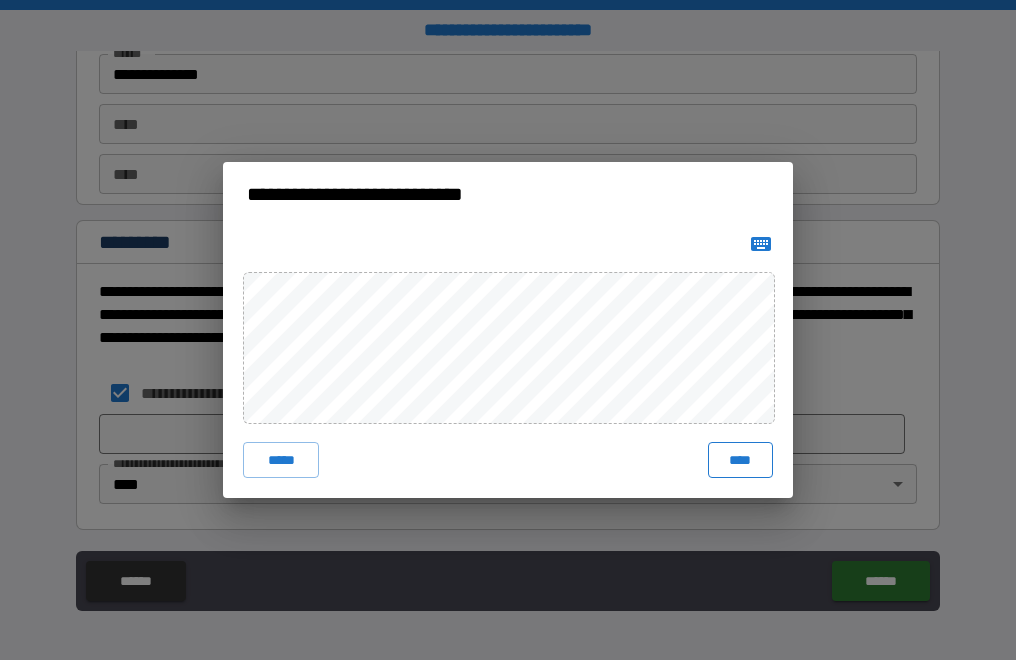 click on "****" at bounding box center (740, 460) 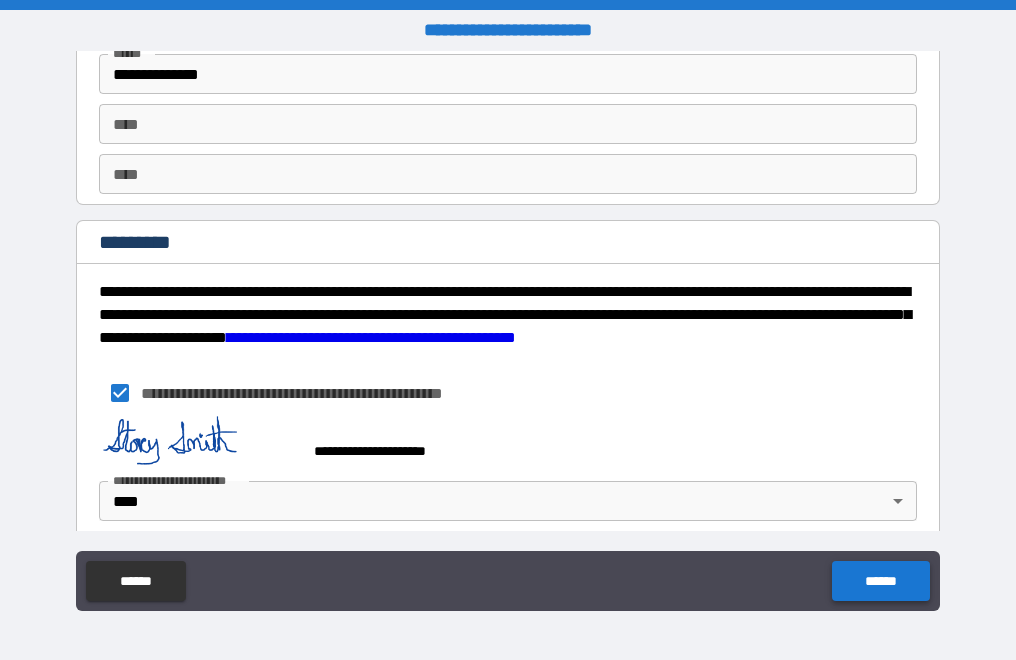 click on "******" at bounding box center [880, 581] 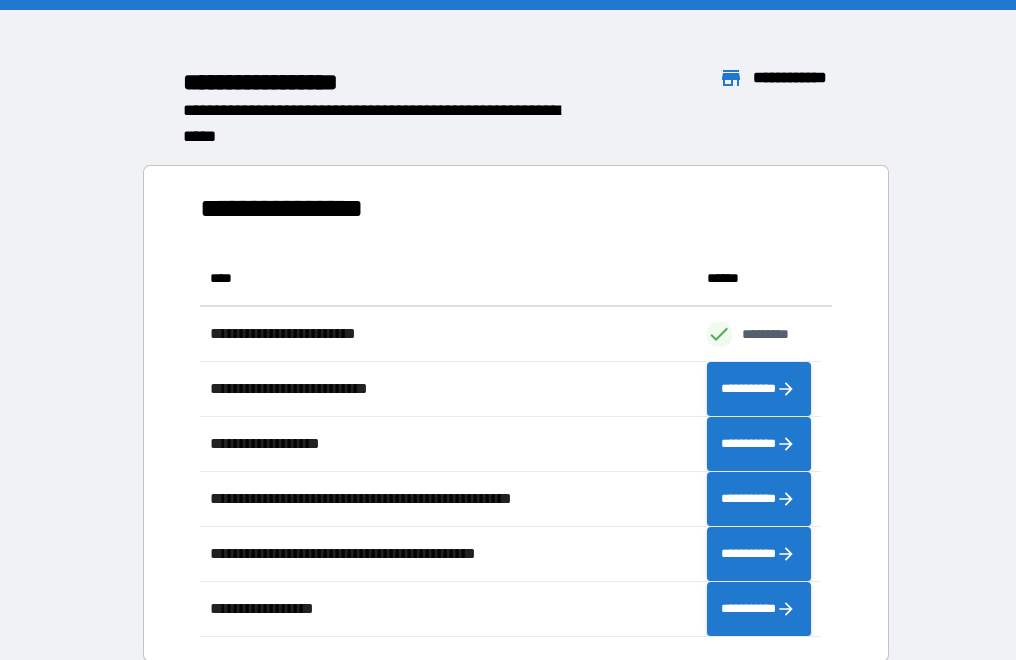 scroll, scrollTop: 16, scrollLeft: 16, axis: both 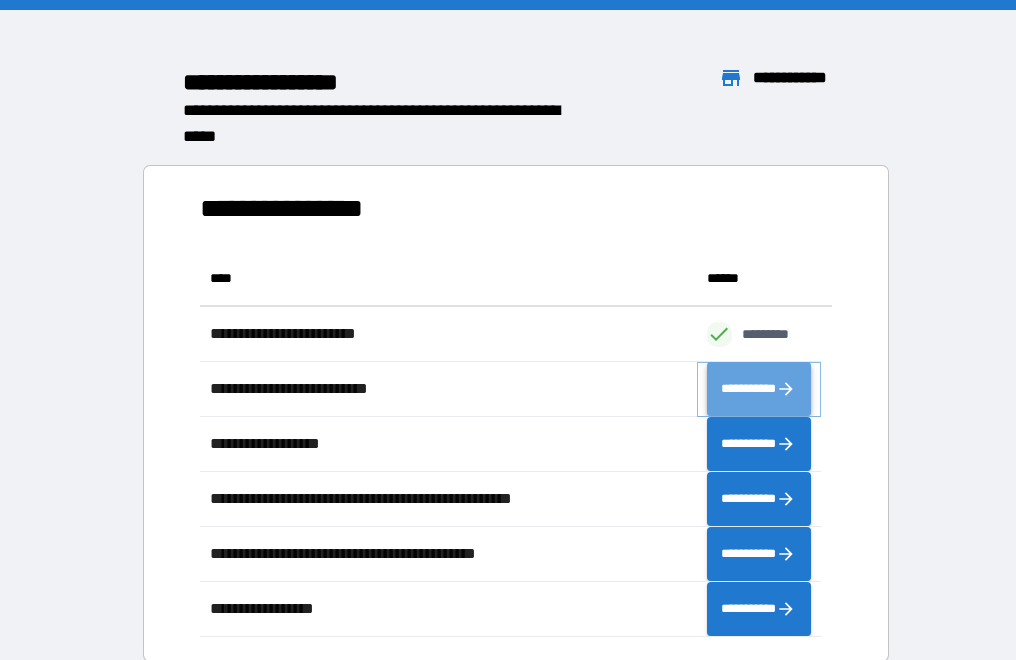 click on "**********" at bounding box center (759, 389) 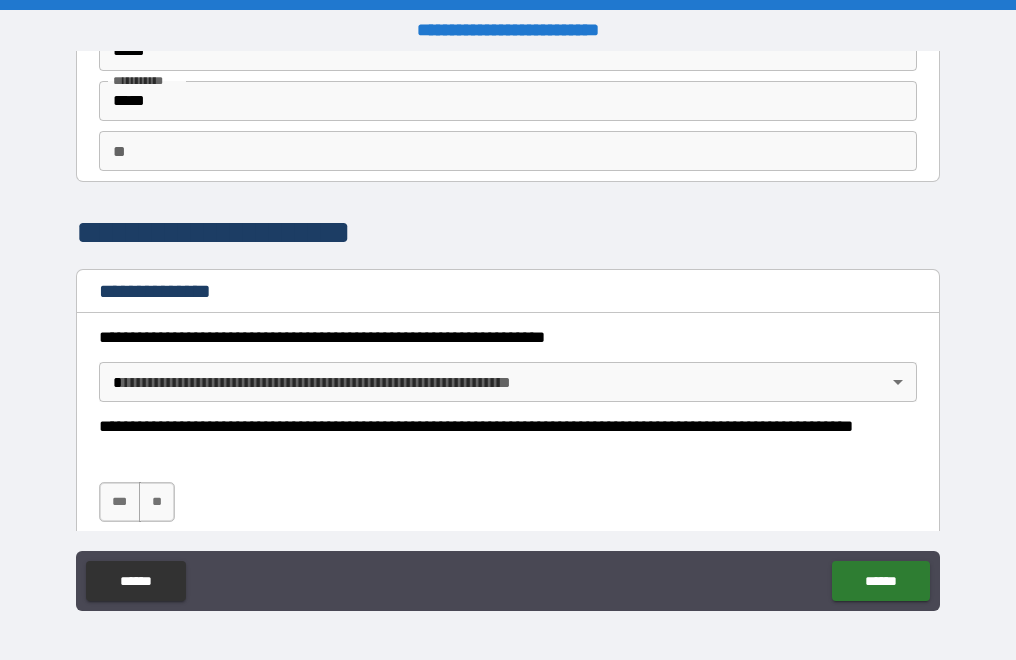 scroll, scrollTop: 200, scrollLeft: 0, axis: vertical 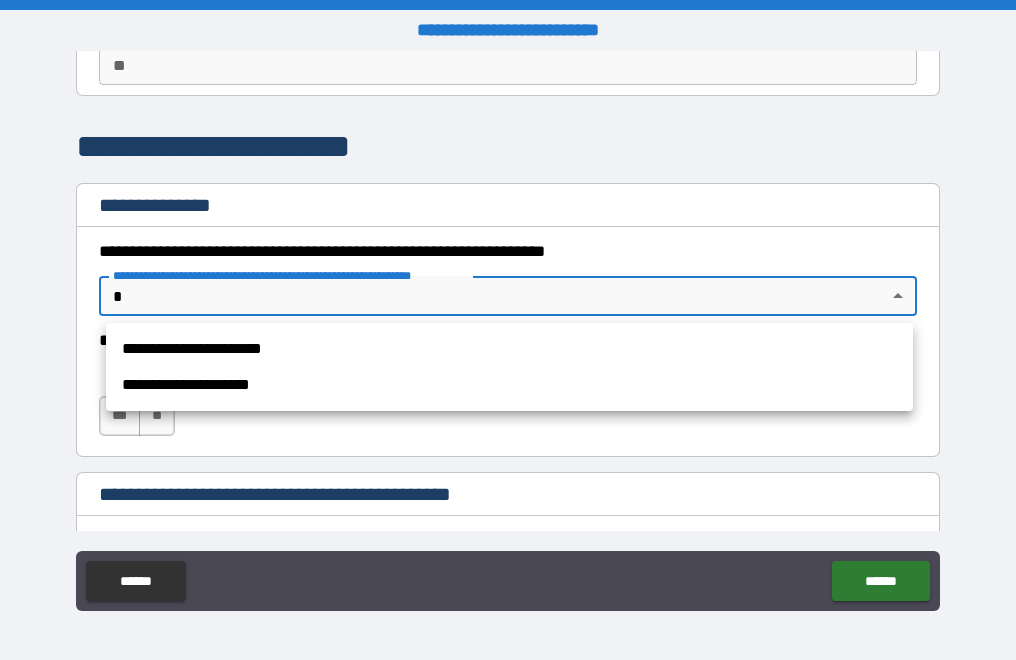 click on "**********" at bounding box center (508, 330) 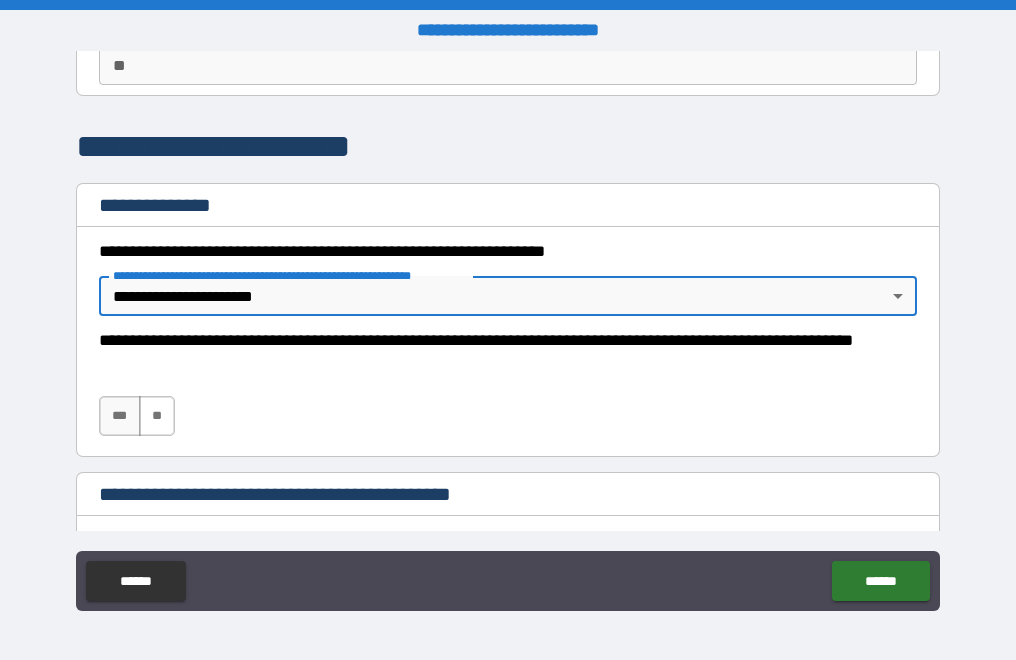 click on "**" at bounding box center (157, 416) 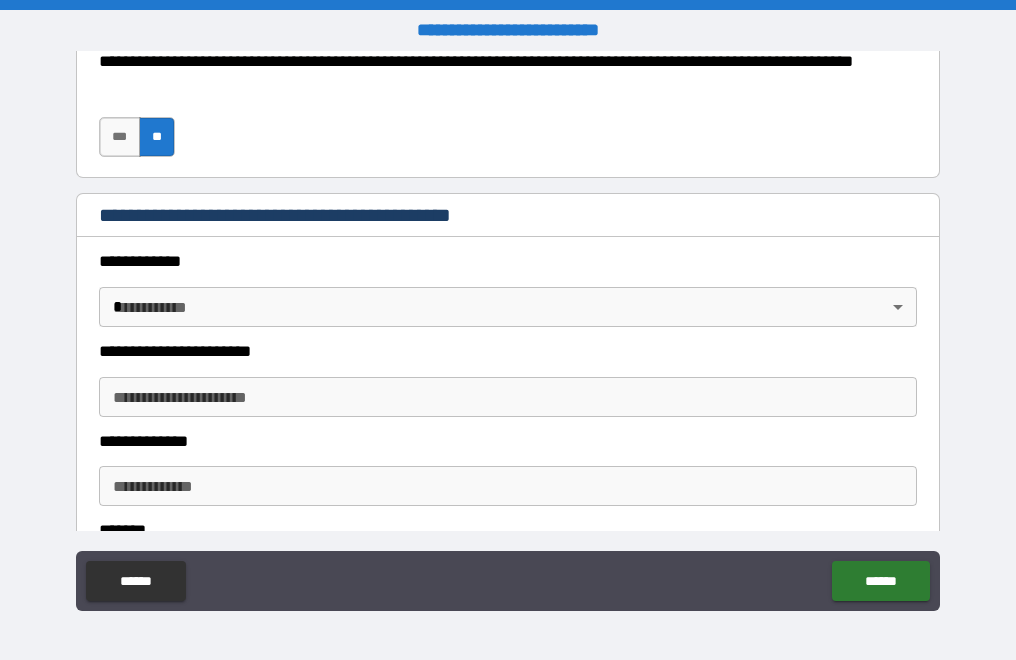 scroll, scrollTop: 600, scrollLeft: 0, axis: vertical 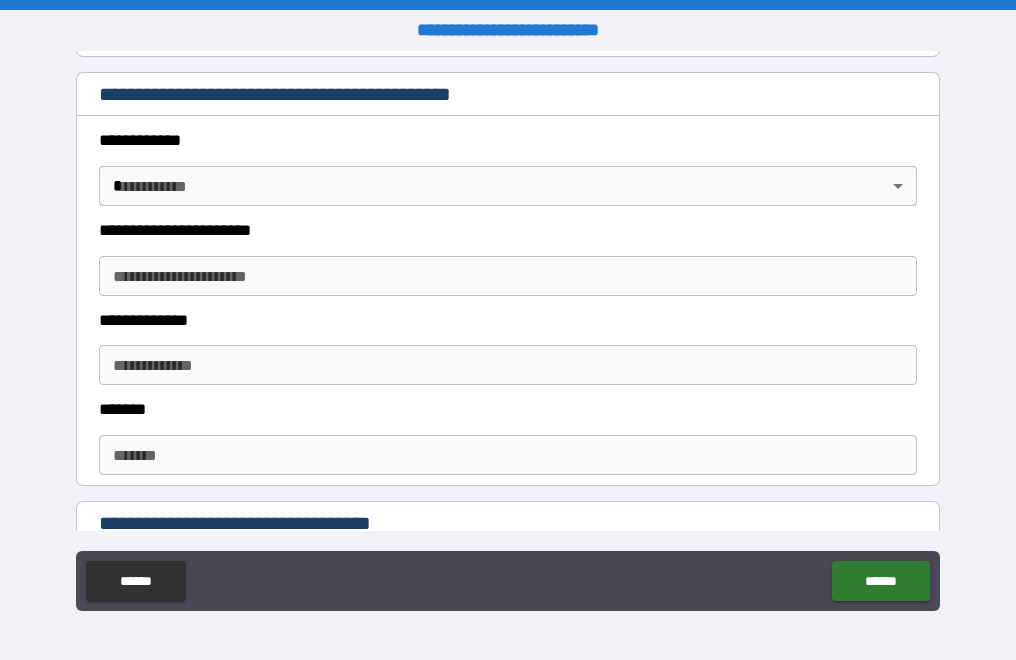 click on "**********" at bounding box center (508, 330) 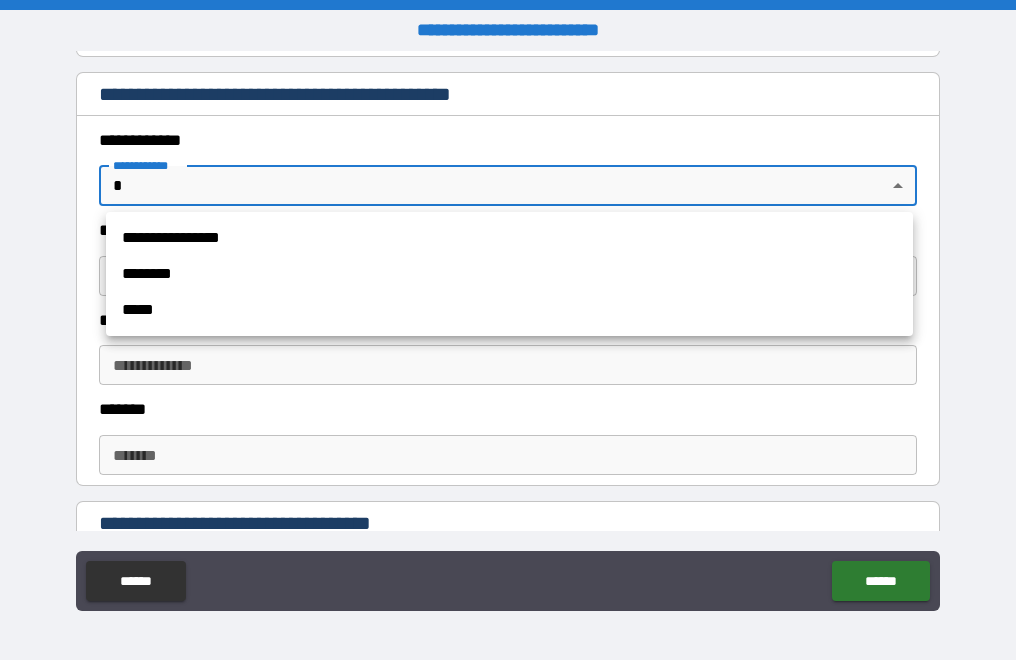 click on "**********" at bounding box center [509, 238] 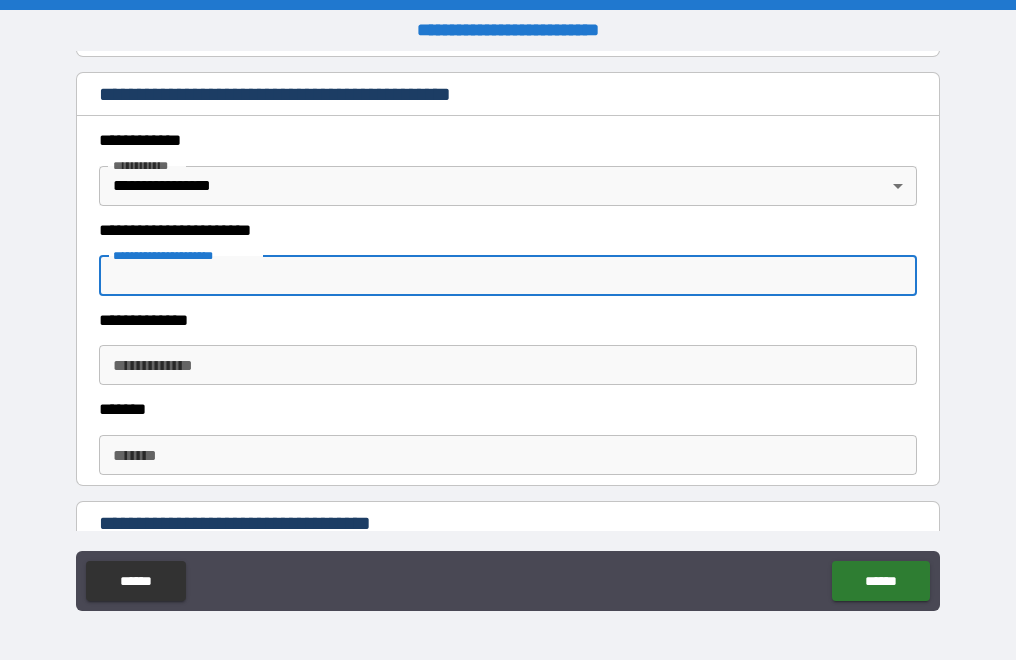 click on "**********" at bounding box center [508, 276] 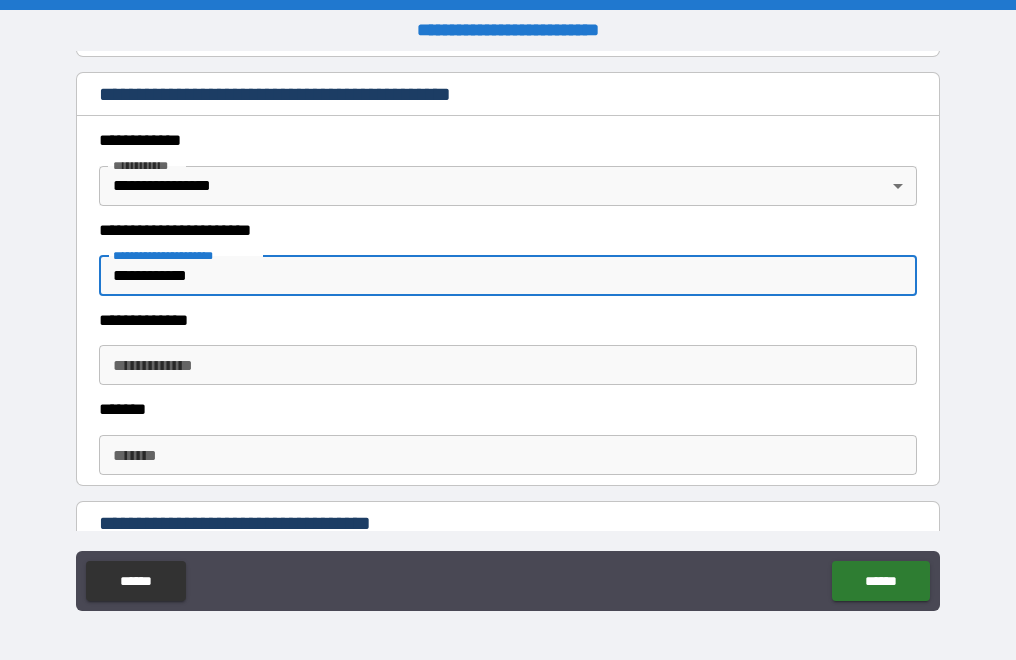 type on "**********" 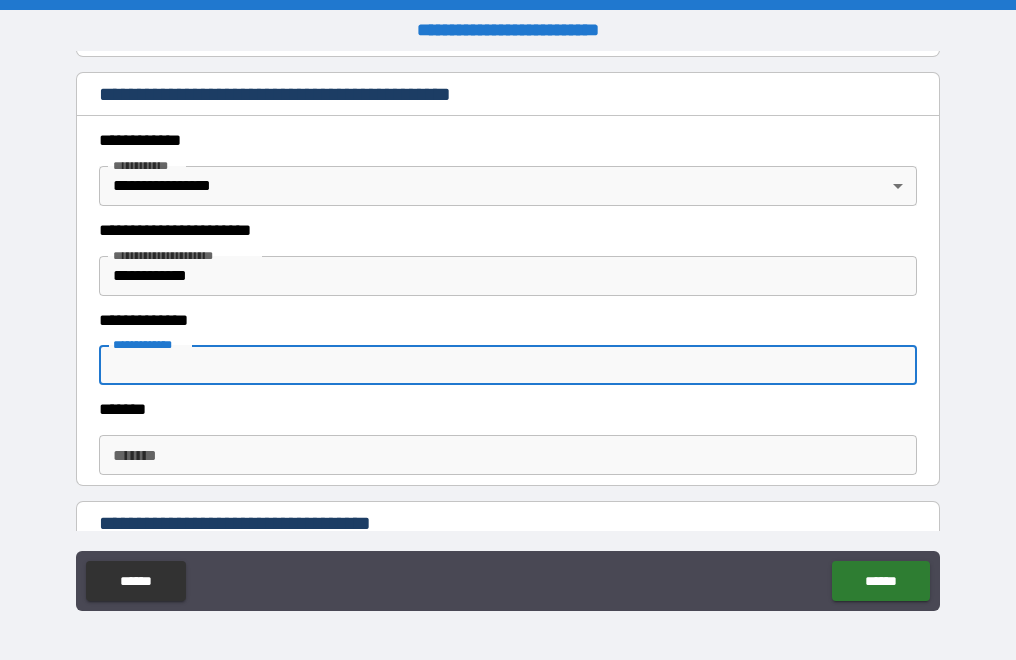 click on "*******" at bounding box center [508, 455] 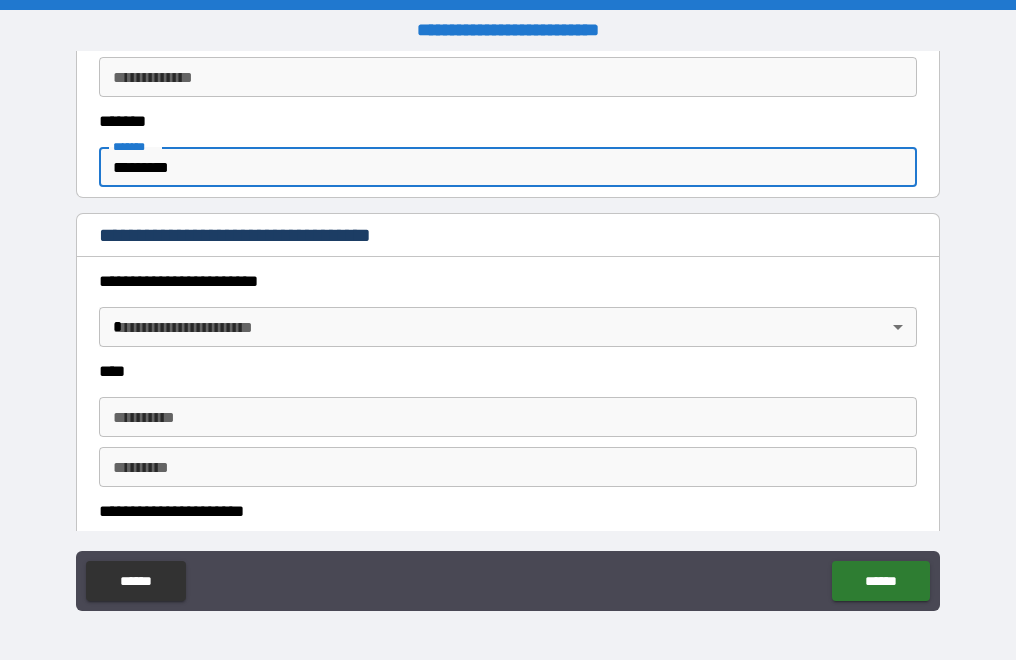 scroll, scrollTop: 900, scrollLeft: 0, axis: vertical 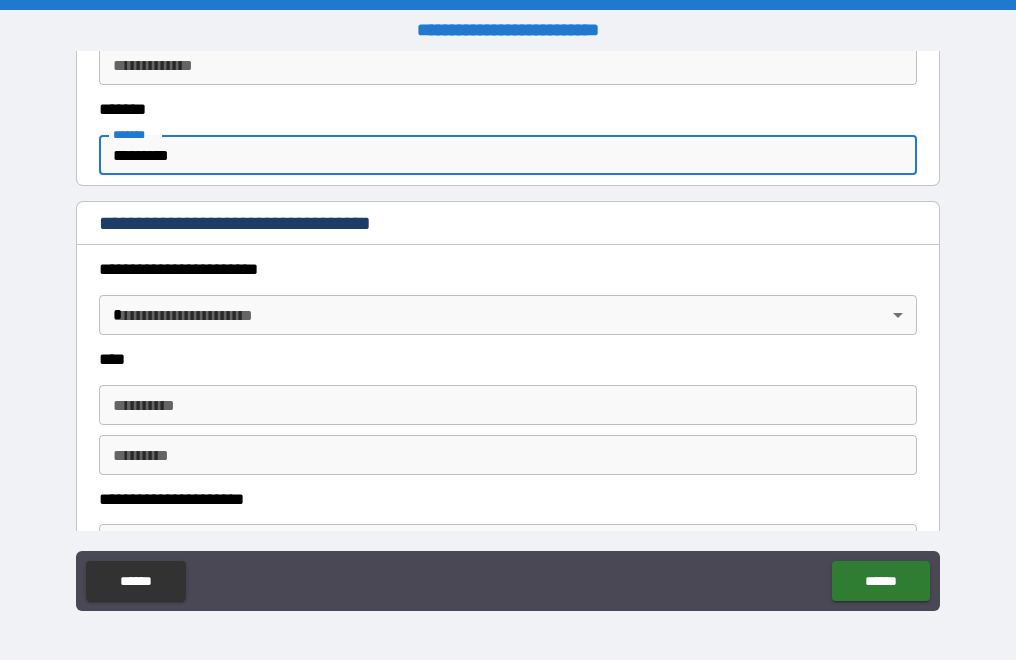 type on "*********" 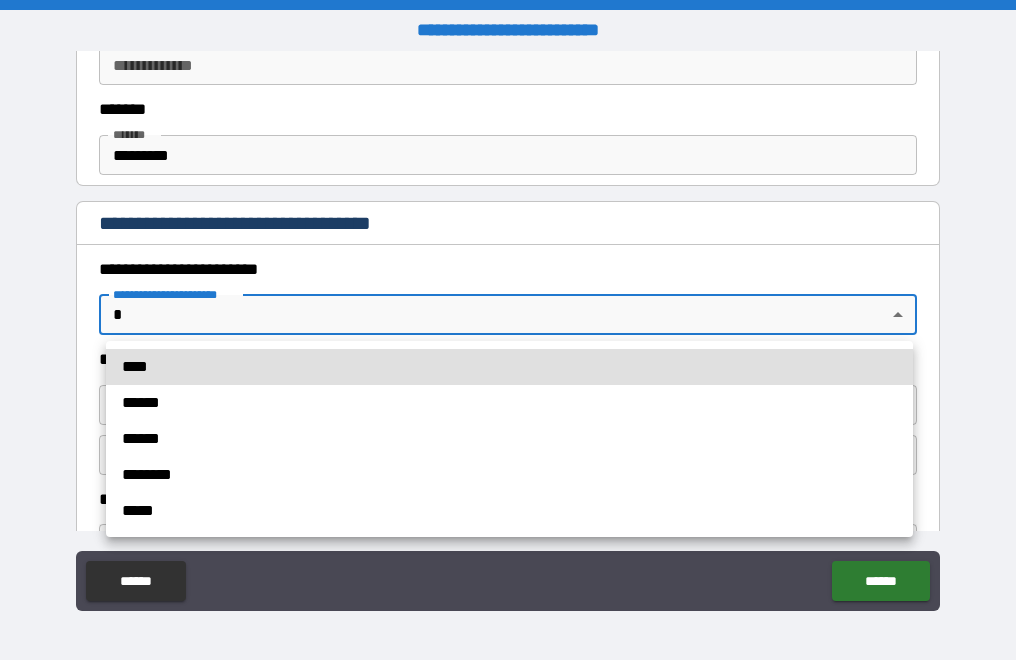 click on "****" at bounding box center (509, 367) 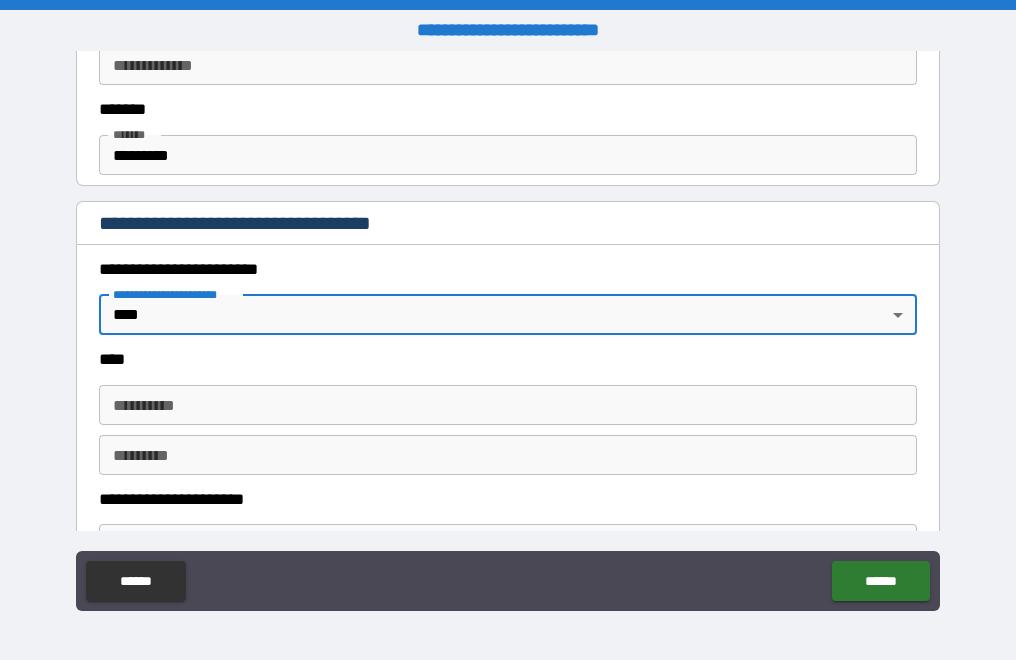 click on "**********" at bounding box center [508, 405] 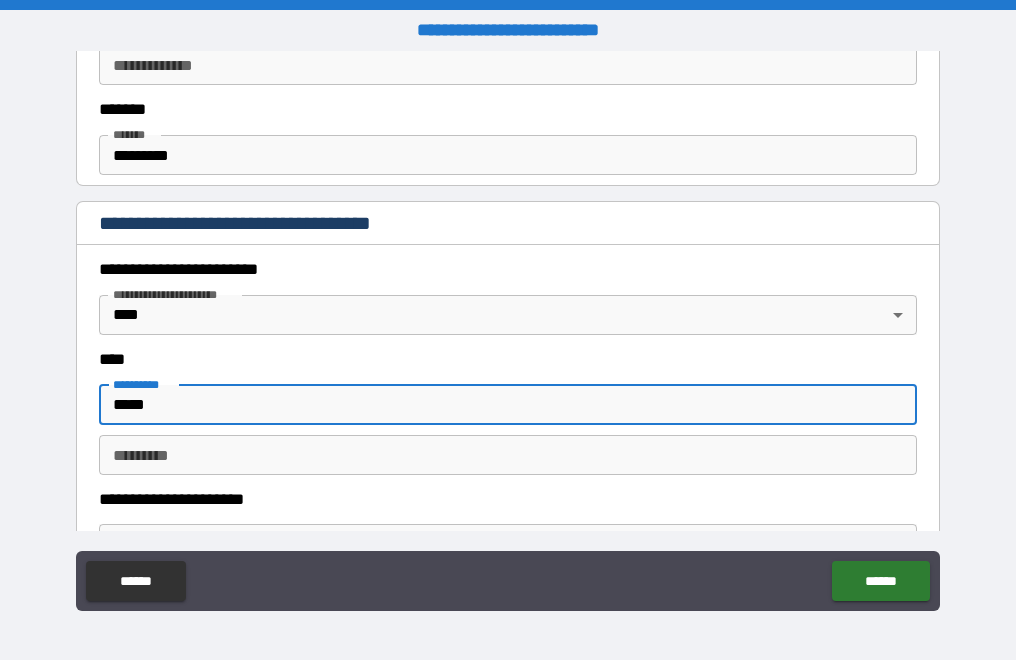 type on "*****" 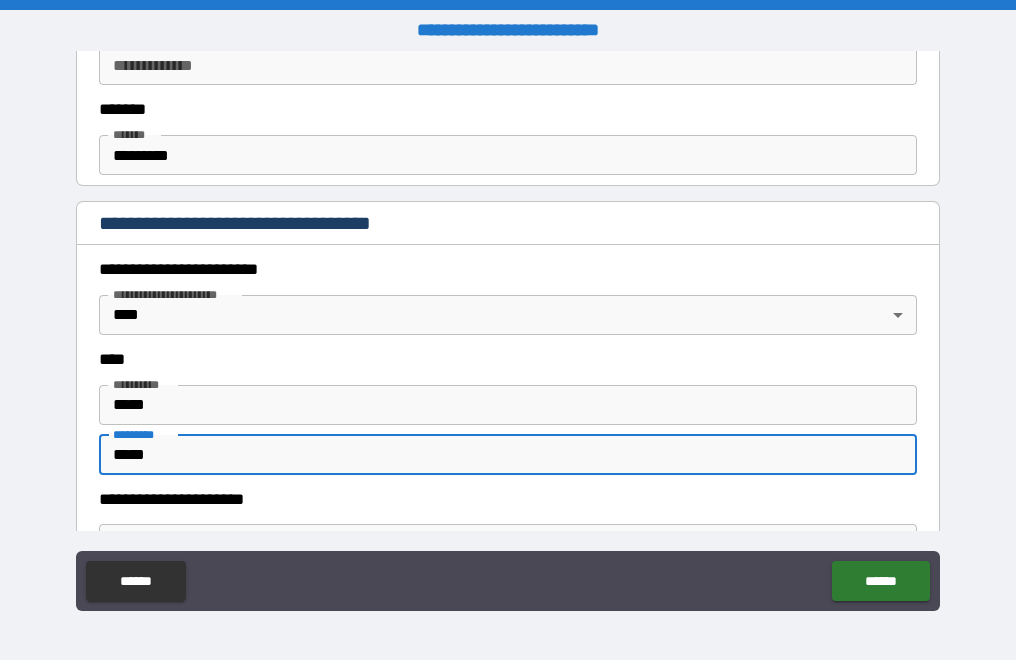type on "*****" 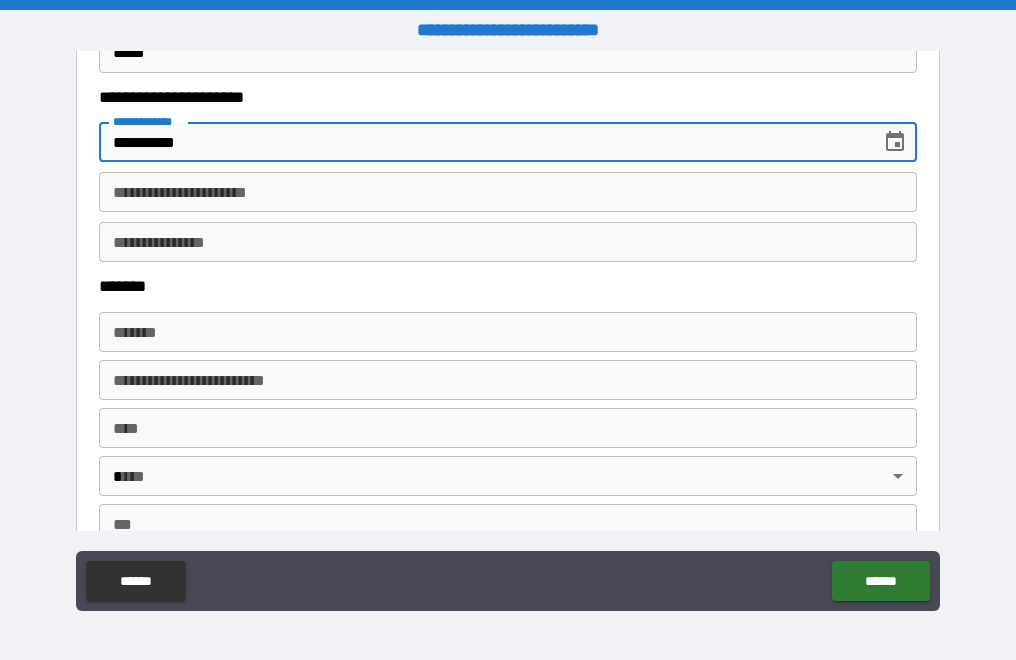 scroll, scrollTop: 1331, scrollLeft: 0, axis: vertical 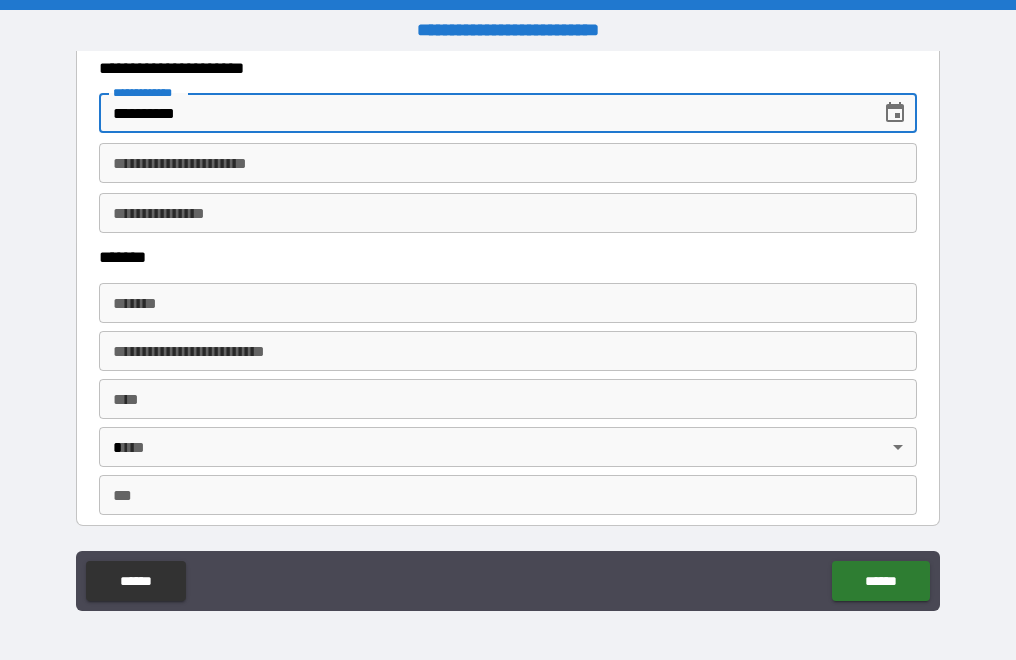 type on "**********" 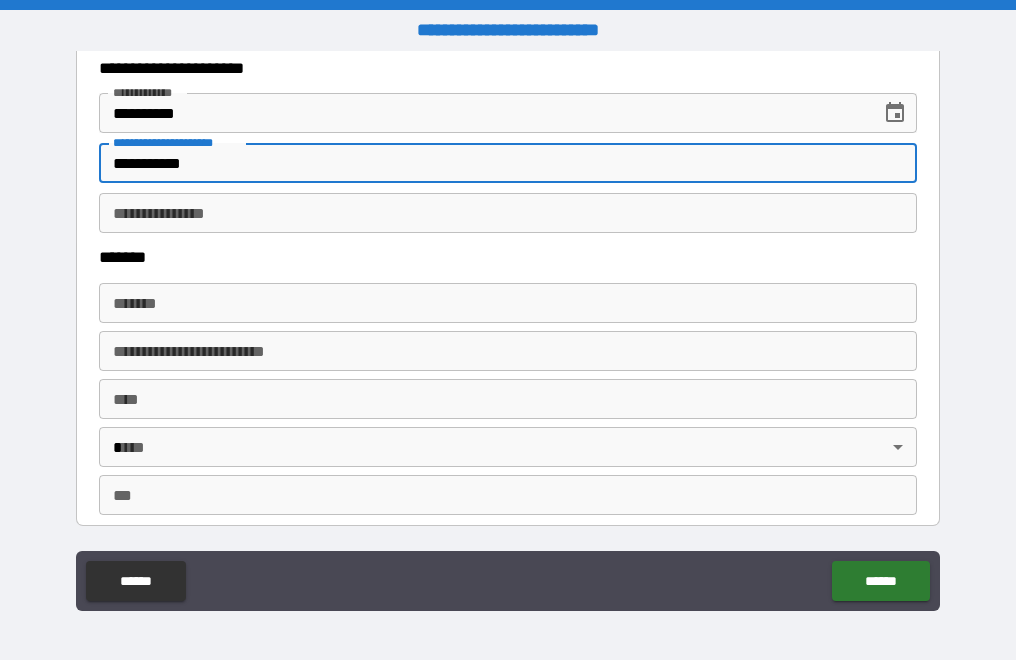 type on "**********" 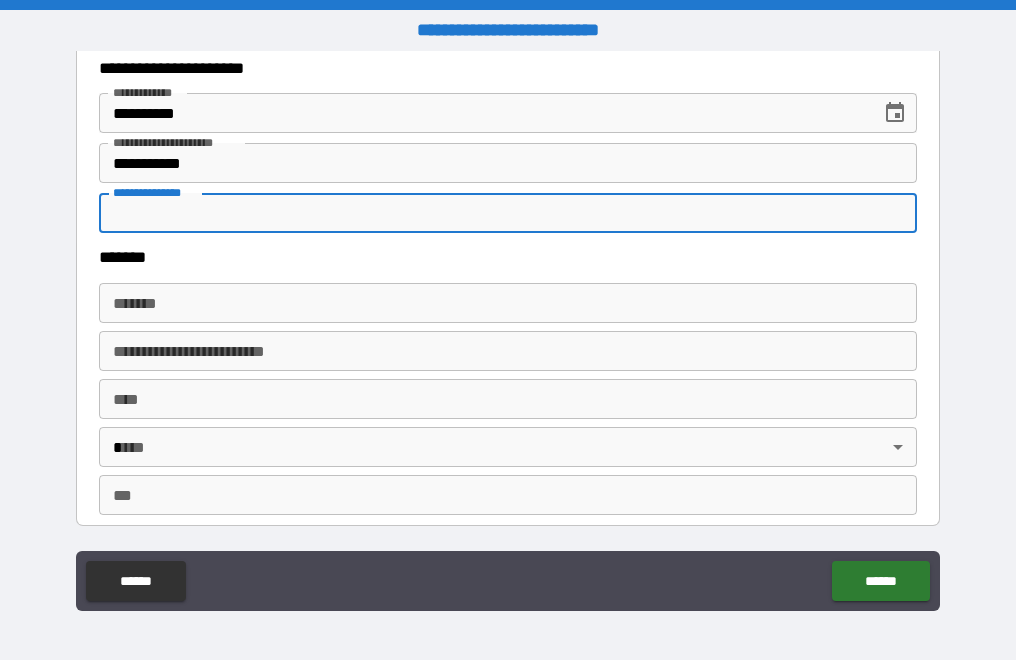 click on "**********" at bounding box center [508, 213] 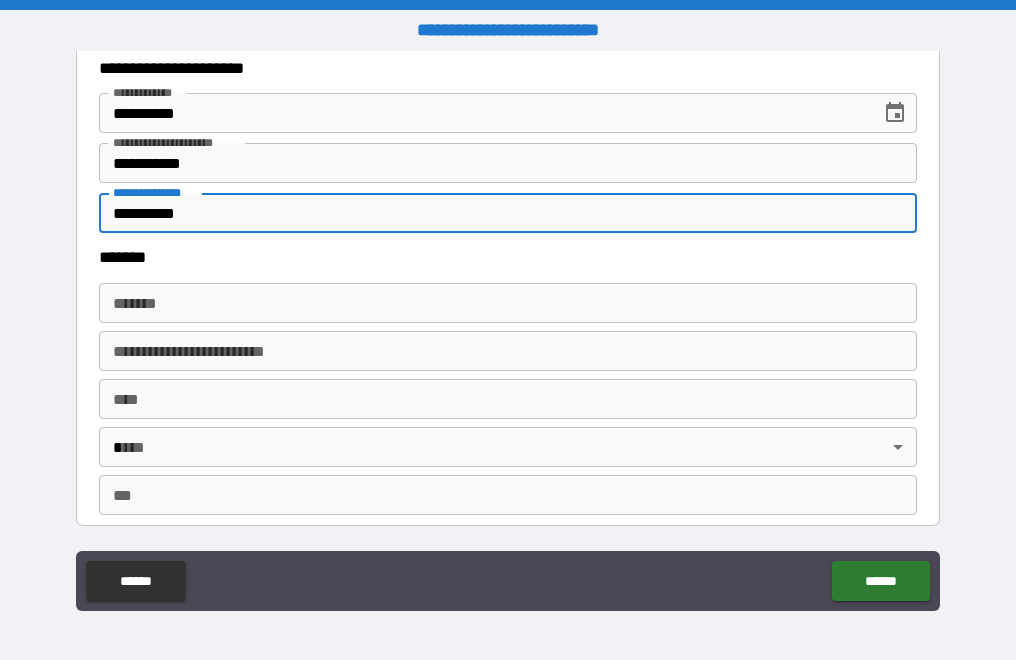 type on "**********" 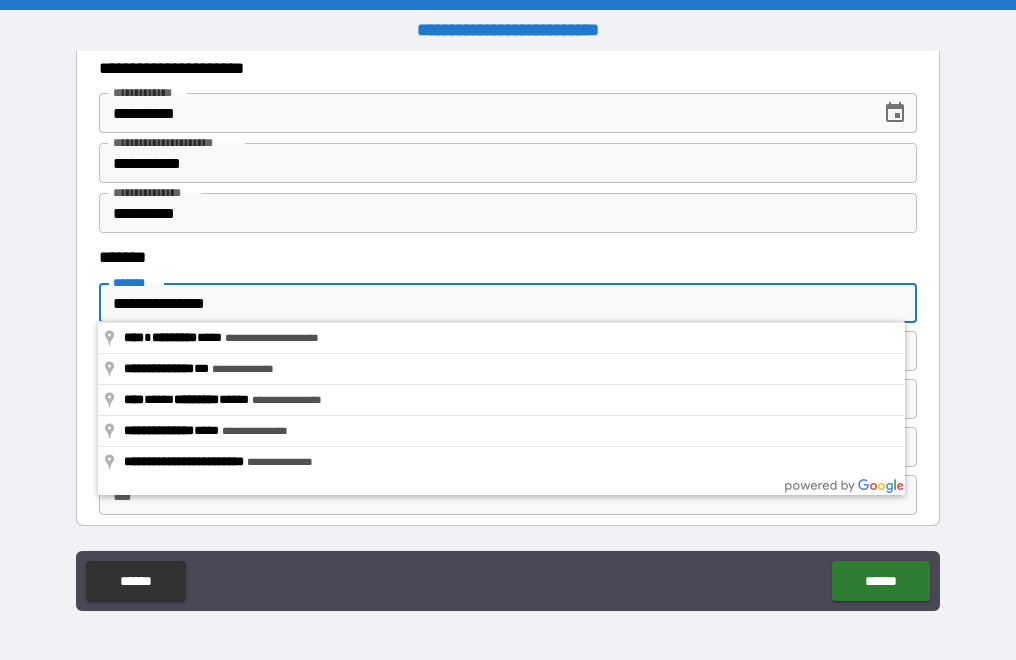 type on "**********" 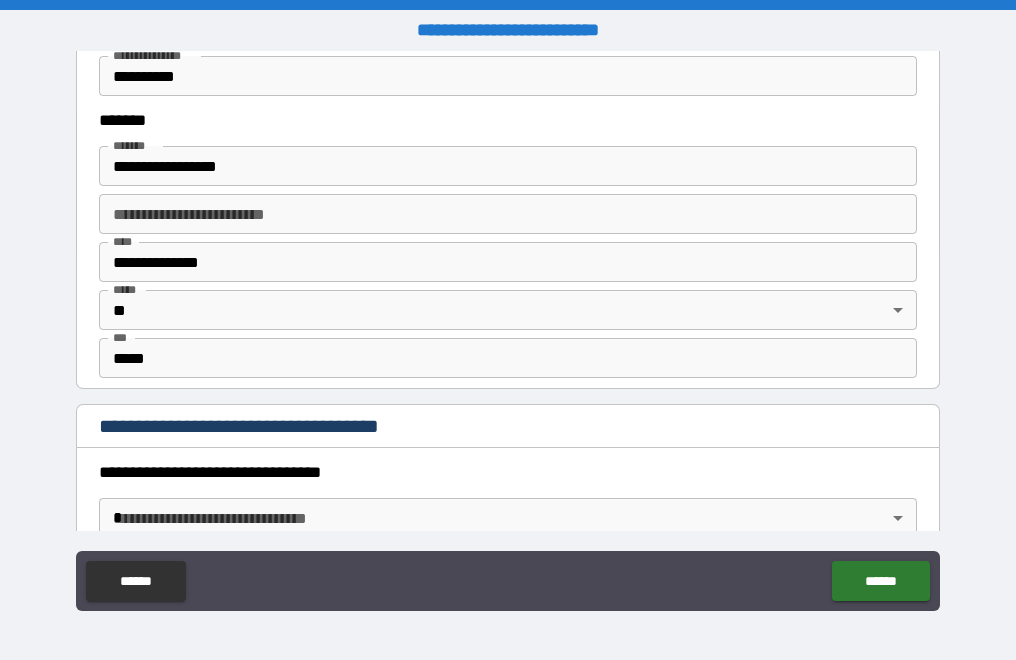 scroll, scrollTop: 1631, scrollLeft: 0, axis: vertical 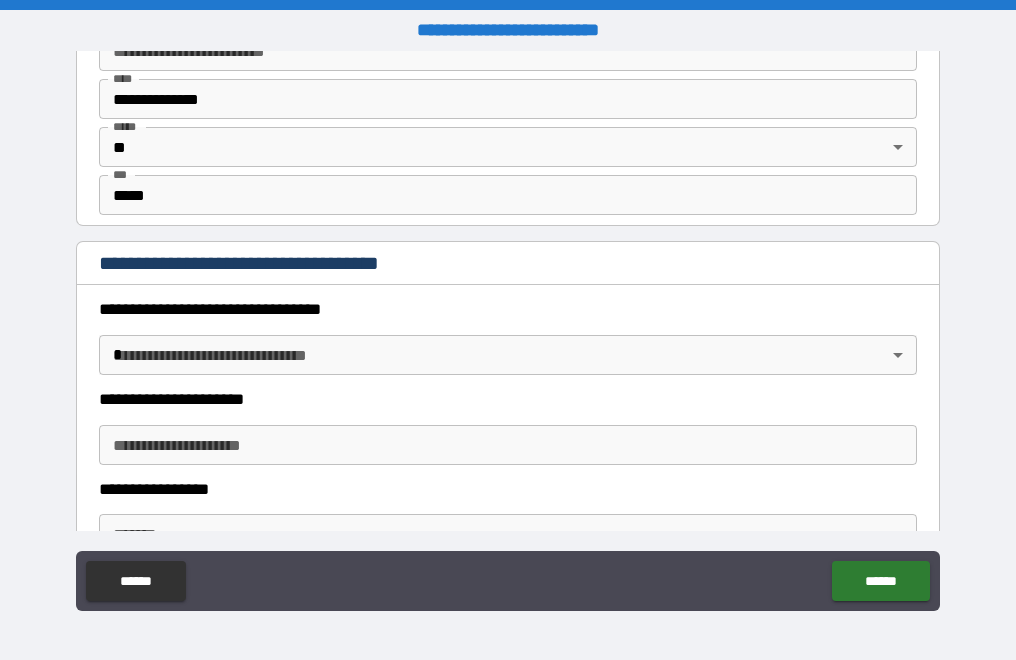 click on "**********" at bounding box center (508, 330) 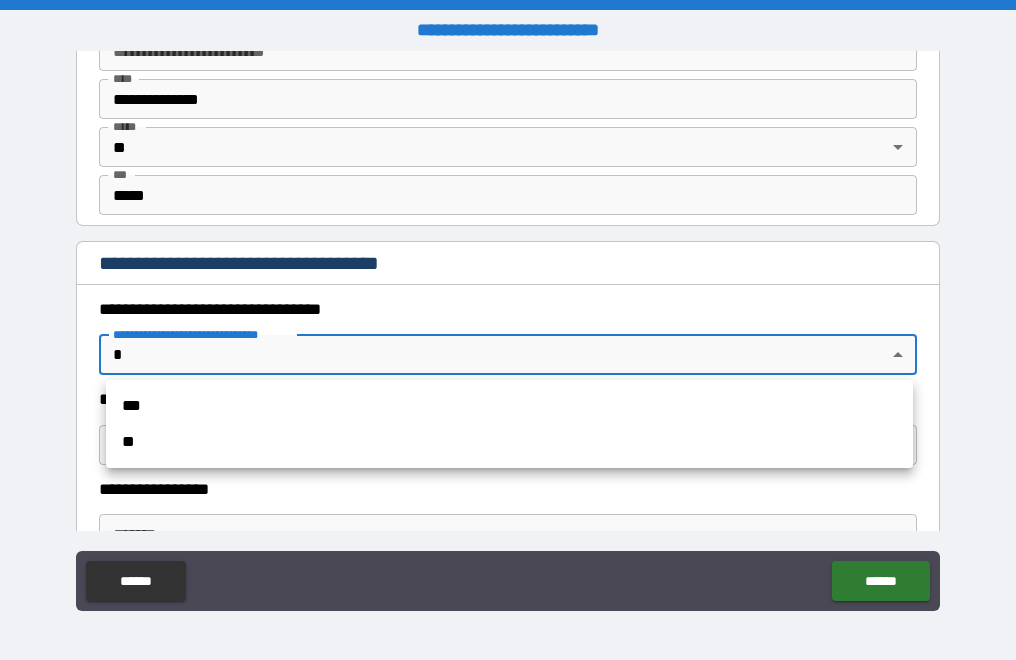 click on "***" at bounding box center [509, 406] 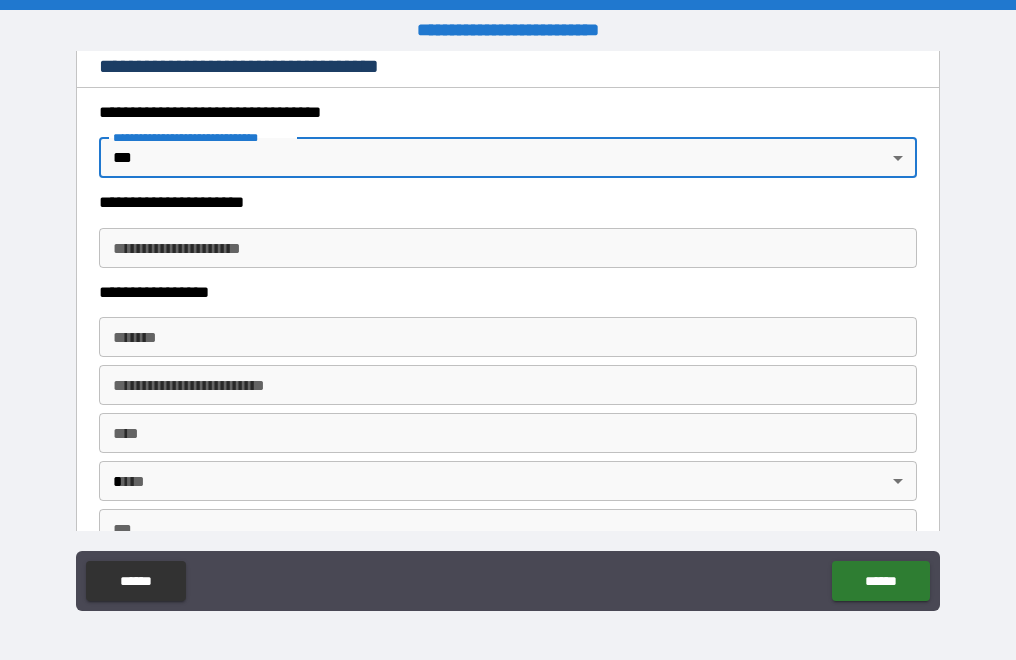 scroll, scrollTop: 1831, scrollLeft: 0, axis: vertical 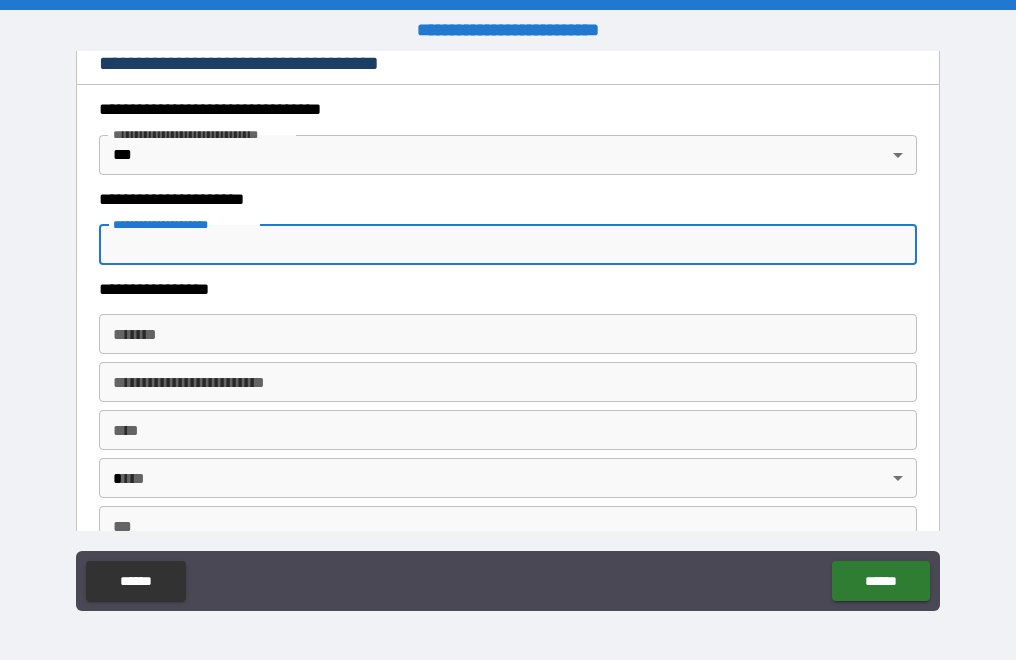 click on "**********" at bounding box center (508, 245) 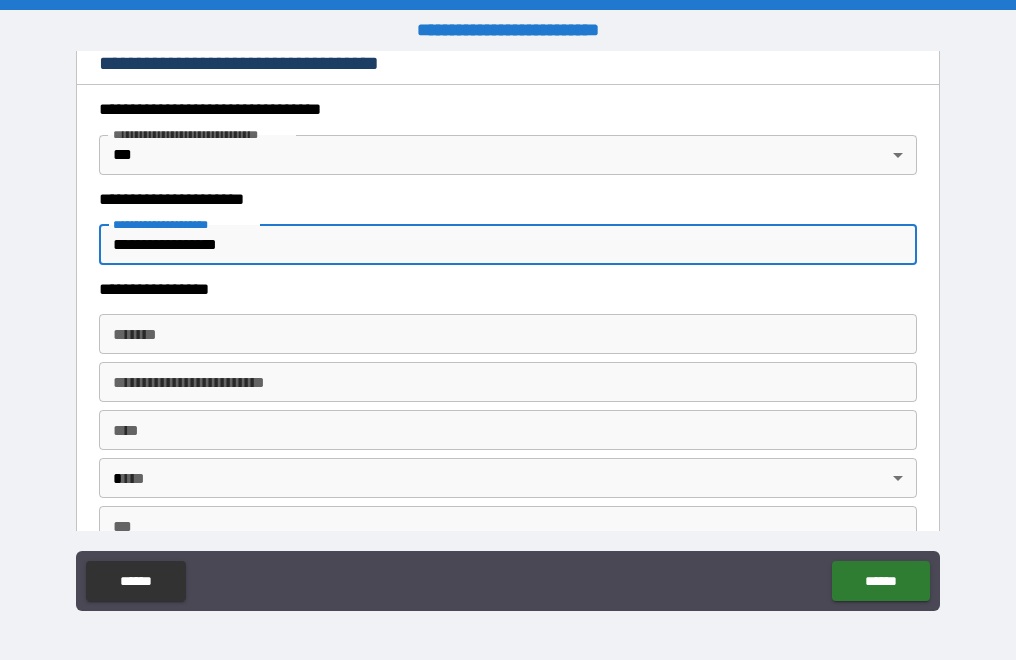 type on "**********" 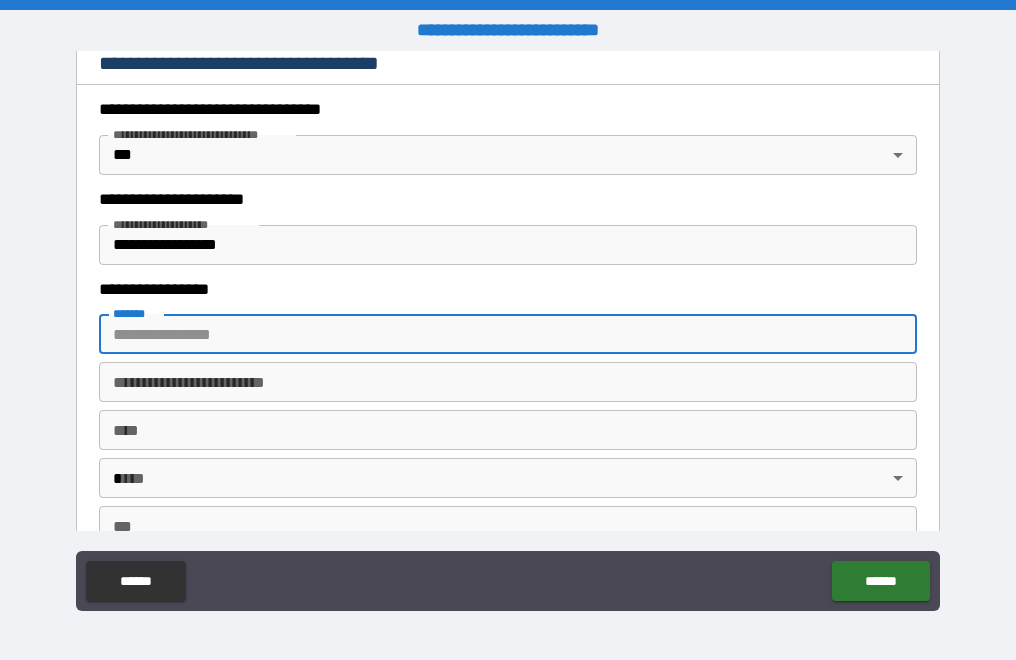 click on "*******" at bounding box center [508, 334] 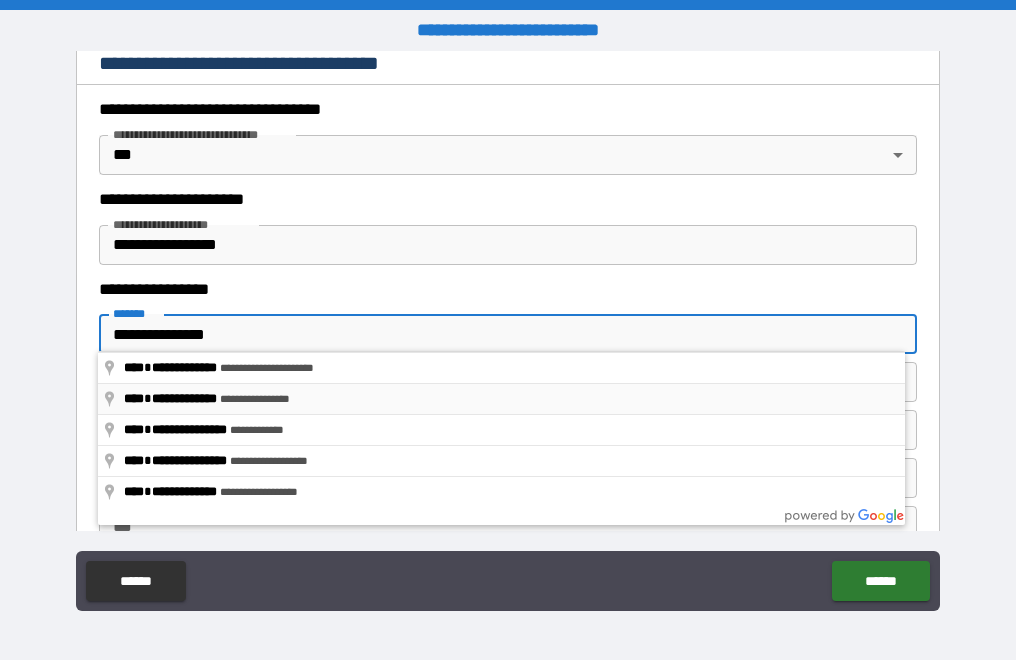 type on "**********" 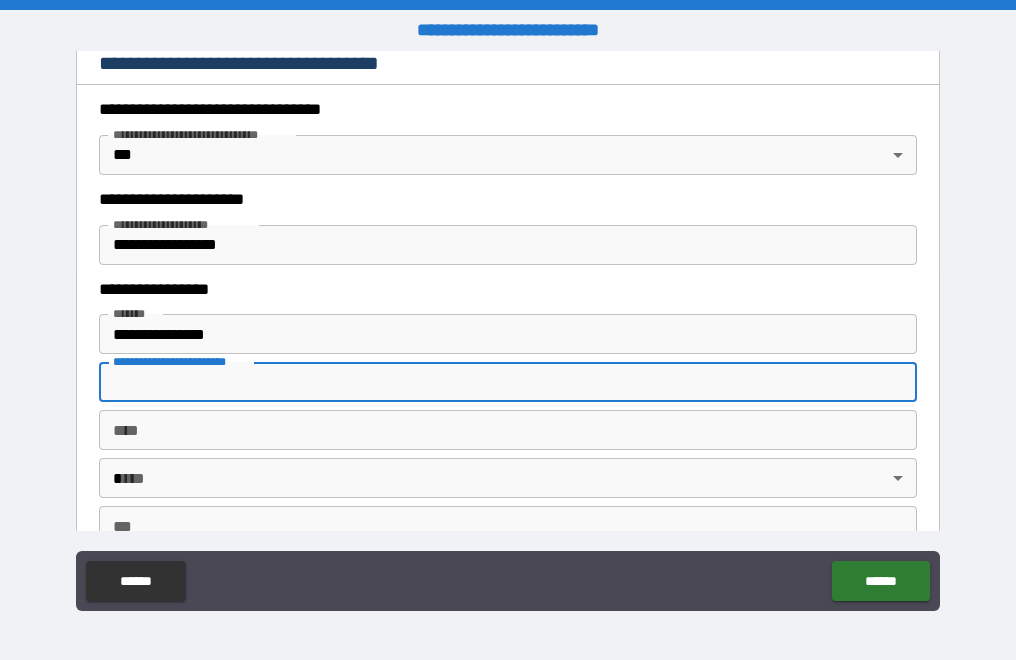 type on "********" 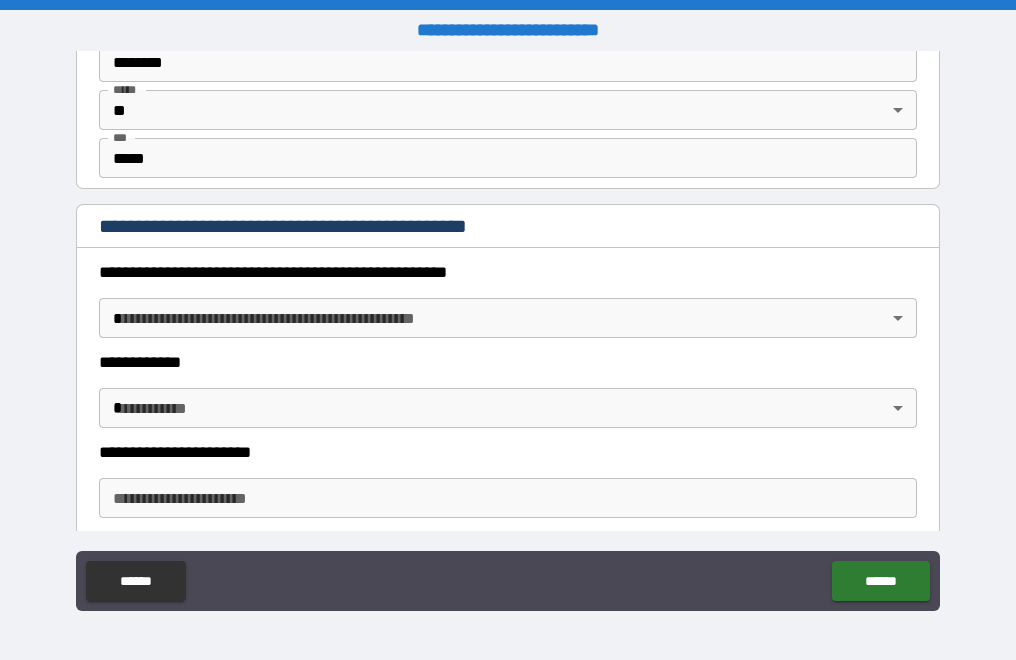 scroll, scrollTop: 2231, scrollLeft: 0, axis: vertical 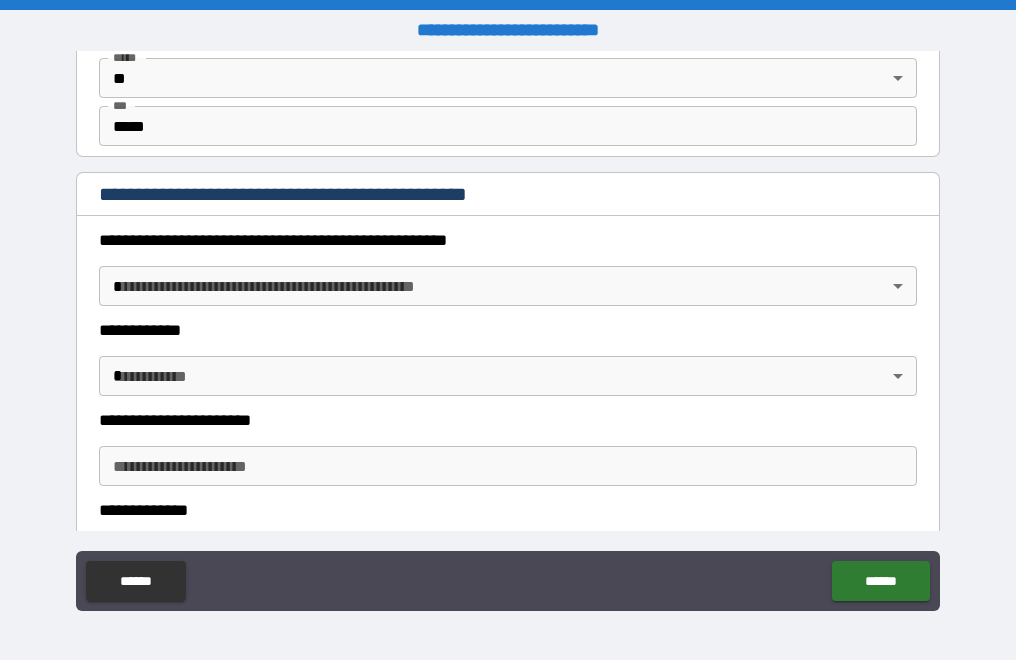 click on "**********" at bounding box center [508, 330] 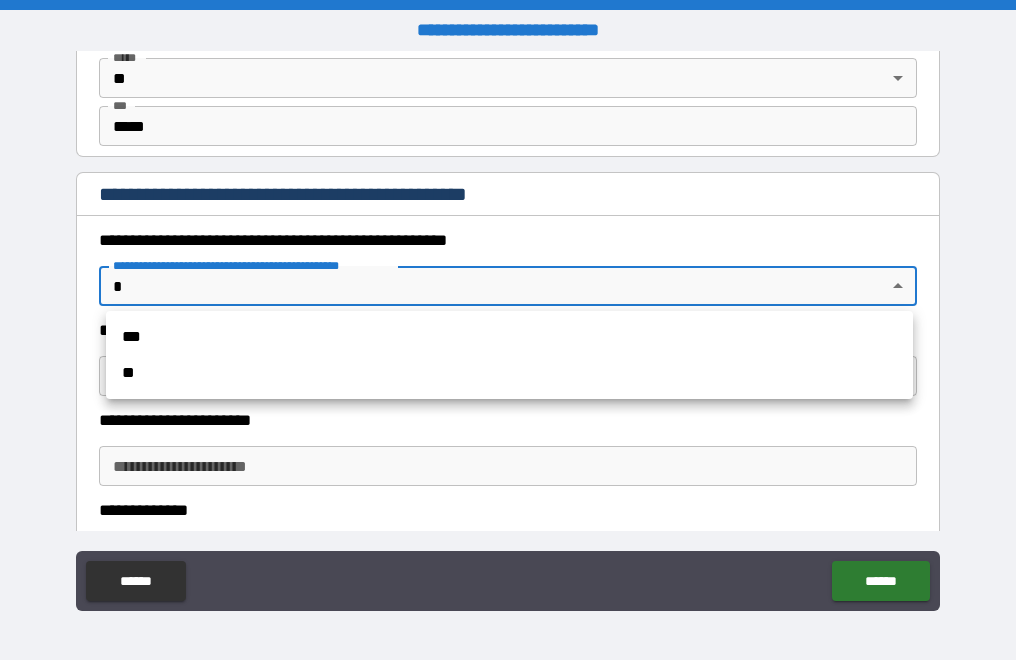 click on "**" at bounding box center (509, 373) 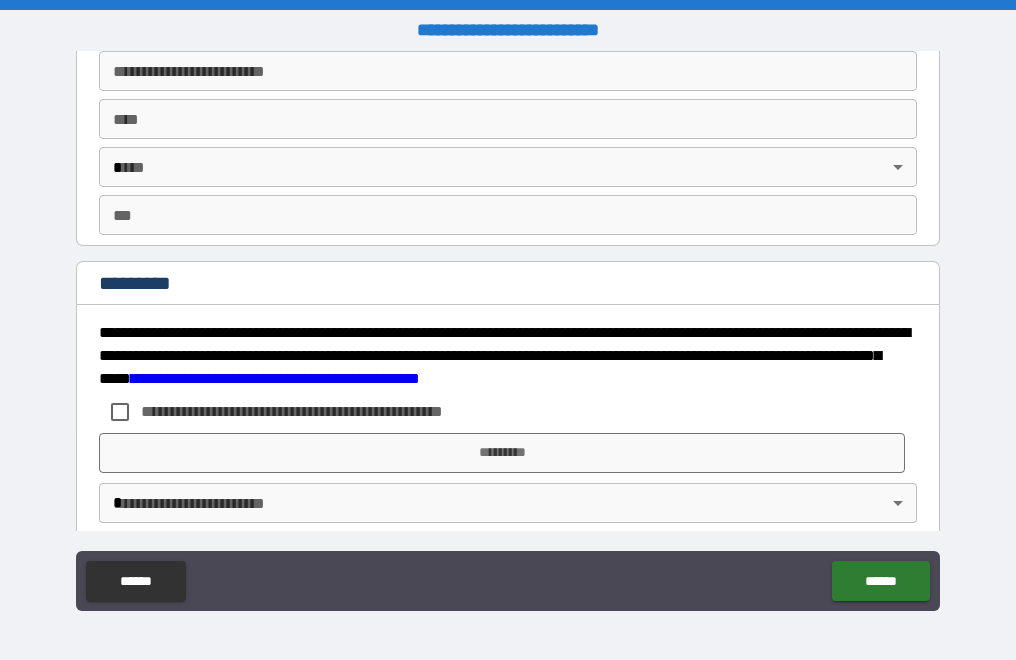 scroll, scrollTop: 3980, scrollLeft: 0, axis: vertical 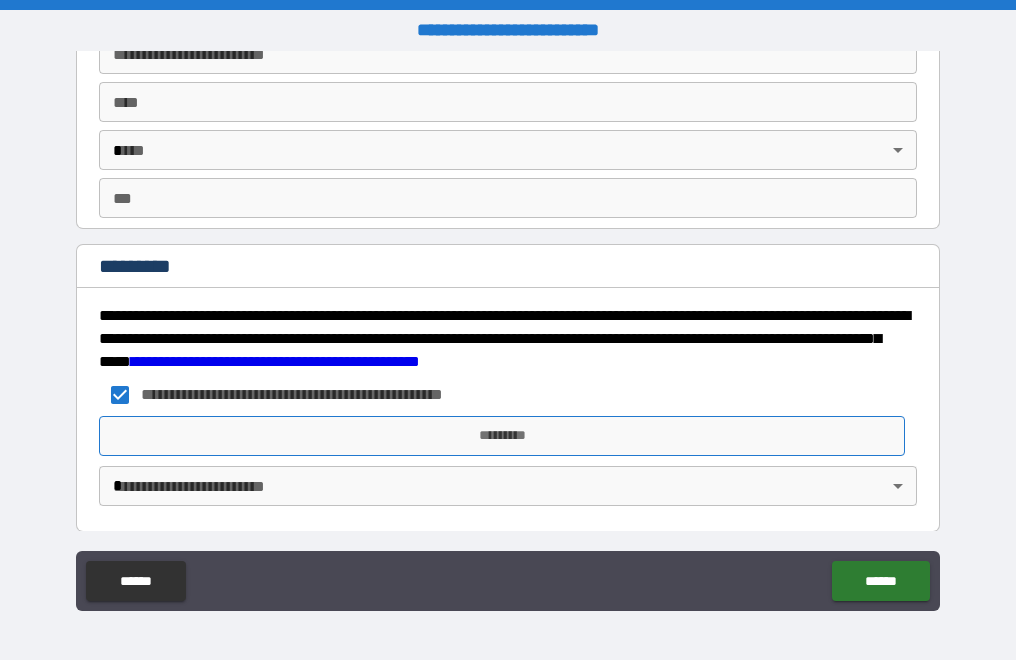 click on "*********" at bounding box center (502, 436) 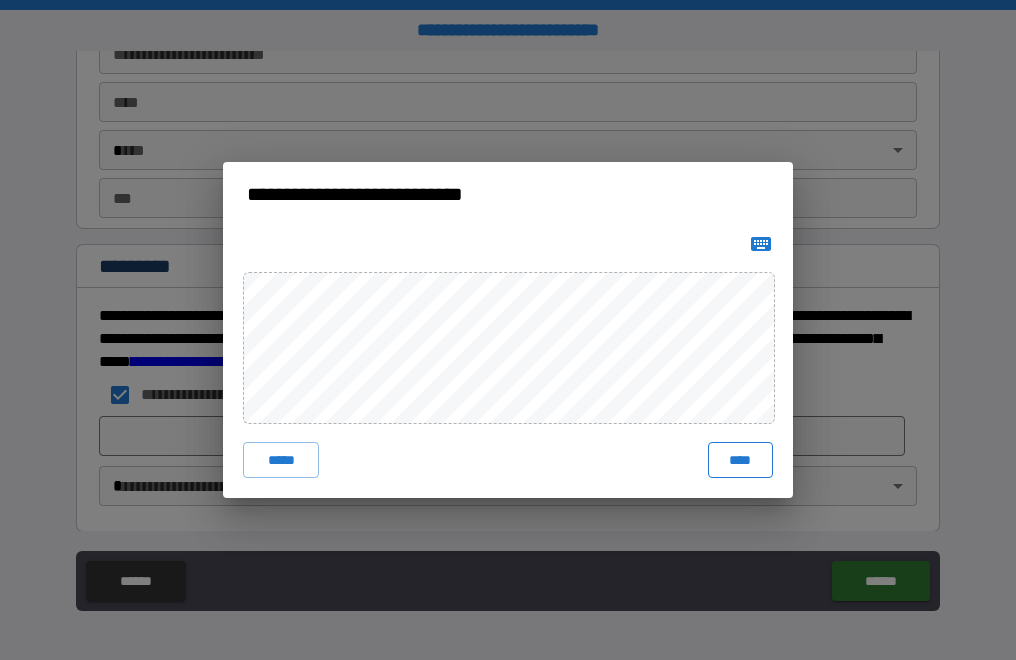 click on "****" at bounding box center [740, 460] 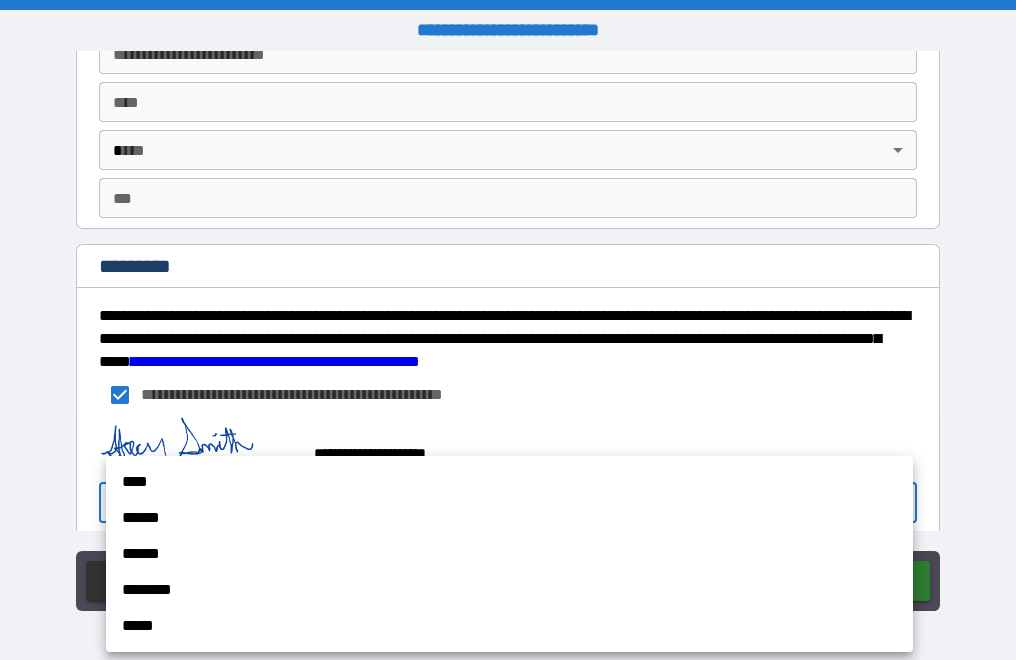 click on "**********" at bounding box center (508, 330) 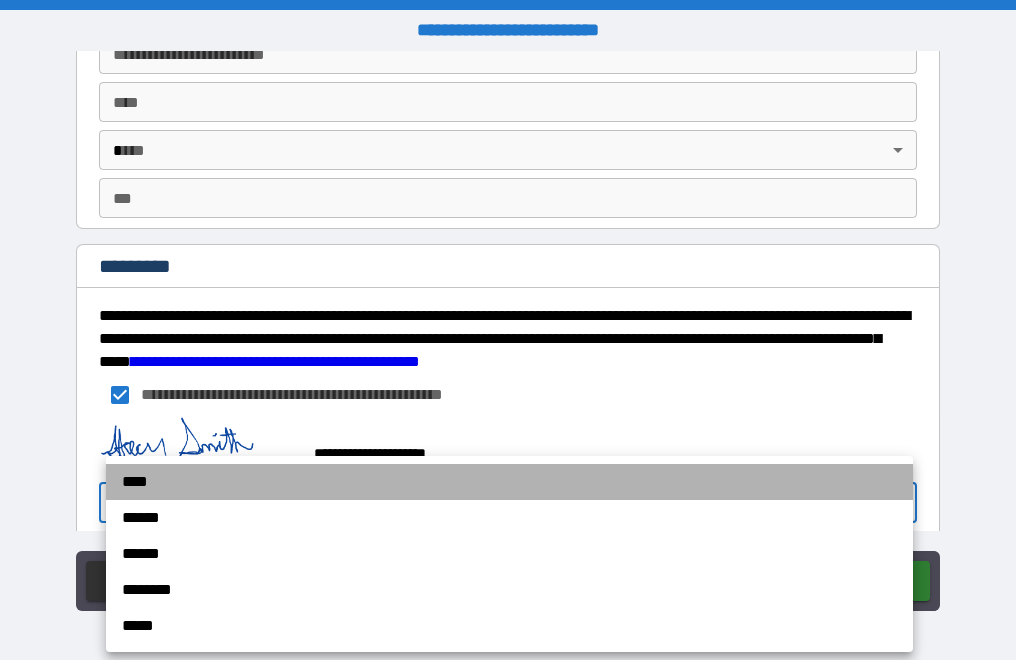 drag, startPoint x: 161, startPoint y: 483, endPoint x: 337, endPoint y: 534, distance: 183.24028 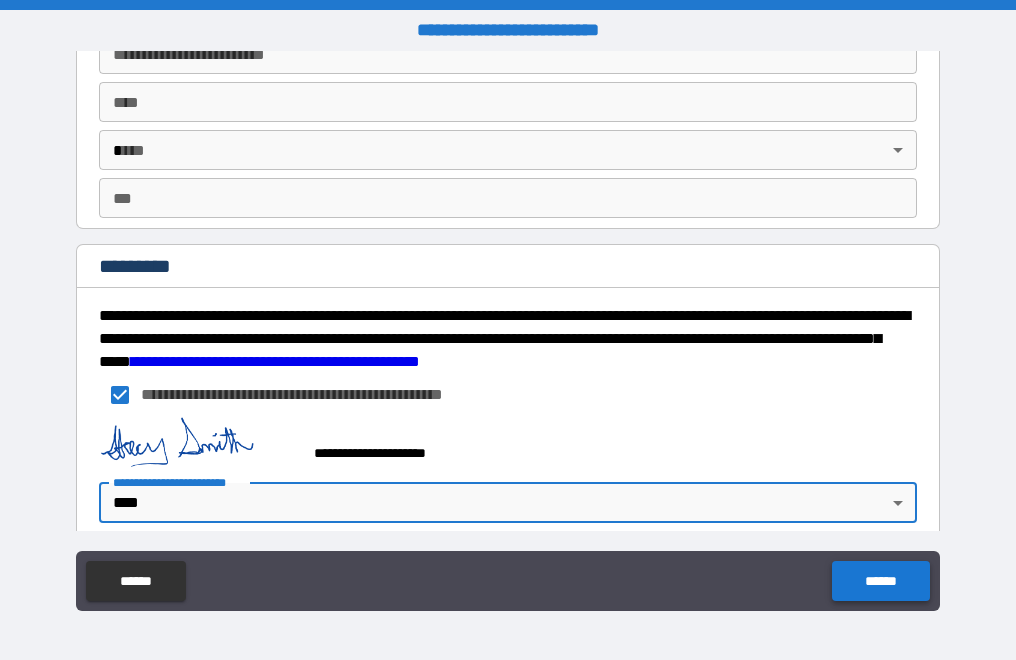 click on "******" at bounding box center [880, 581] 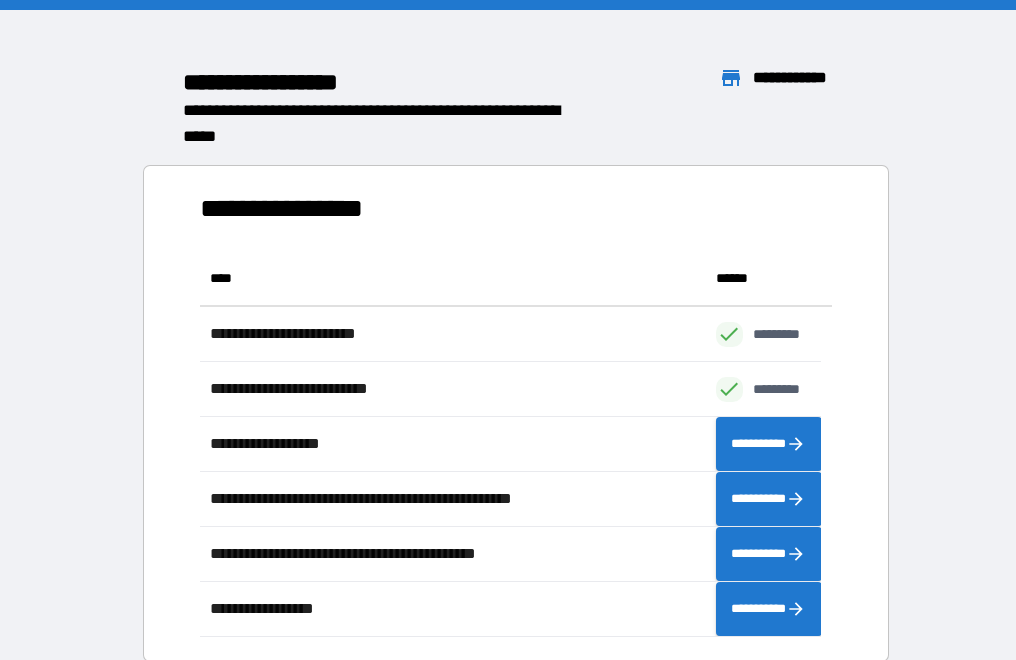 scroll, scrollTop: 16, scrollLeft: 16, axis: both 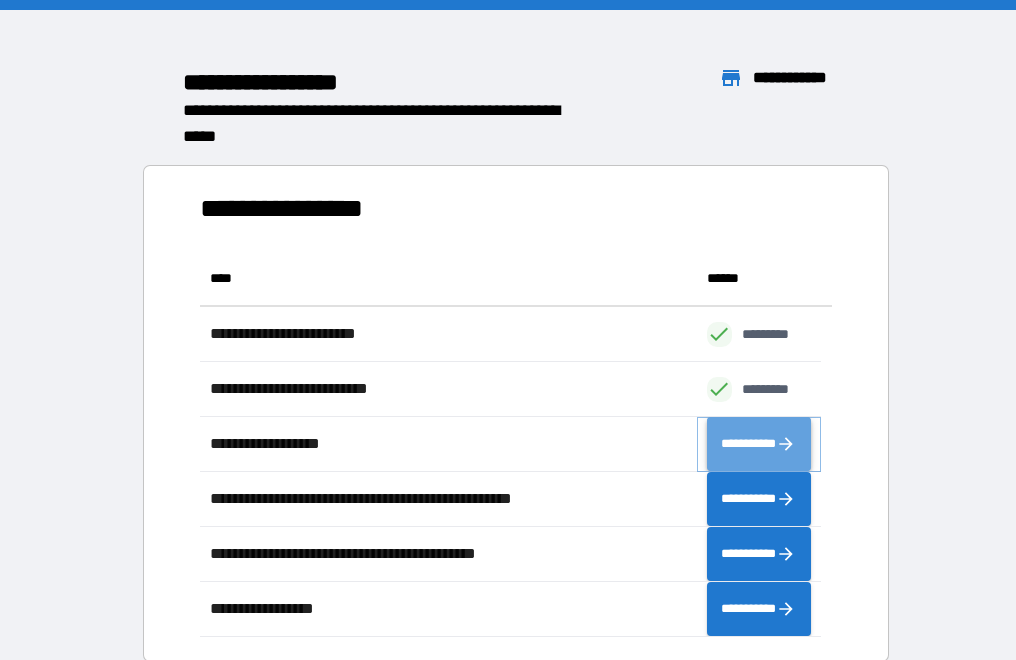 click on "**********" at bounding box center (759, 444) 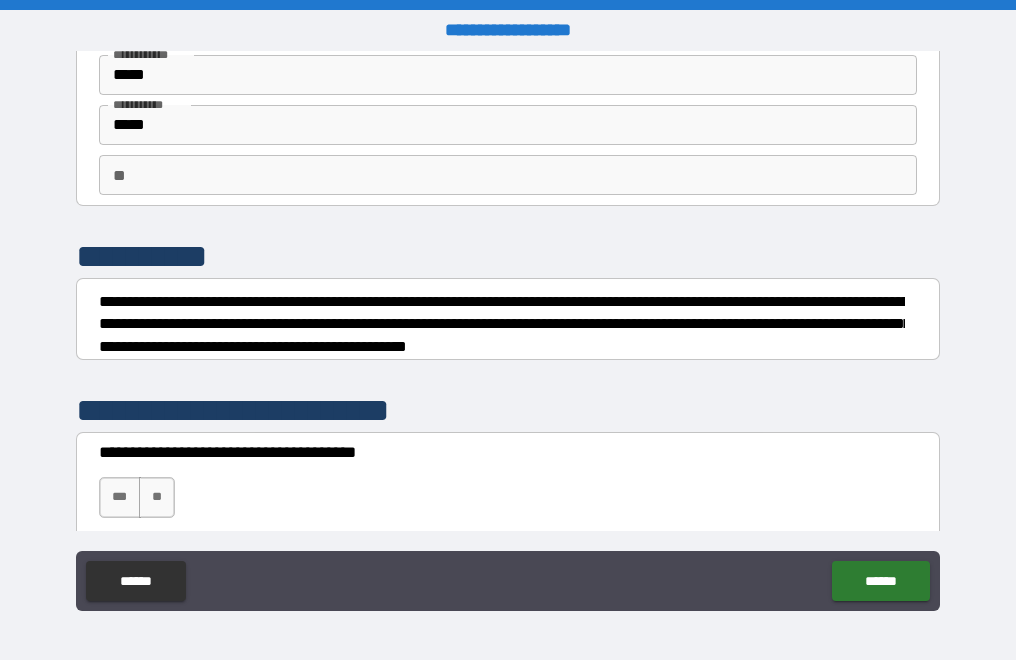 scroll, scrollTop: 300, scrollLeft: 0, axis: vertical 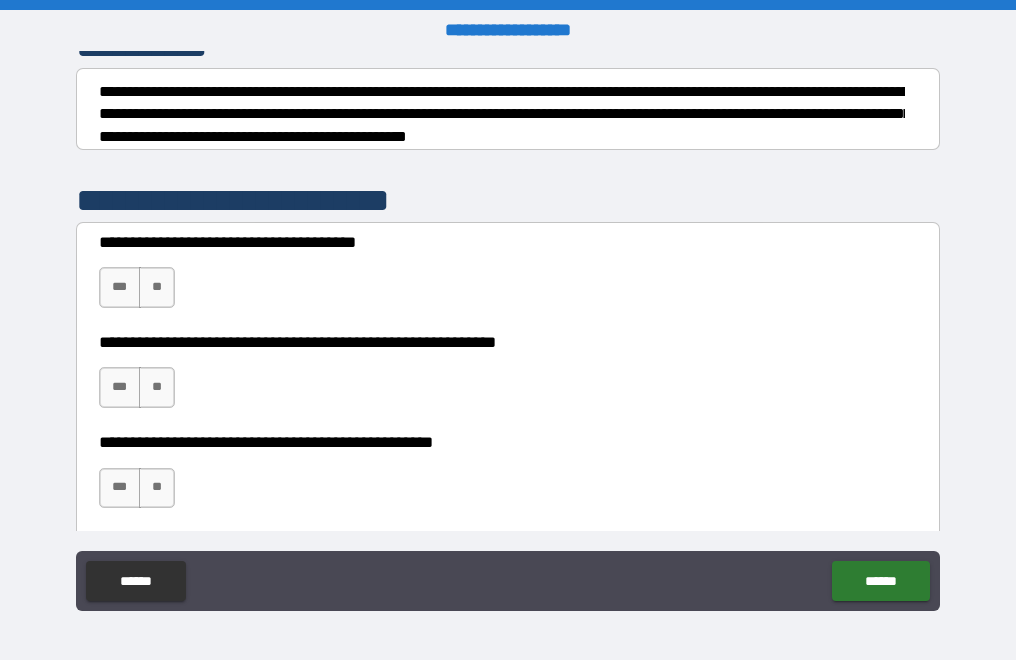 click on "**********" at bounding box center [508, 275] 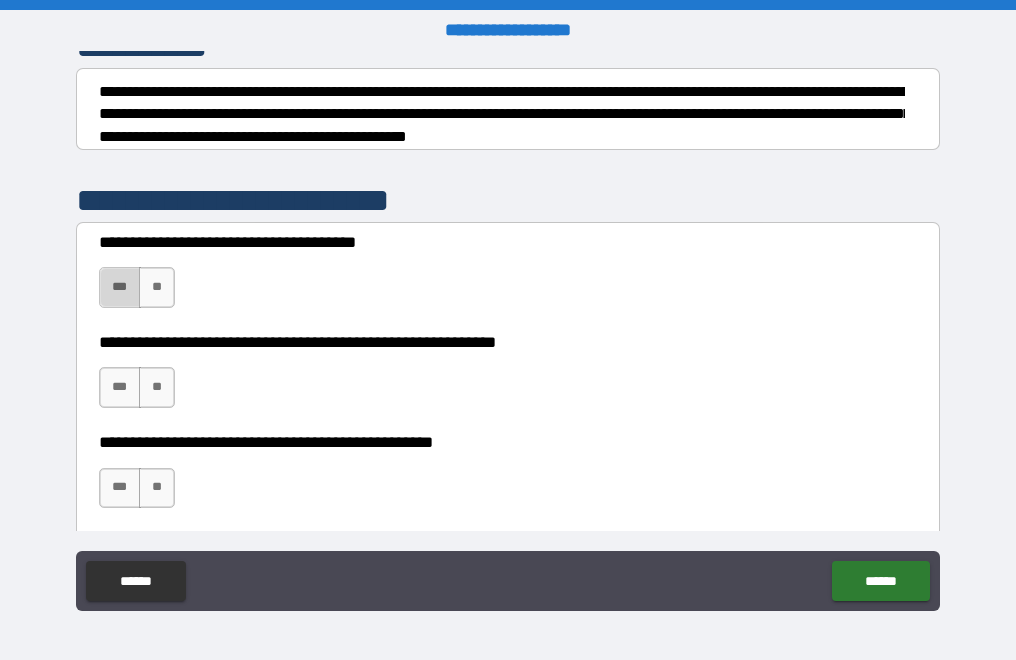 click on "***" at bounding box center (120, 287) 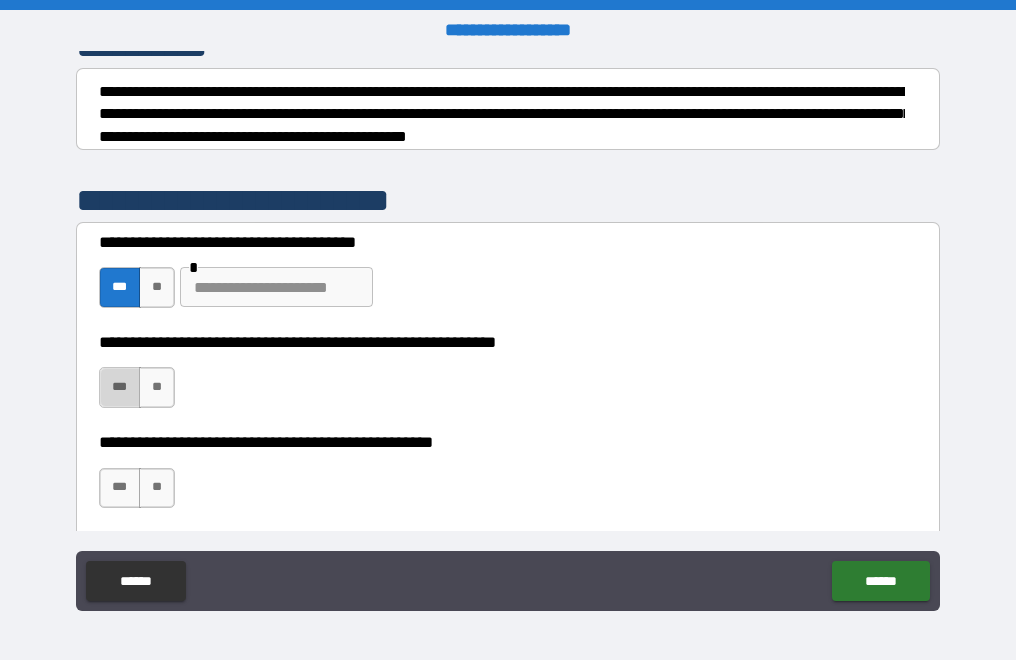 click on "***" at bounding box center [120, 387] 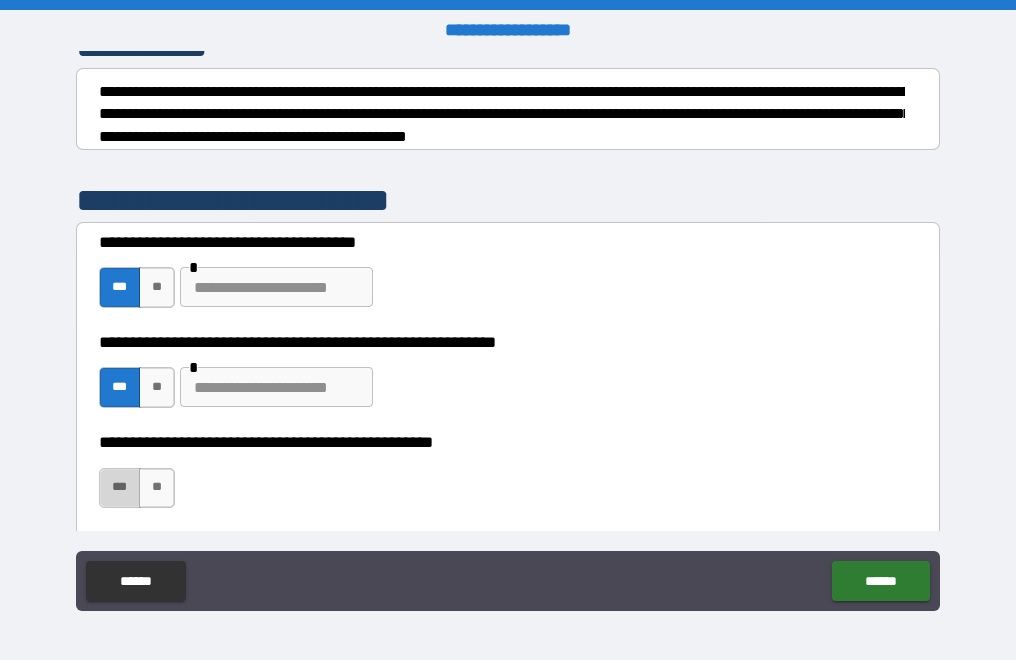 click on "***" at bounding box center [120, 488] 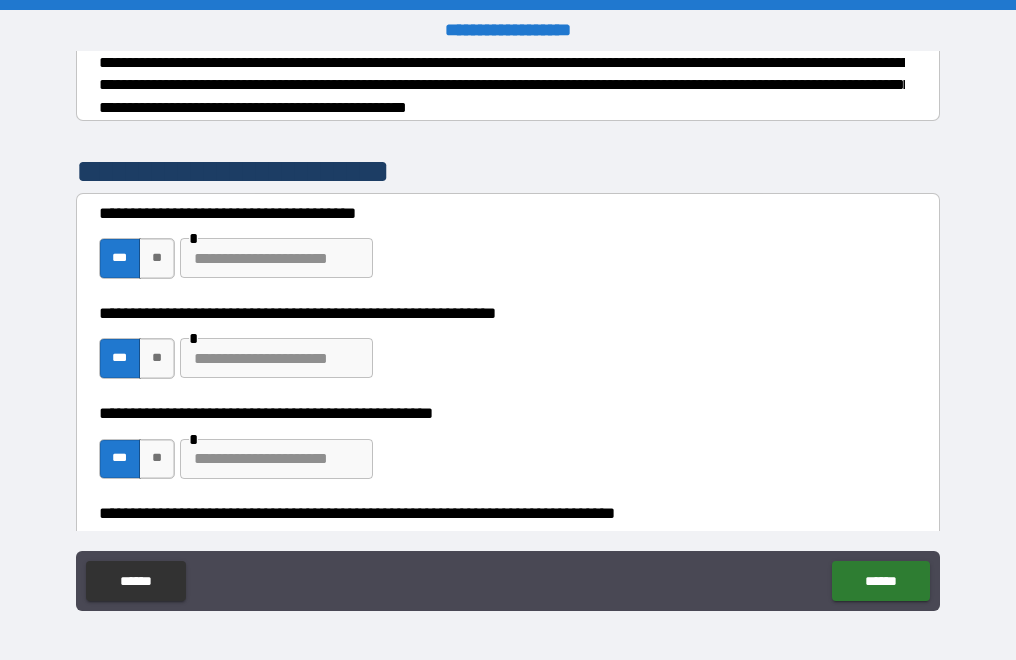 scroll, scrollTop: 300, scrollLeft: 0, axis: vertical 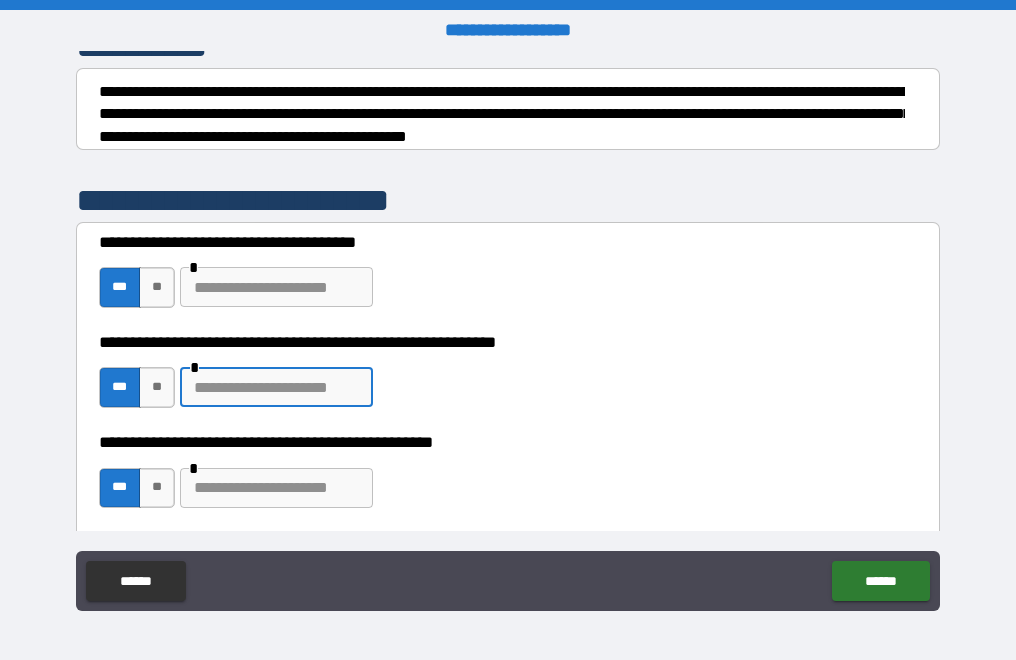drag, startPoint x: 214, startPoint y: 393, endPoint x: 212, endPoint y: 375, distance: 18.110771 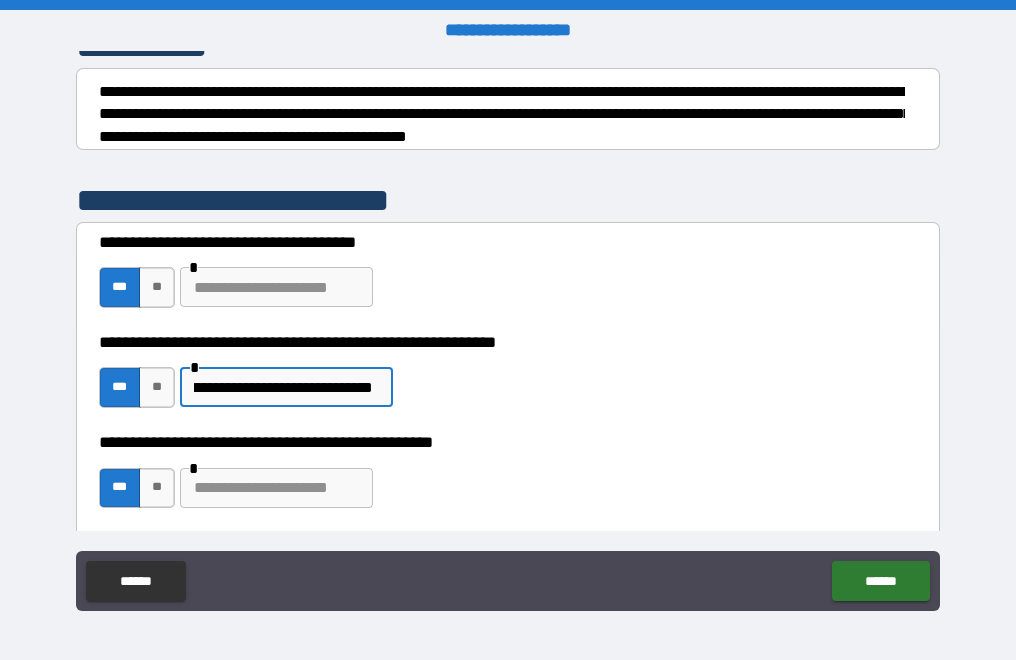 scroll, scrollTop: 0, scrollLeft: 234, axis: horizontal 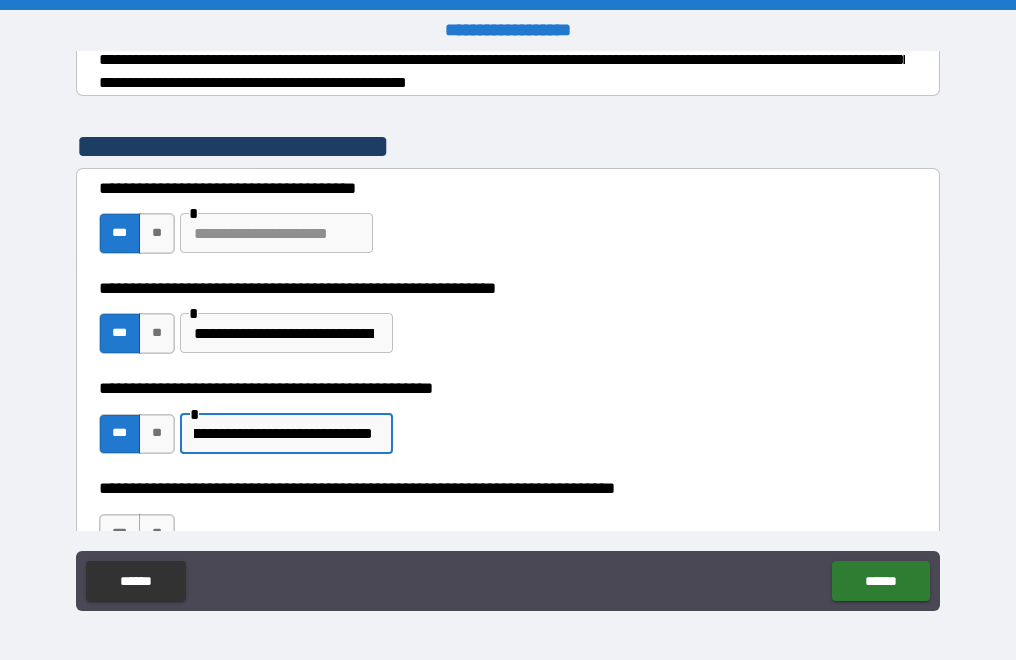 click on "**********" at bounding box center [283, 434] 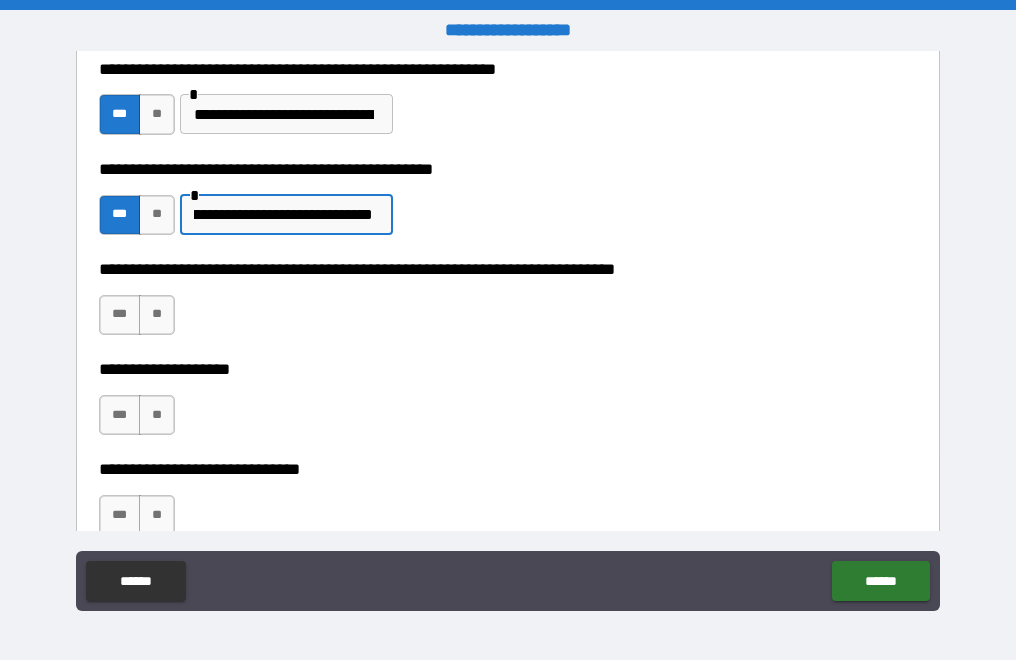 scroll, scrollTop: 654, scrollLeft: 0, axis: vertical 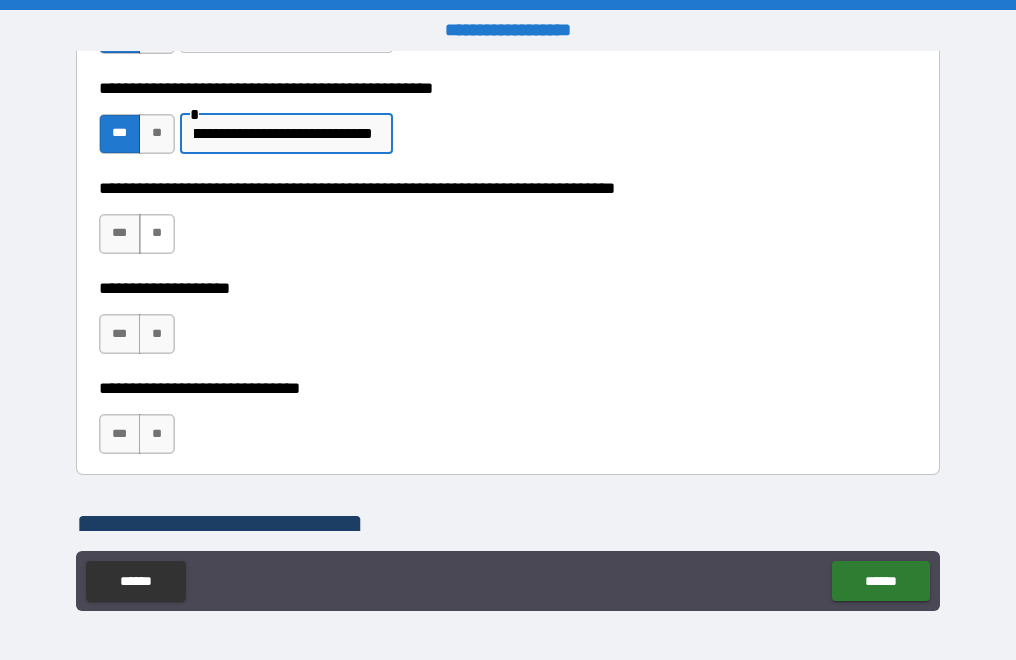 type on "**********" 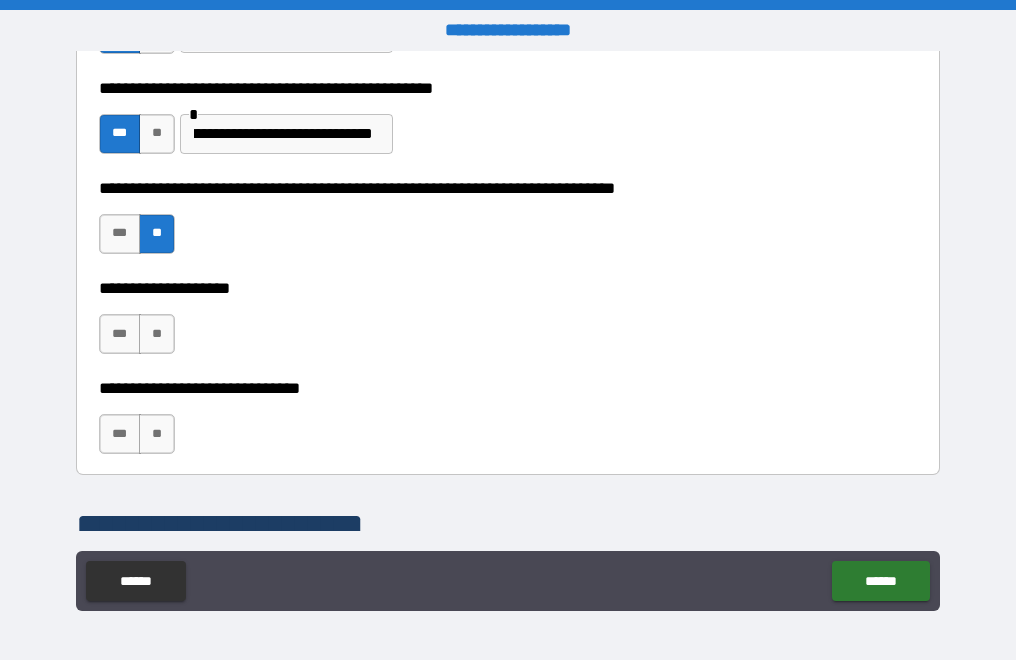 scroll, scrollTop: 0, scrollLeft: 0, axis: both 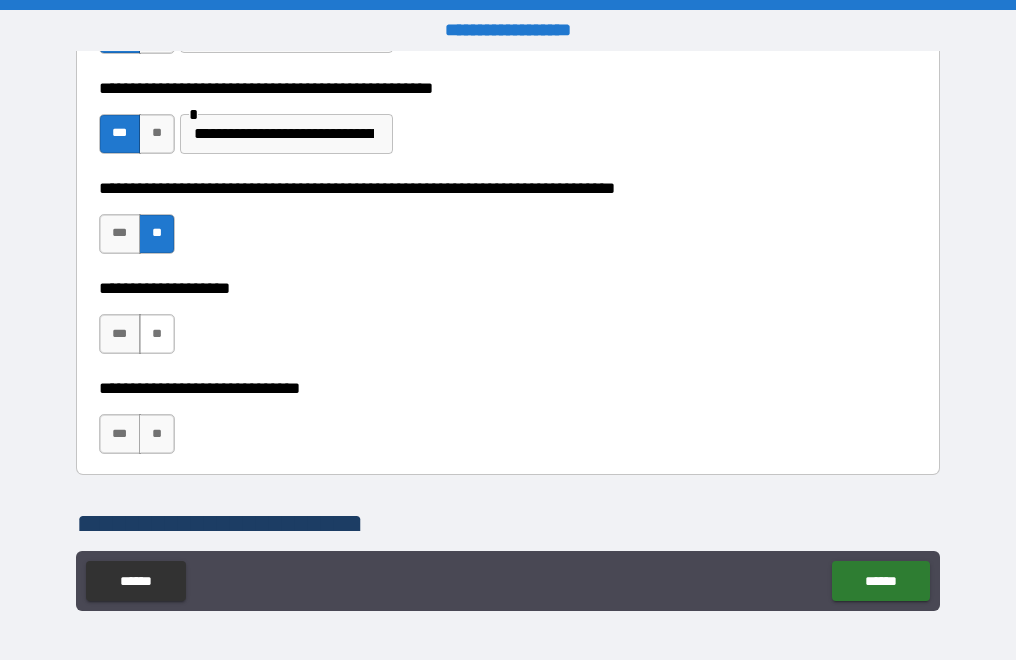 click on "**" at bounding box center (157, 334) 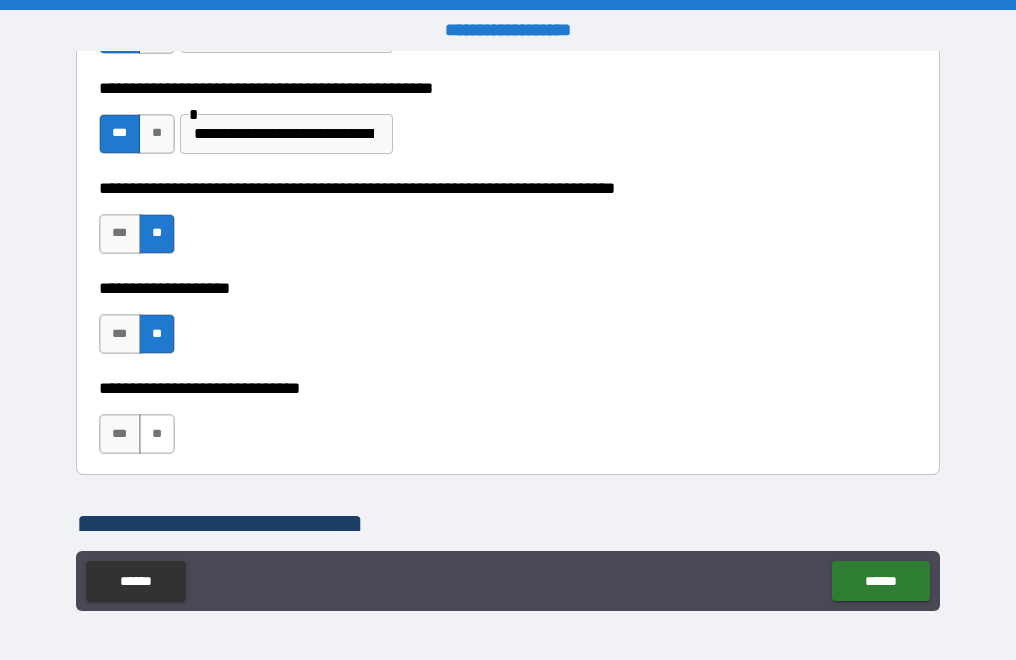 click on "**" at bounding box center [157, 434] 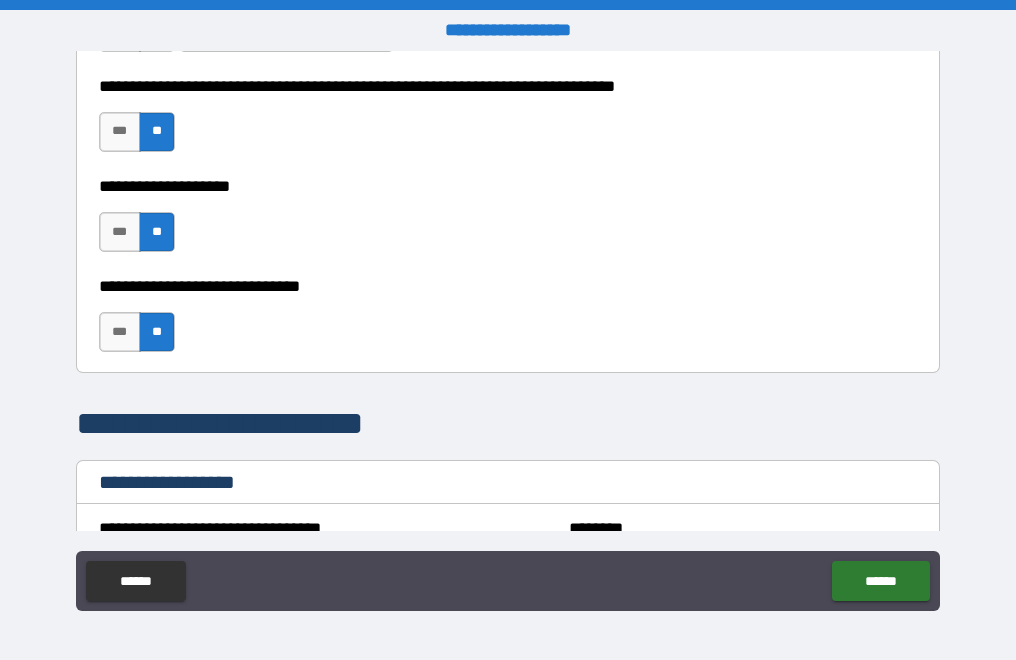 scroll, scrollTop: 954, scrollLeft: 0, axis: vertical 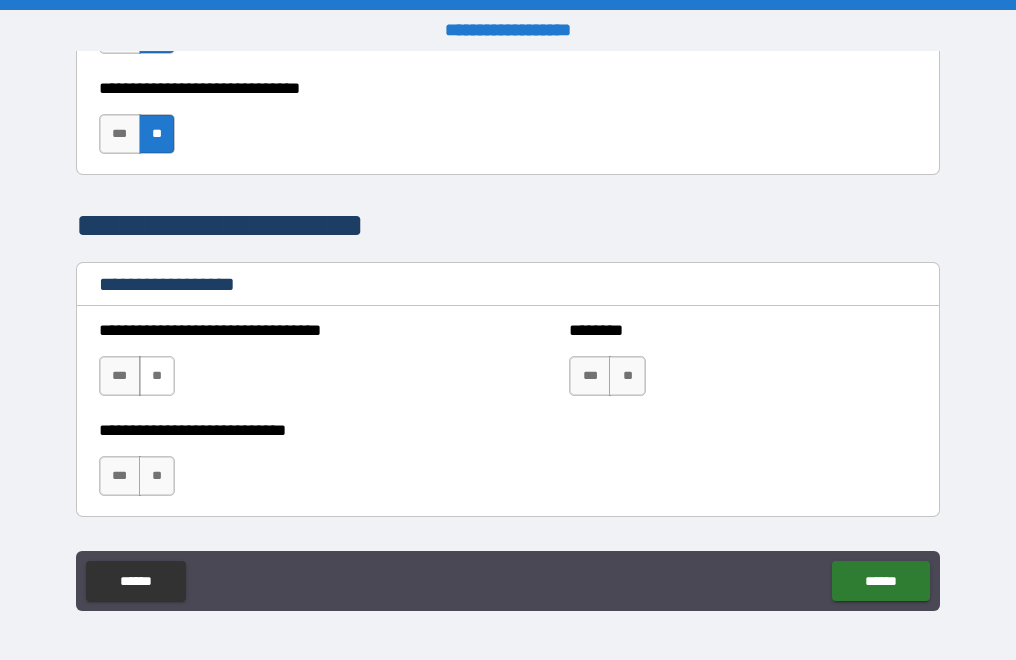 click on "**" at bounding box center (157, 376) 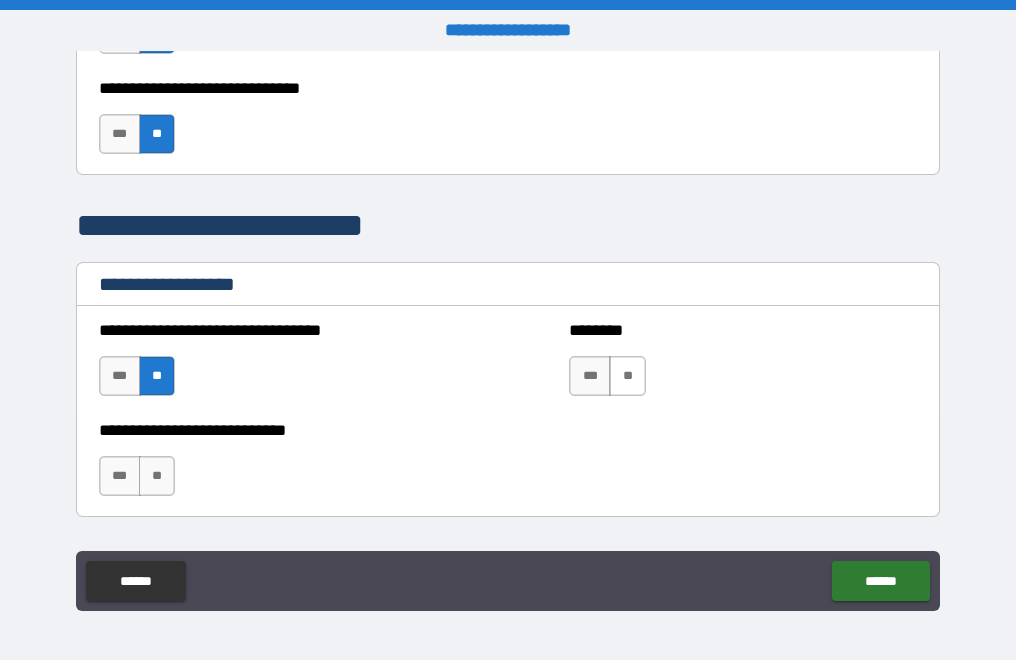 click on "**" at bounding box center [627, 376] 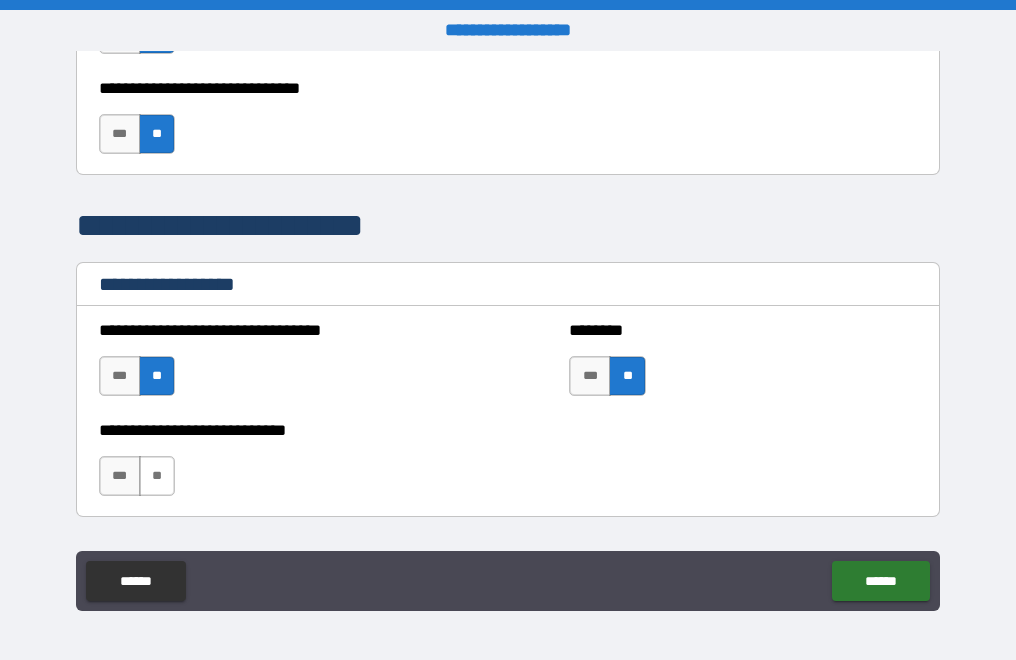 click on "**" at bounding box center [157, 476] 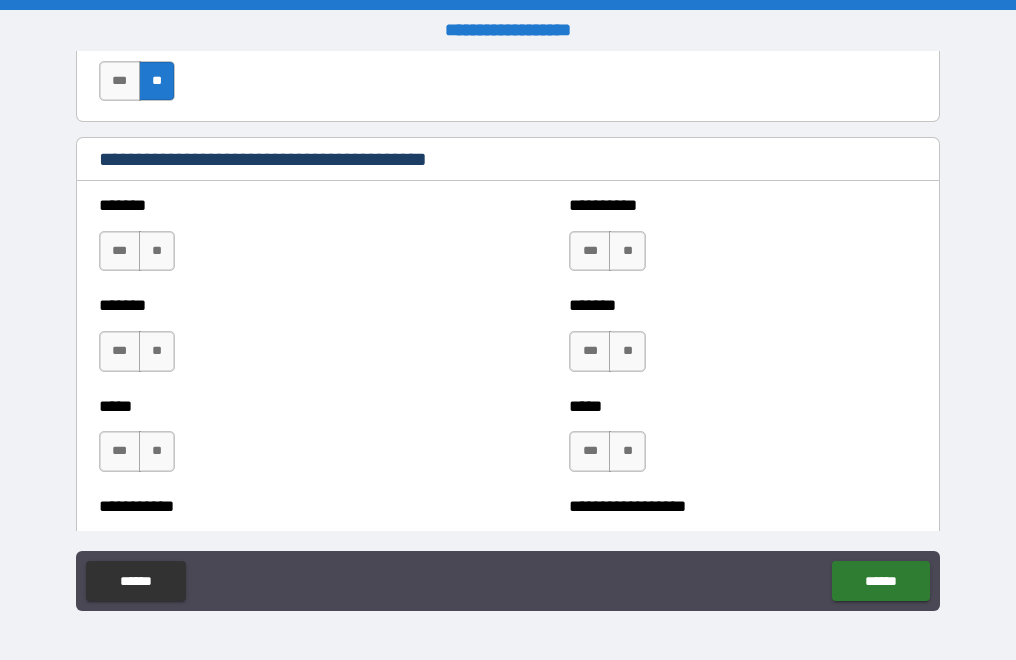 scroll, scrollTop: 1354, scrollLeft: 0, axis: vertical 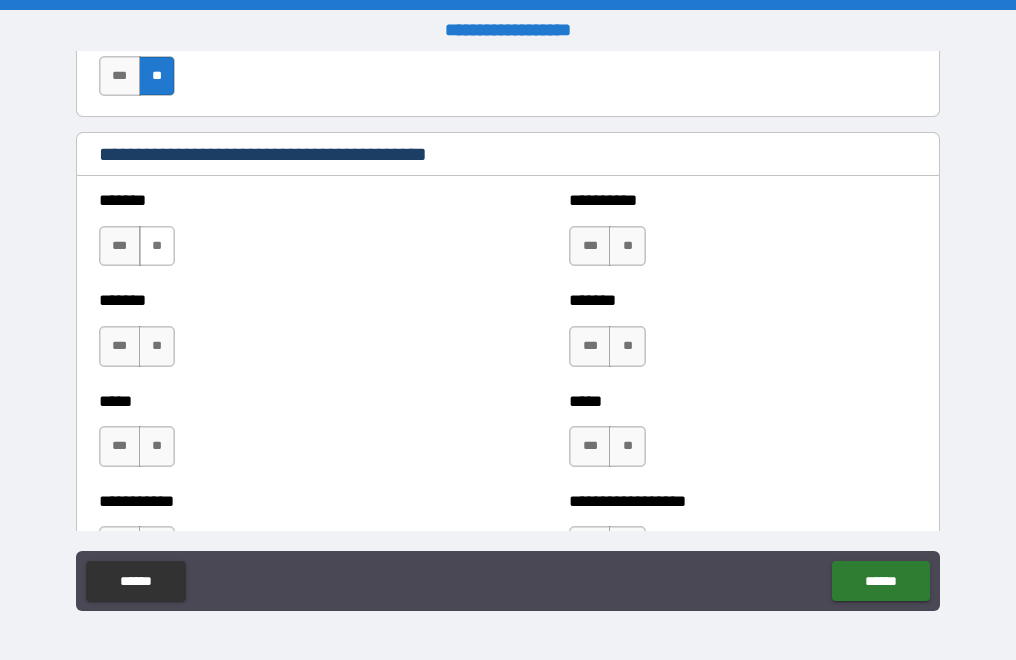 click on "**" at bounding box center (157, 246) 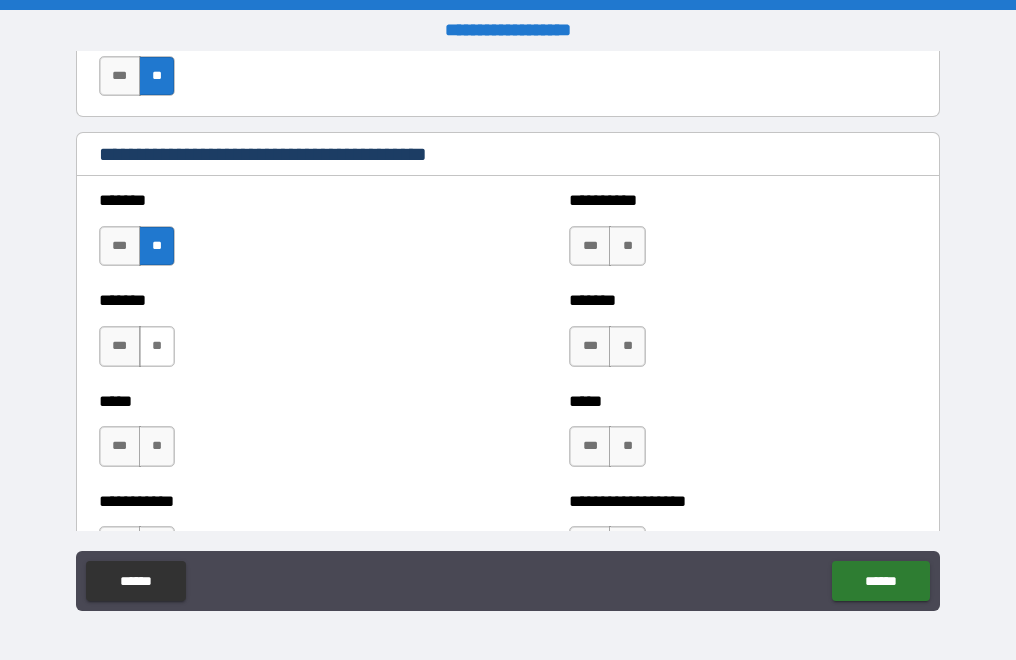 drag, startPoint x: 157, startPoint y: 336, endPoint x: 176, endPoint y: 362, distance: 32.202484 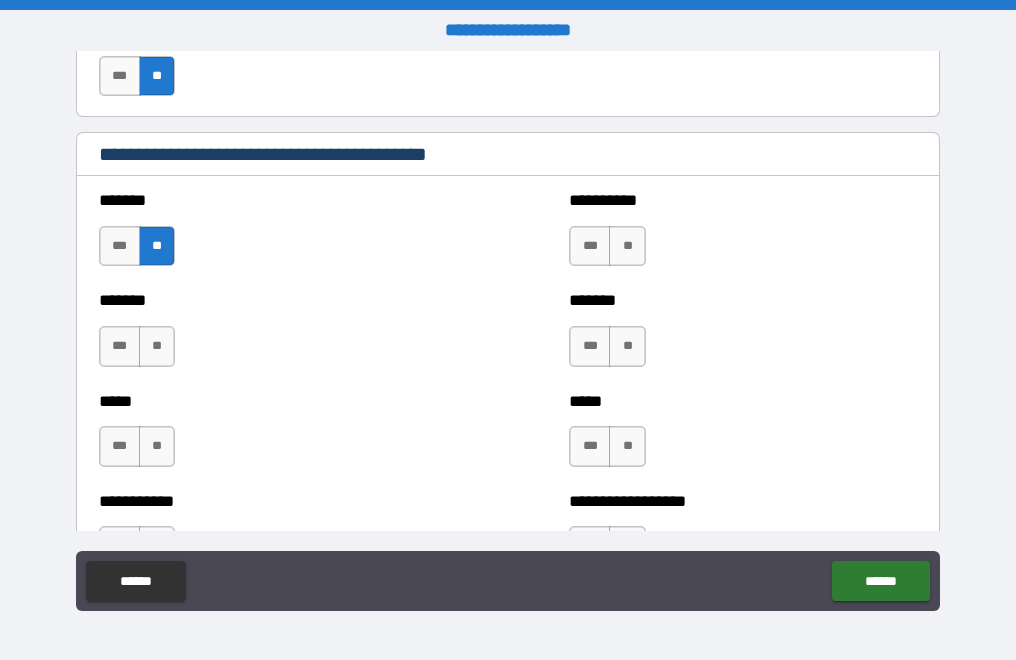 click on "**" at bounding box center [157, 346] 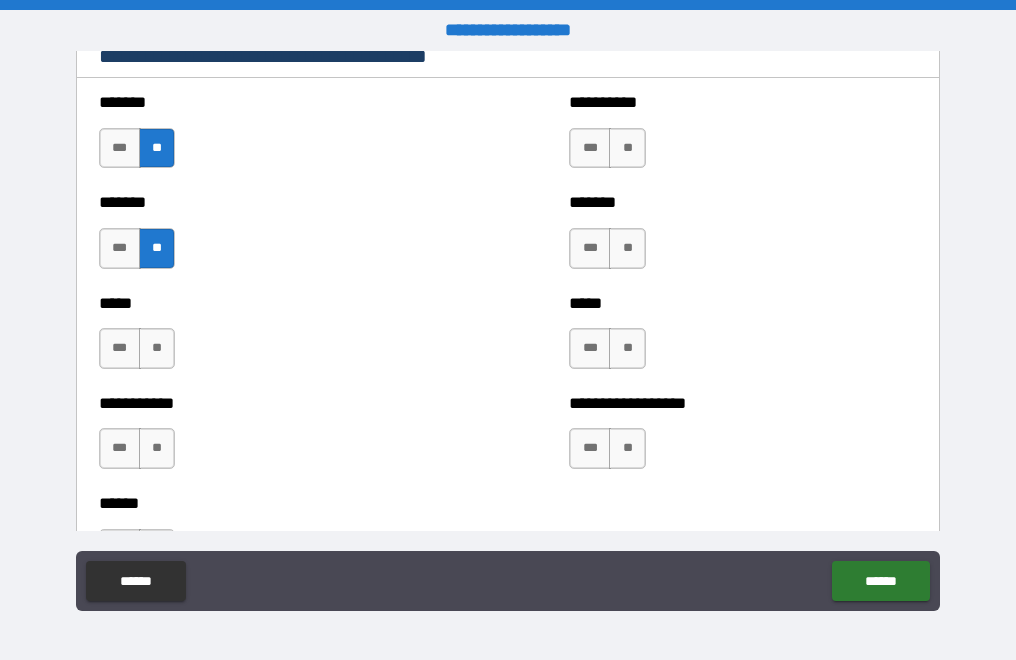 scroll, scrollTop: 1554, scrollLeft: 0, axis: vertical 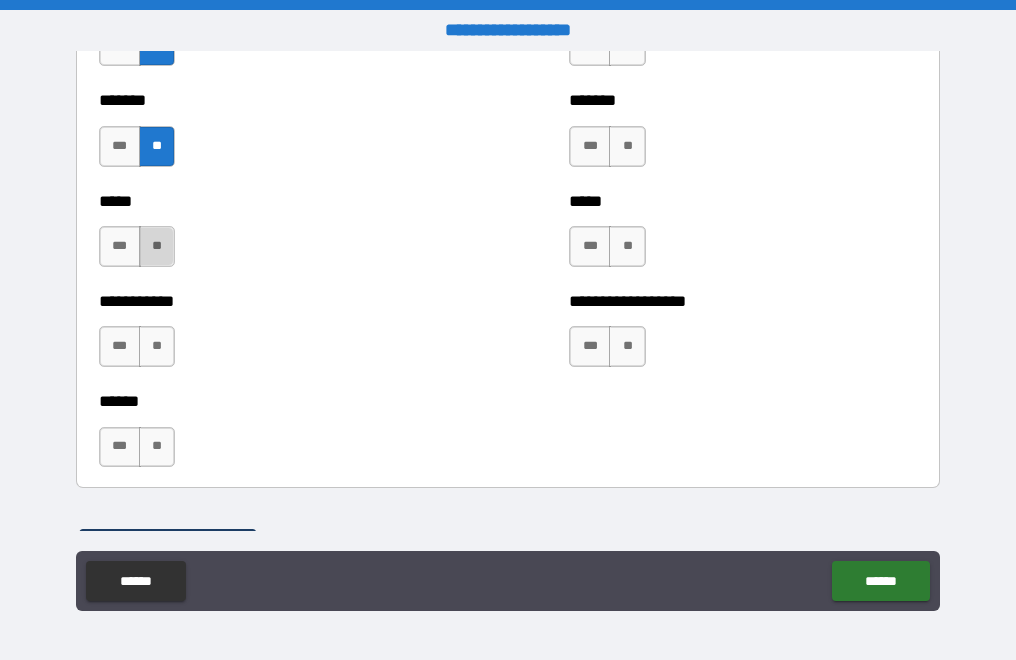 click on "**" at bounding box center (157, 246) 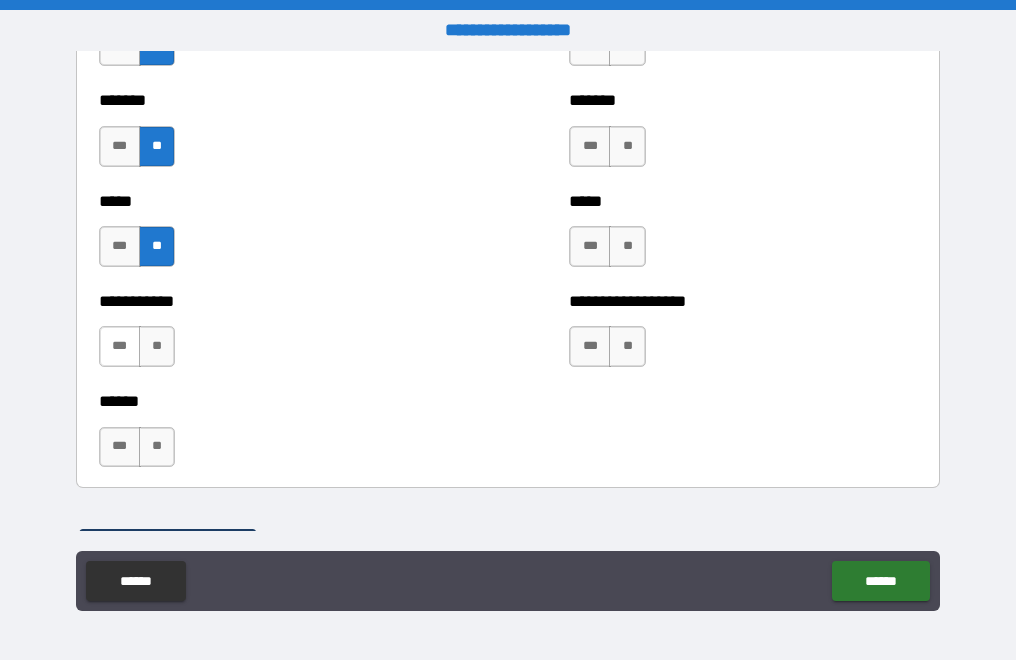 click on "***" at bounding box center [120, 346] 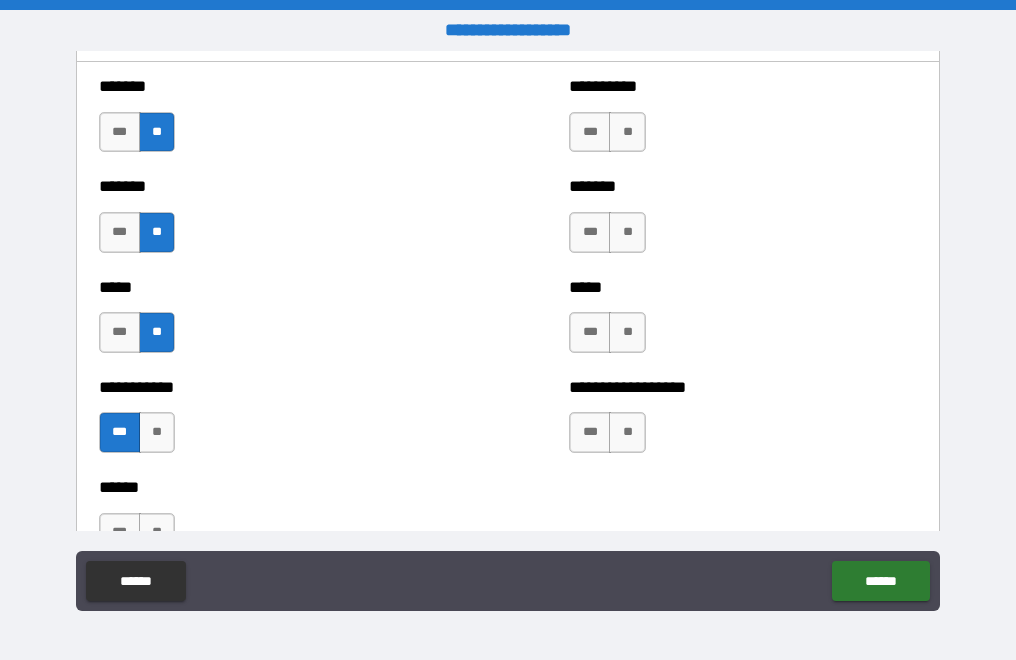 scroll, scrollTop: 1354, scrollLeft: 0, axis: vertical 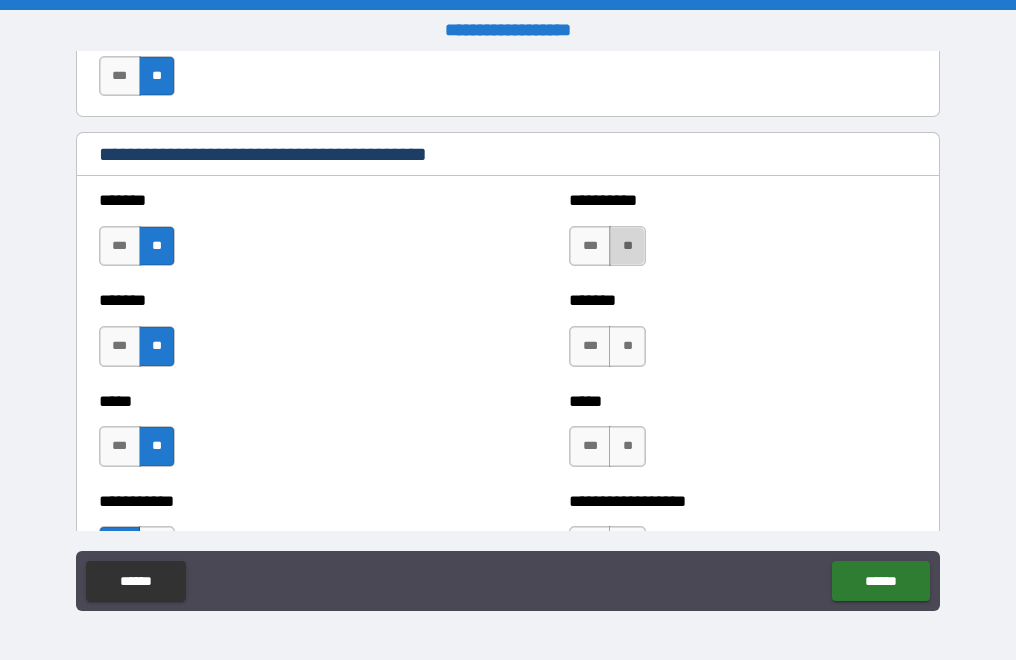 drag, startPoint x: 628, startPoint y: 241, endPoint x: 629, endPoint y: 276, distance: 35.014282 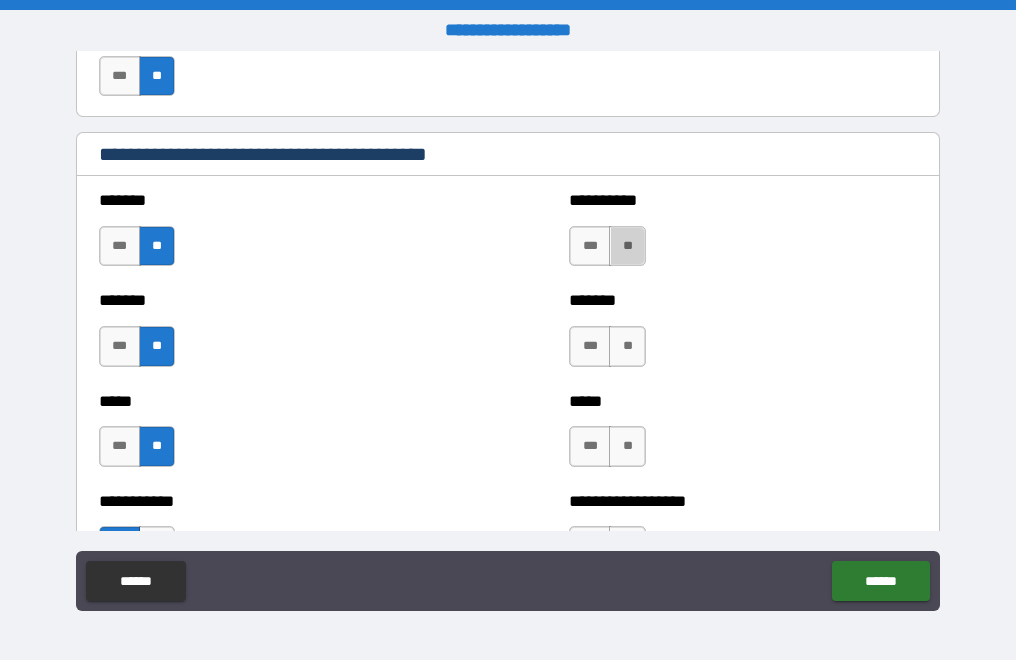 click on "**" at bounding box center [627, 246] 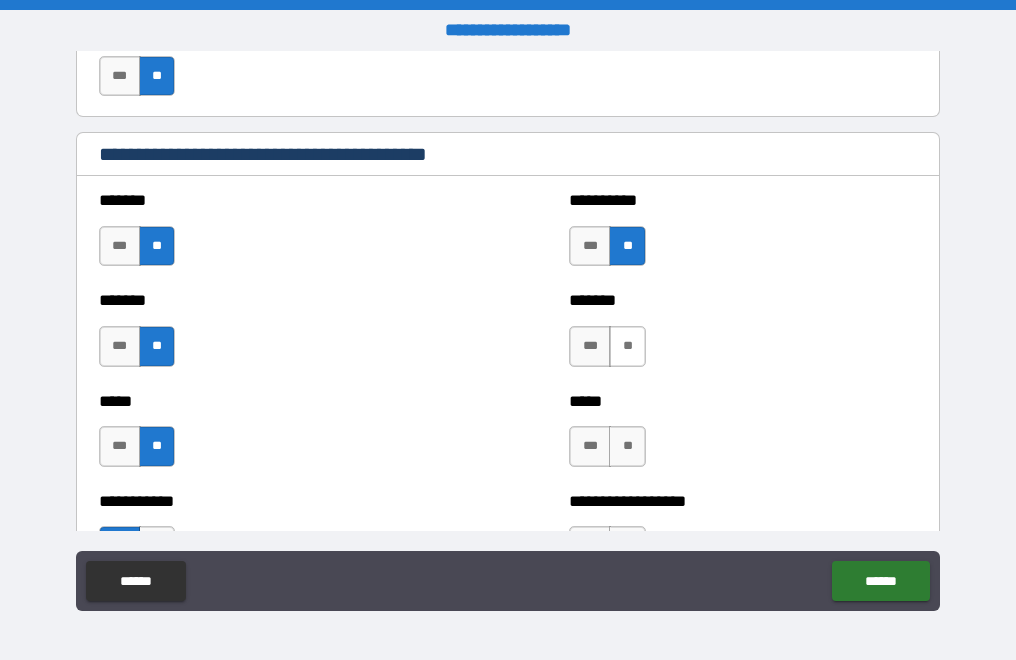 click on "**" at bounding box center (627, 346) 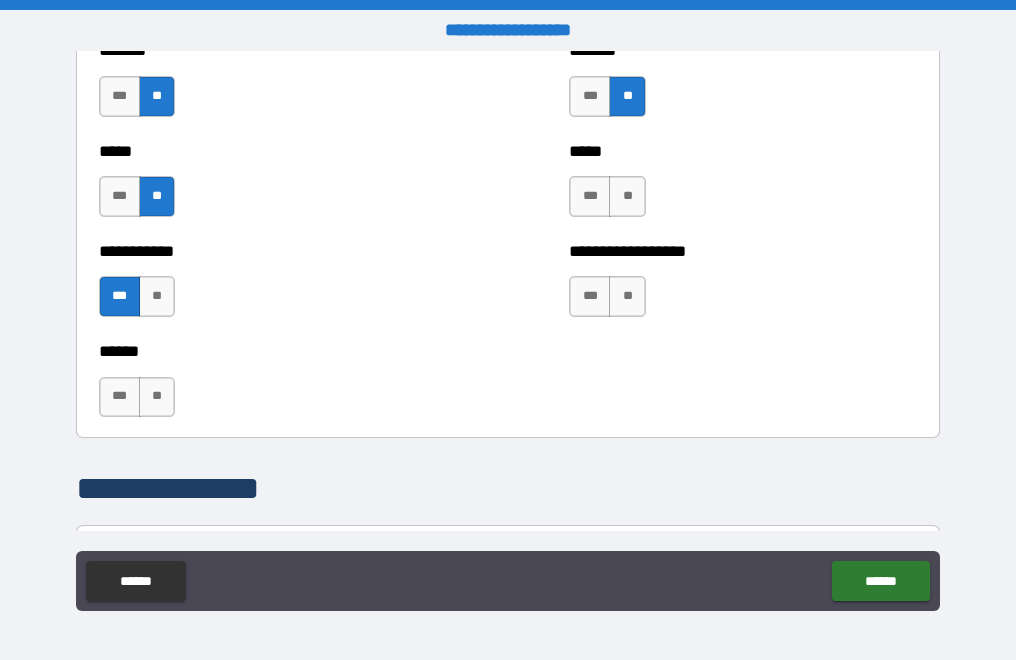 scroll, scrollTop: 1654, scrollLeft: 0, axis: vertical 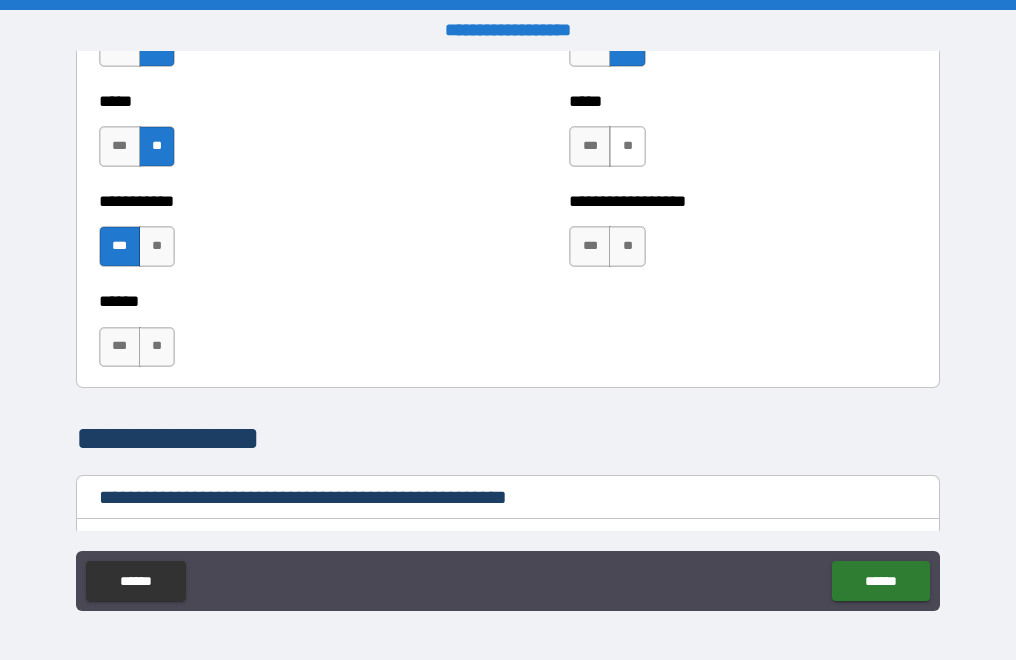 click on "**" at bounding box center [627, 146] 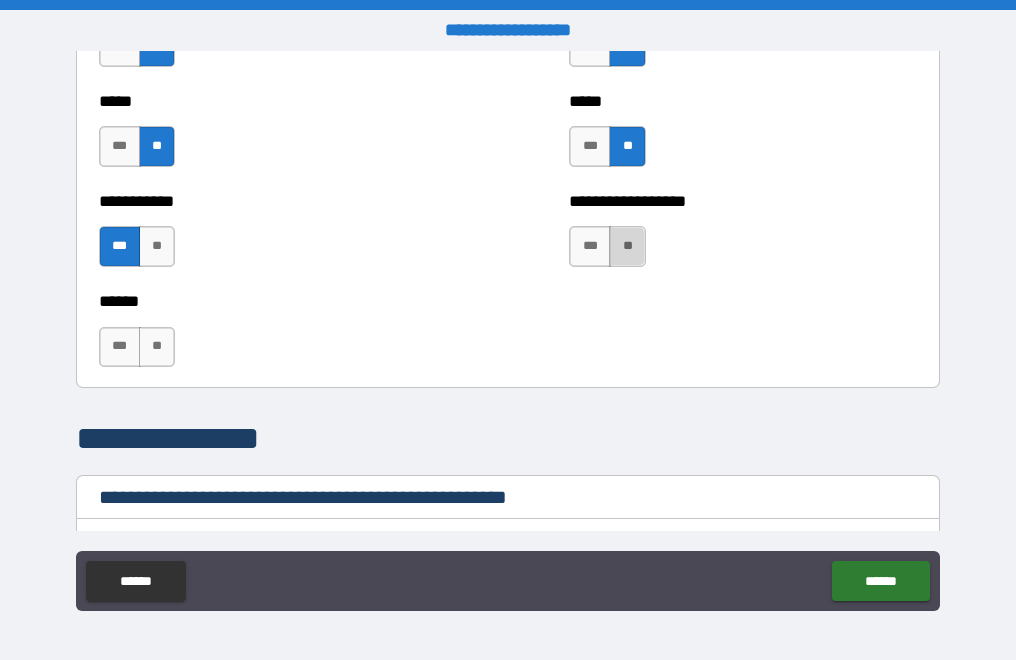 click on "**" at bounding box center [627, 246] 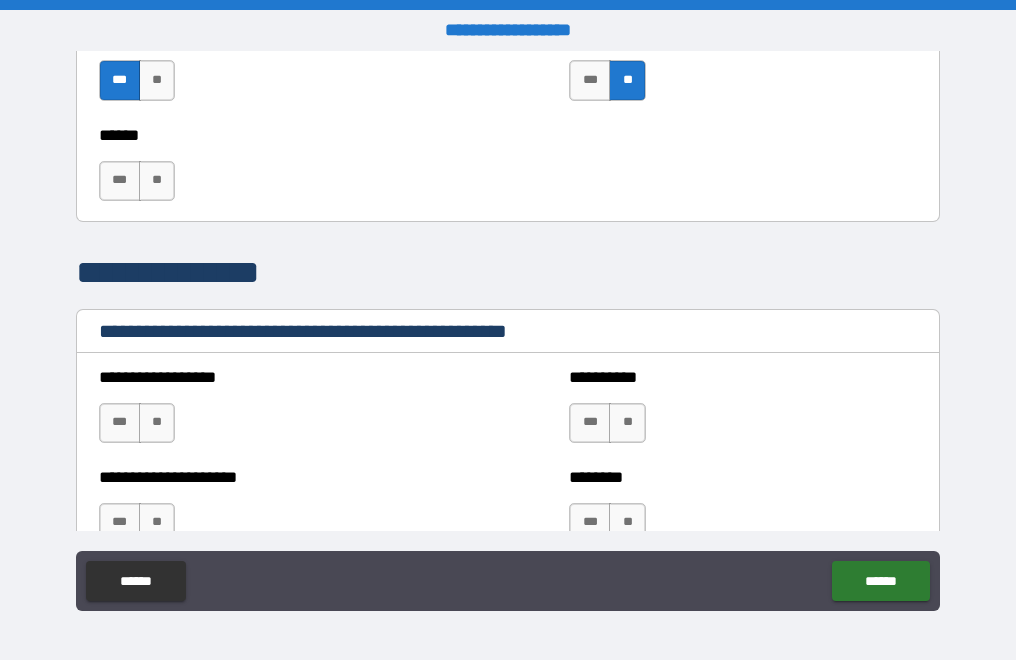 scroll, scrollTop: 1854, scrollLeft: 0, axis: vertical 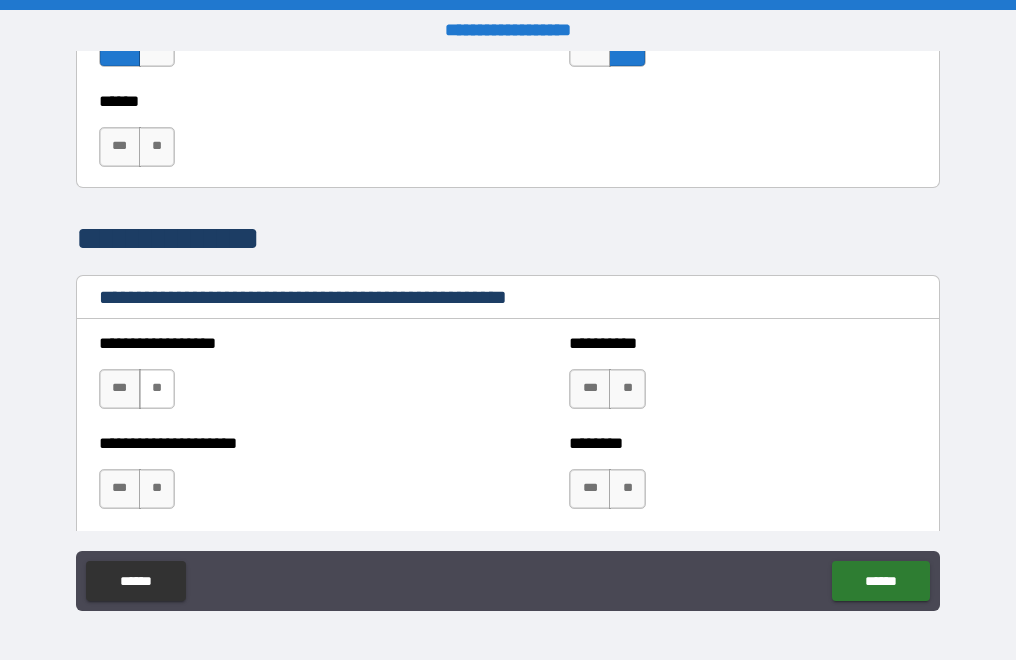 click on "**" at bounding box center (157, 389) 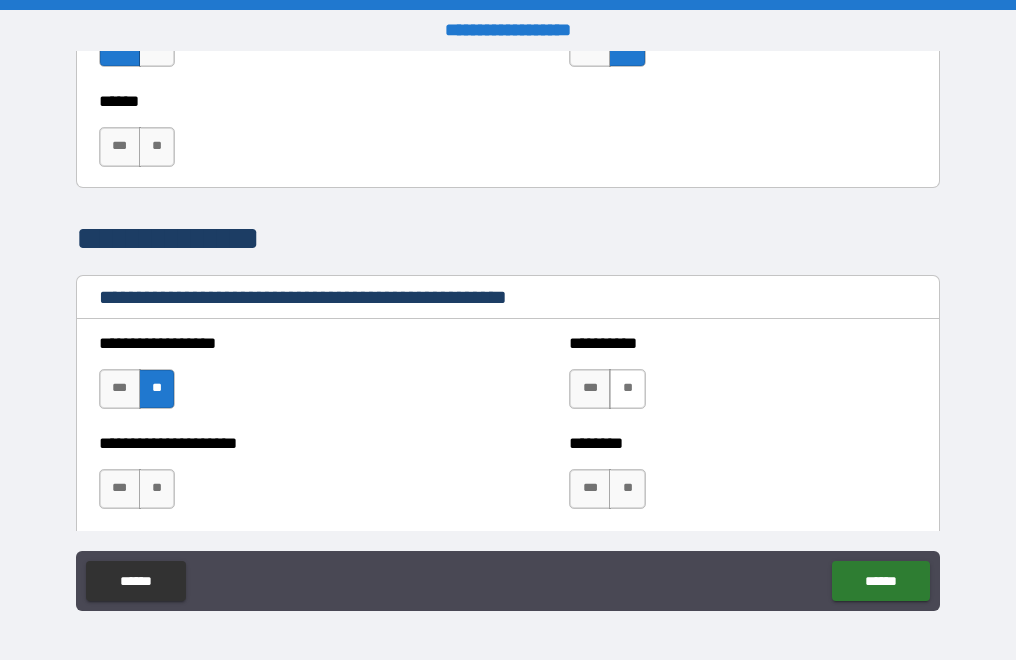 click on "**" at bounding box center [627, 389] 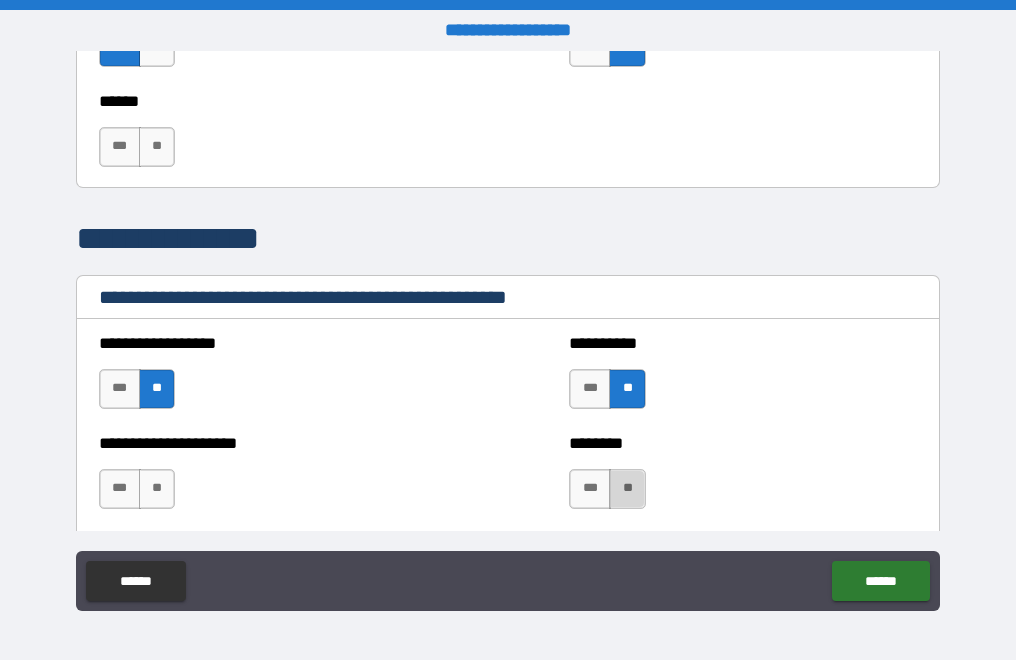 click on "**" at bounding box center (627, 489) 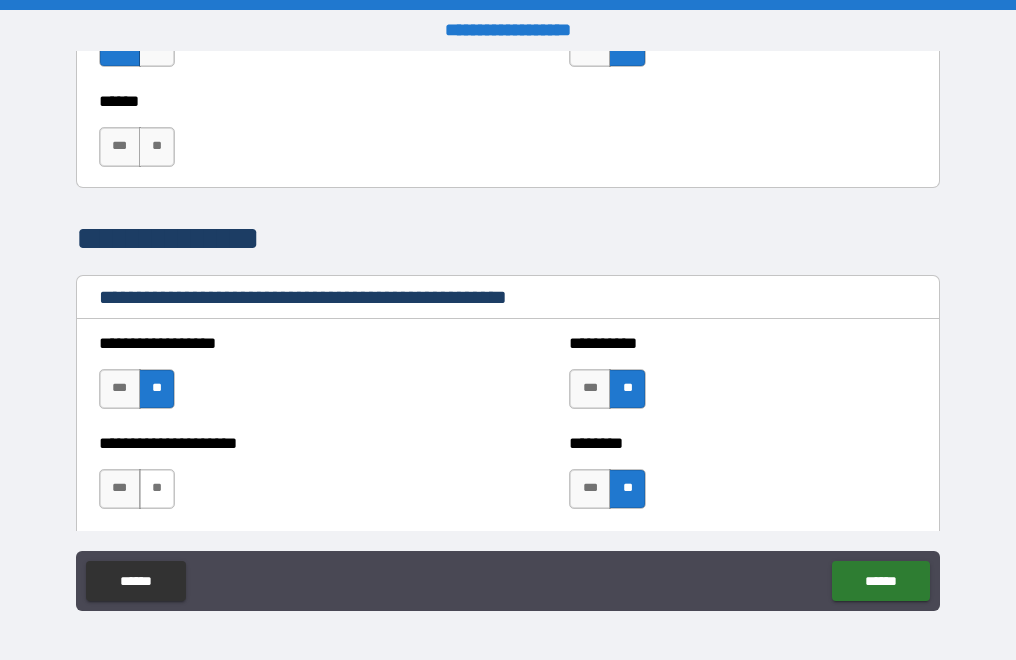 click on "**" at bounding box center [157, 489] 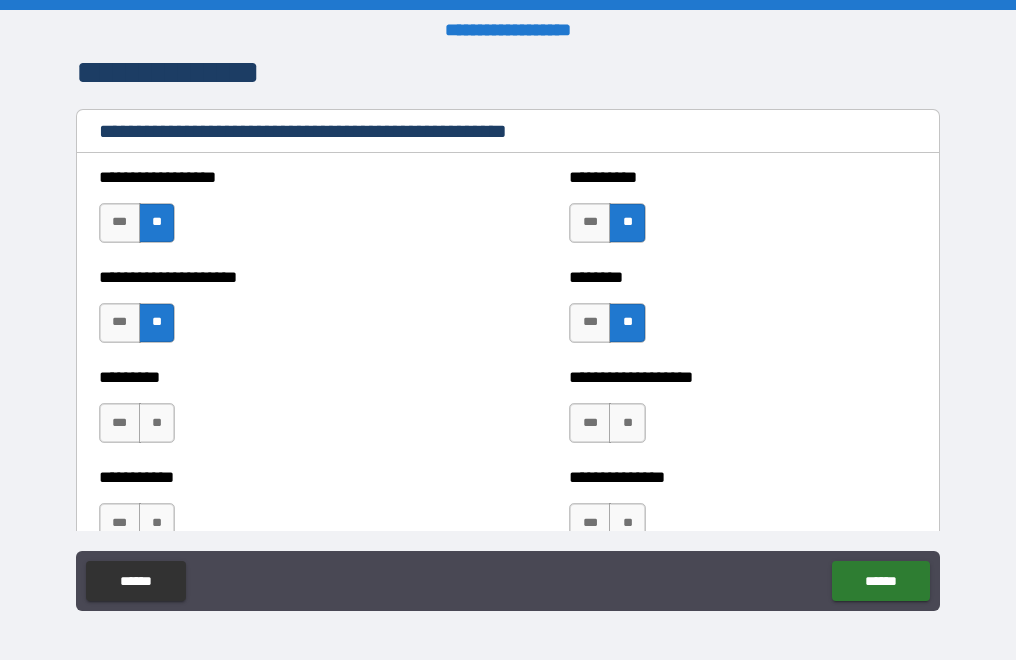 scroll, scrollTop: 1854, scrollLeft: 0, axis: vertical 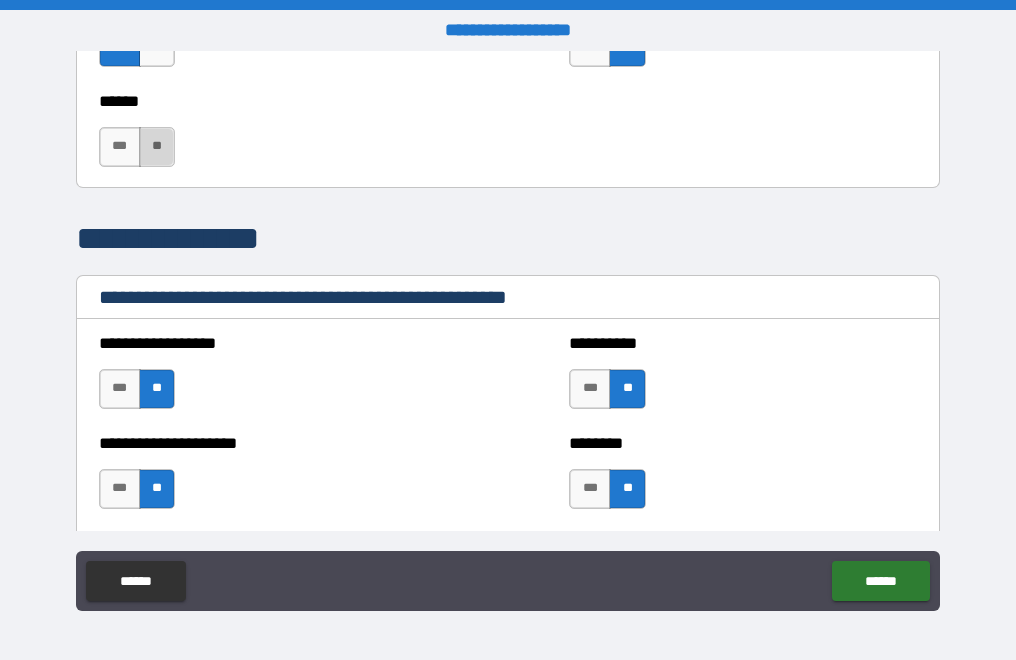 click on "**" at bounding box center (157, 147) 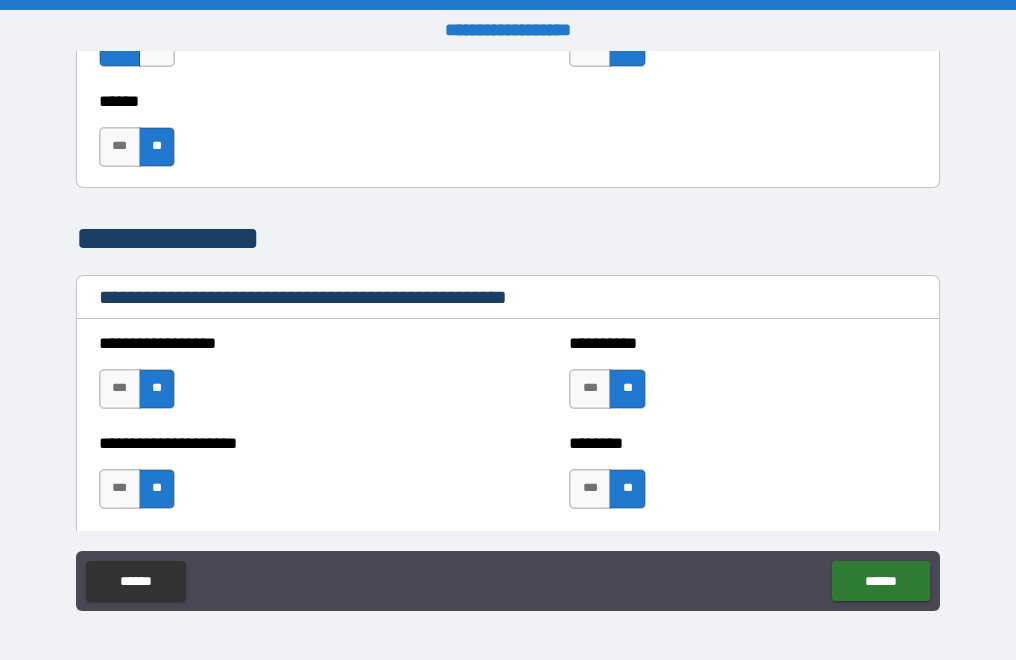 scroll, scrollTop: 2154, scrollLeft: 0, axis: vertical 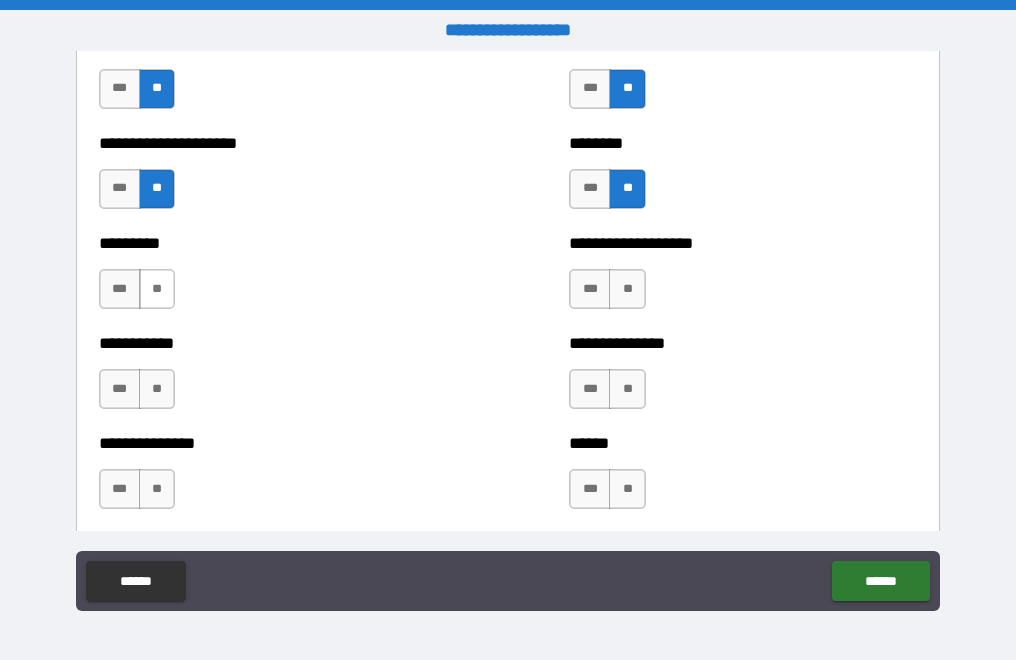 click on "**" at bounding box center (157, 289) 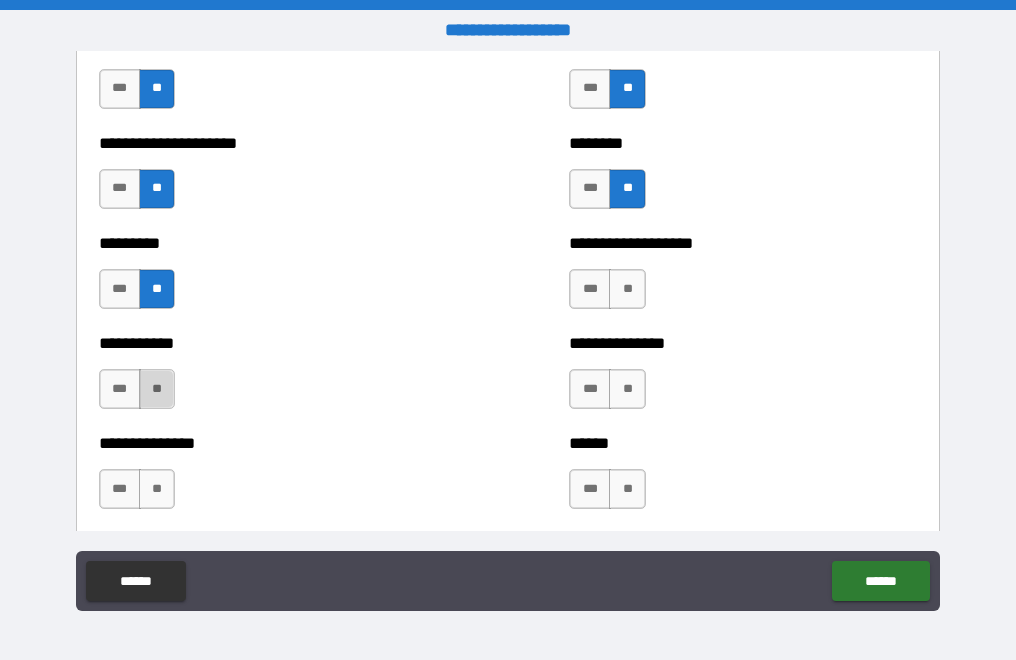 click on "**" at bounding box center [157, 389] 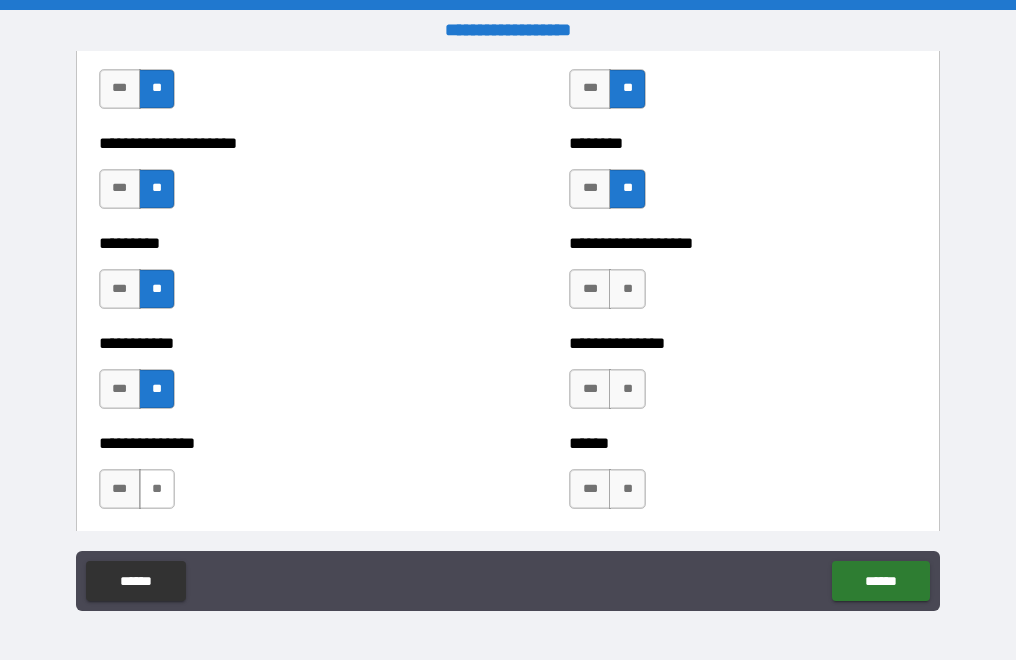 click on "**" at bounding box center (157, 489) 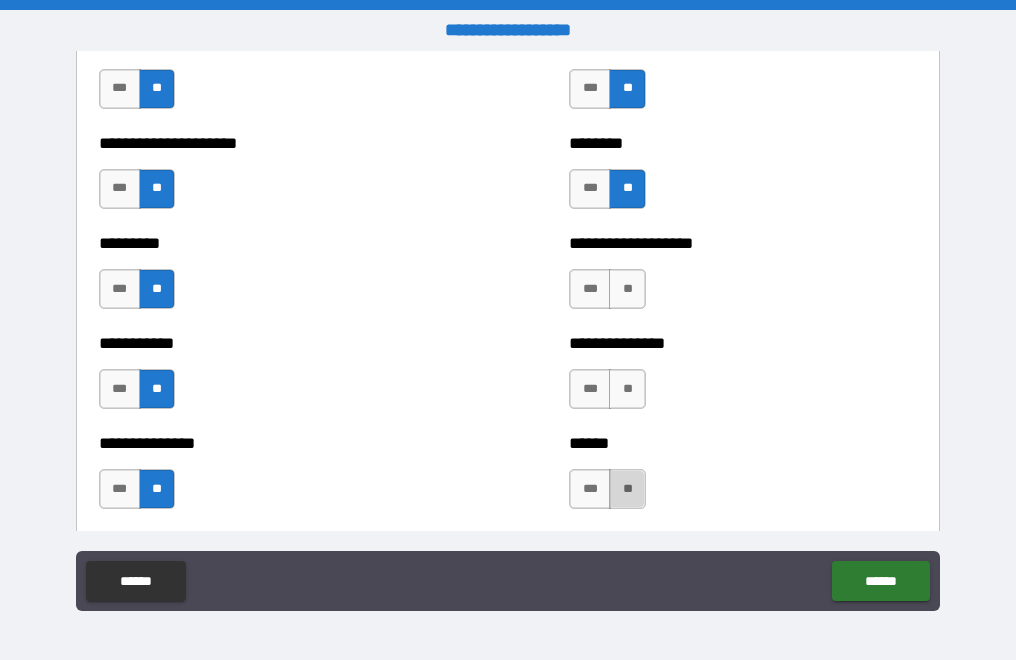 click on "**" at bounding box center (627, 489) 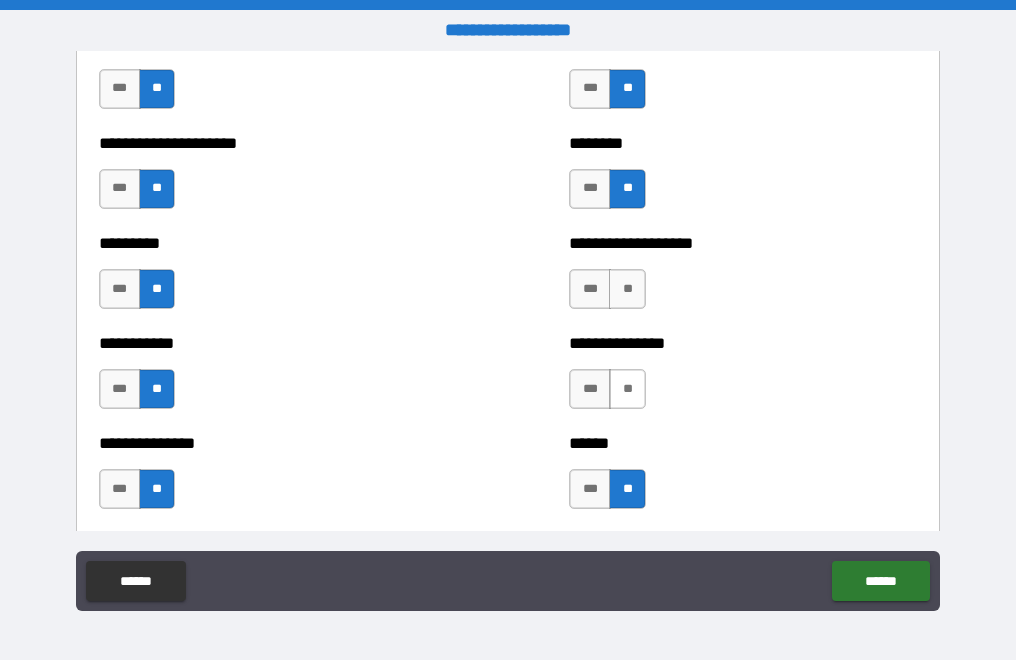 click on "**" at bounding box center (627, 389) 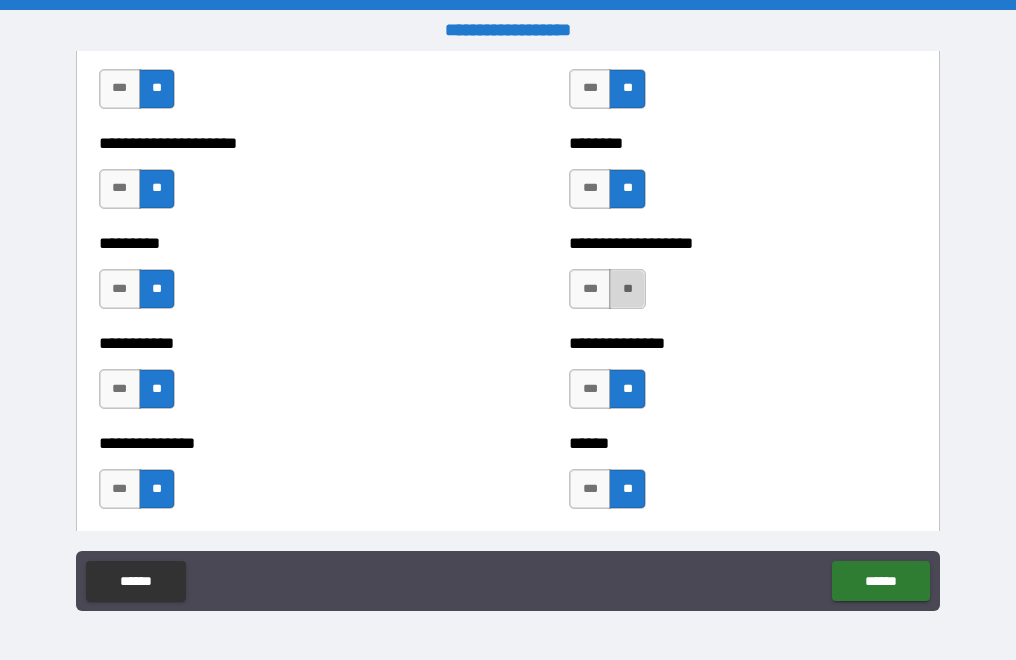 drag, startPoint x: 621, startPoint y: 273, endPoint x: 631, endPoint y: 281, distance: 12.806249 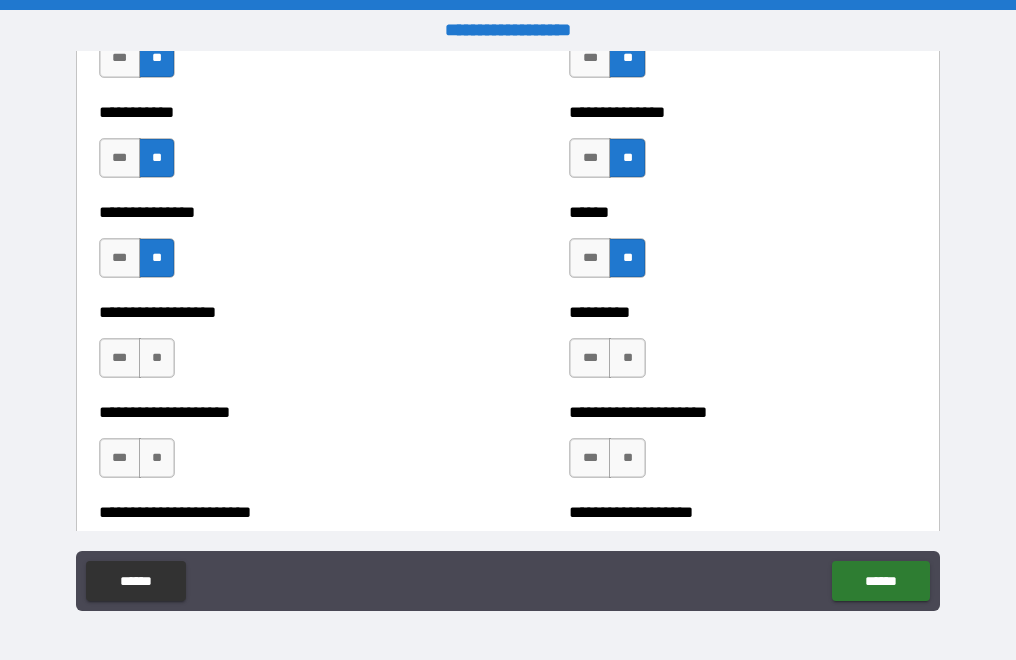scroll, scrollTop: 2554, scrollLeft: 0, axis: vertical 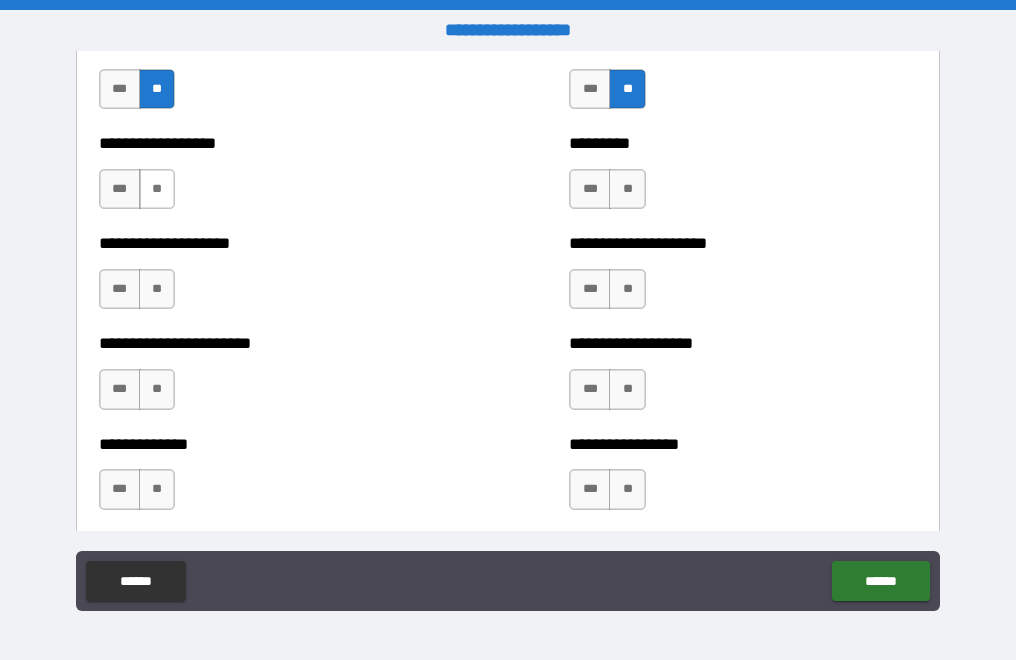 click on "**" at bounding box center (157, 189) 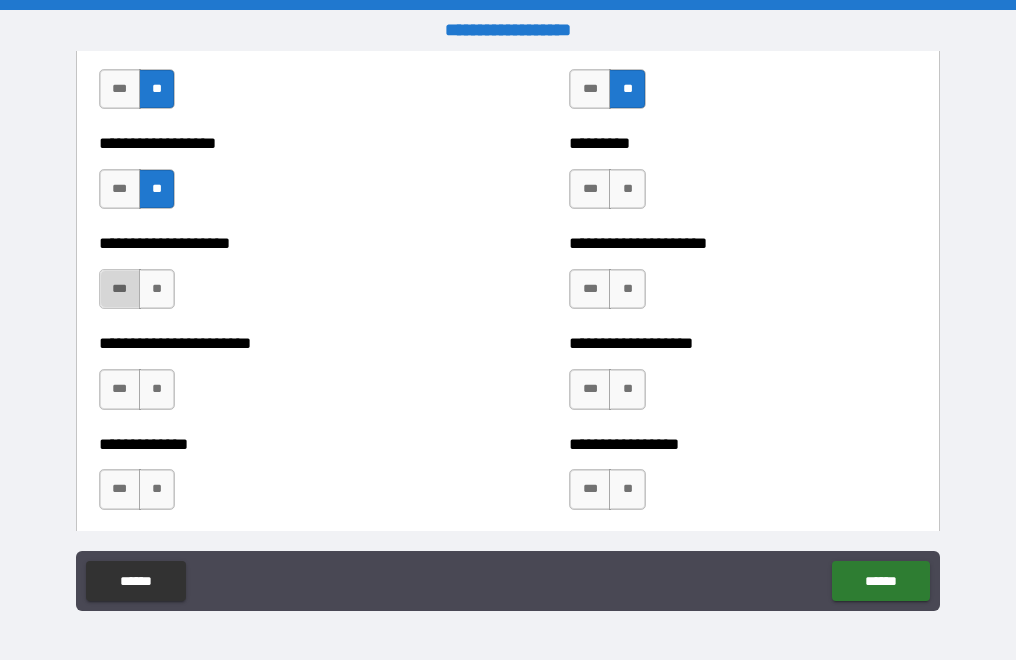 click on "***" at bounding box center (120, 289) 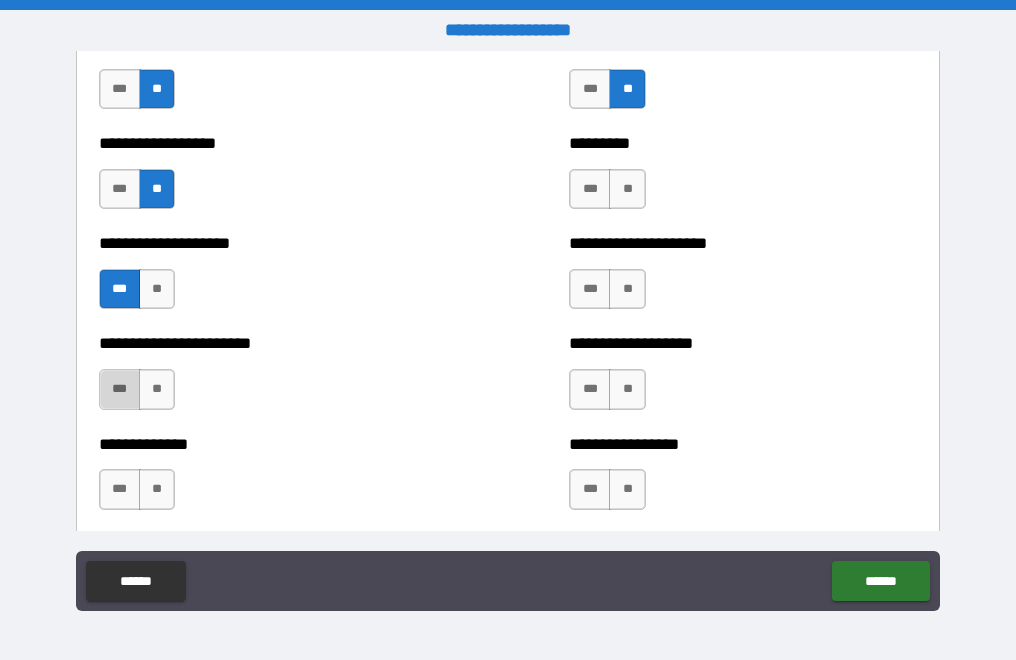click on "***" at bounding box center [120, 389] 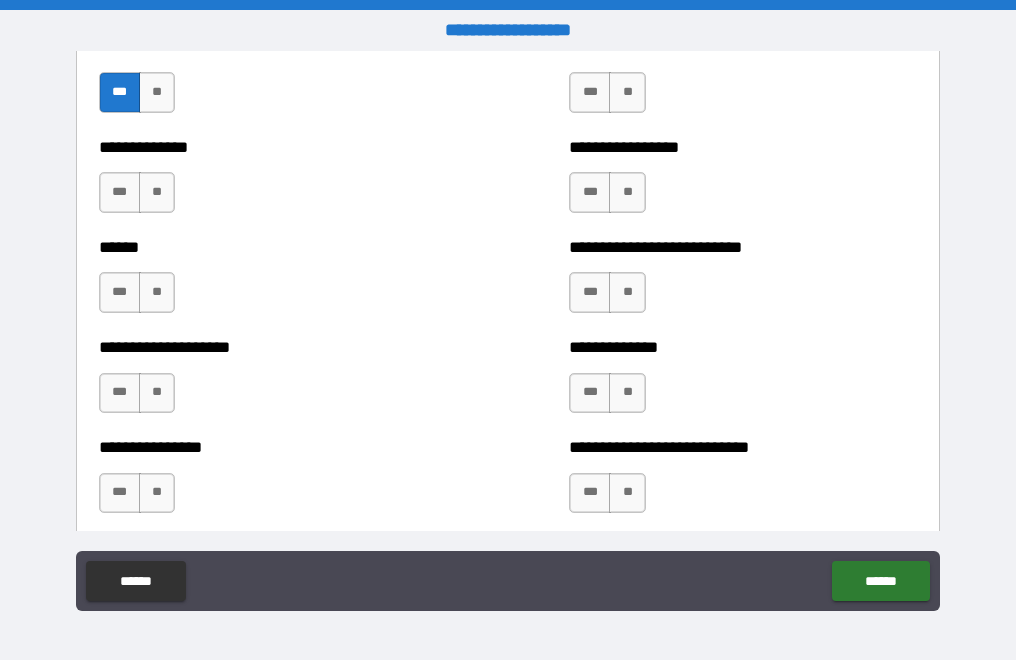scroll, scrollTop: 2854, scrollLeft: 0, axis: vertical 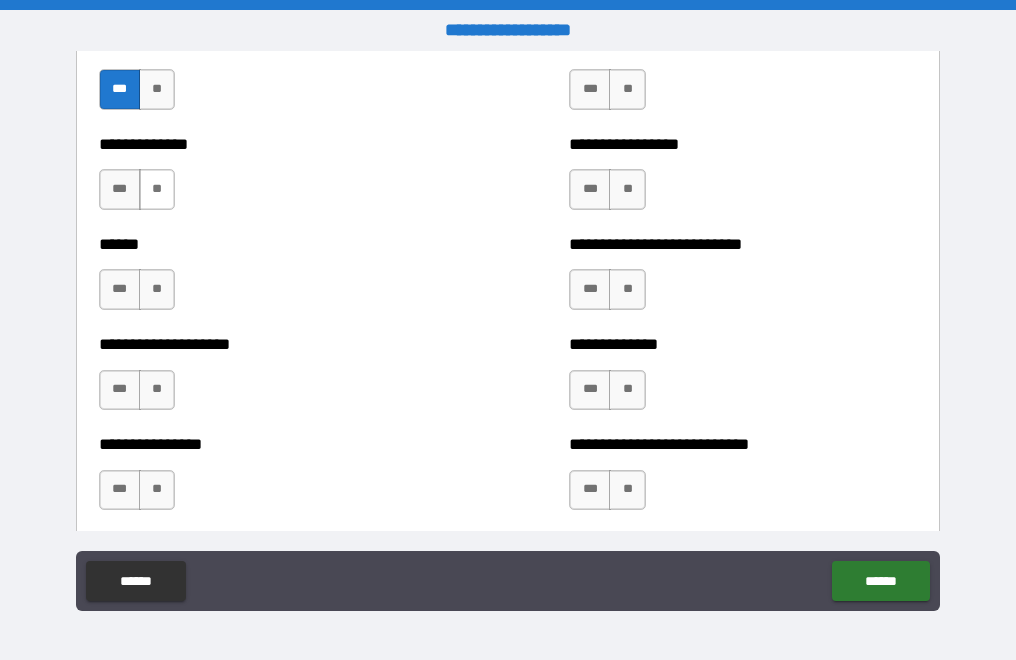 click on "**" at bounding box center (157, 189) 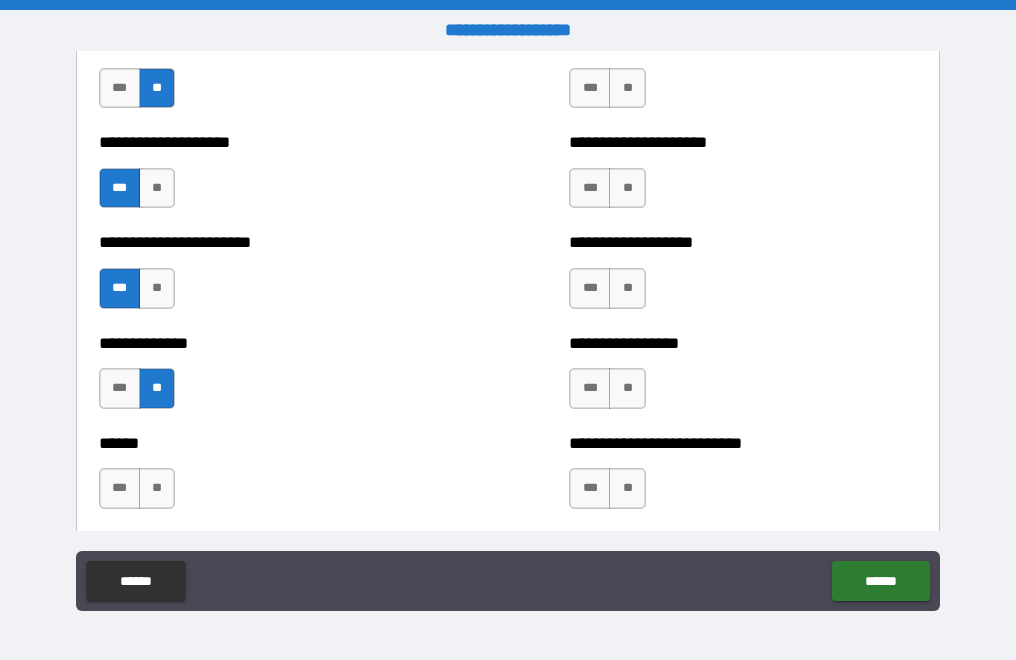 scroll, scrollTop: 2654, scrollLeft: 0, axis: vertical 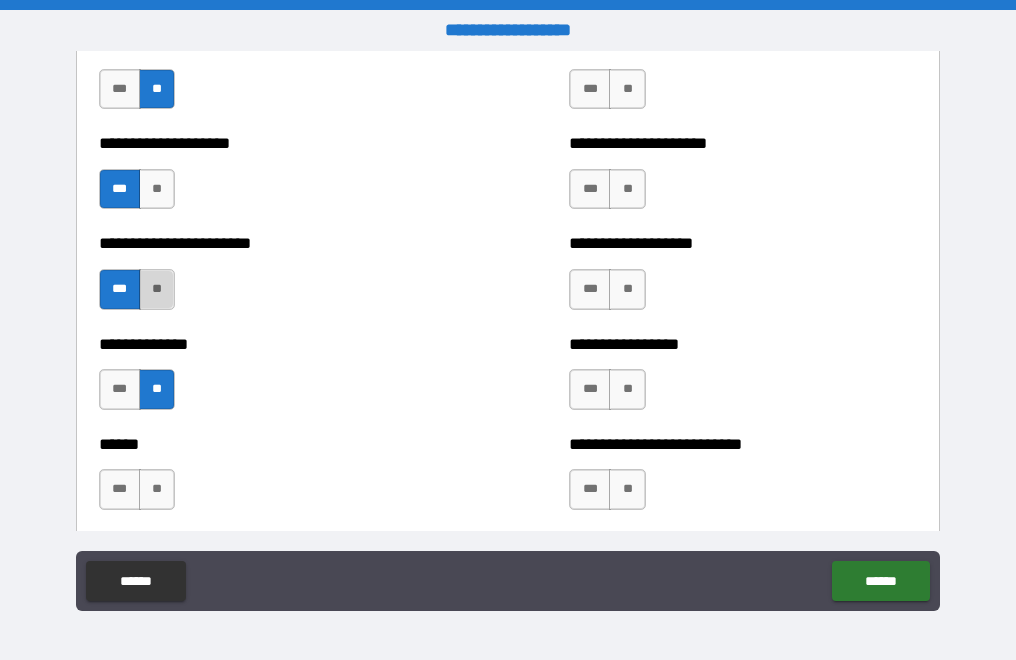 click on "**" at bounding box center [157, 289] 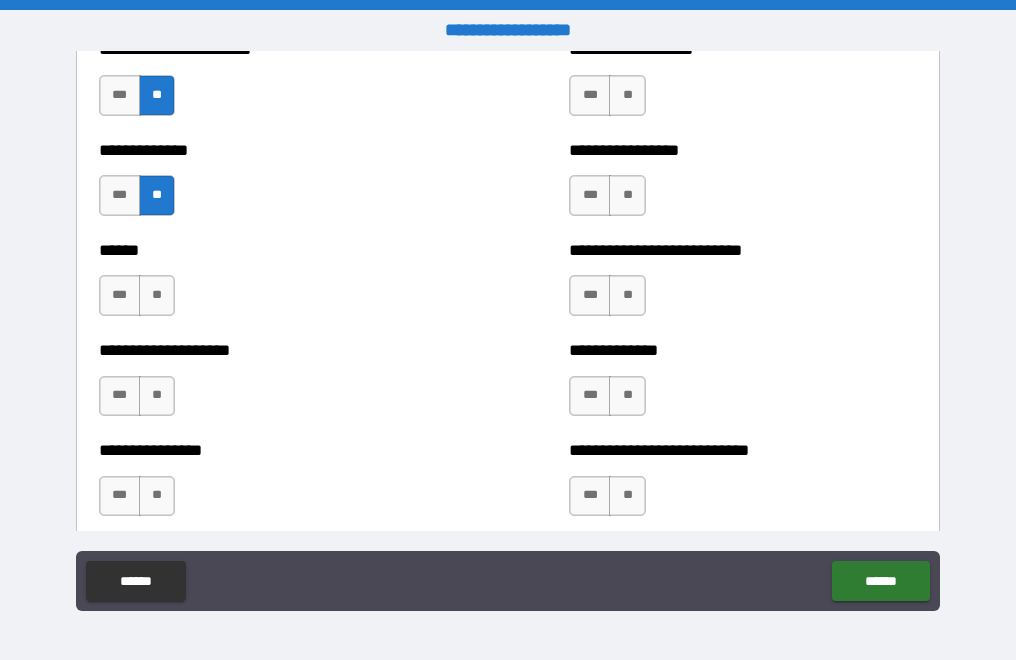scroll, scrollTop: 2854, scrollLeft: 0, axis: vertical 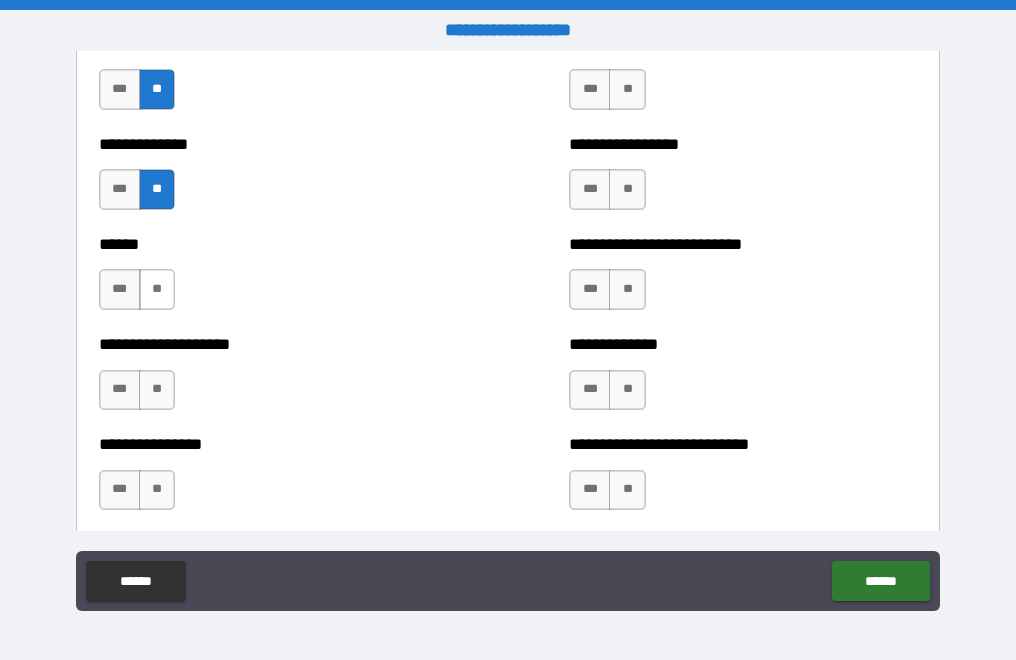 click on "**" at bounding box center (157, 289) 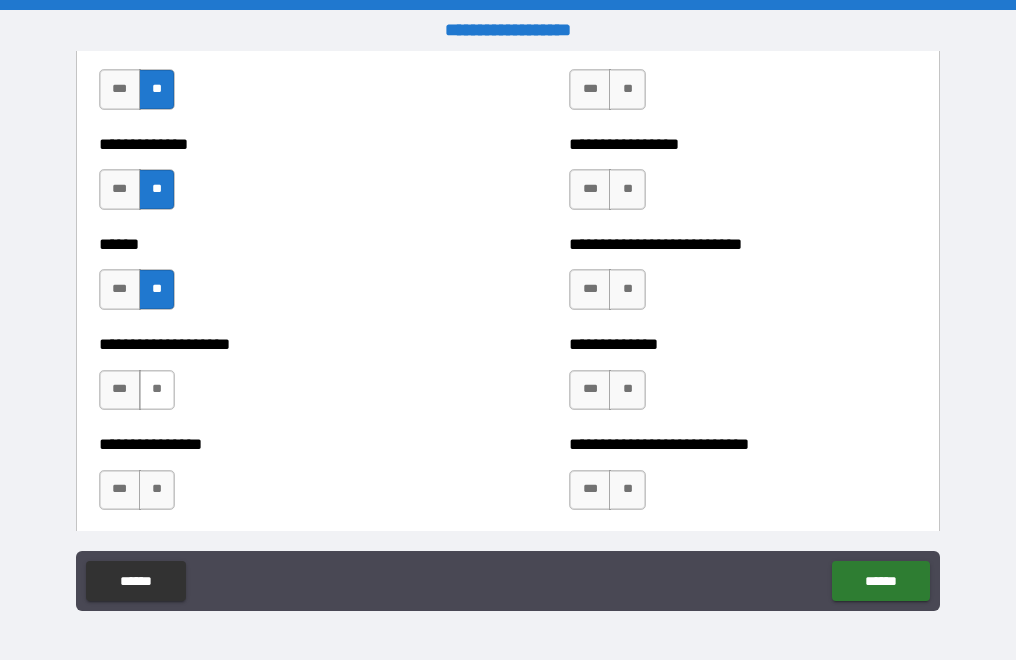 click on "**" at bounding box center (157, 390) 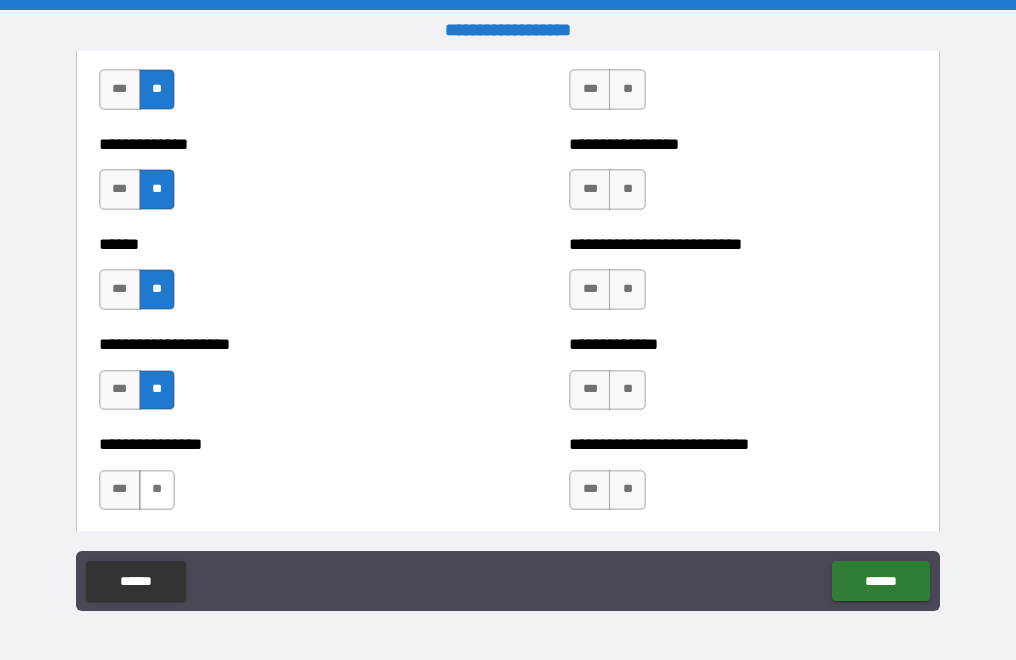 click on "**" at bounding box center (157, 490) 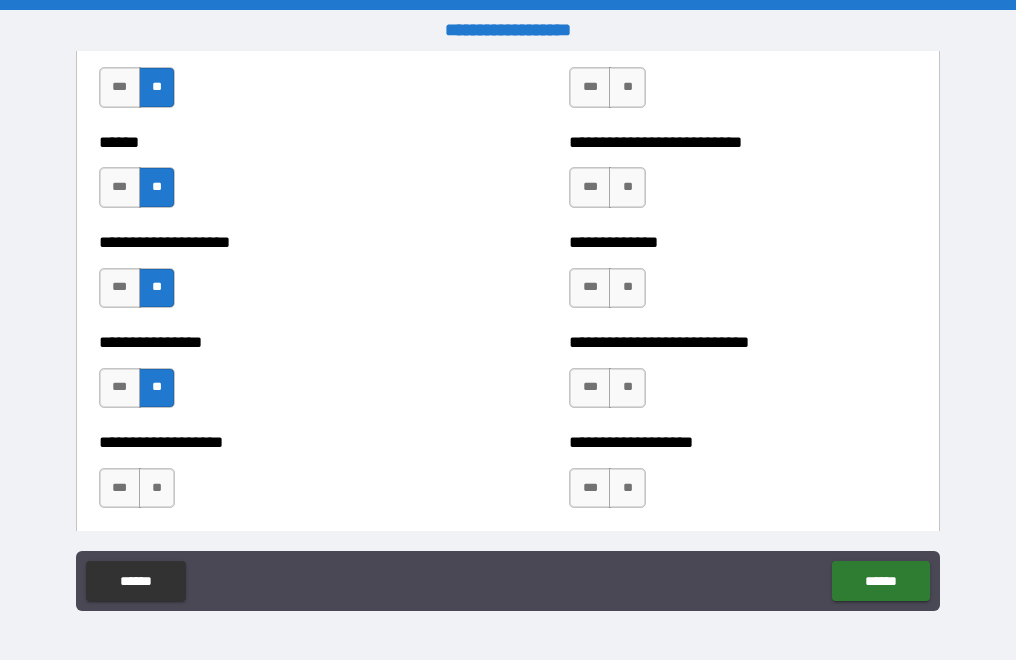 scroll, scrollTop: 3054, scrollLeft: 0, axis: vertical 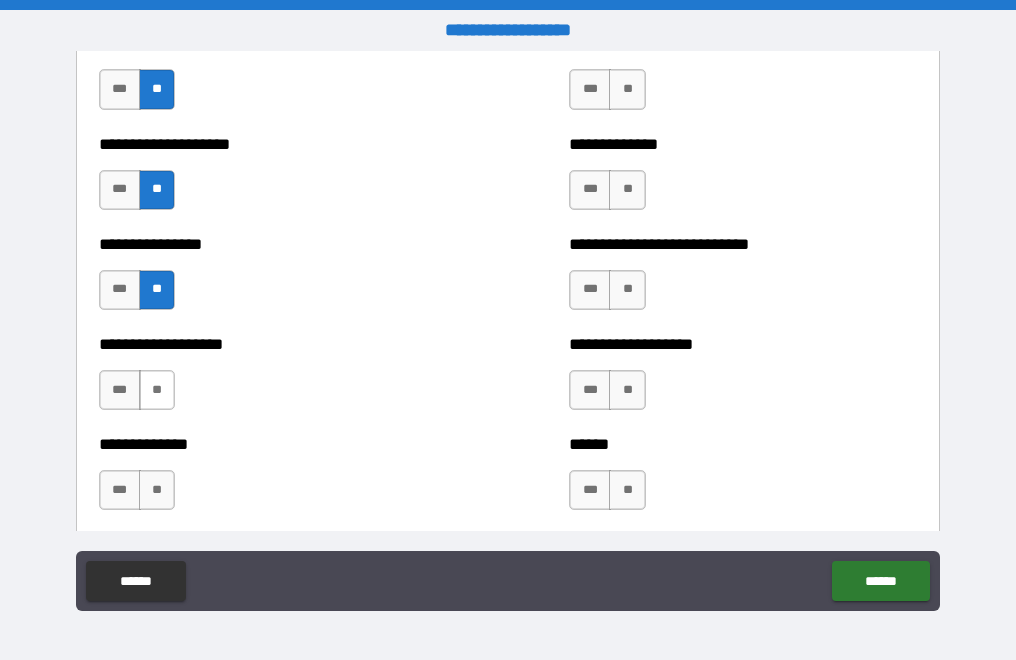 click on "**" at bounding box center (157, 390) 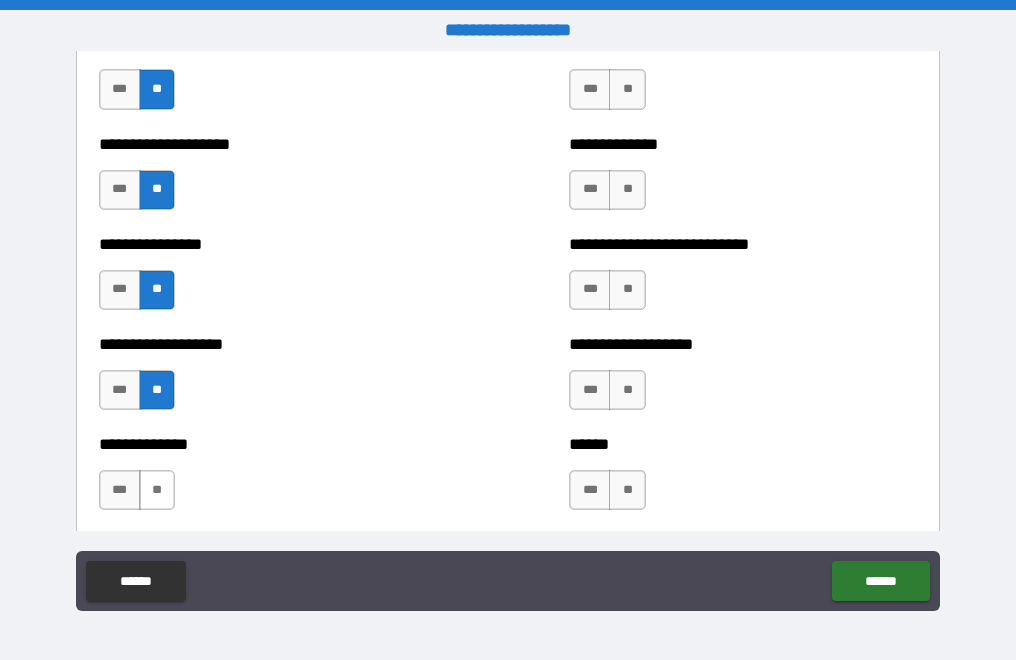 click on "**" at bounding box center (157, 490) 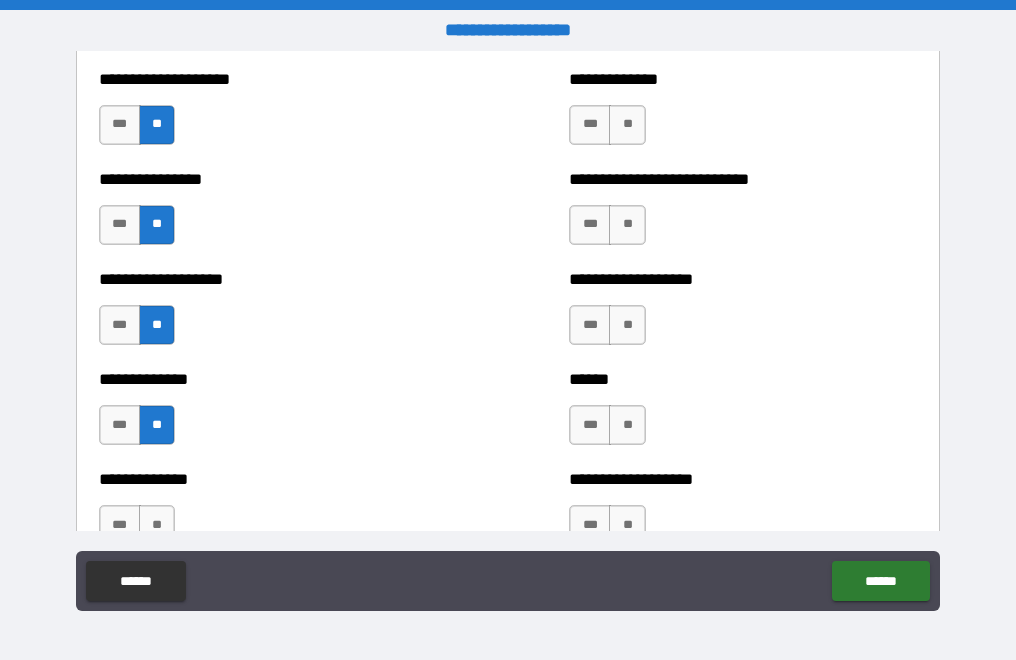 scroll, scrollTop: 3254, scrollLeft: 0, axis: vertical 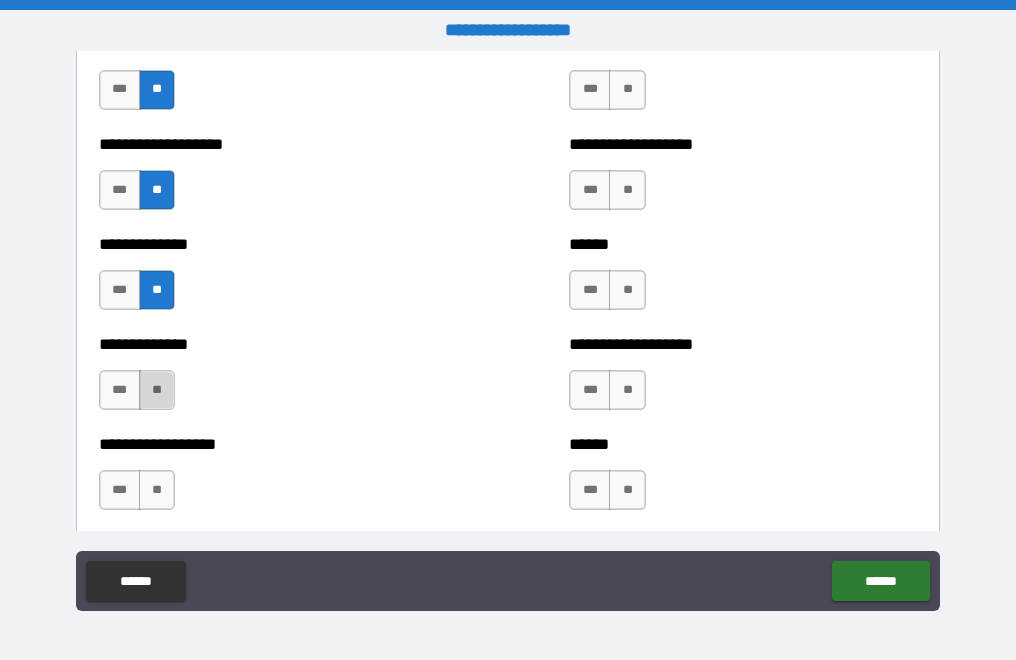 click on "**" at bounding box center (157, 390) 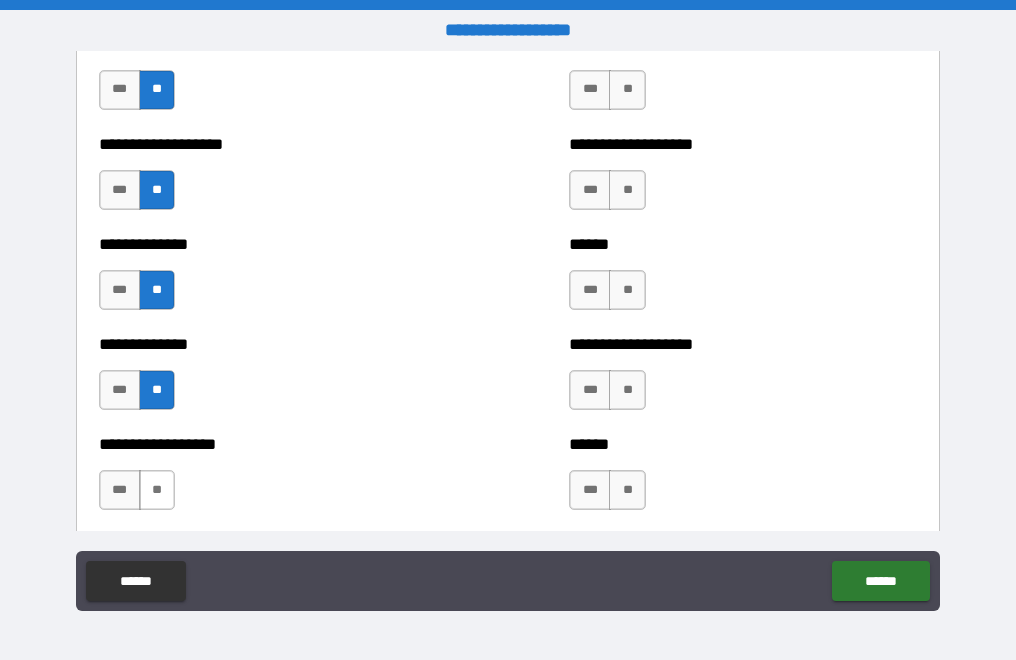 click on "**" at bounding box center (157, 490) 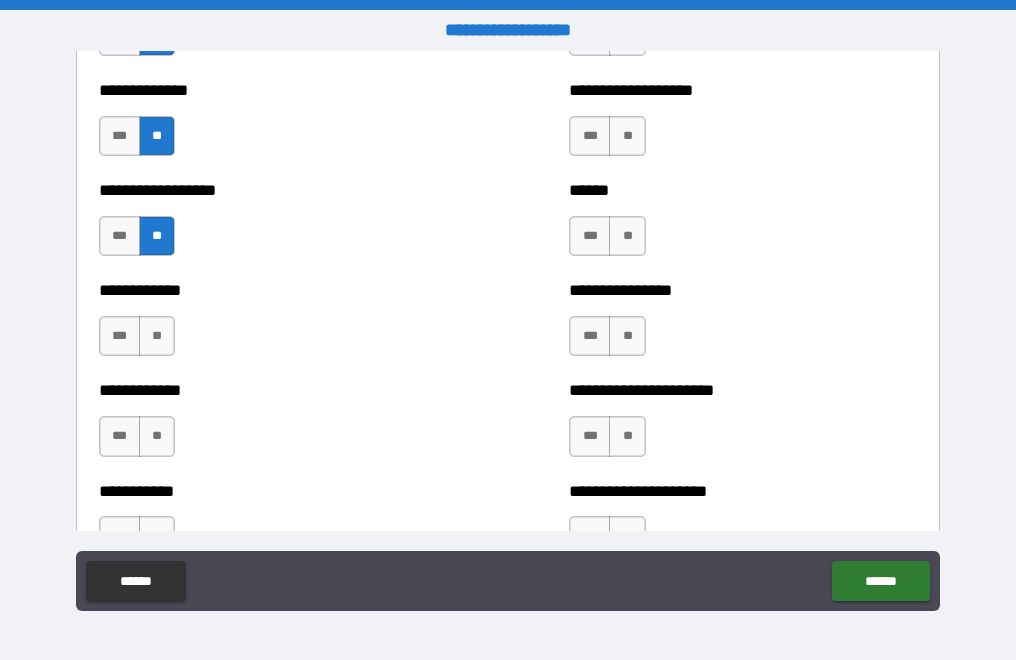 scroll, scrollTop: 3554, scrollLeft: 0, axis: vertical 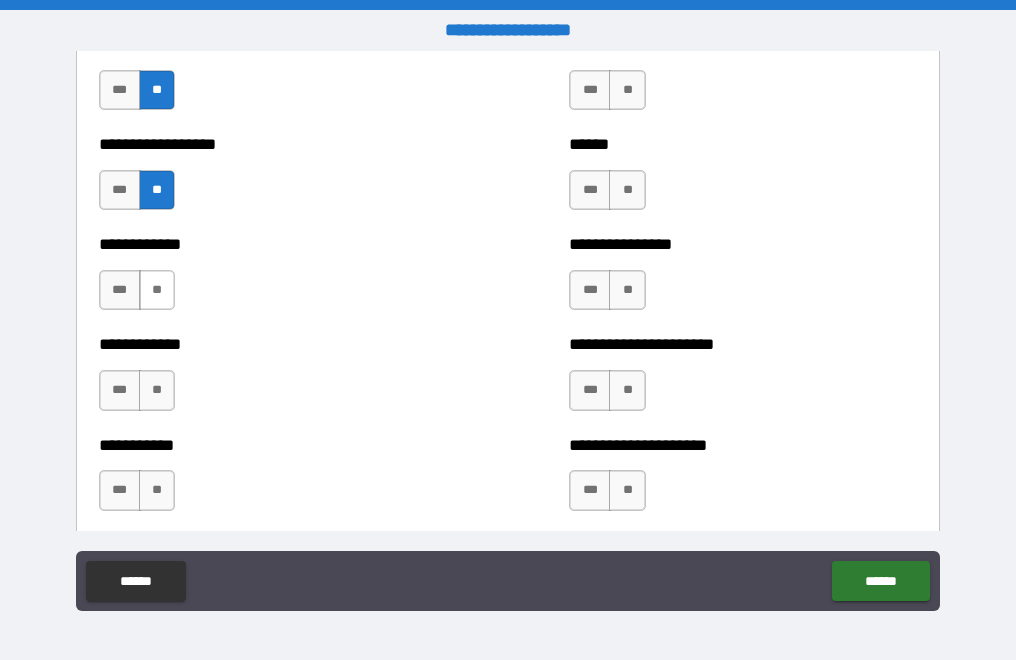 click on "**" at bounding box center (157, 290) 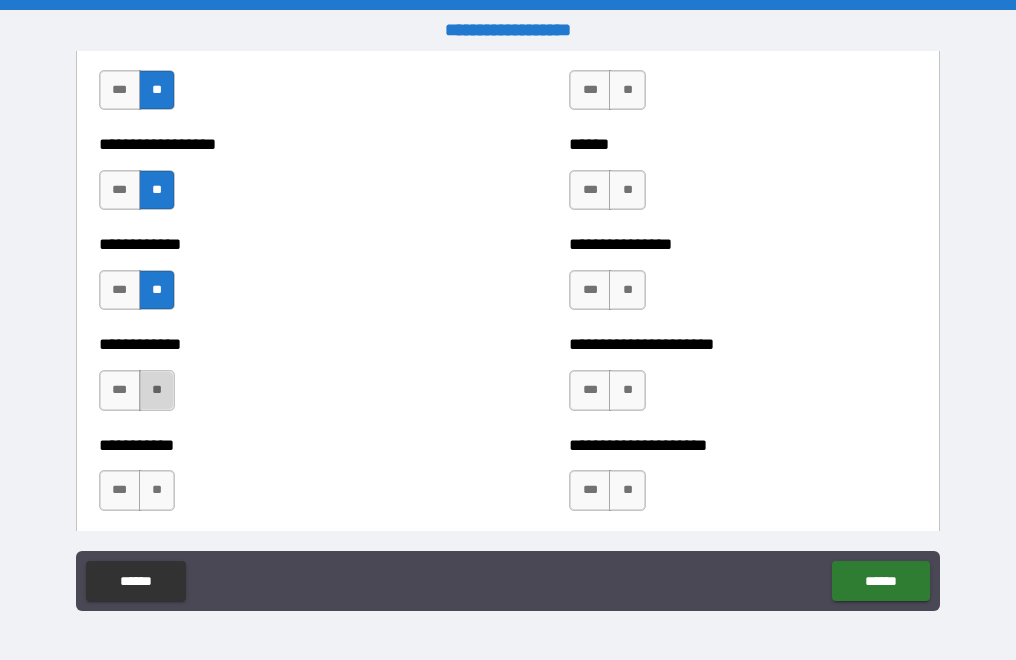 click on "**" at bounding box center (157, 390) 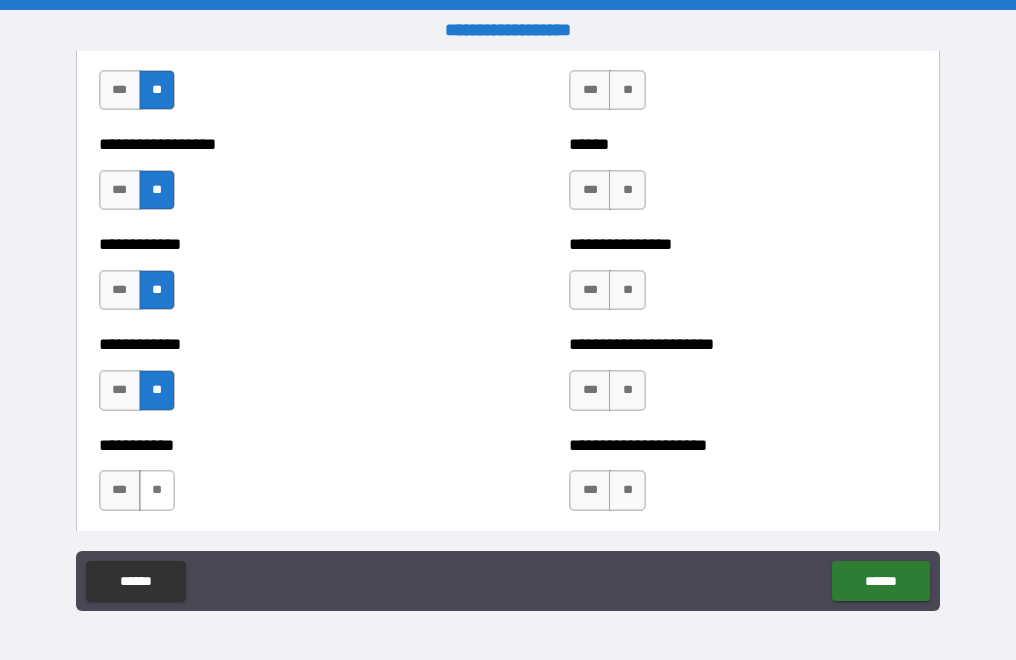 click on "**" at bounding box center (157, 490) 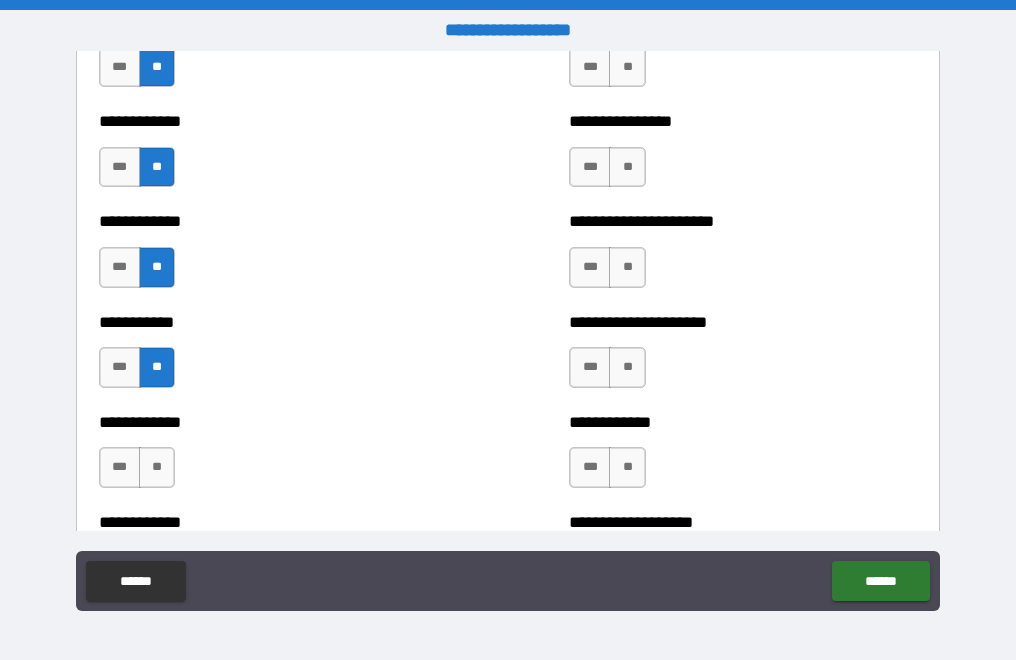 scroll, scrollTop: 3954, scrollLeft: 0, axis: vertical 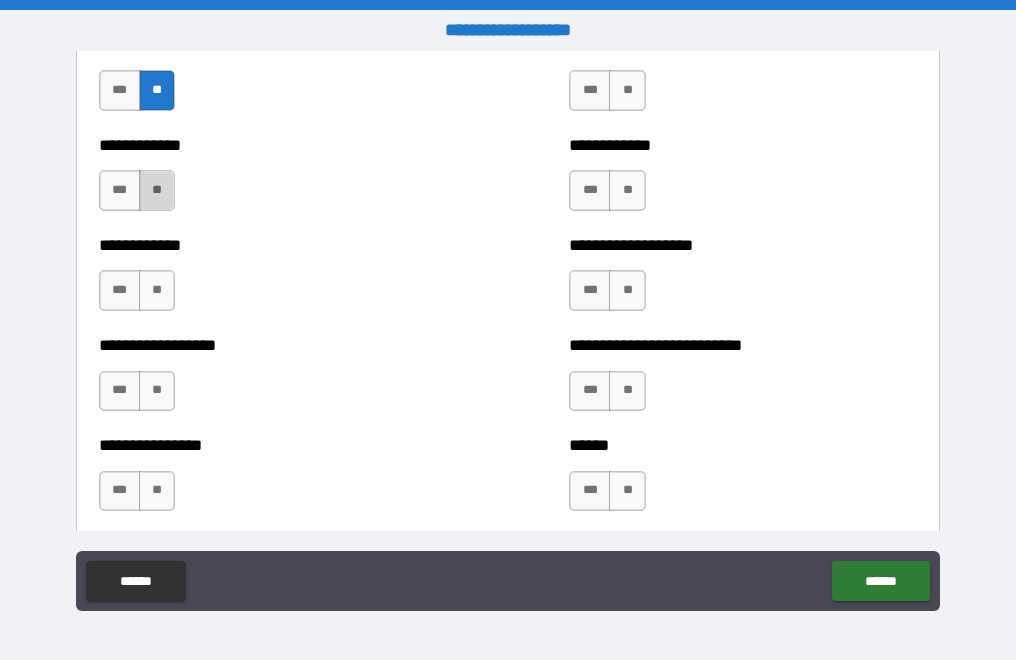 click on "**" at bounding box center (157, 190) 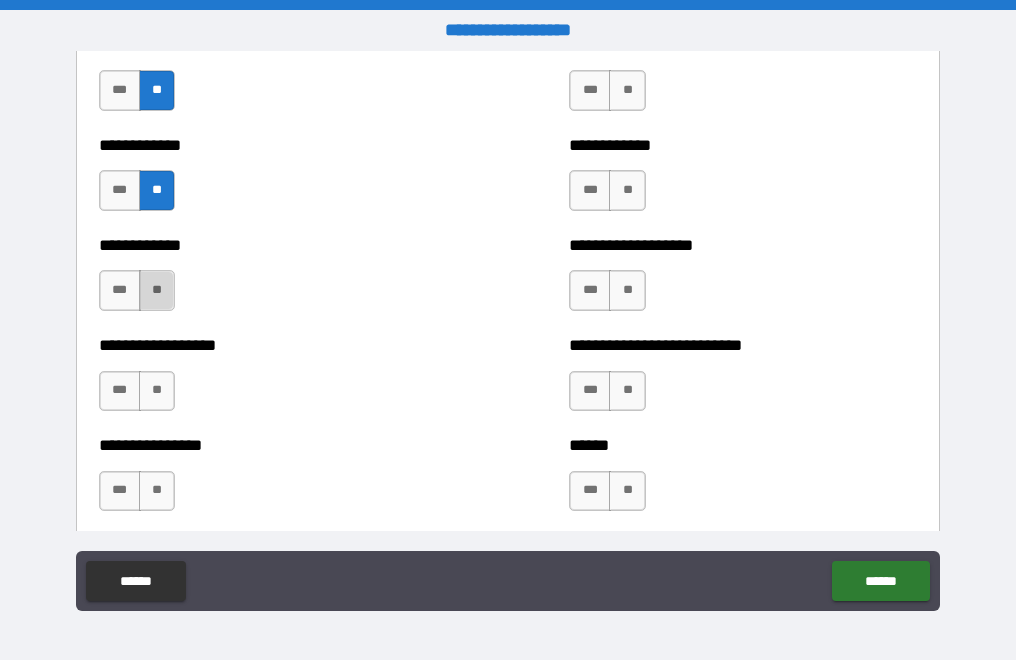 click on "**" at bounding box center (157, 290) 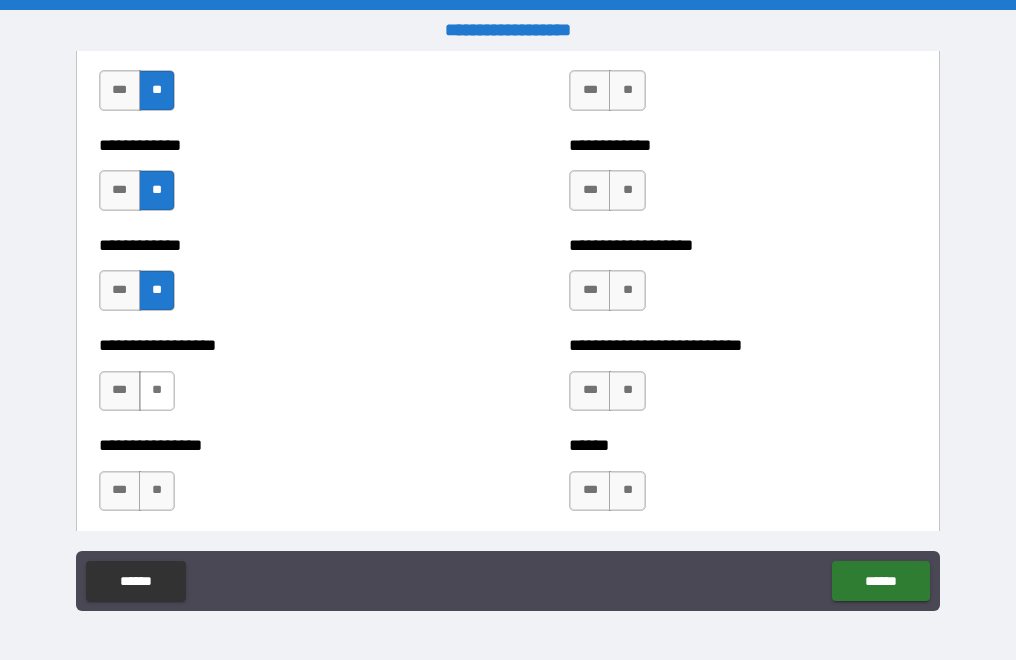 click on "**" at bounding box center (157, 391) 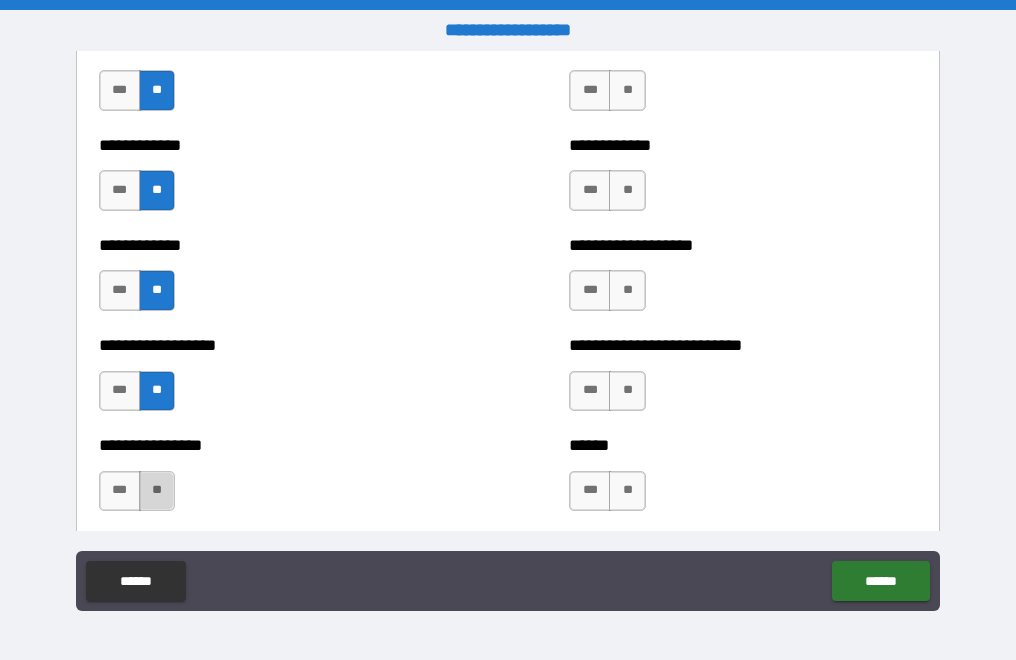 click on "**" at bounding box center (157, 491) 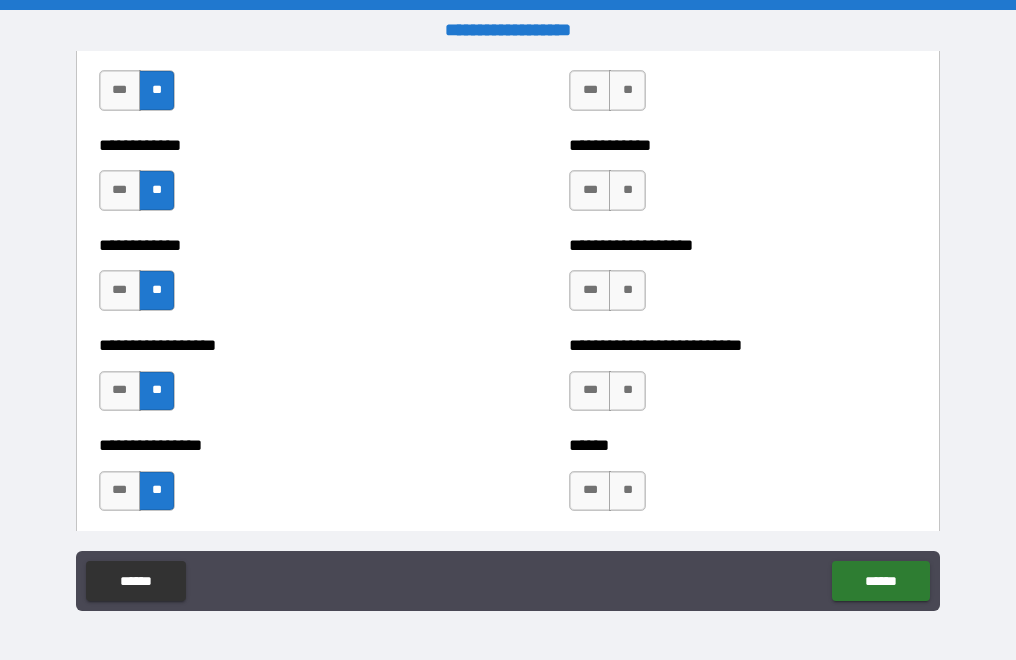scroll, scrollTop: 4254, scrollLeft: 0, axis: vertical 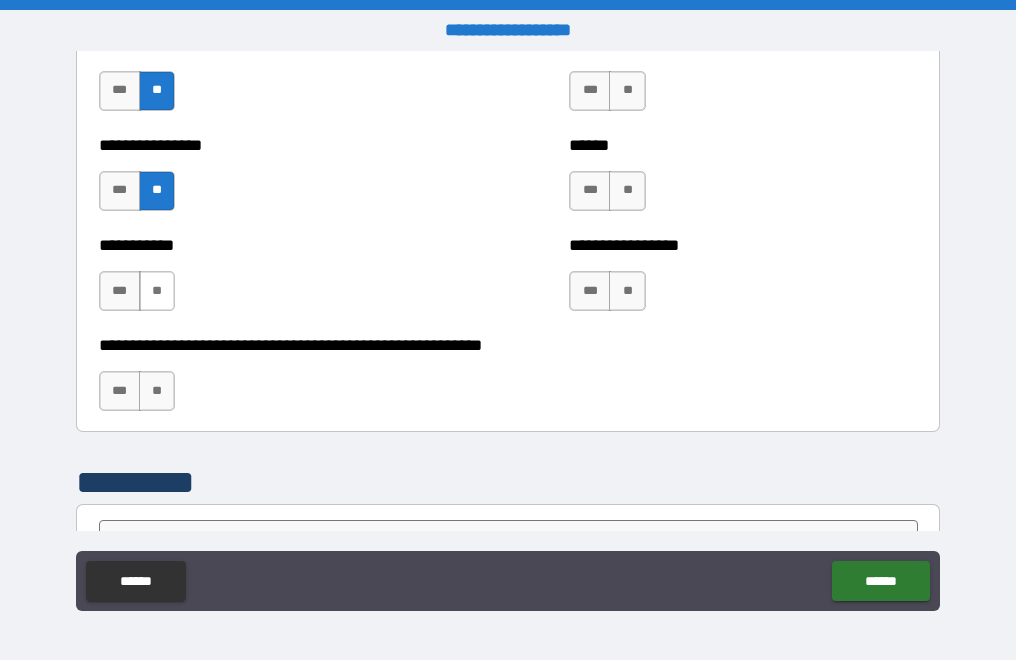 click on "**" at bounding box center (157, 291) 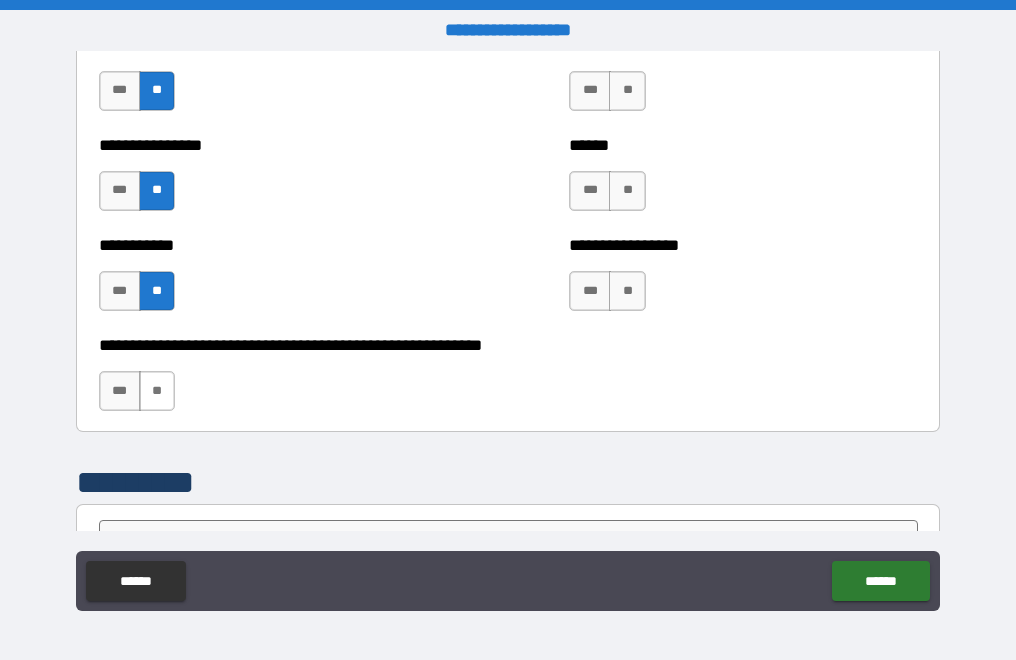 click on "**" at bounding box center [157, 391] 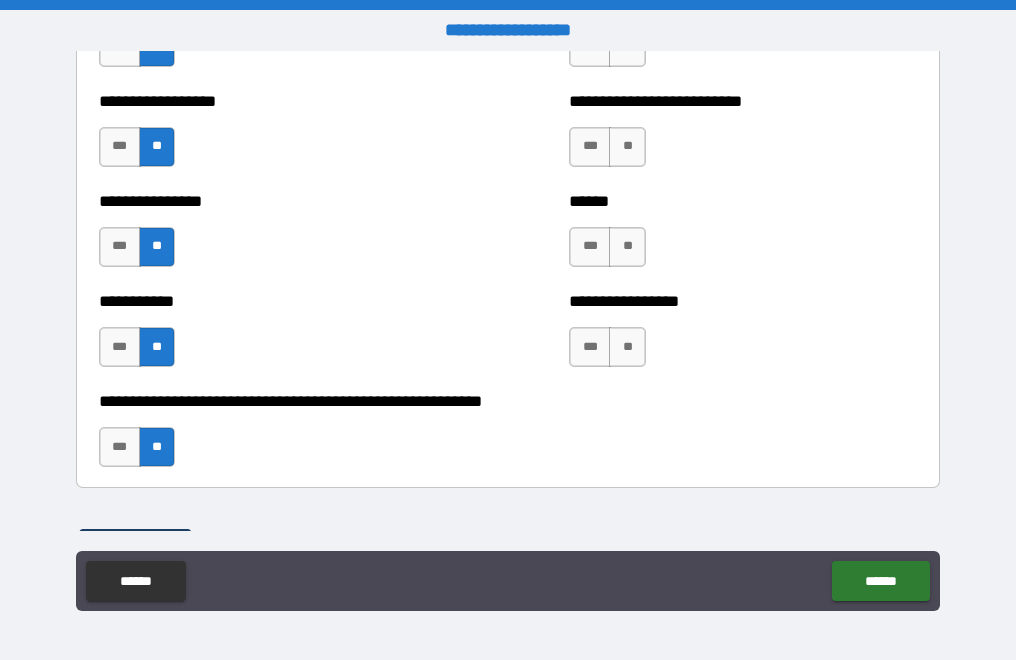 scroll, scrollTop: 4154, scrollLeft: 0, axis: vertical 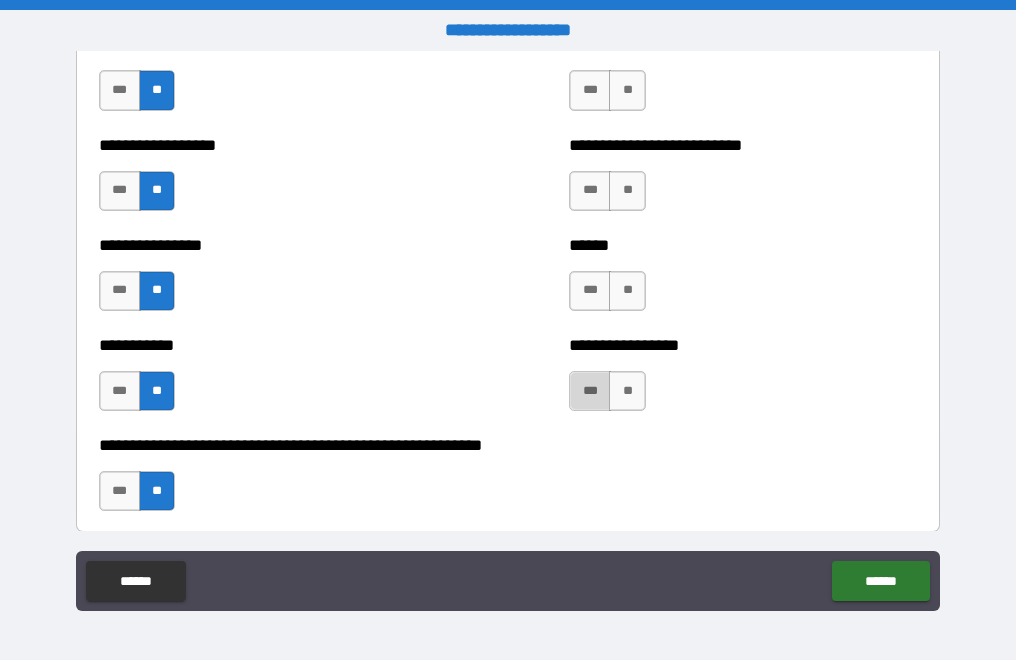 click on "***" at bounding box center [590, 391] 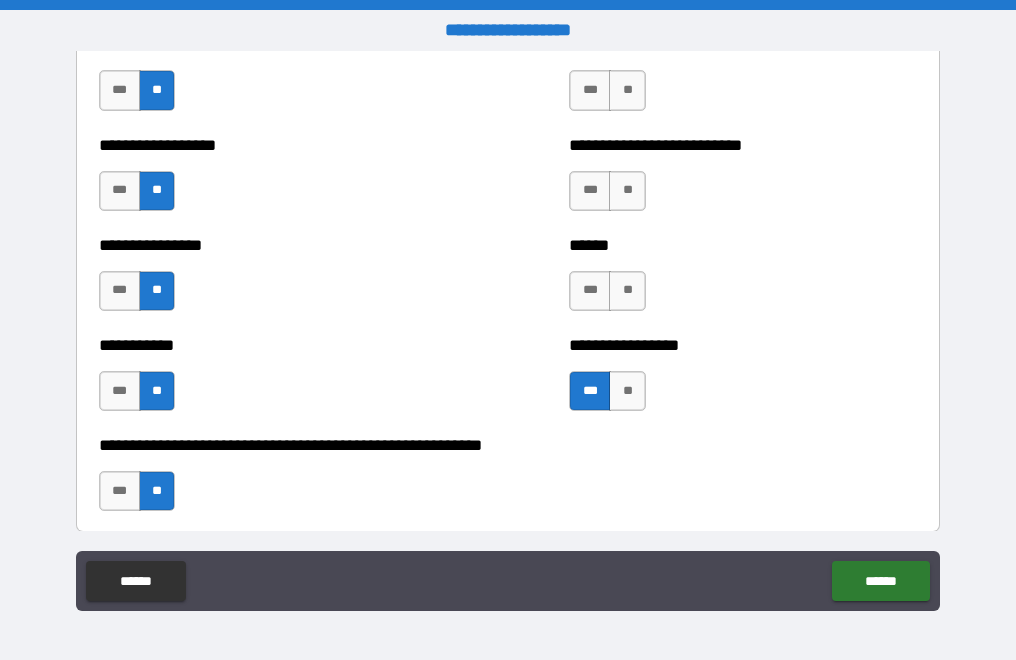 scroll, scrollTop: 4054, scrollLeft: 0, axis: vertical 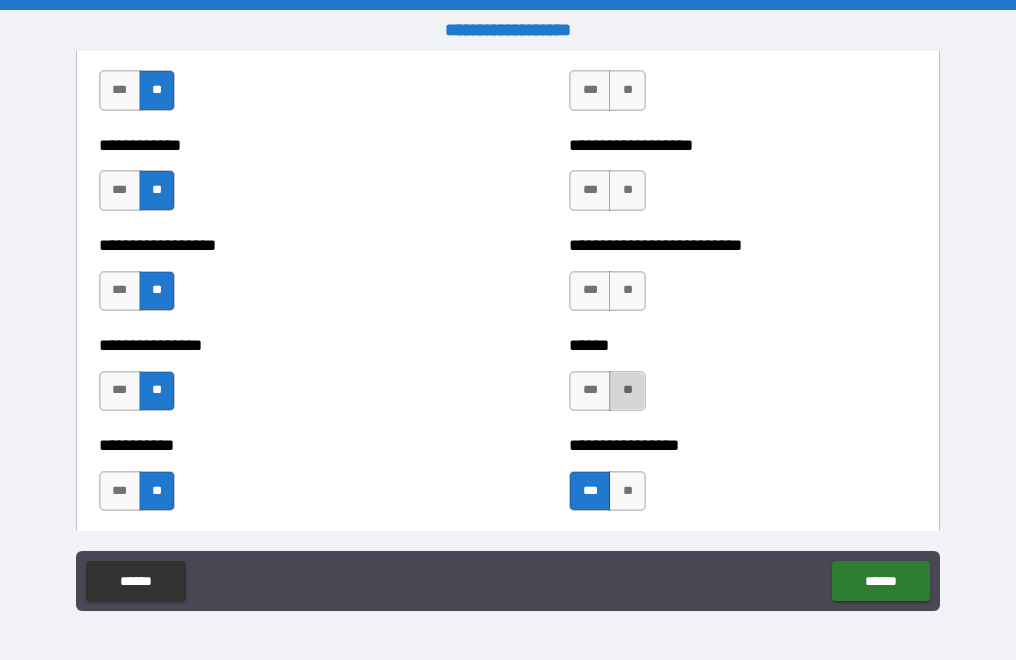drag, startPoint x: 624, startPoint y: 386, endPoint x: 624, endPoint y: 368, distance: 18 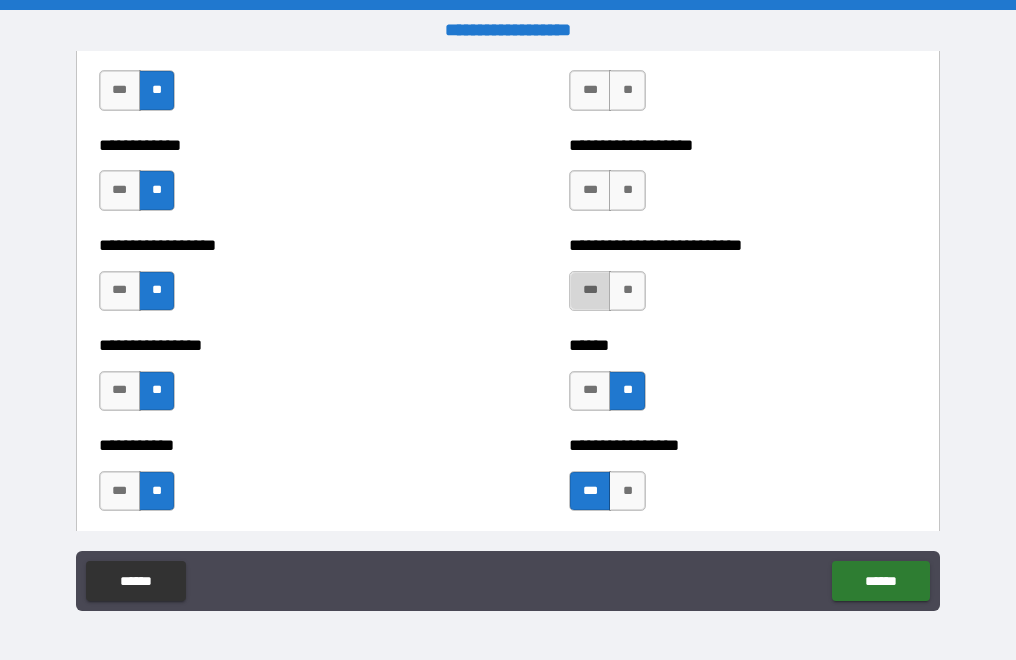 click on "***" at bounding box center [590, 291] 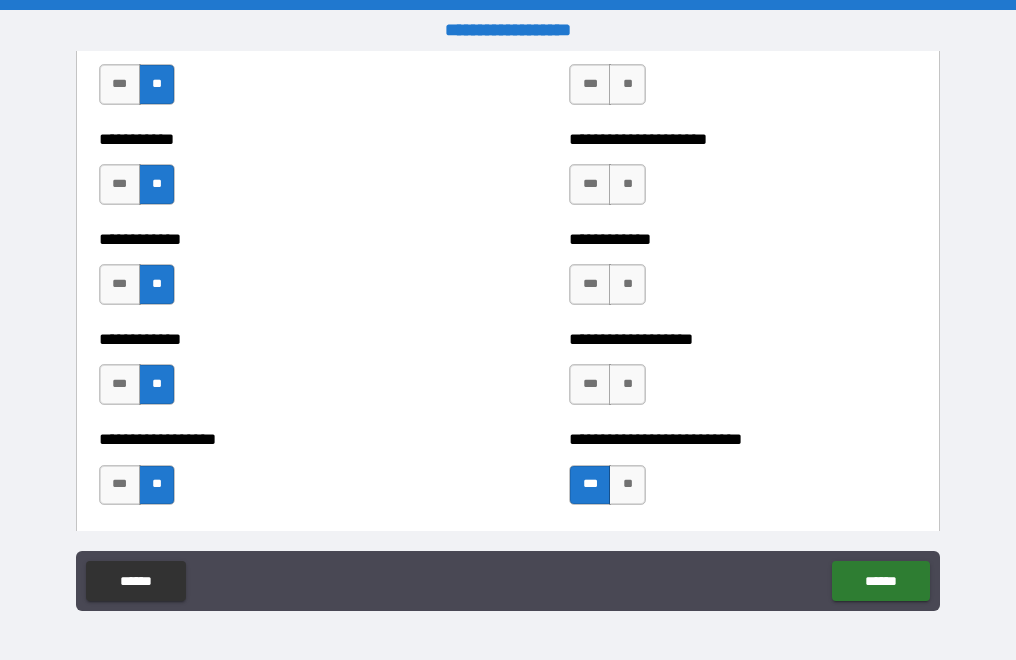 scroll, scrollTop: 3854, scrollLeft: 0, axis: vertical 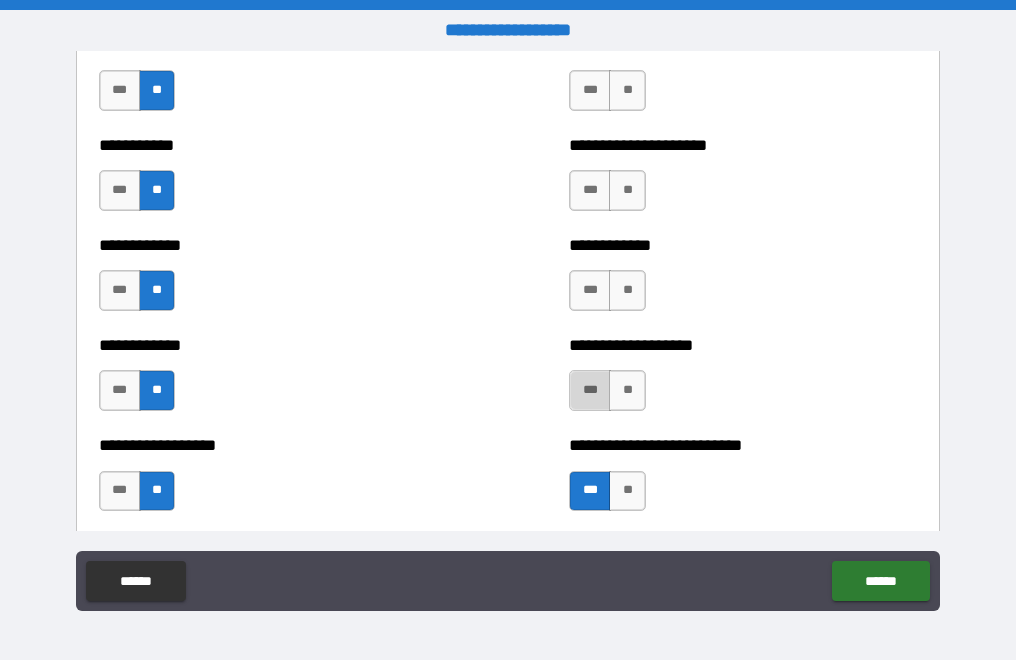 click on "***" at bounding box center [590, 390] 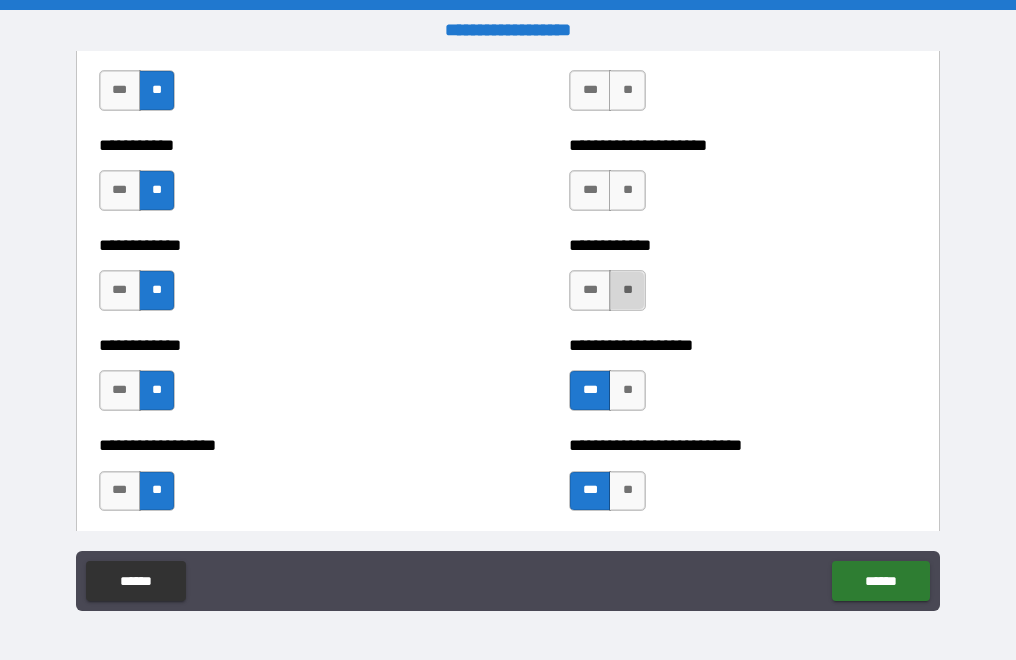 click on "**" at bounding box center (627, 290) 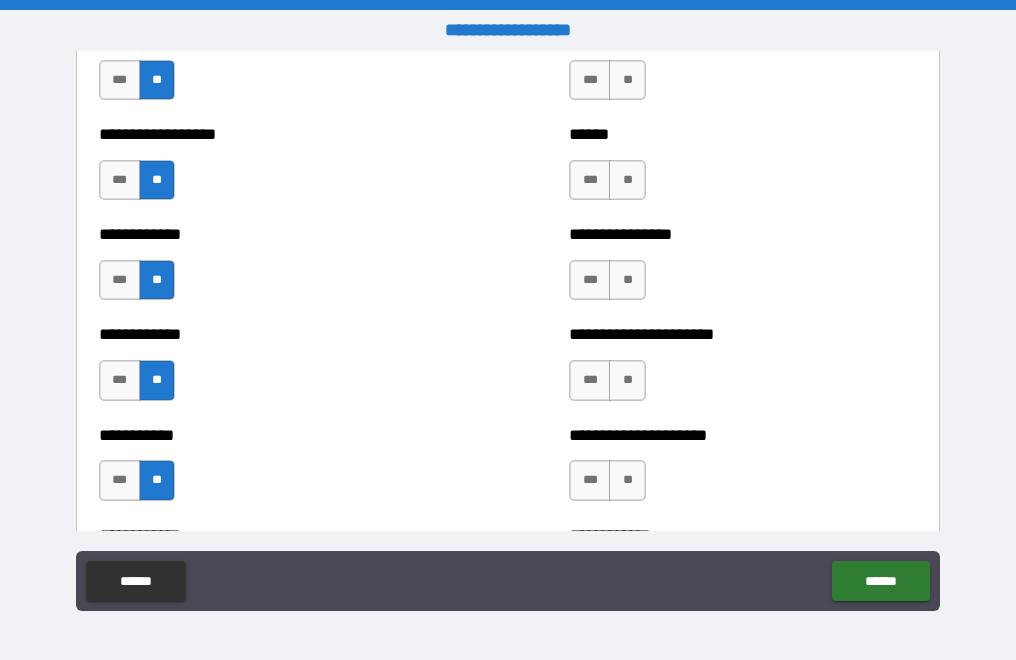scroll, scrollTop: 3554, scrollLeft: 0, axis: vertical 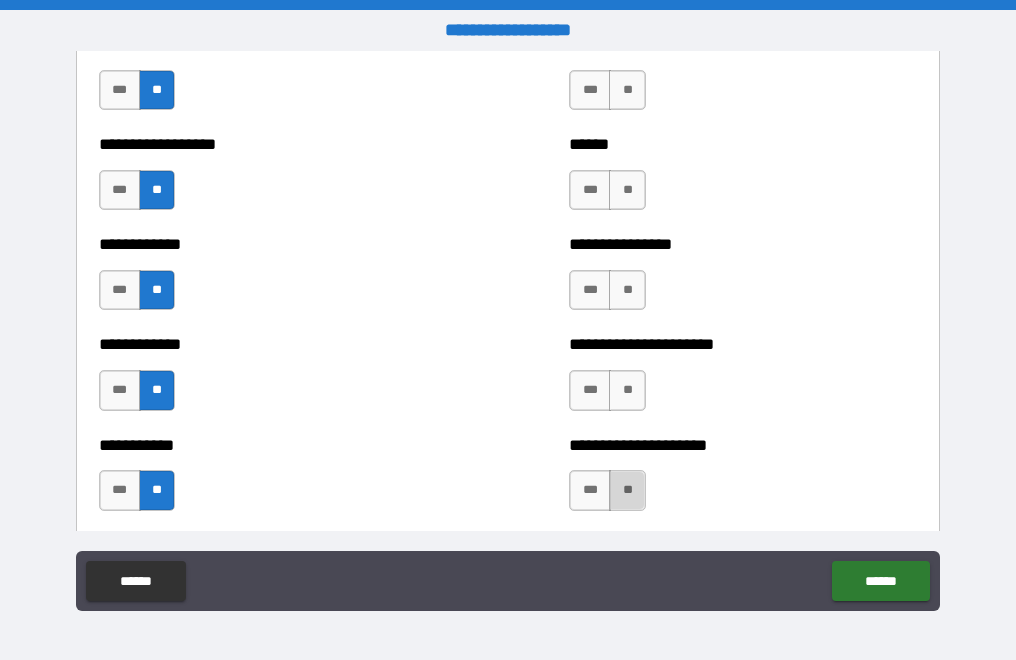 click on "**" at bounding box center (627, 490) 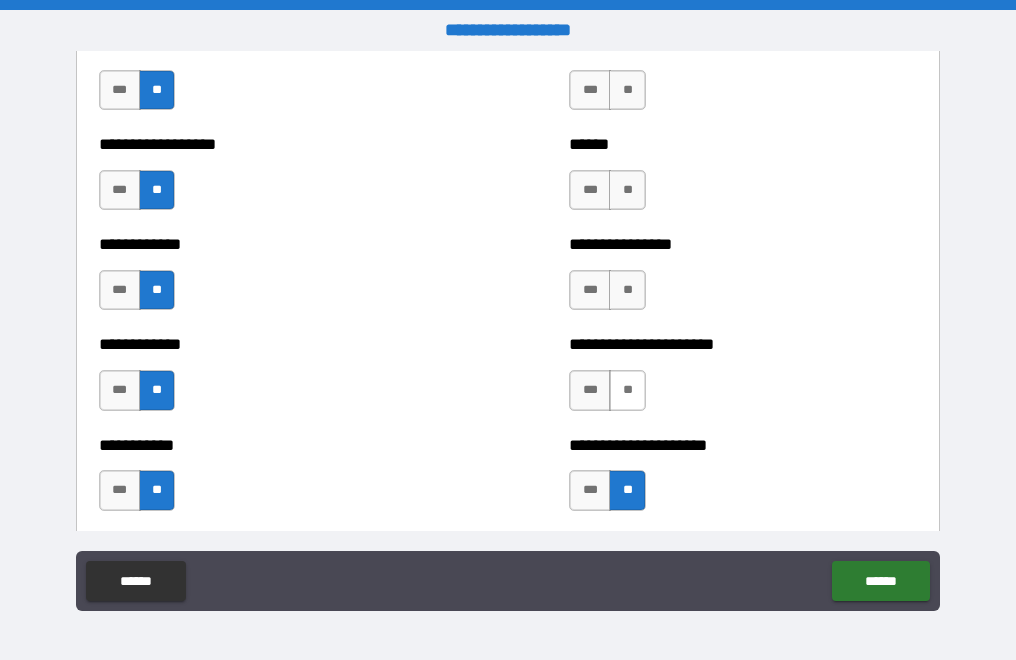click on "**" at bounding box center [627, 390] 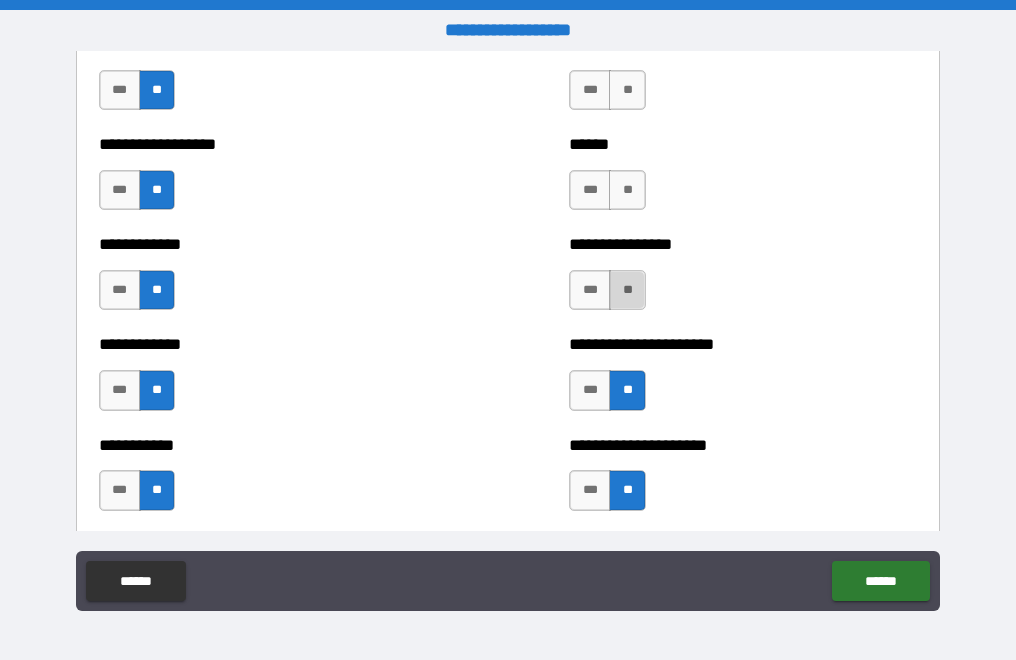 click on "**" at bounding box center [627, 290] 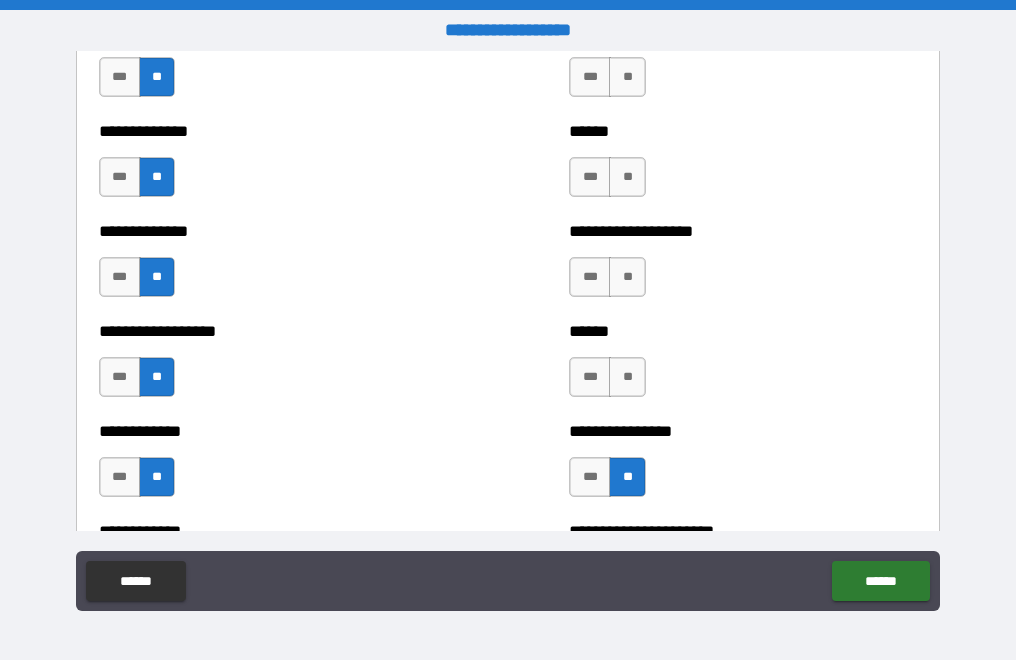 scroll, scrollTop: 3354, scrollLeft: 0, axis: vertical 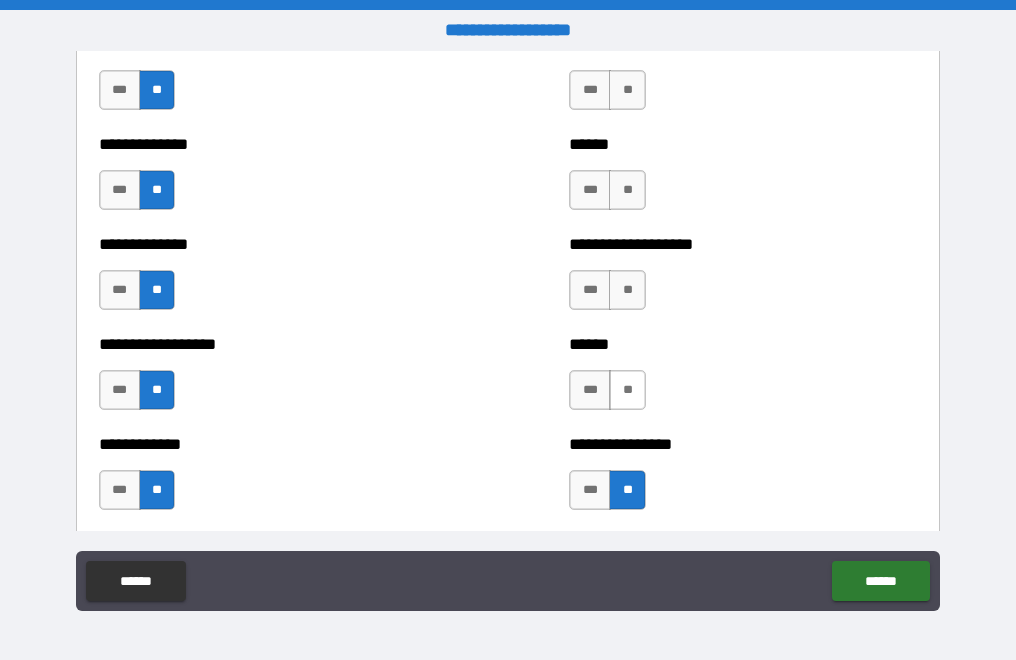 click on "**" at bounding box center (627, 390) 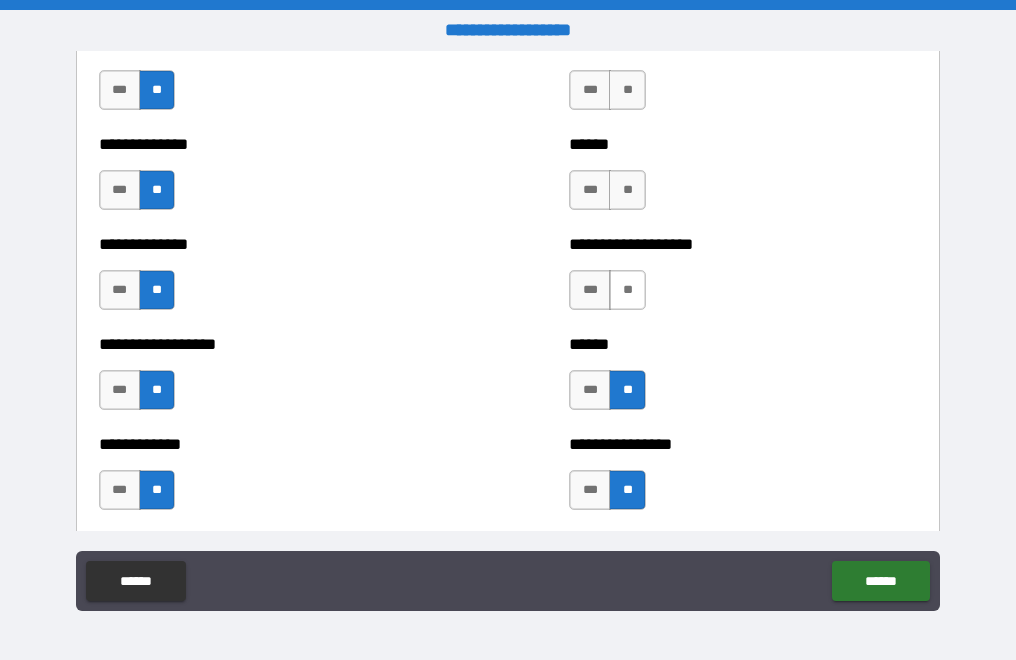 click on "**" at bounding box center (627, 290) 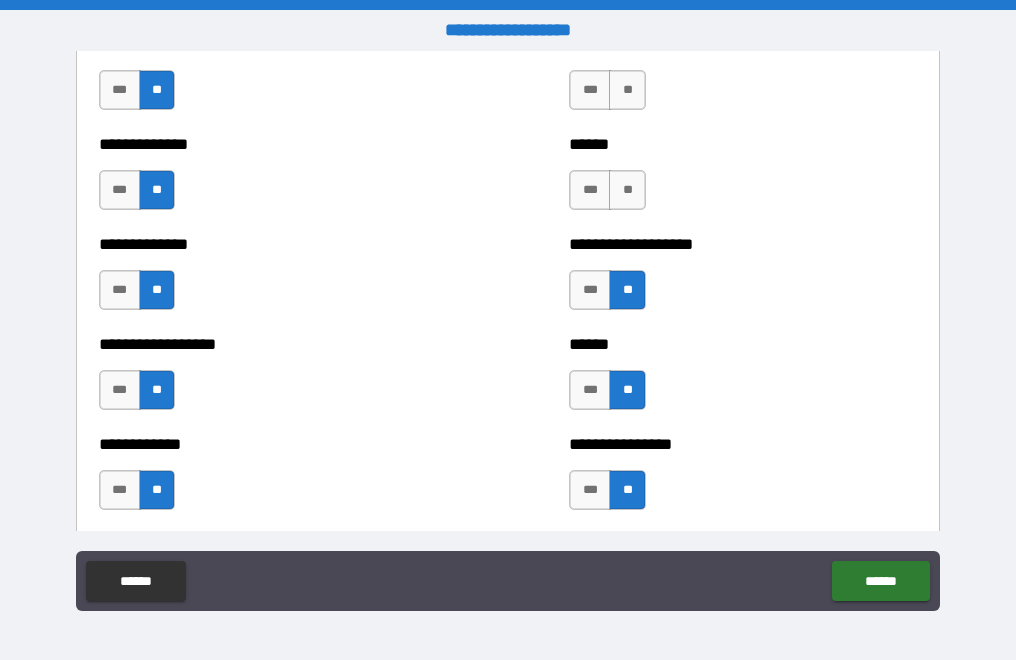 scroll, scrollTop: 3154, scrollLeft: 0, axis: vertical 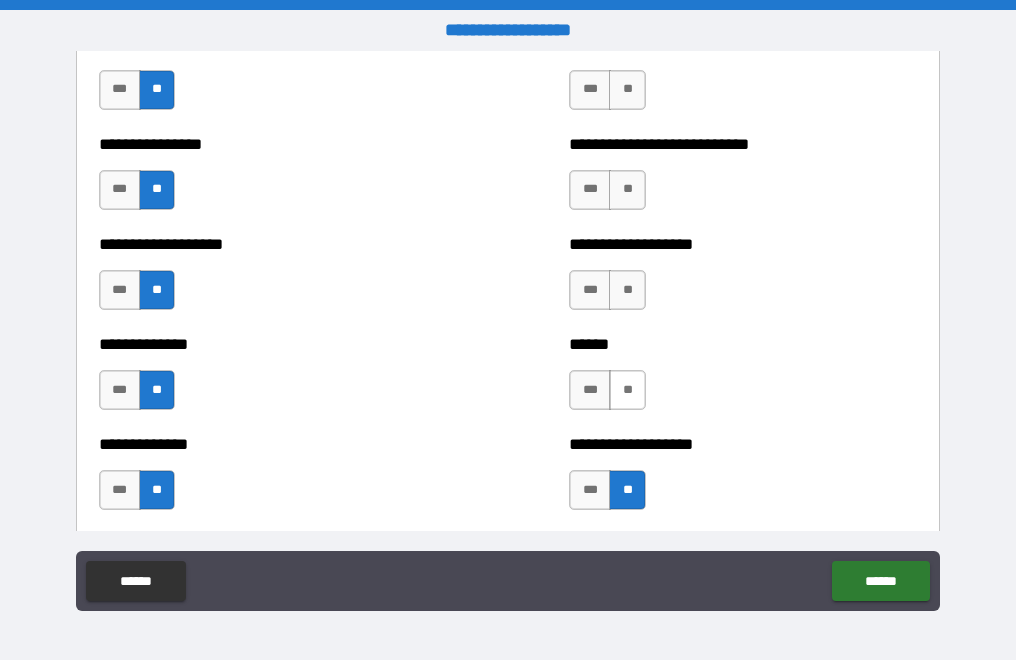 click on "**" at bounding box center [627, 390] 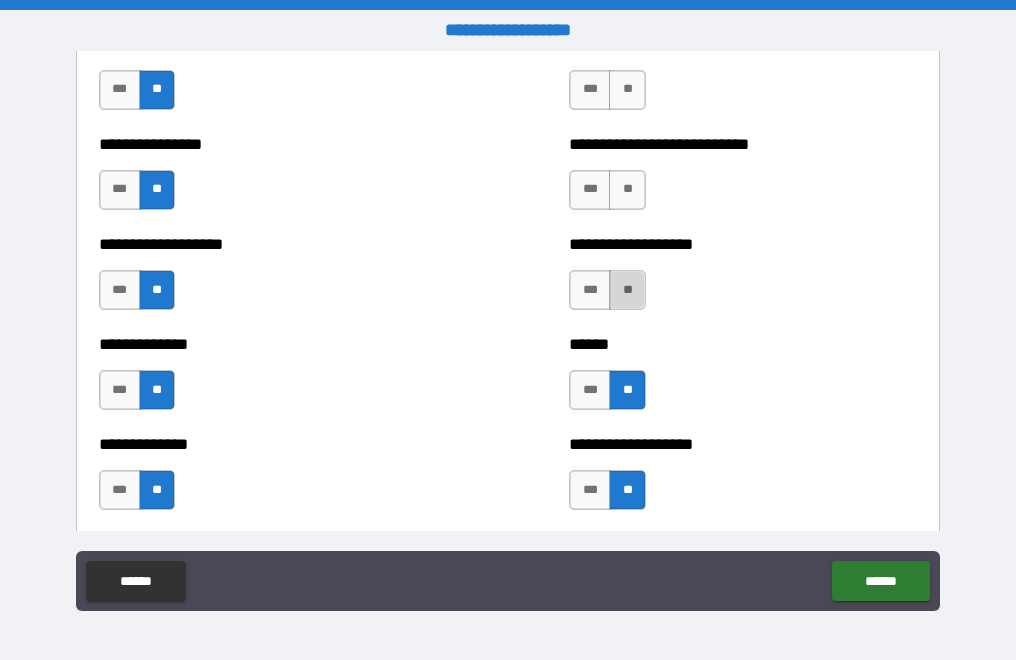 click on "**" at bounding box center [627, 290] 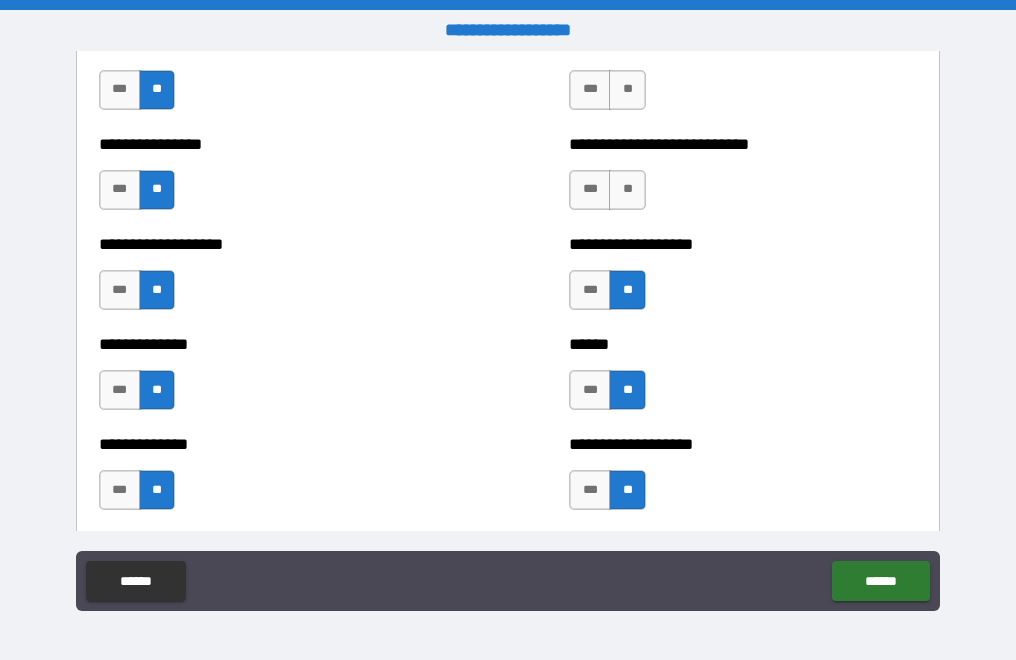 scroll, scrollTop: 2954, scrollLeft: 0, axis: vertical 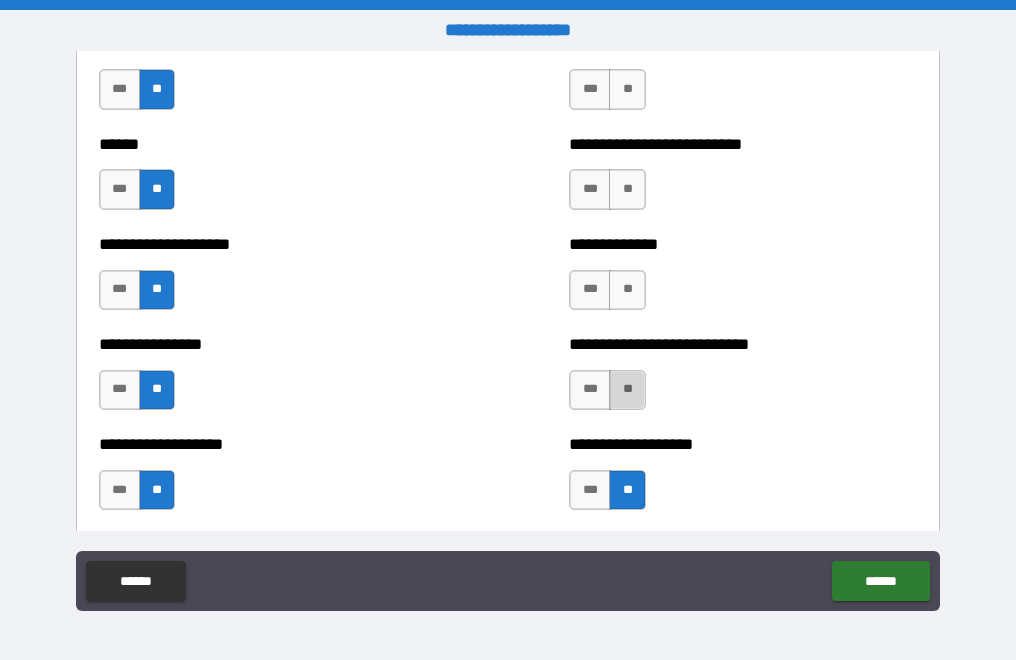 click on "**" at bounding box center [627, 390] 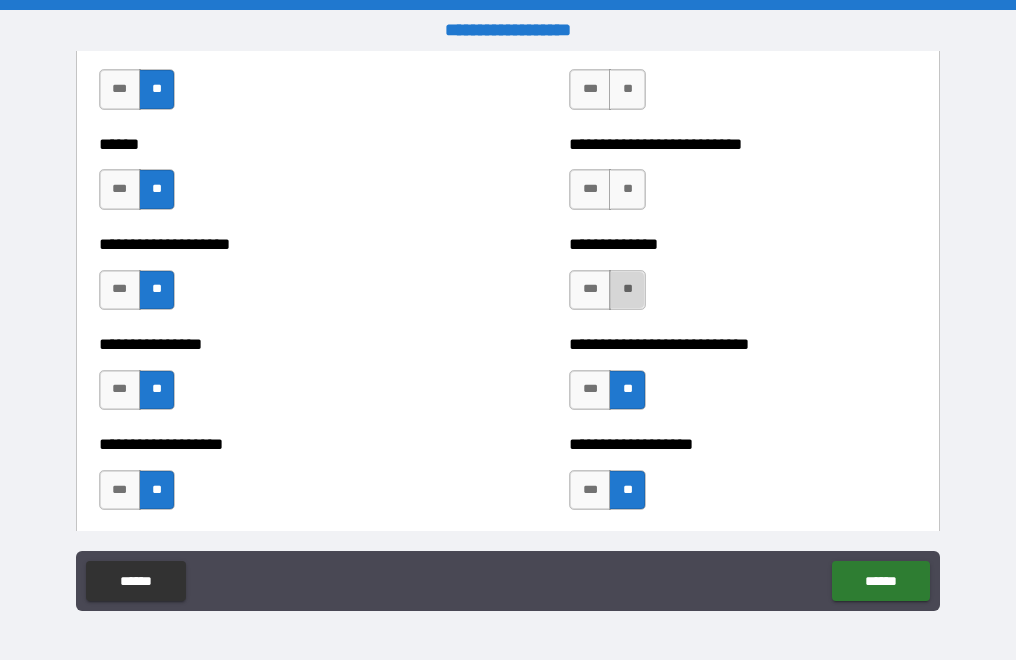 click on "**" at bounding box center [627, 290] 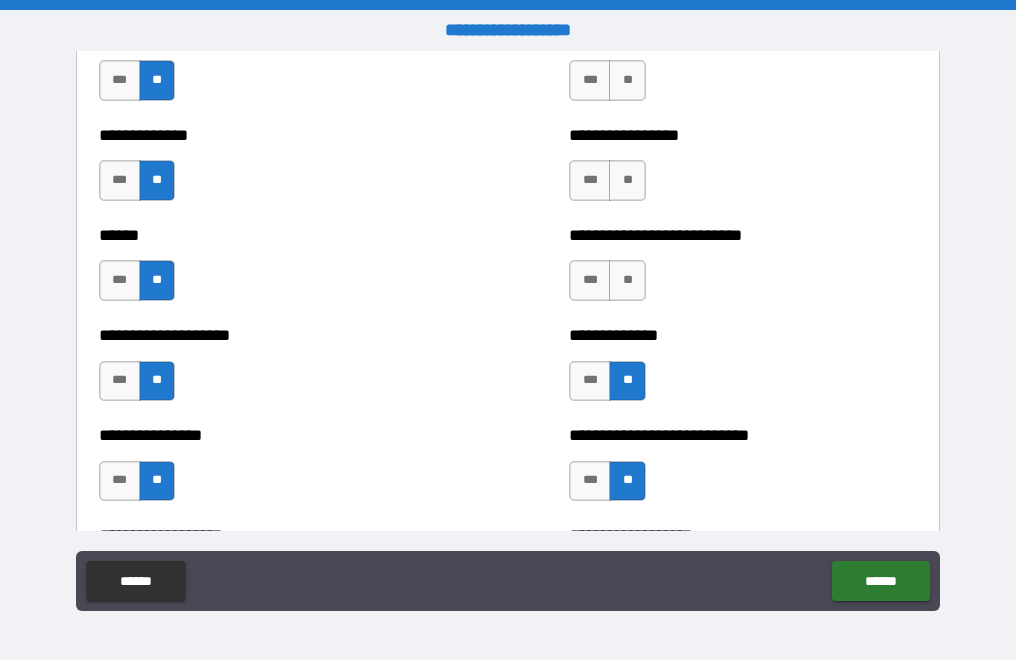 scroll, scrollTop: 2754, scrollLeft: 0, axis: vertical 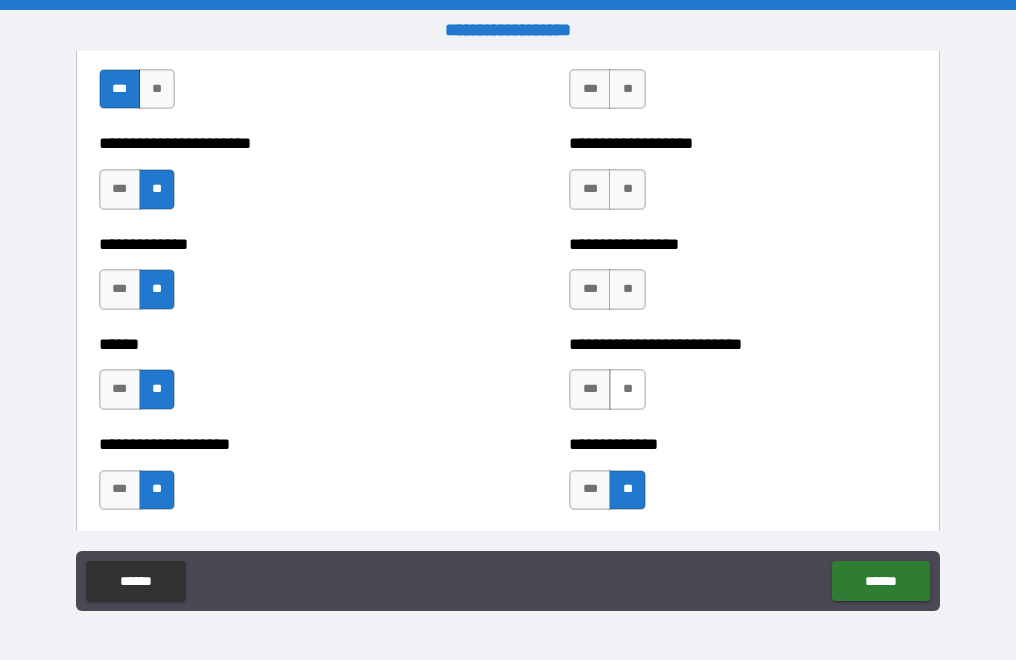click on "**" at bounding box center [627, 389] 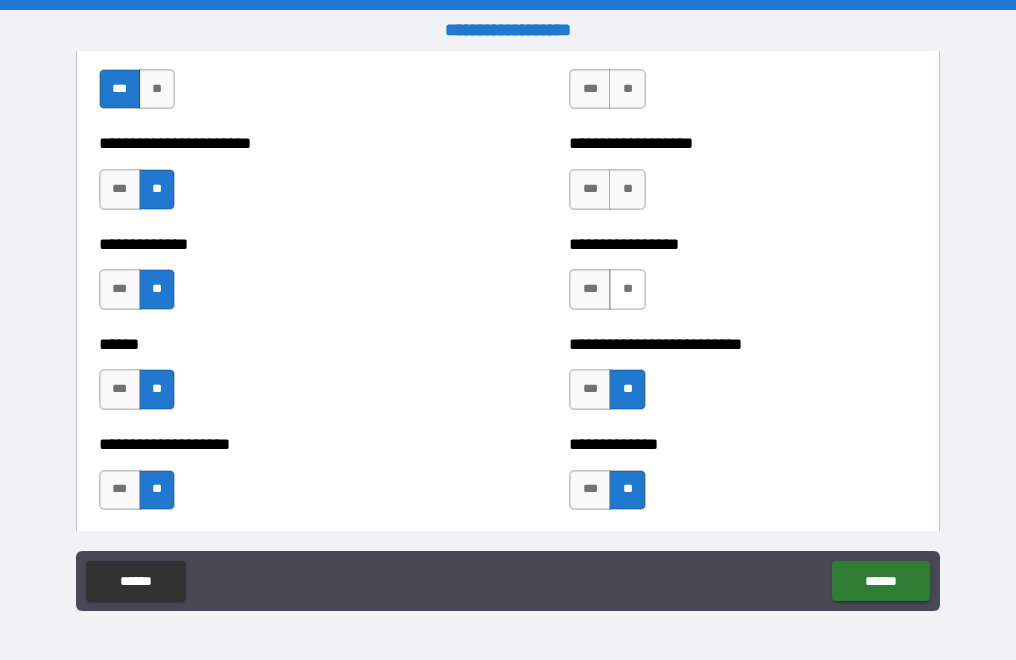 click on "**" at bounding box center (627, 289) 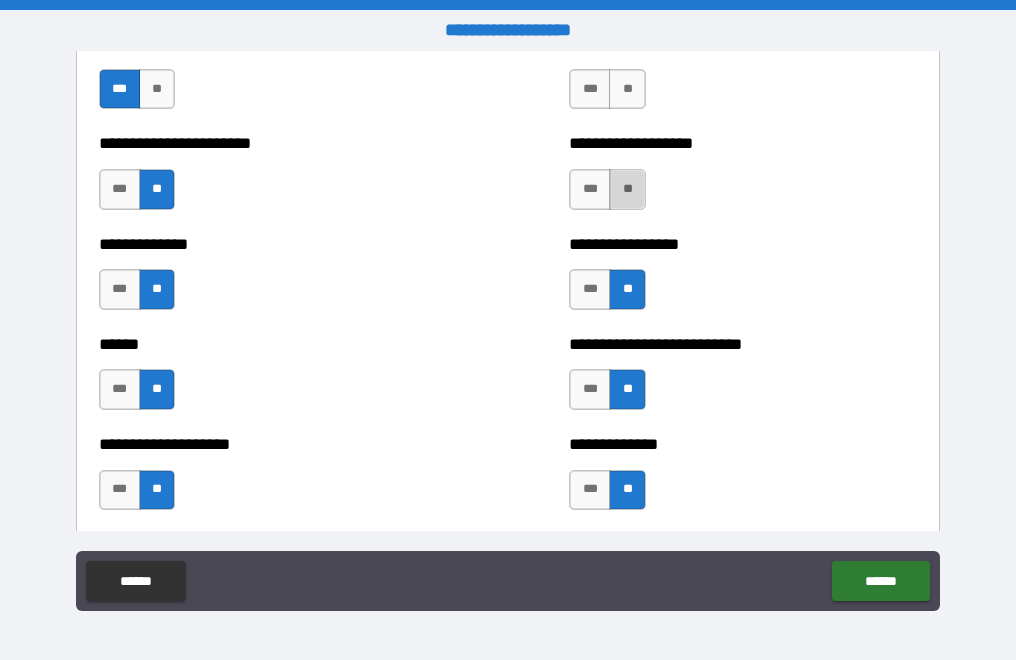 click on "**" at bounding box center [627, 189] 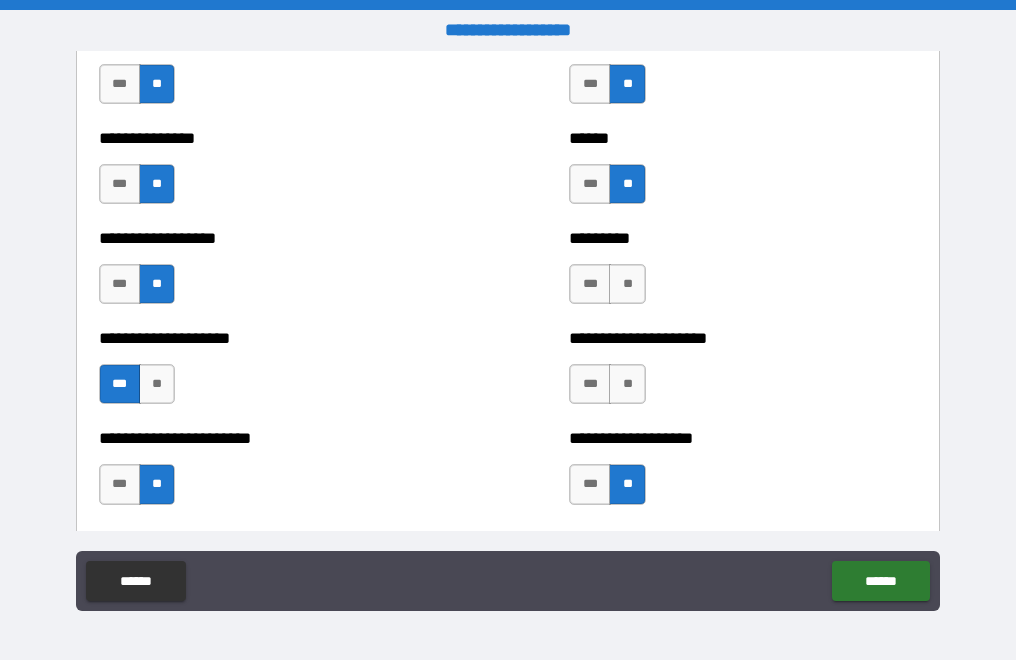scroll, scrollTop: 2454, scrollLeft: 0, axis: vertical 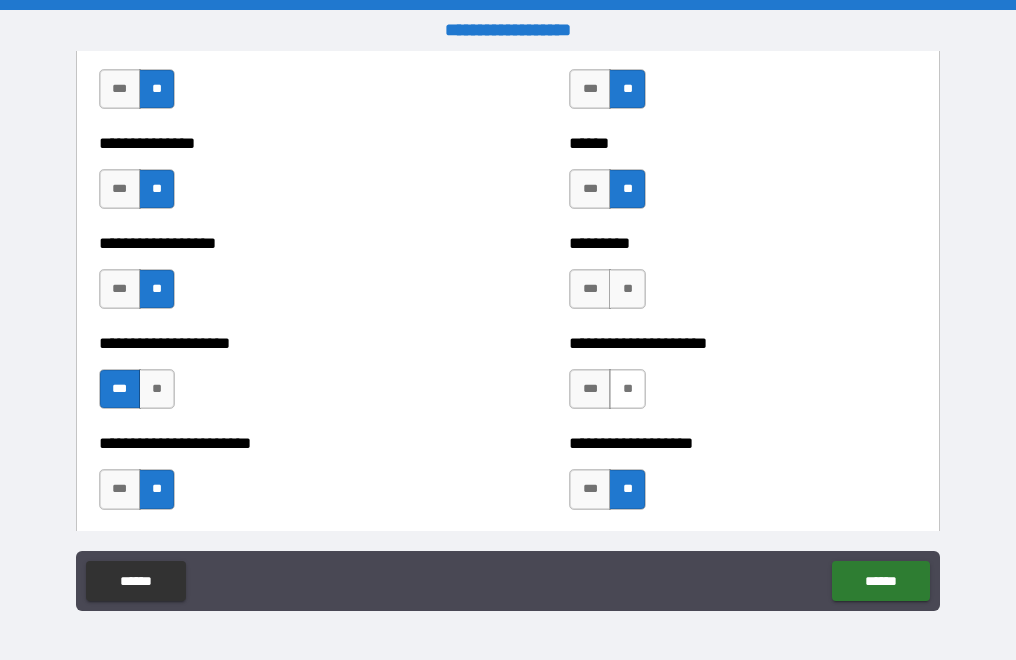 click on "**" at bounding box center [627, 389] 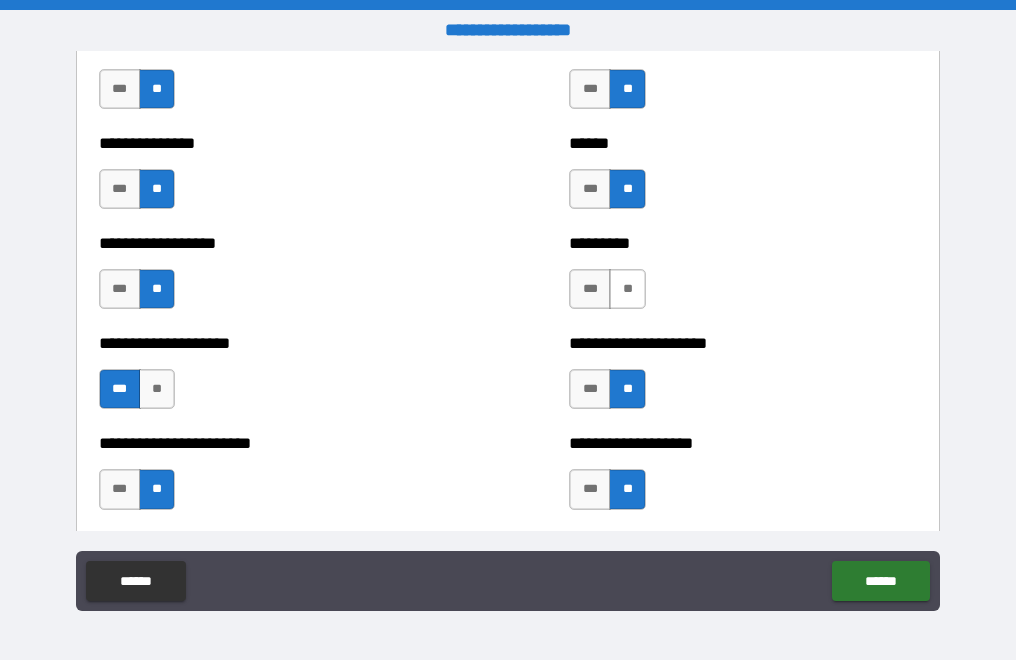 click on "**" at bounding box center (627, 289) 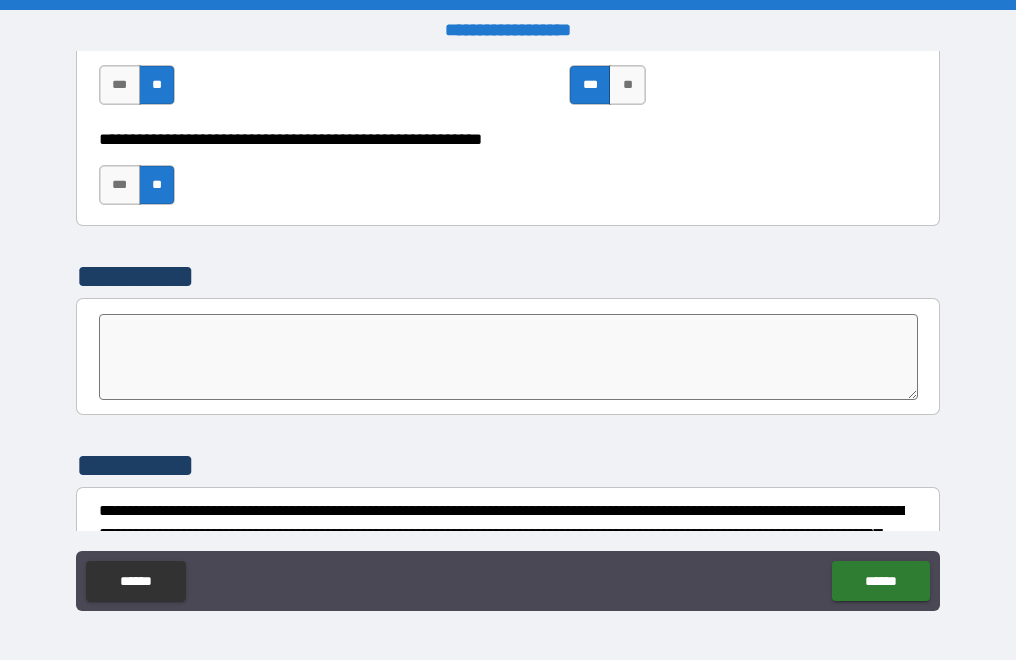scroll, scrollTop: 4554, scrollLeft: 0, axis: vertical 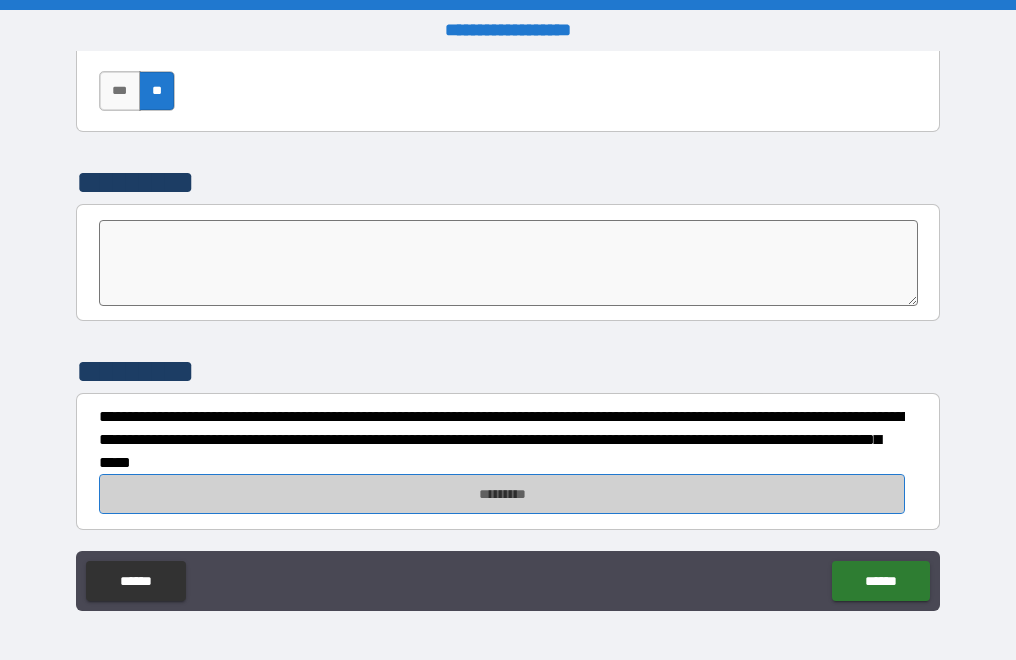 click on "*********" at bounding box center [502, 494] 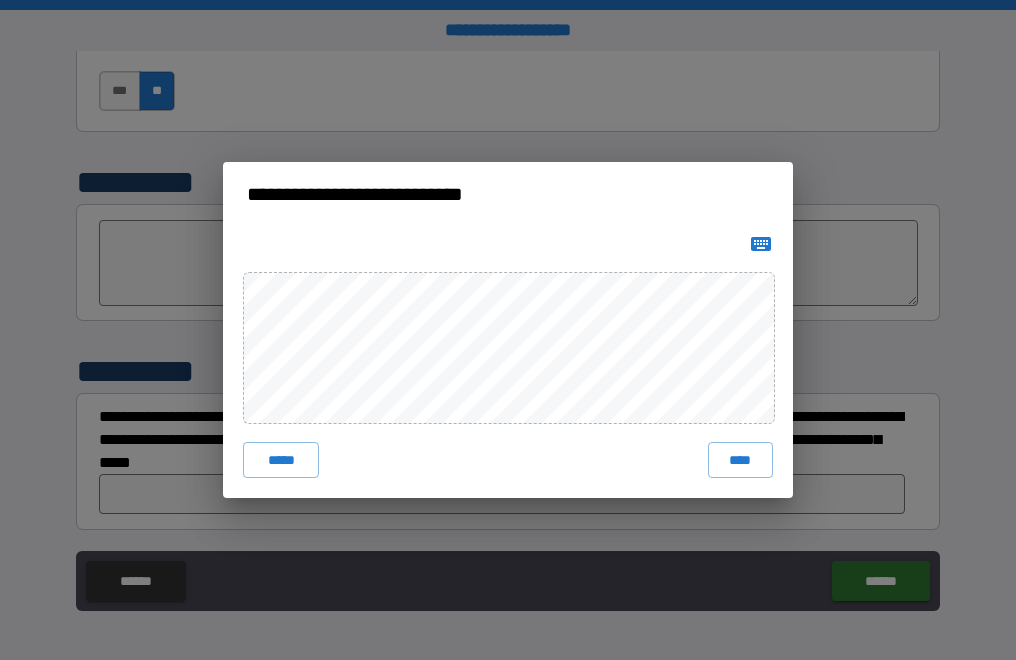 click on "****" at bounding box center [740, 460] 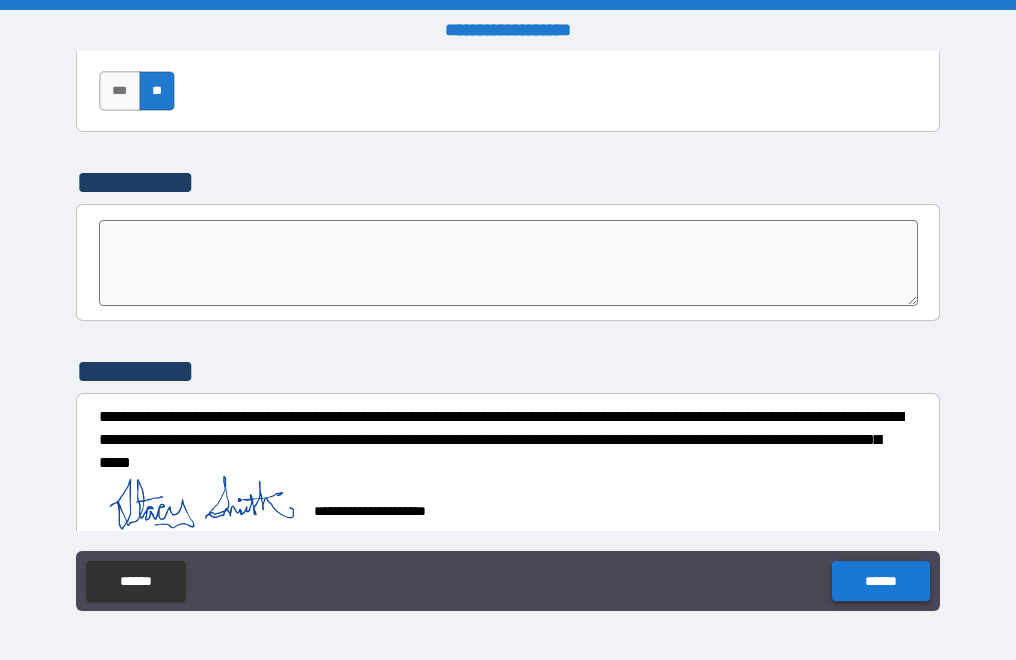 click on "******" at bounding box center [880, 581] 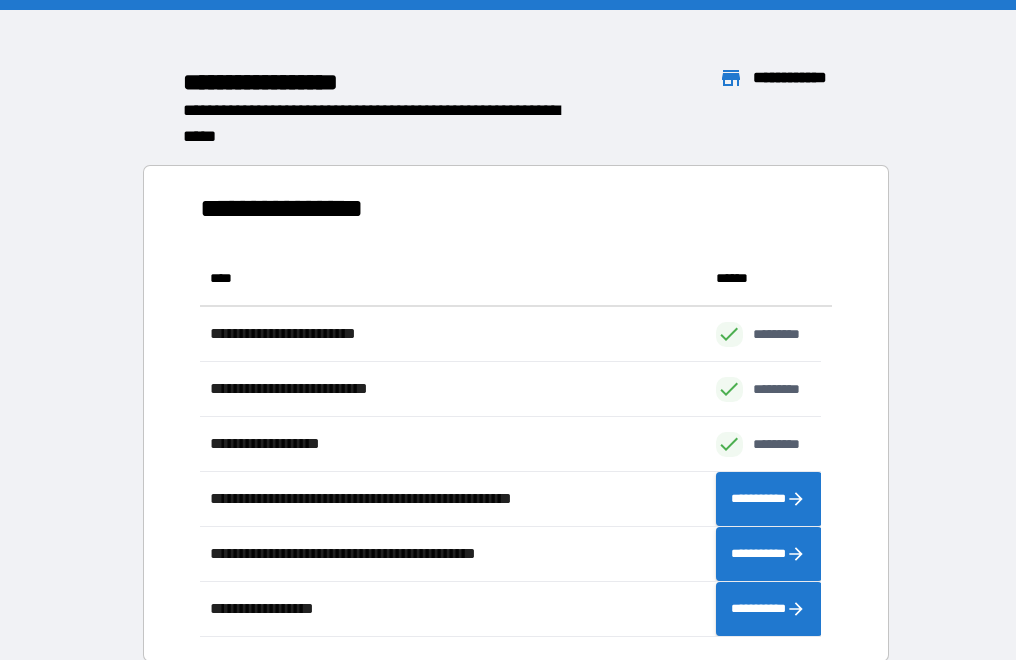 scroll, scrollTop: 370, scrollLeft: 606, axis: both 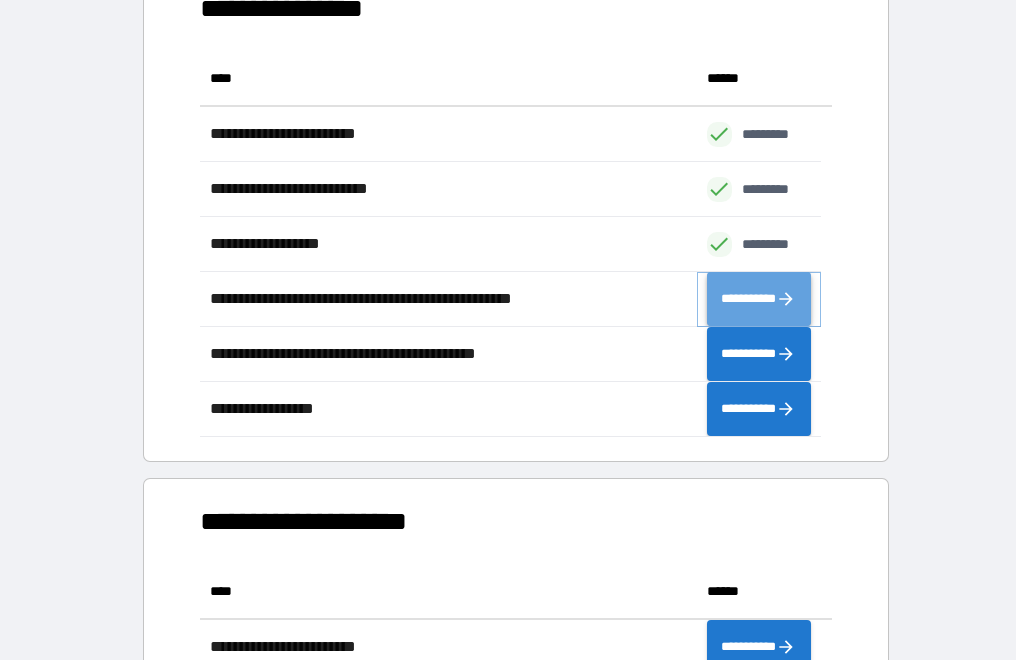 click on "**********" at bounding box center (759, 299) 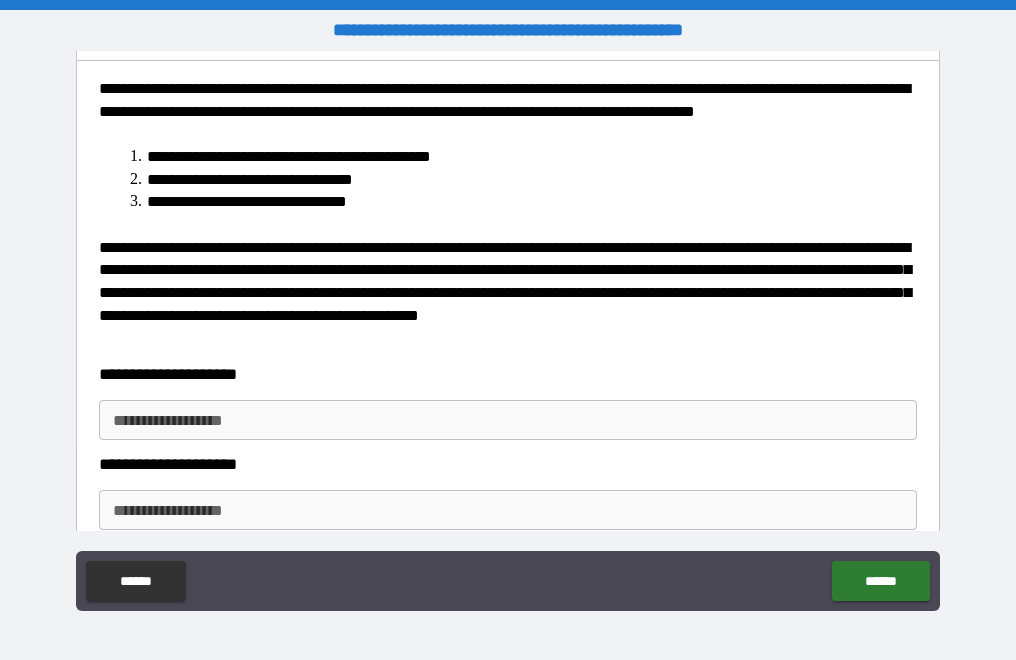 scroll, scrollTop: 0, scrollLeft: 0, axis: both 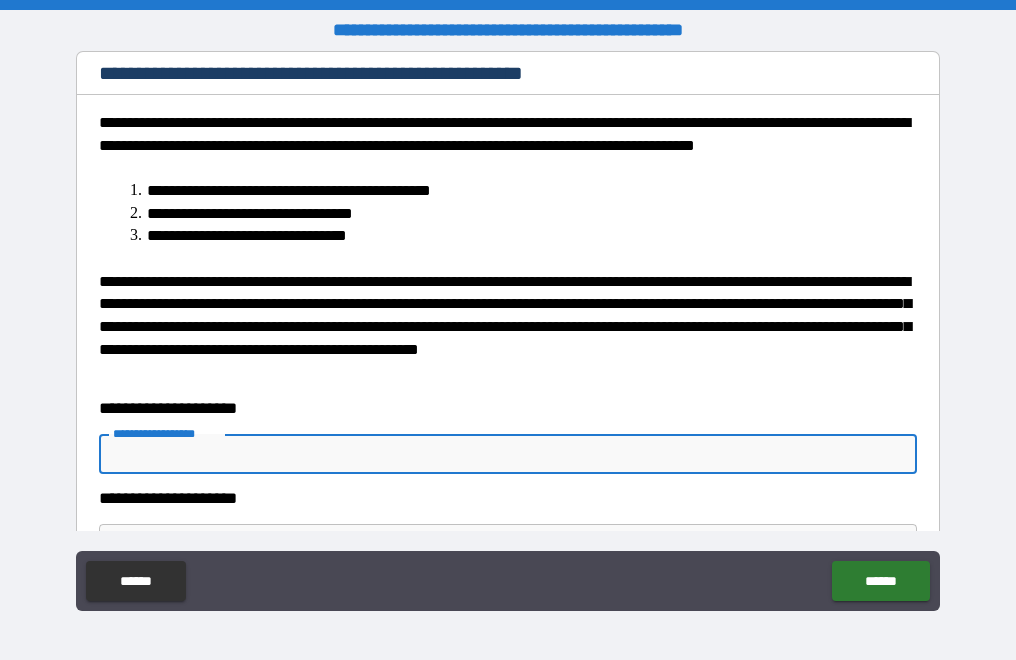 click on "**********" at bounding box center [508, 454] 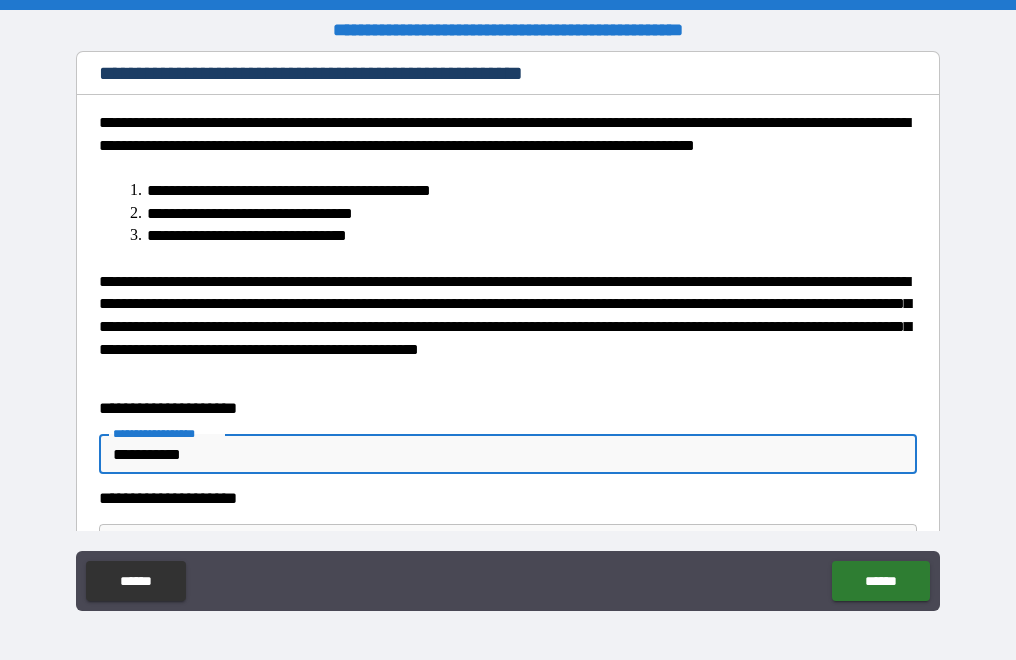 type on "**********" 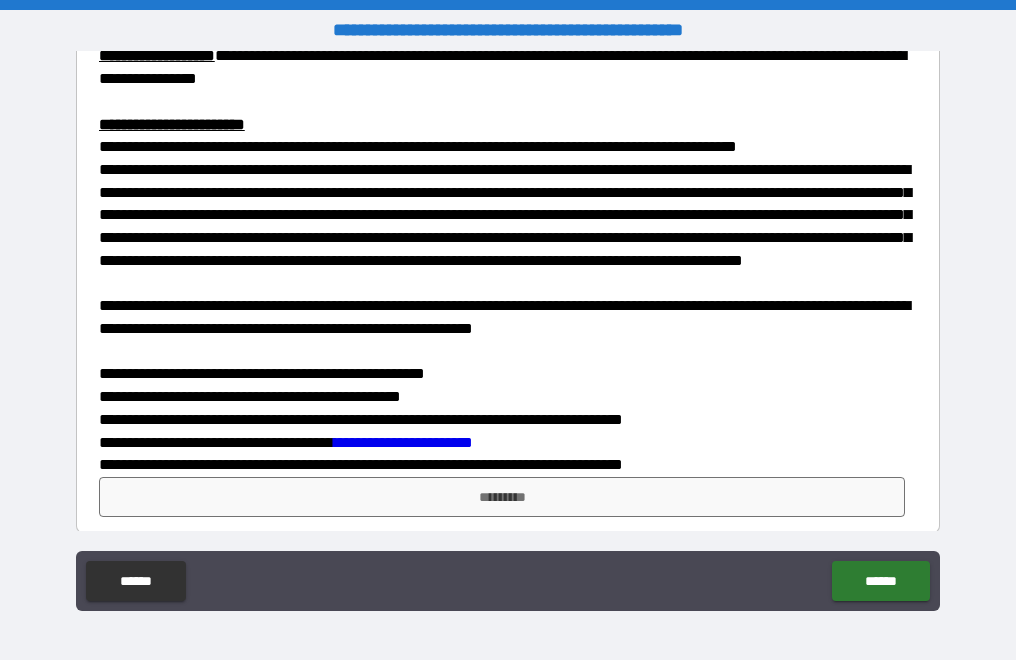 scroll, scrollTop: 5045, scrollLeft: 0, axis: vertical 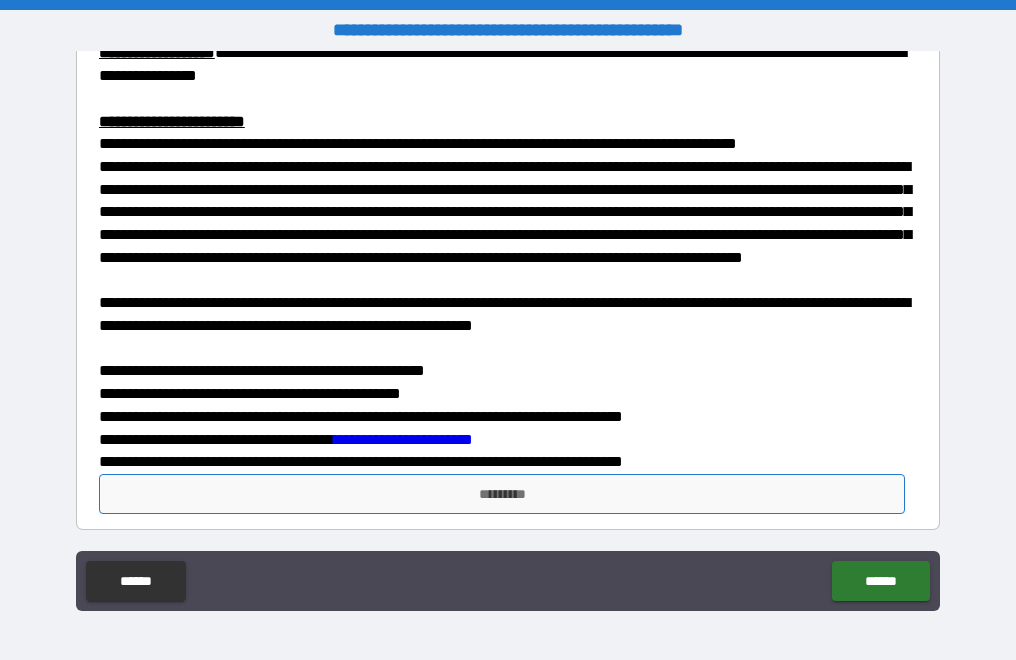type on "**********" 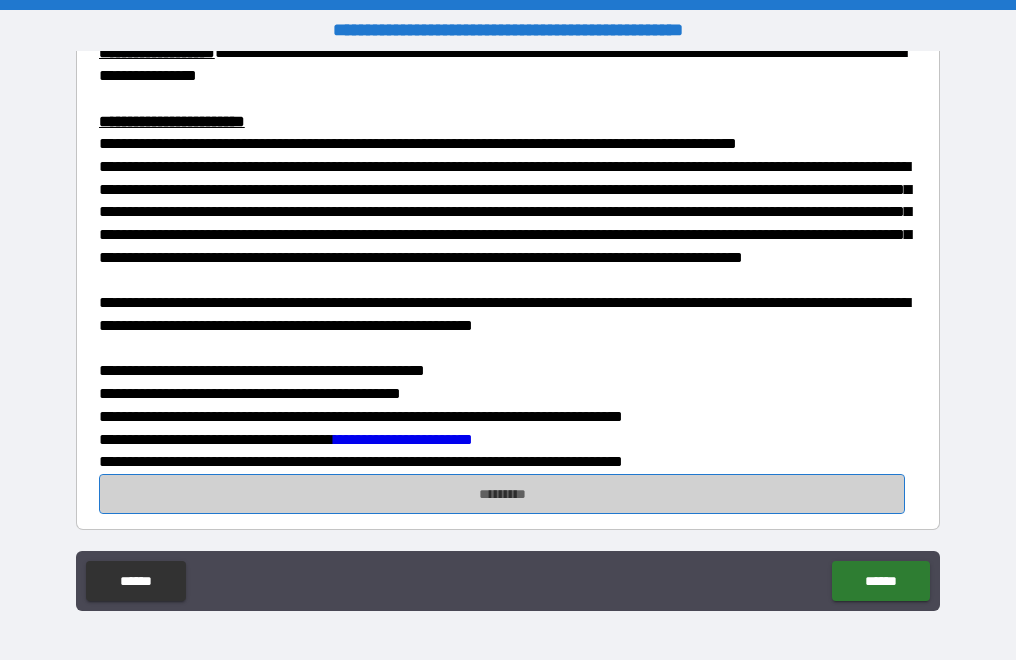 click on "*********" at bounding box center (502, 494) 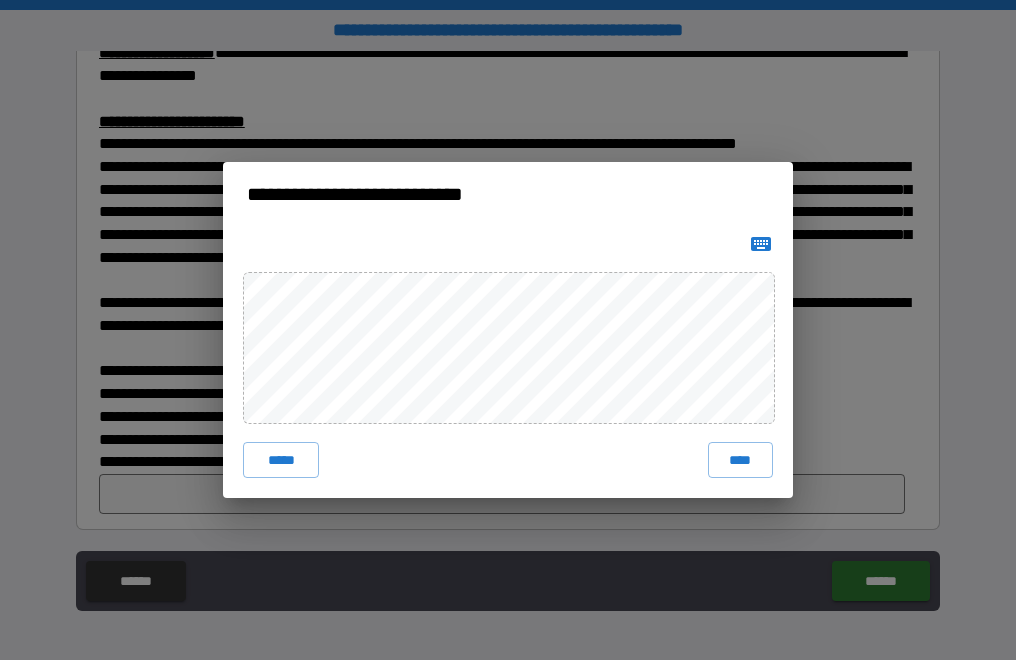 click on "****" at bounding box center [740, 460] 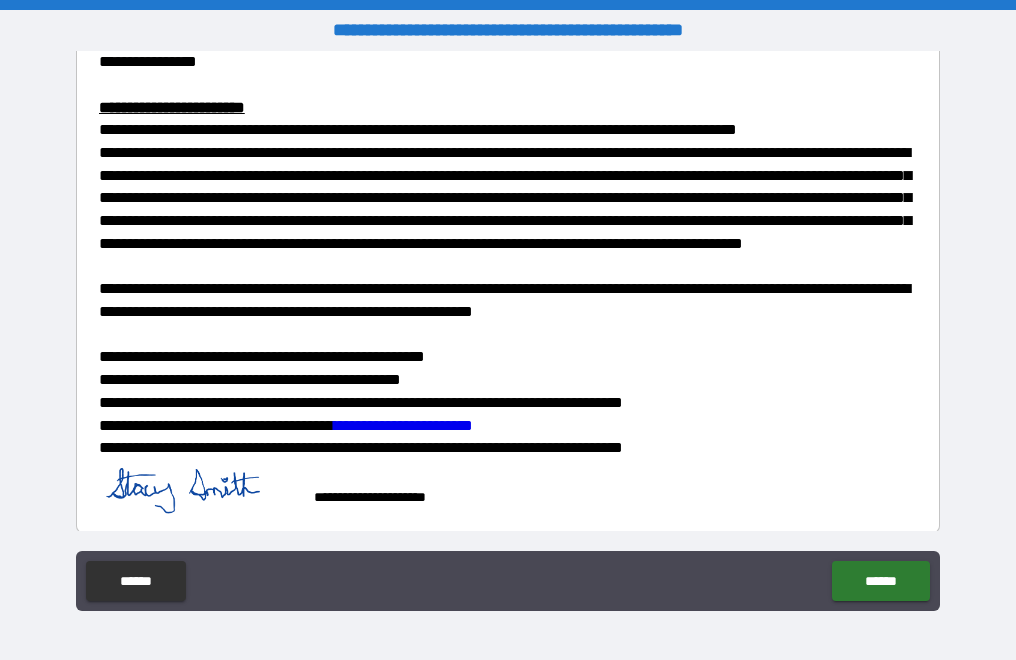 scroll, scrollTop: 5062, scrollLeft: 0, axis: vertical 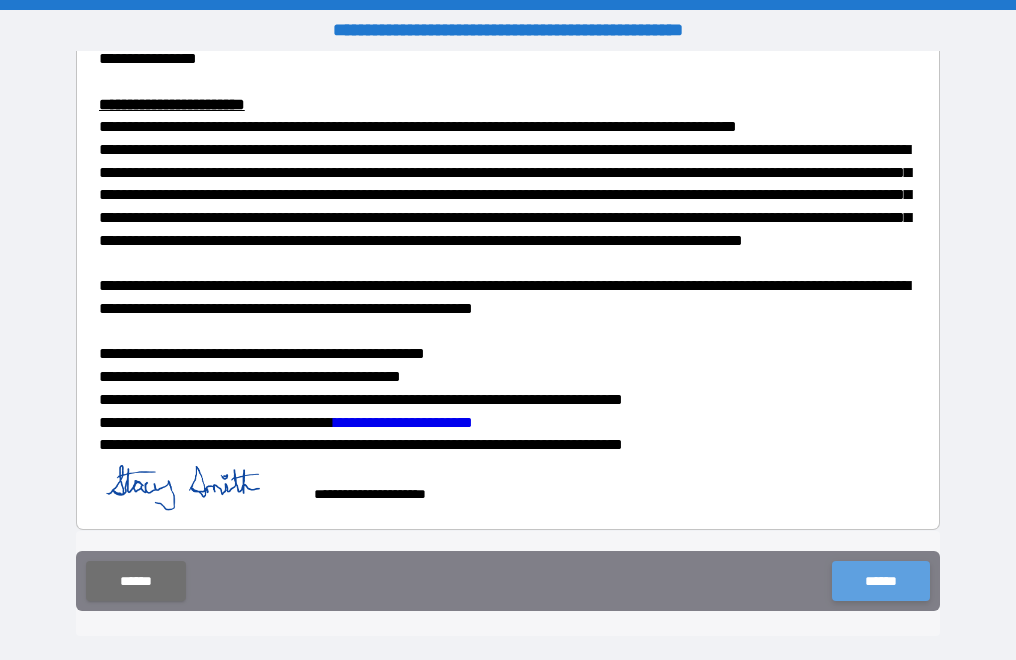 click on "******" at bounding box center [880, 581] 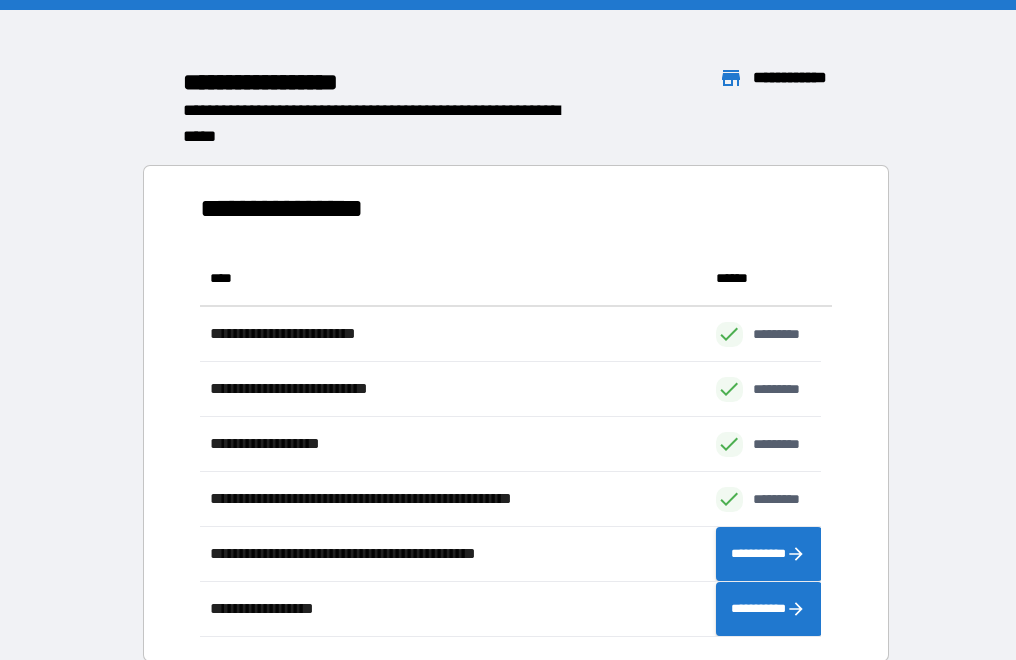 scroll, scrollTop: 16, scrollLeft: 16, axis: both 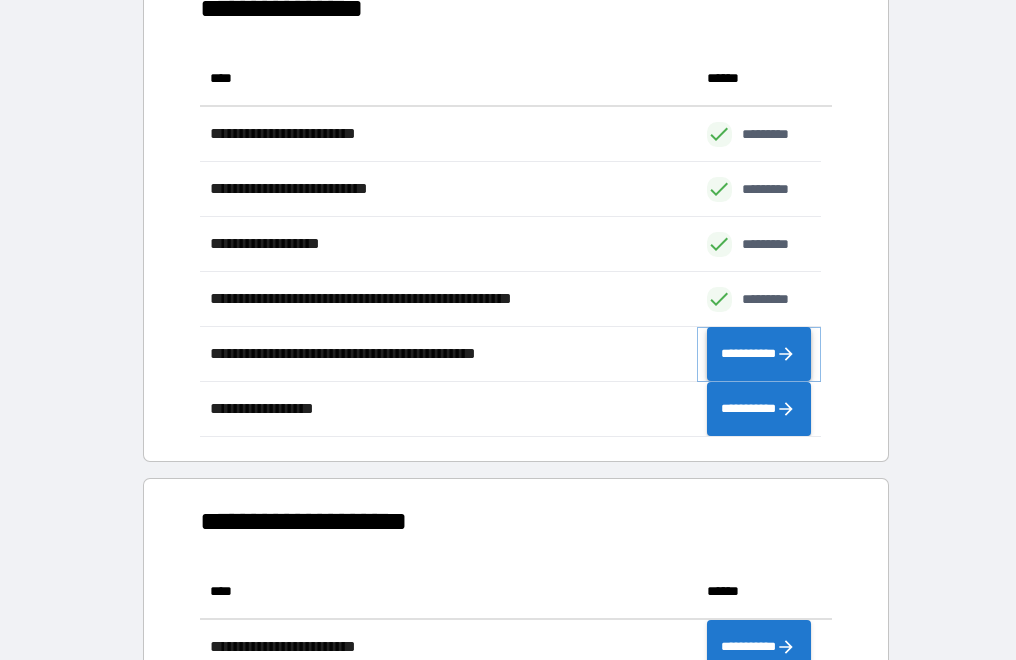 click on "**********" at bounding box center [759, 354] 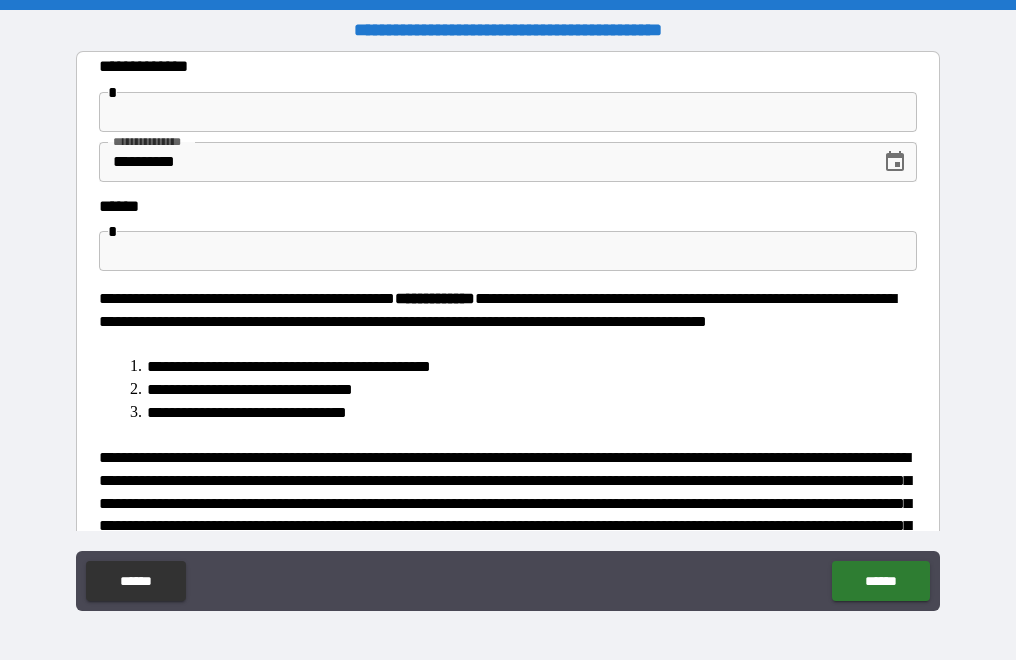 click at bounding box center (508, 112) 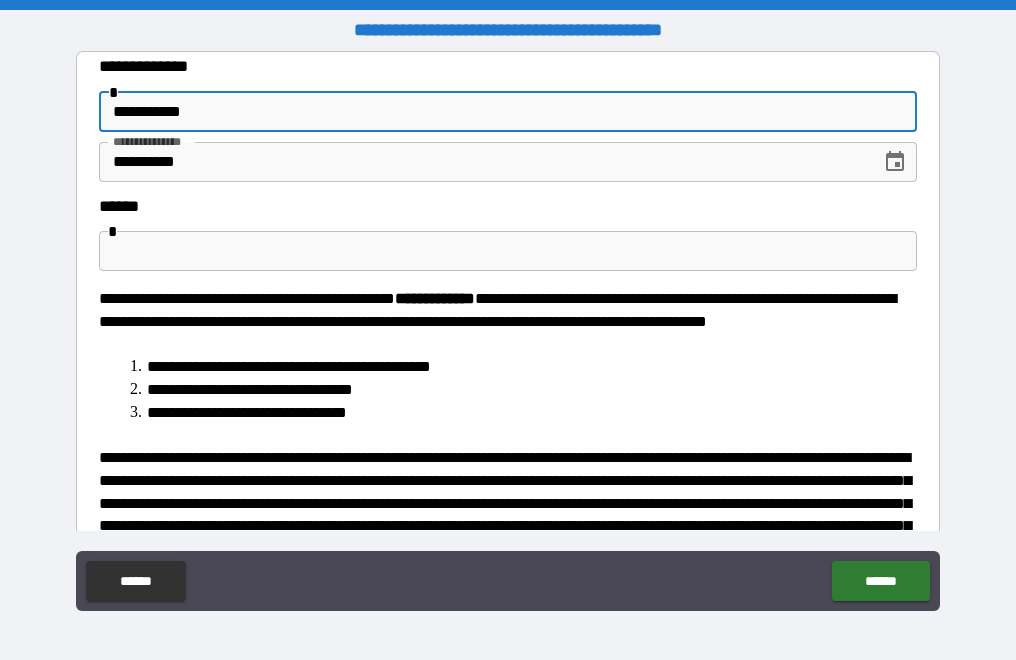 type on "**********" 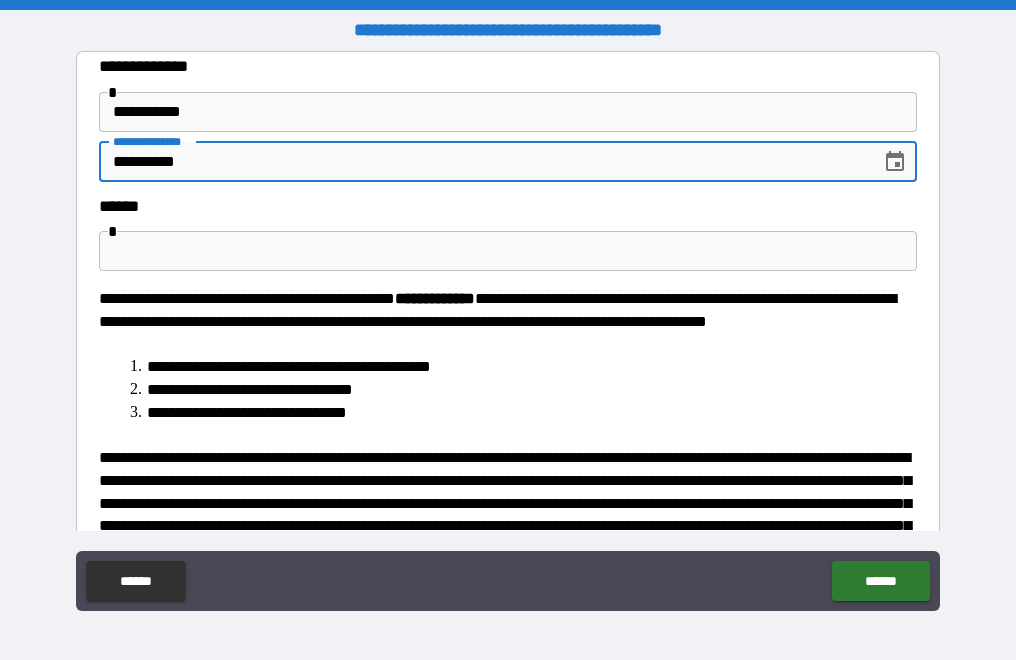 type 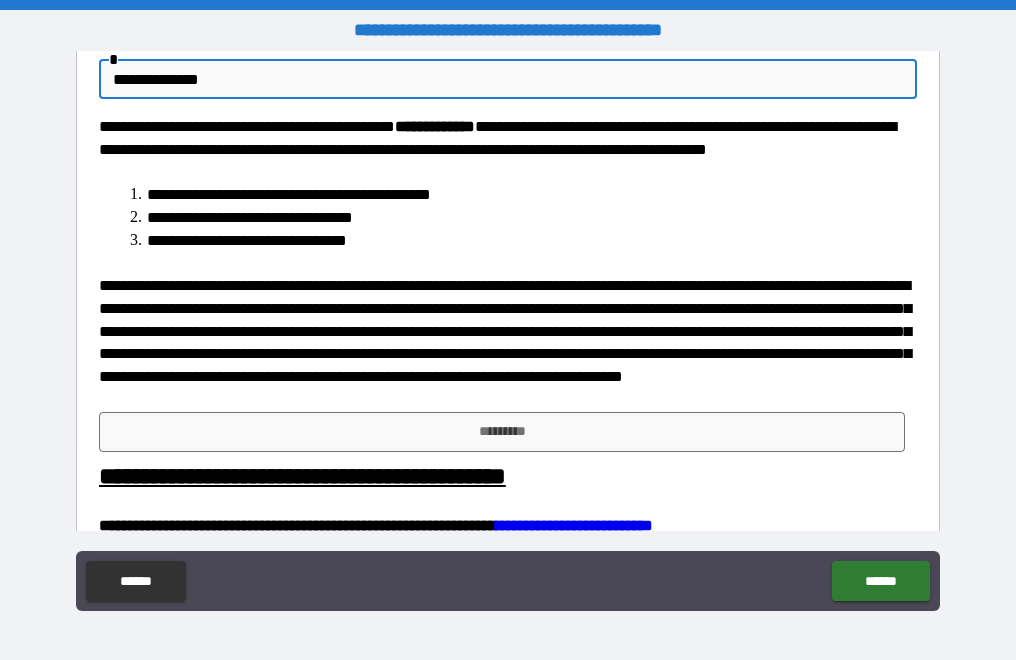scroll, scrollTop: 381, scrollLeft: 0, axis: vertical 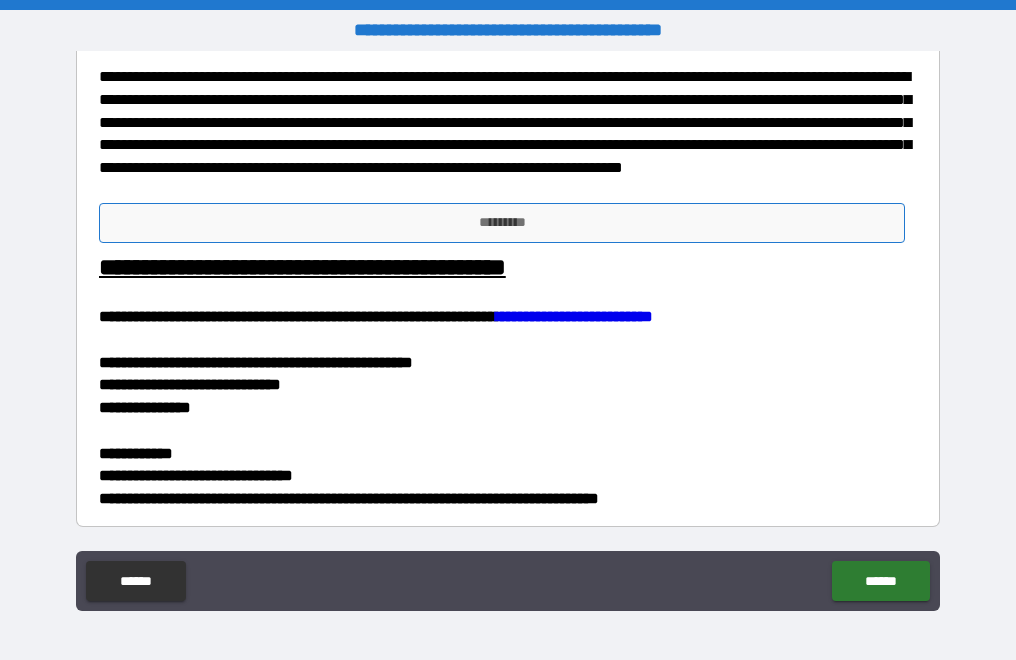 type on "**********" 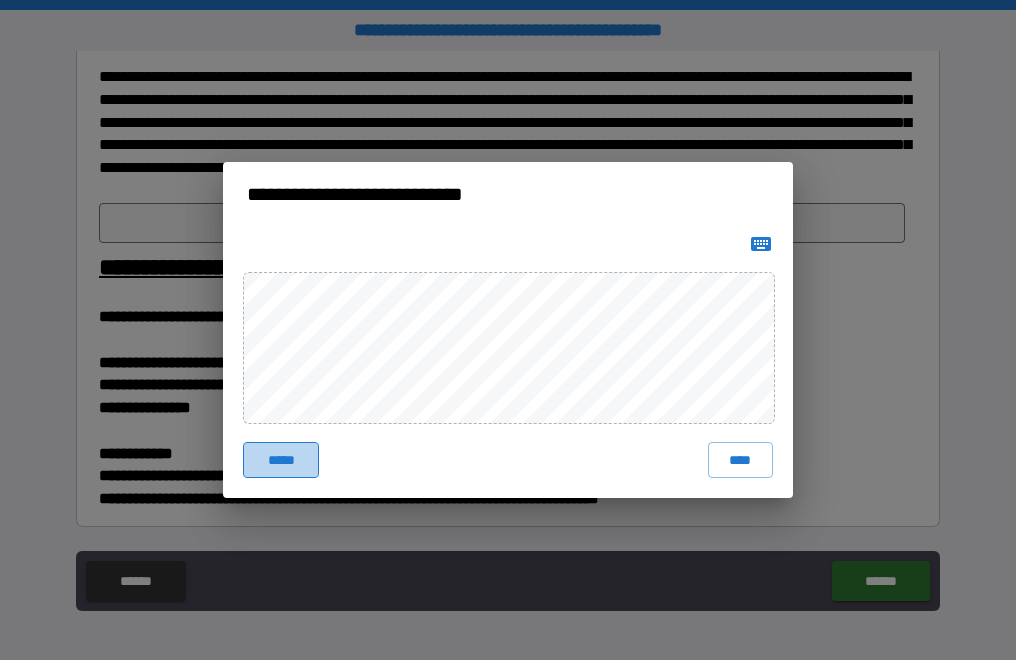 drag, startPoint x: 300, startPoint y: 464, endPoint x: 295, endPoint y: 452, distance: 13 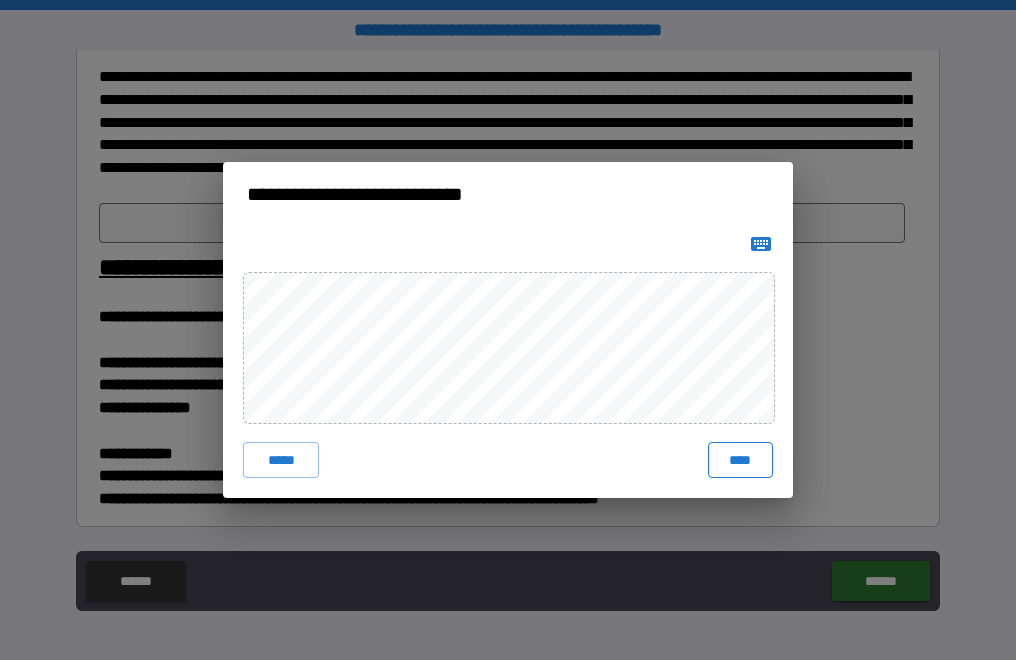 click on "****" at bounding box center [740, 460] 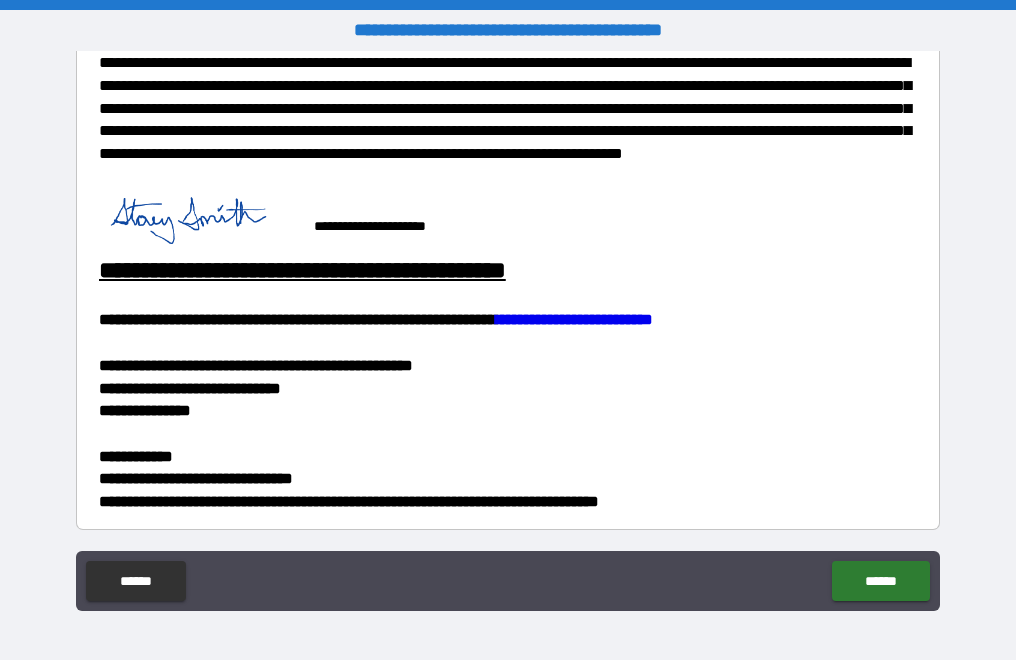 scroll, scrollTop: 398, scrollLeft: 0, axis: vertical 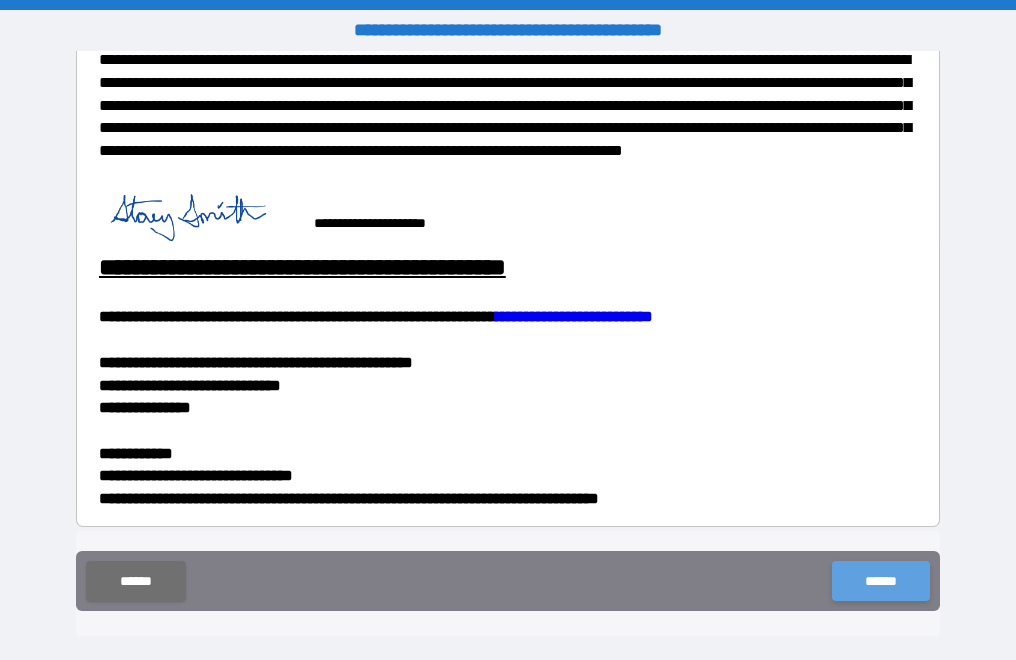 click on "******" at bounding box center (880, 581) 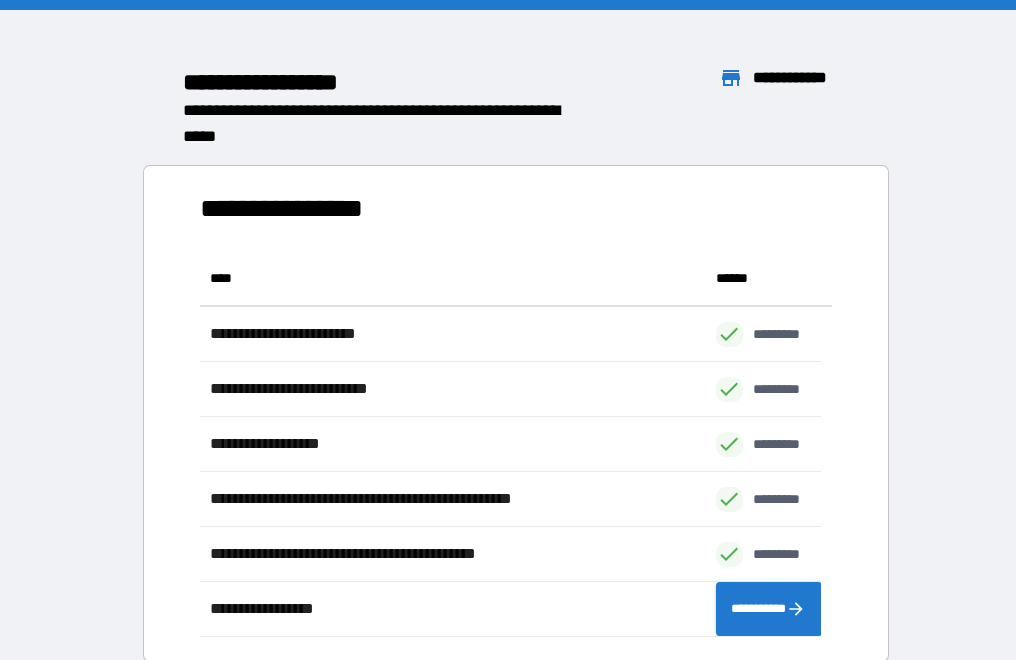 scroll, scrollTop: 16, scrollLeft: 16, axis: both 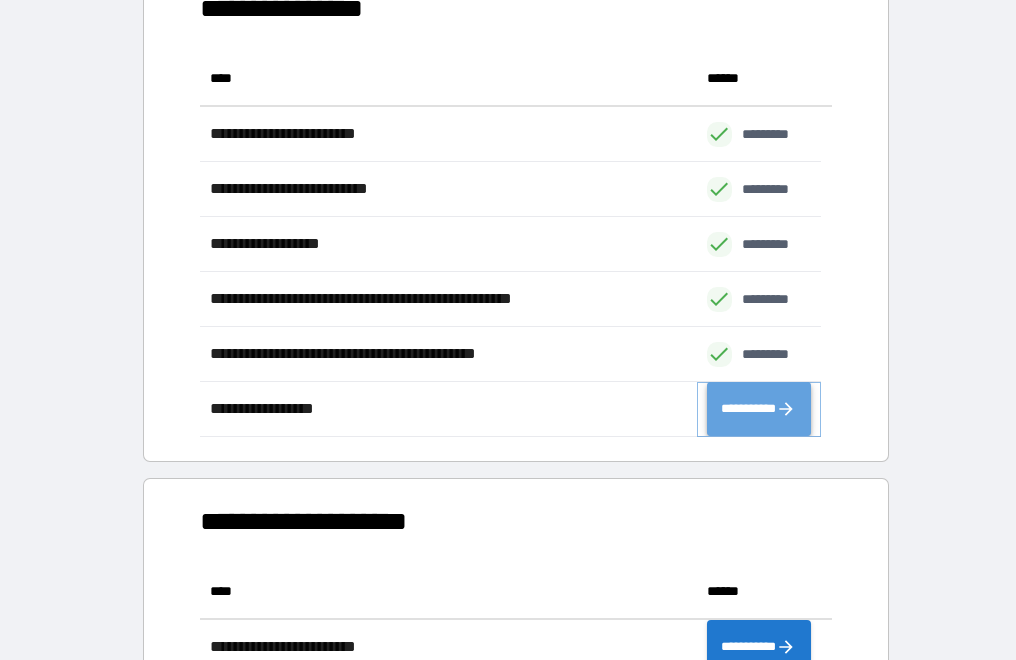 click on "**********" at bounding box center (759, 409) 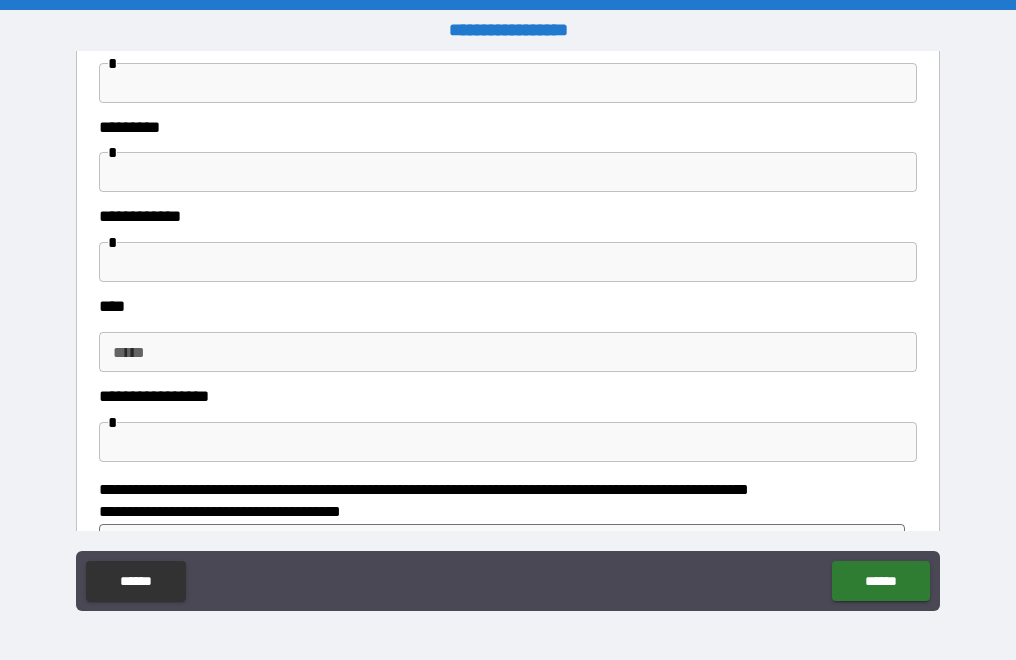 scroll, scrollTop: 0, scrollLeft: 0, axis: both 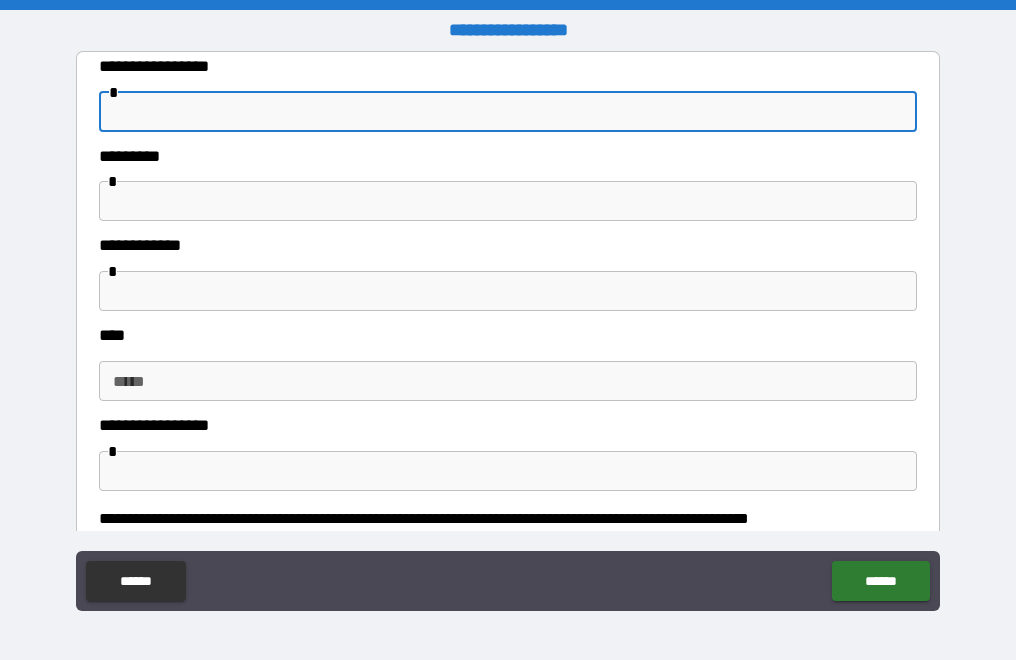 click at bounding box center [508, 112] 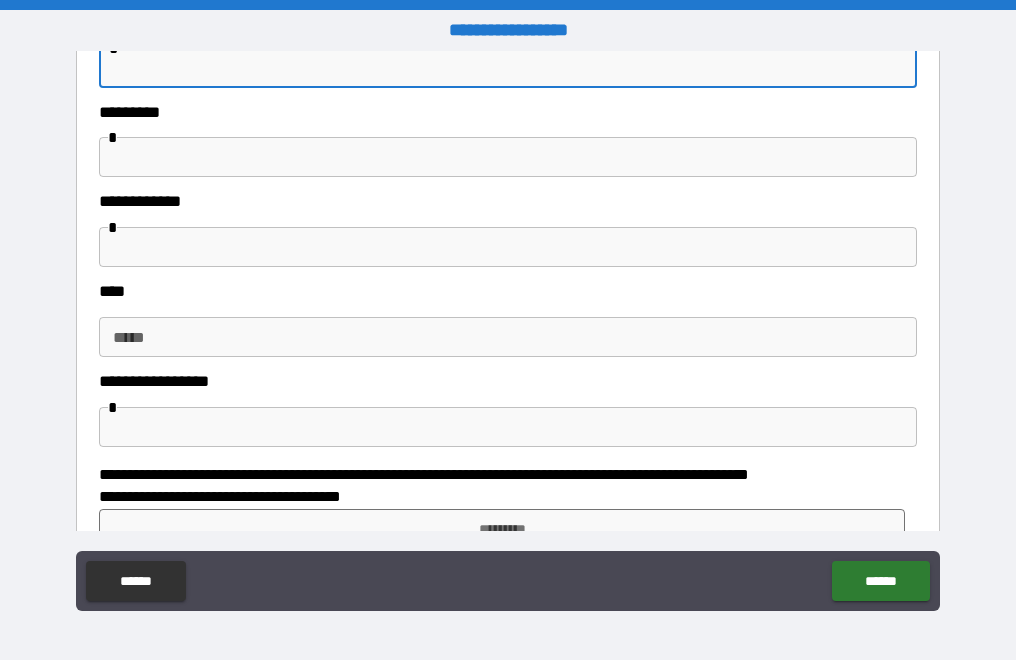 scroll, scrollTop: 82, scrollLeft: 0, axis: vertical 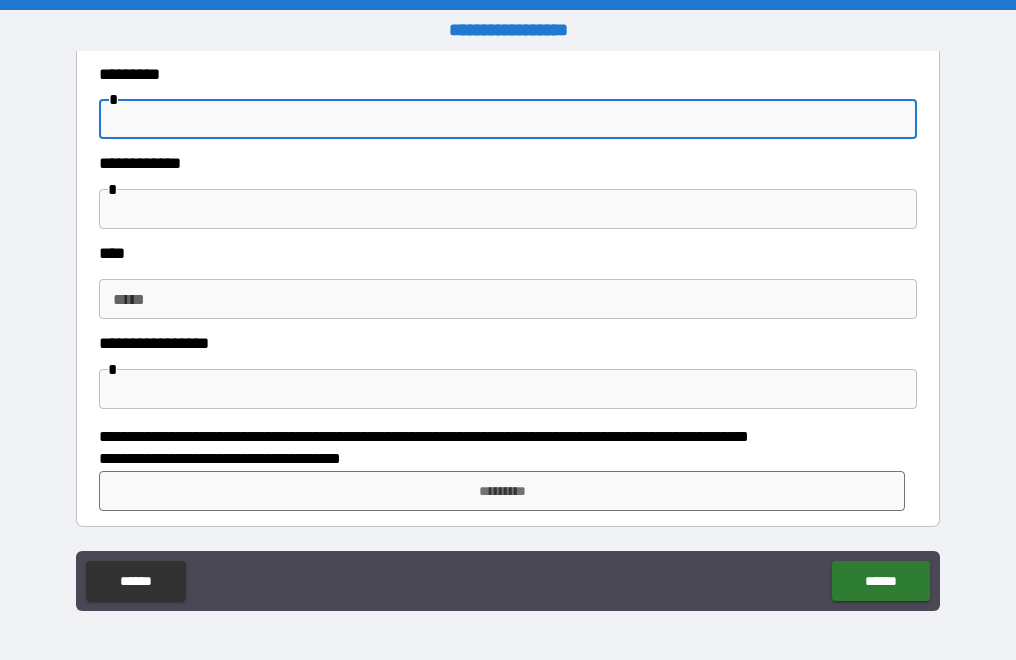 click at bounding box center [508, 119] 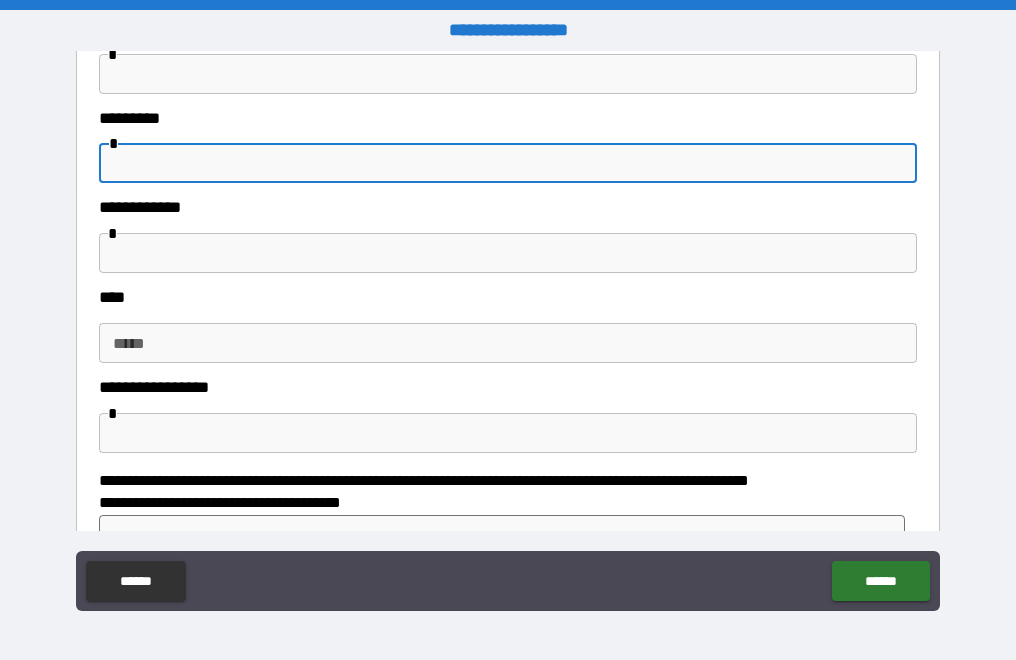 scroll, scrollTop: 0, scrollLeft: 0, axis: both 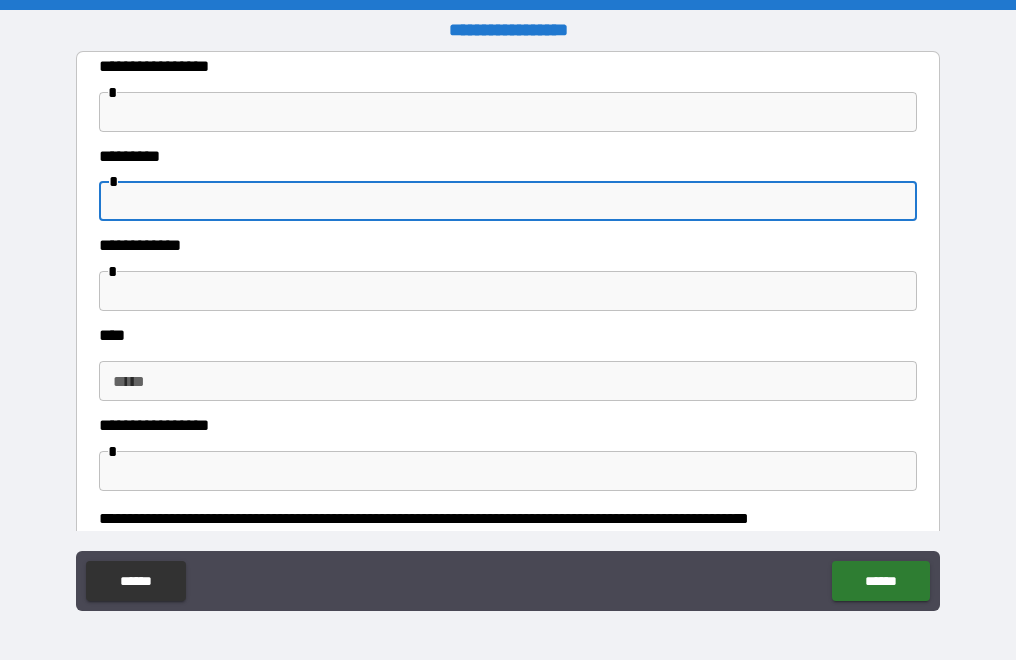 click at bounding box center (508, 112) 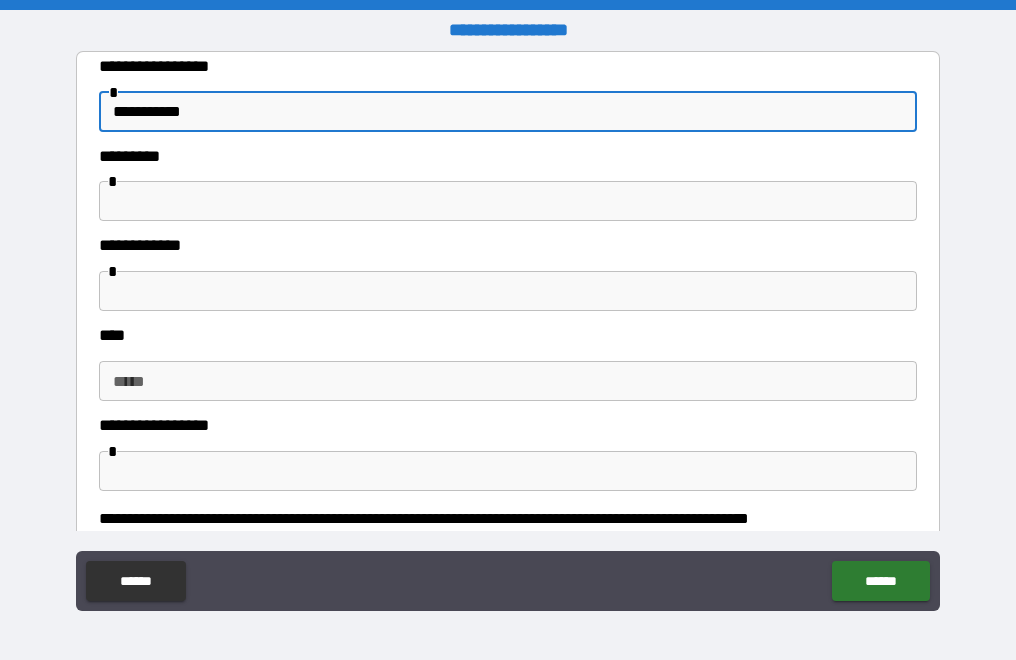 type on "**********" 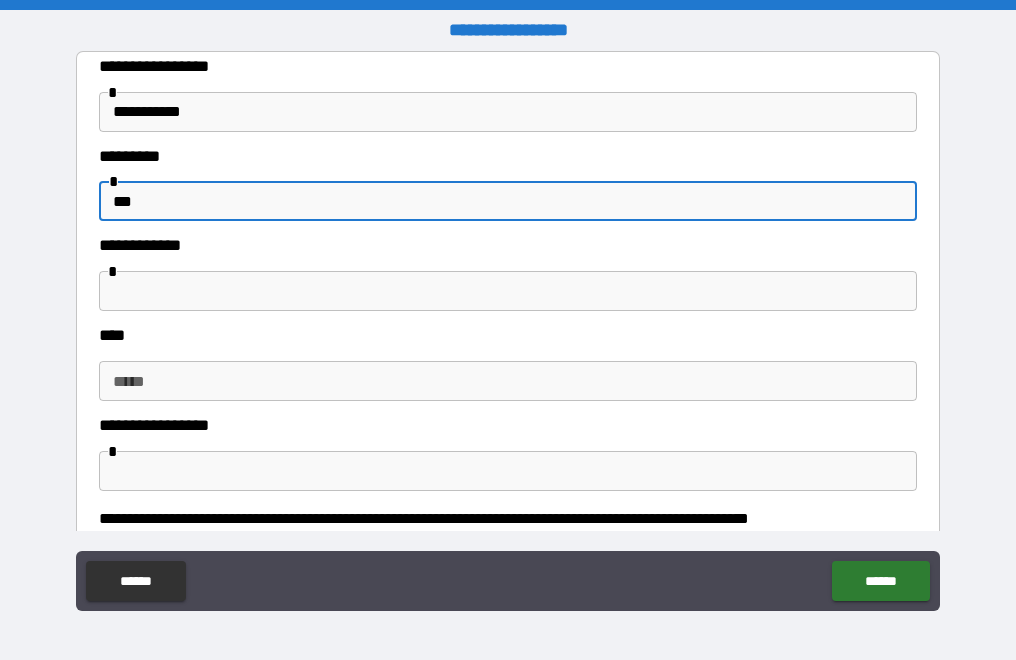 type on "***" 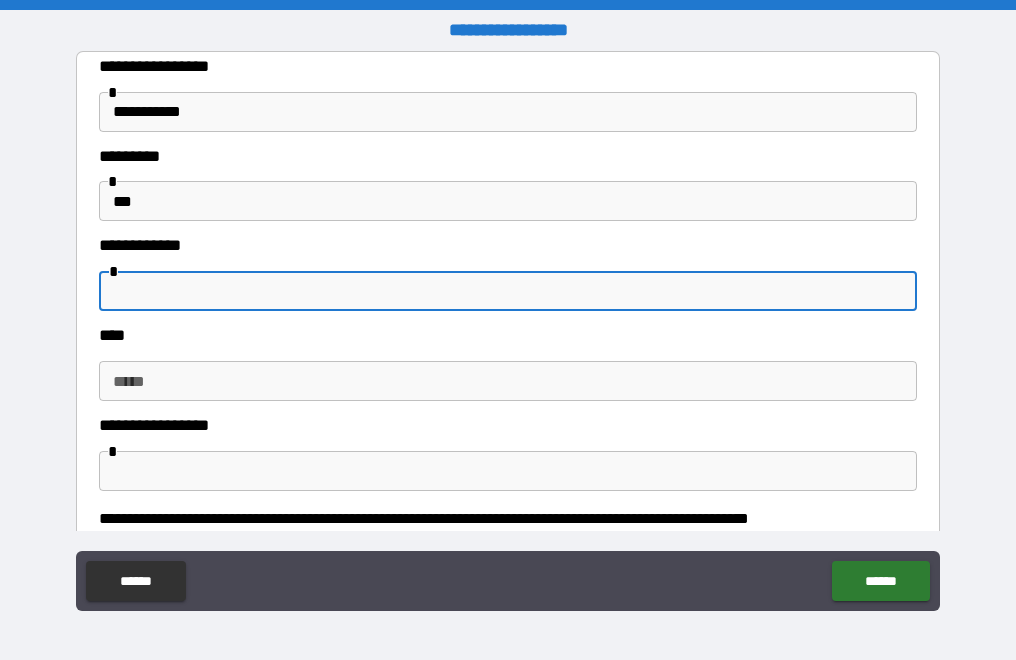 click at bounding box center [508, 291] 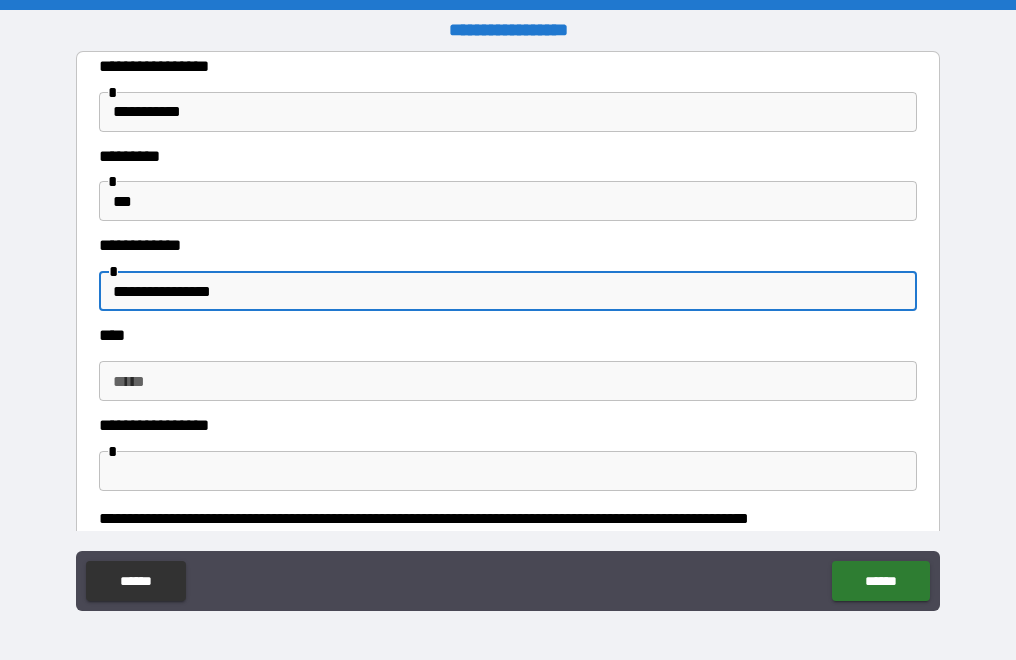type on "**********" 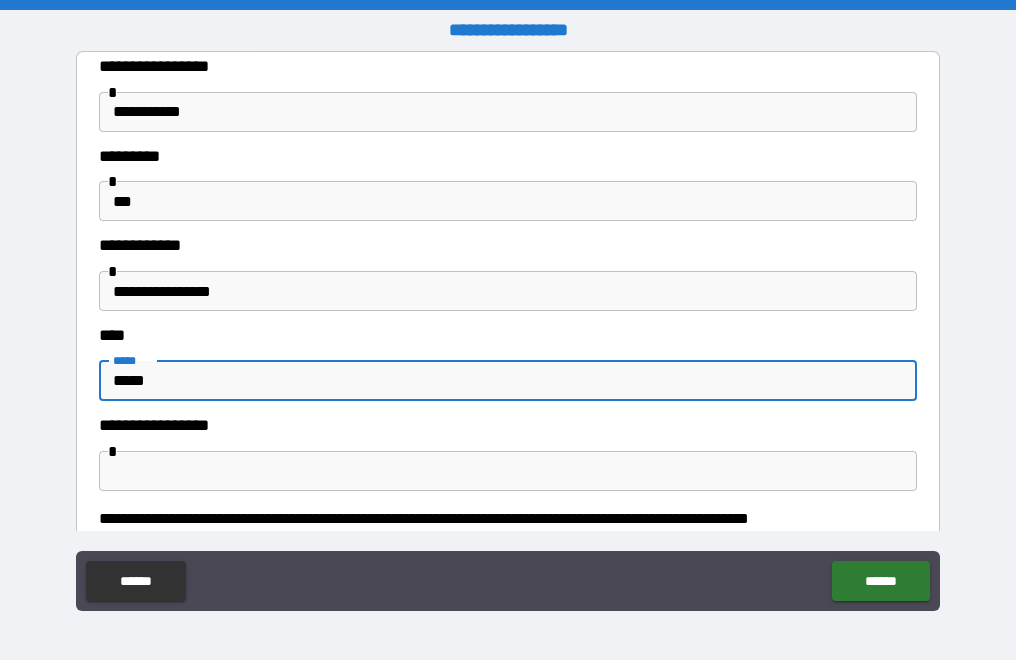 type on "*****" 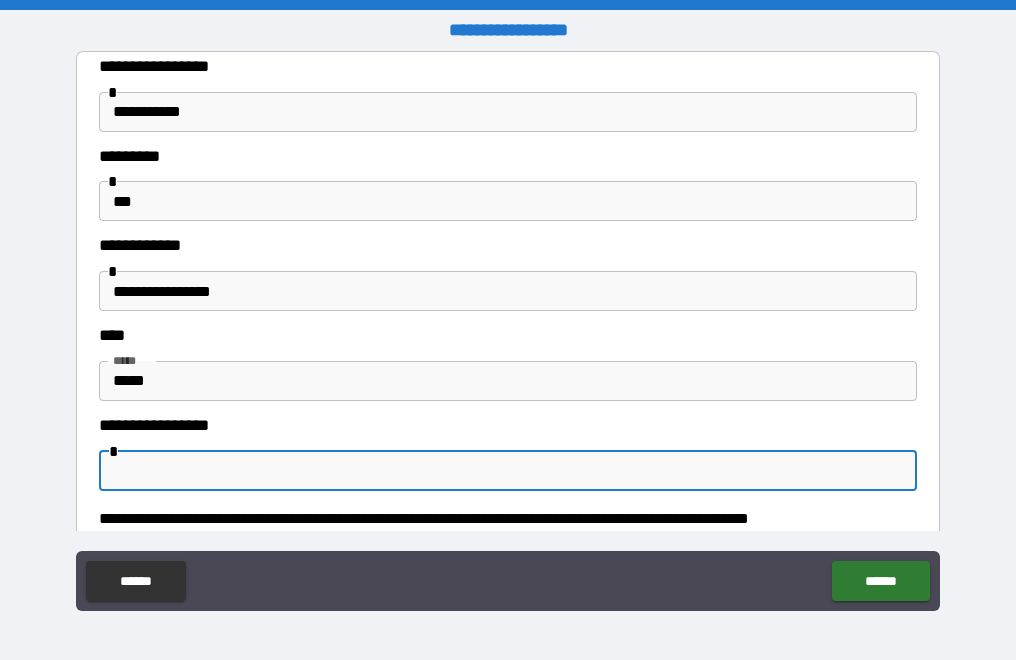 click at bounding box center (508, 471) 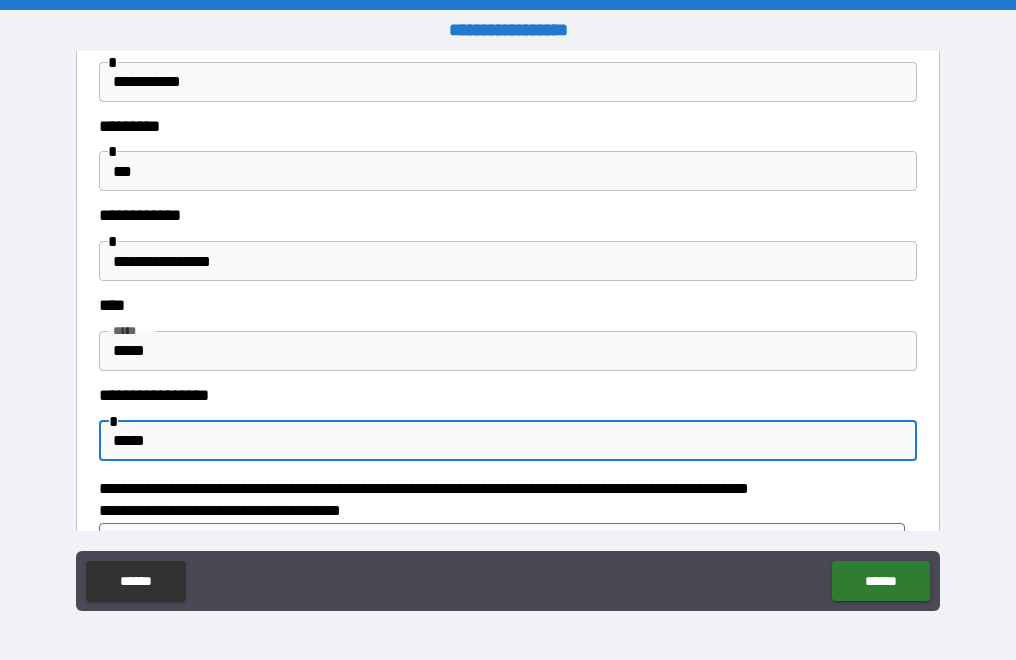 scroll, scrollTop: 82, scrollLeft: 0, axis: vertical 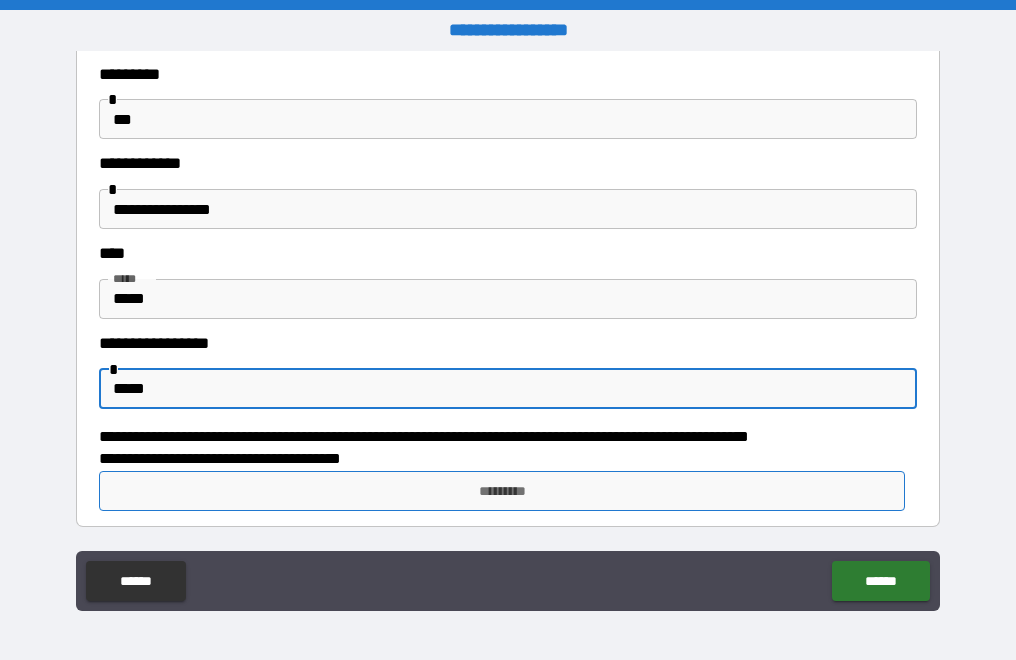 type on "*****" 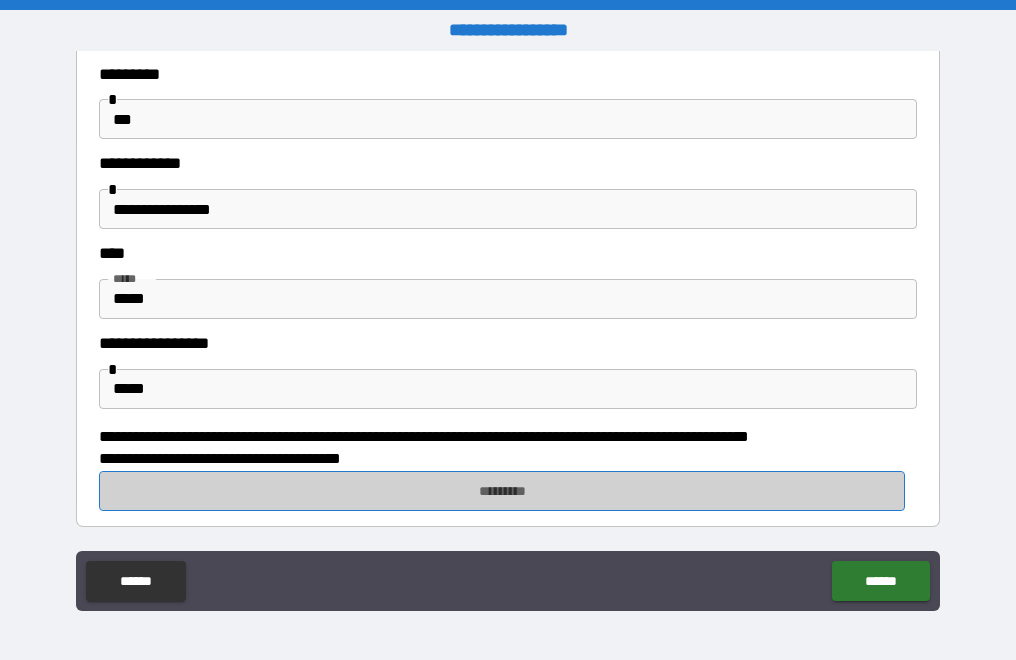 click on "*********" at bounding box center (502, 491) 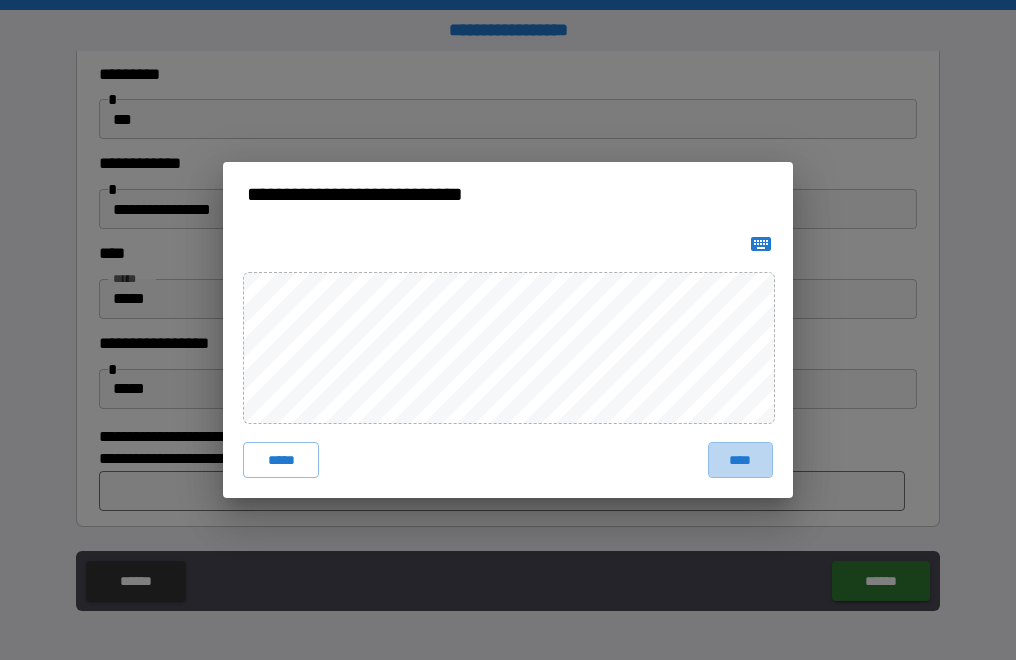 click on "****" at bounding box center [740, 460] 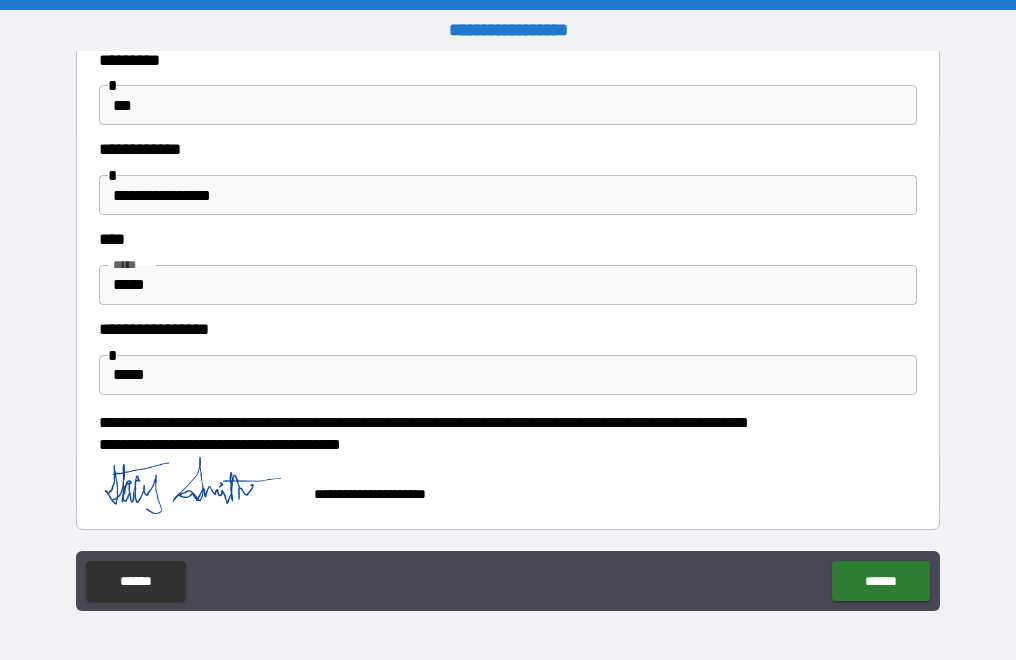 scroll, scrollTop: 100, scrollLeft: 0, axis: vertical 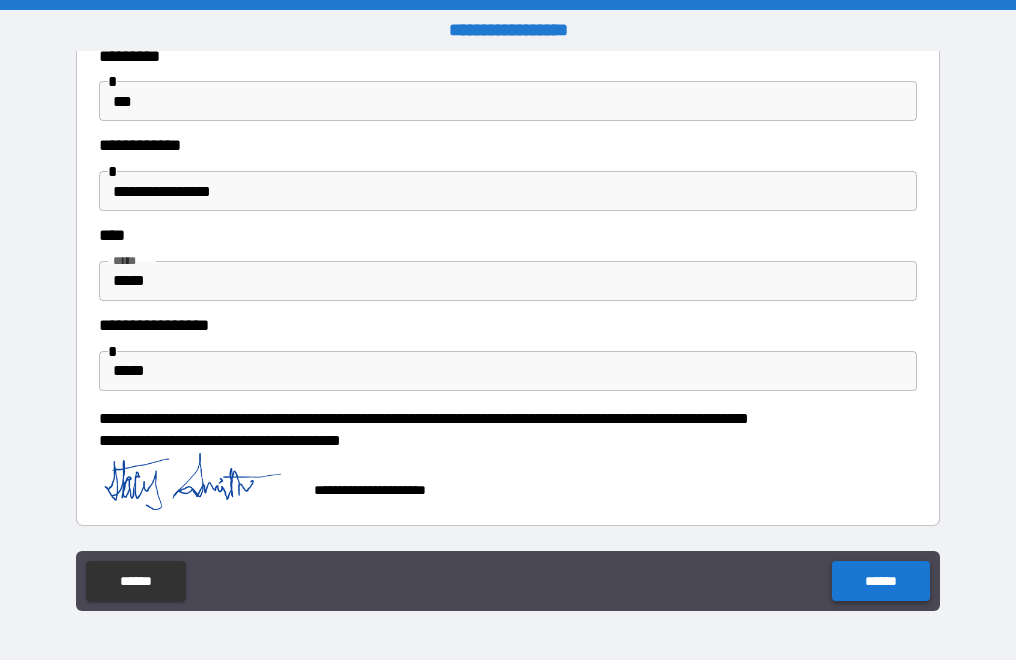 click on "******" at bounding box center [880, 581] 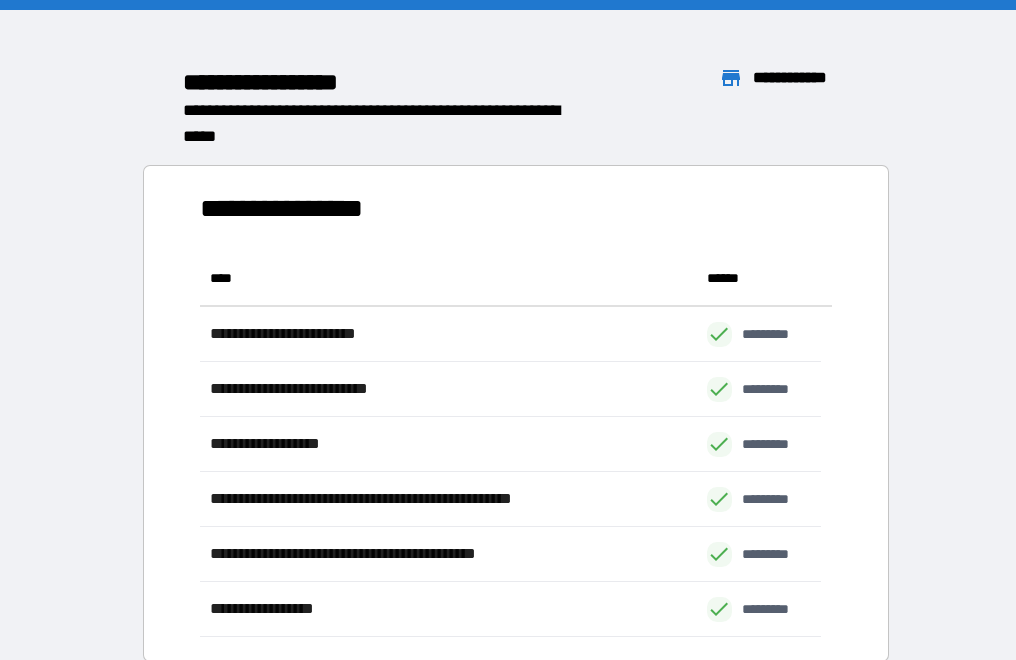 scroll, scrollTop: 16, scrollLeft: 16, axis: both 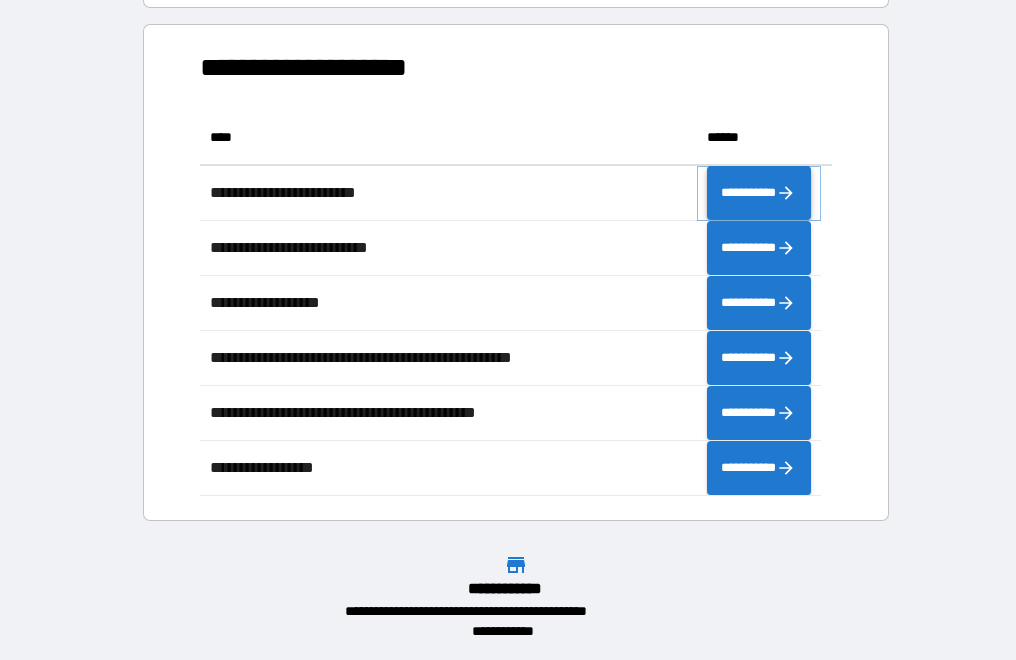 click on "**********" at bounding box center (759, 193) 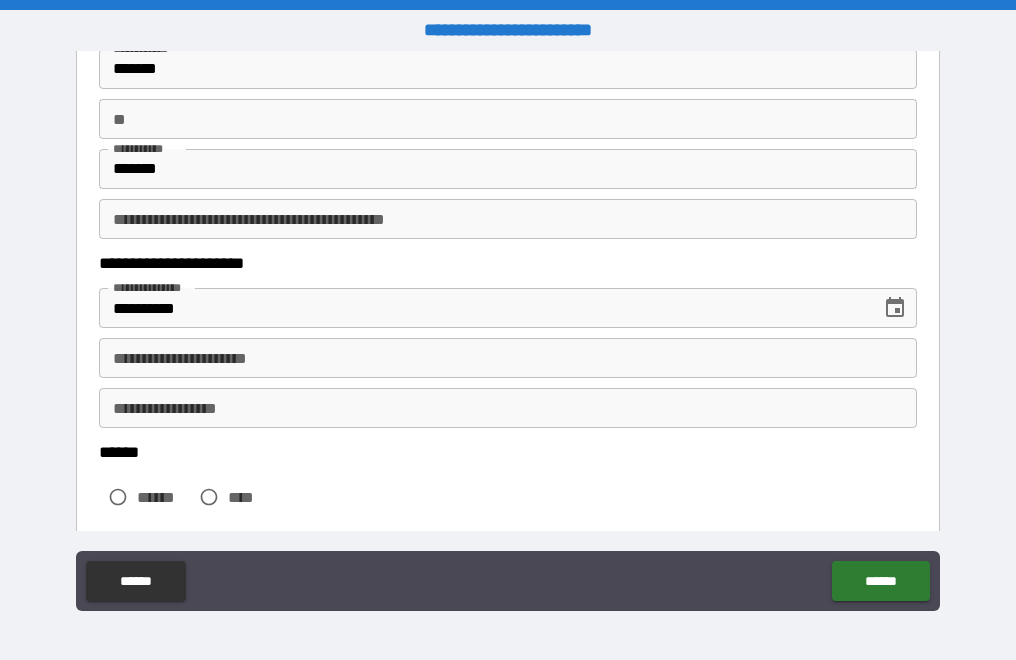 scroll, scrollTop: 200, scrollLeft: 0, axis: vertical 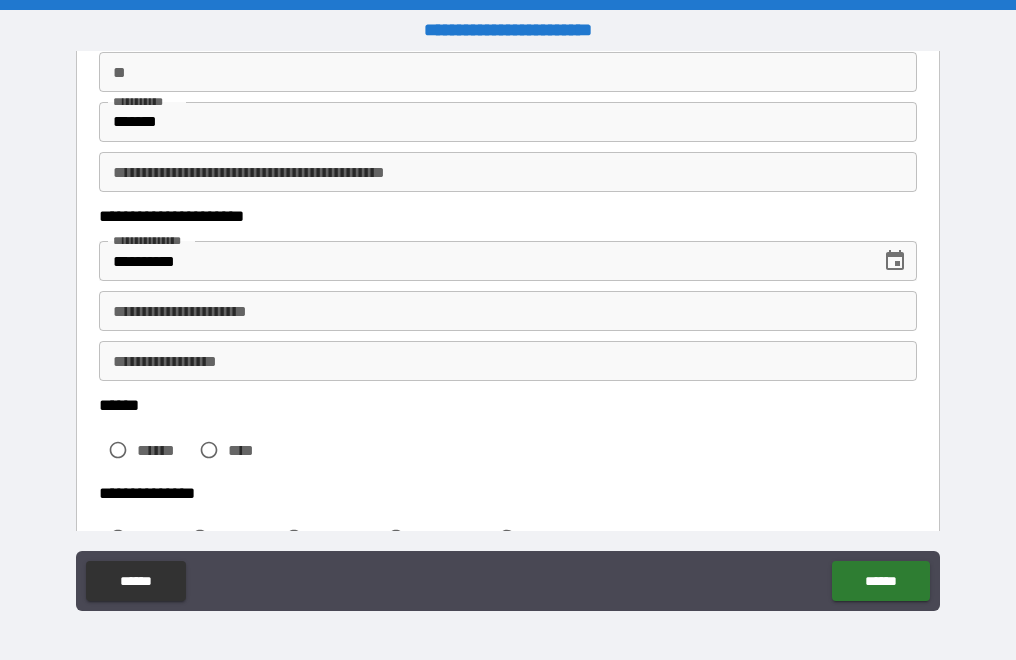 click on "**********" at bounding box center (508, 361) 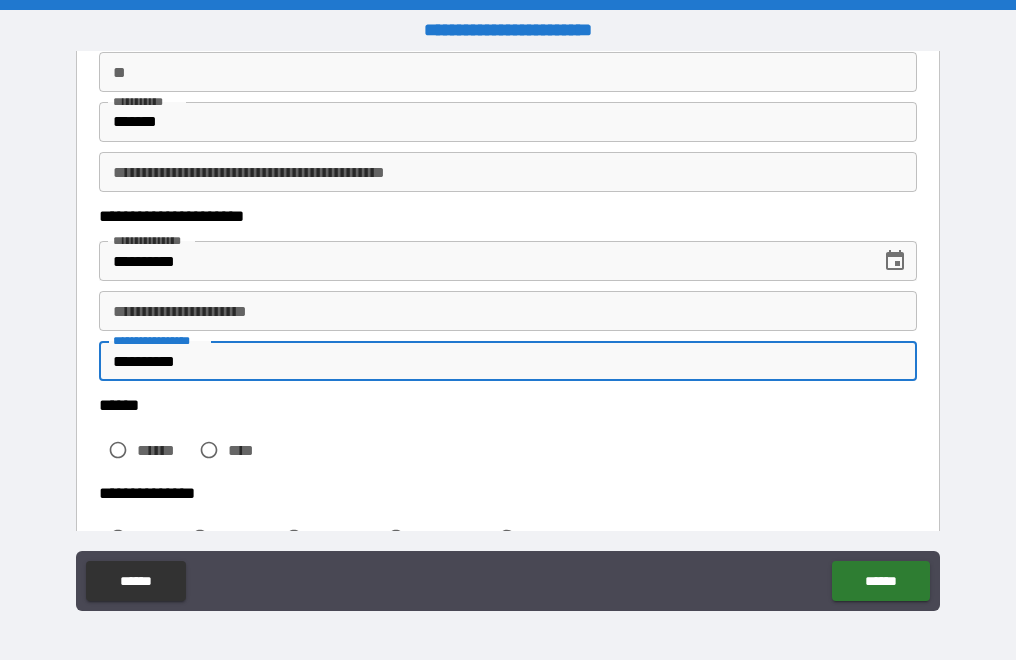 scroll, scrollTop: 300, scrollLeft: 0, axis: vertical 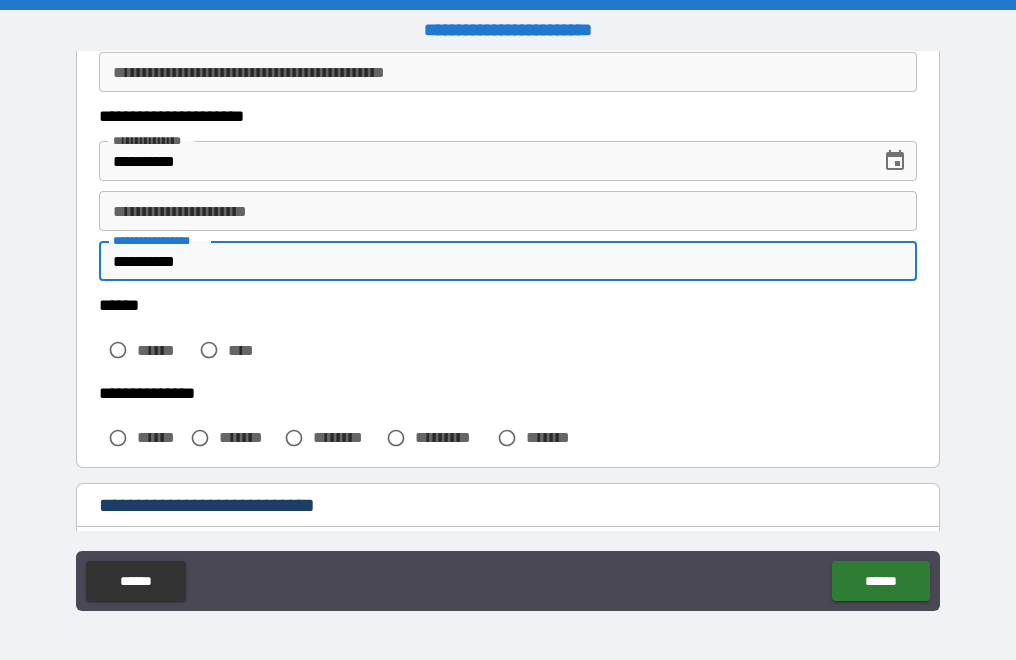 type on "**********" 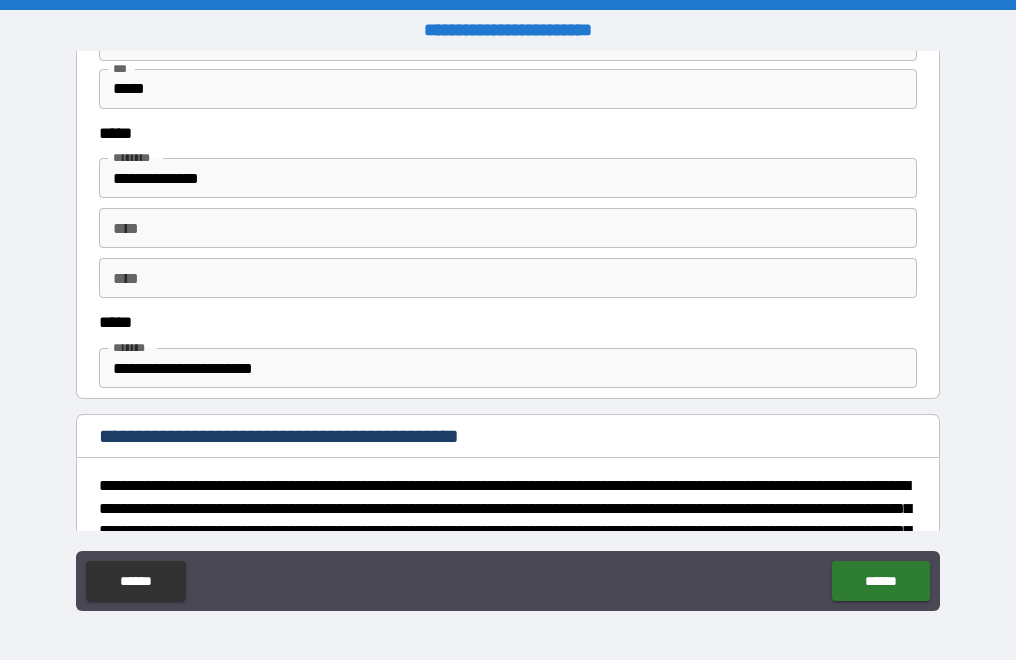 scroll, scrollTop: 1300, scrollLeft: 0, axis: vertical 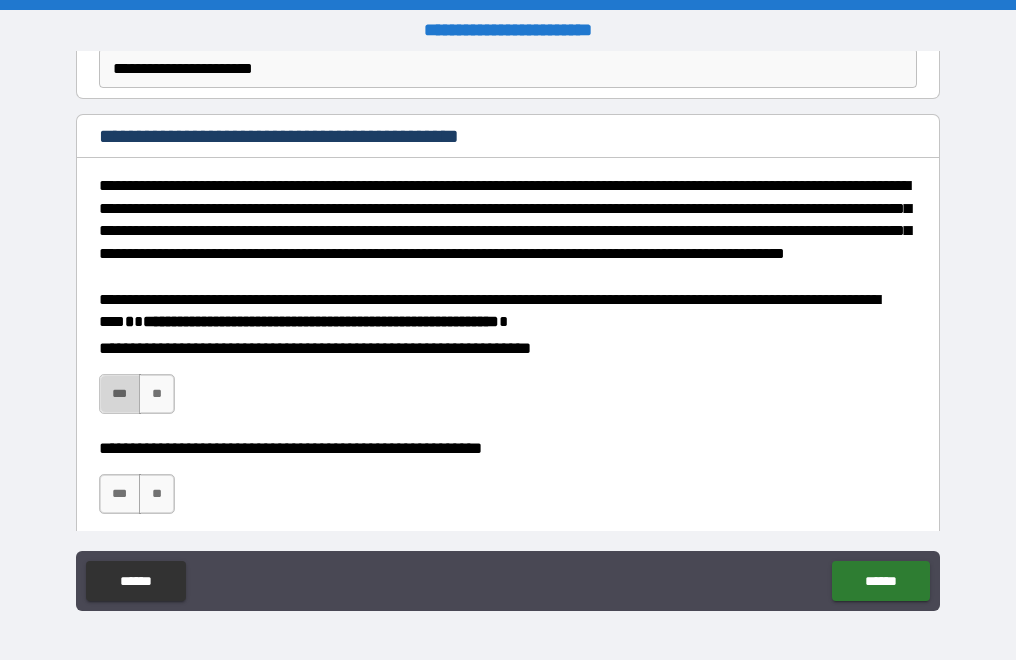 click on "***" at bounding box center [120, 394] 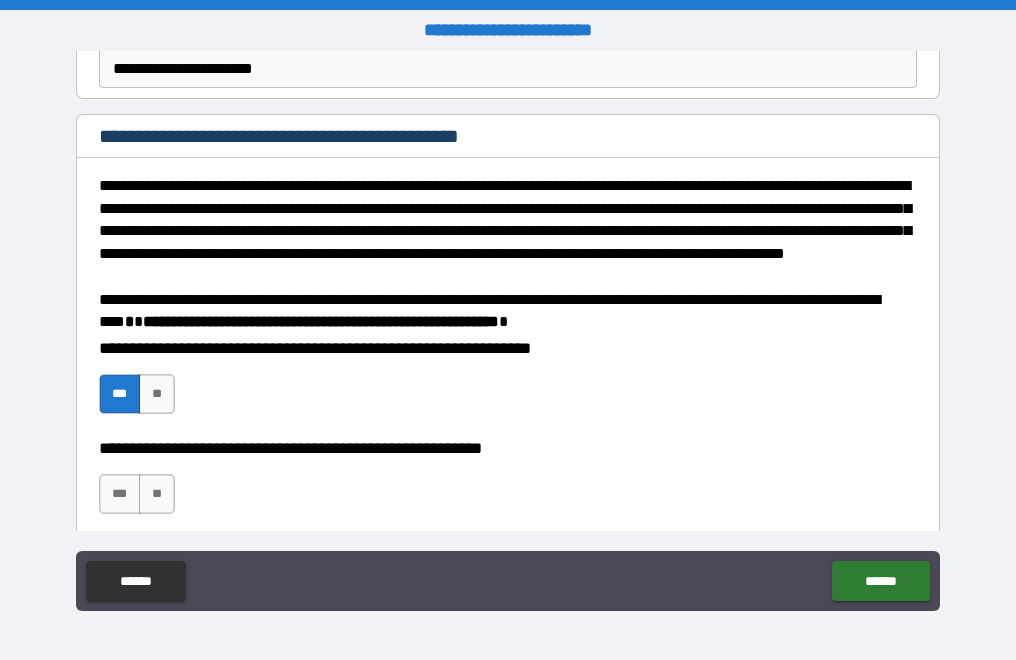 scroll, scrollTop: 1500, scrollLeft: 0, axis: vertical 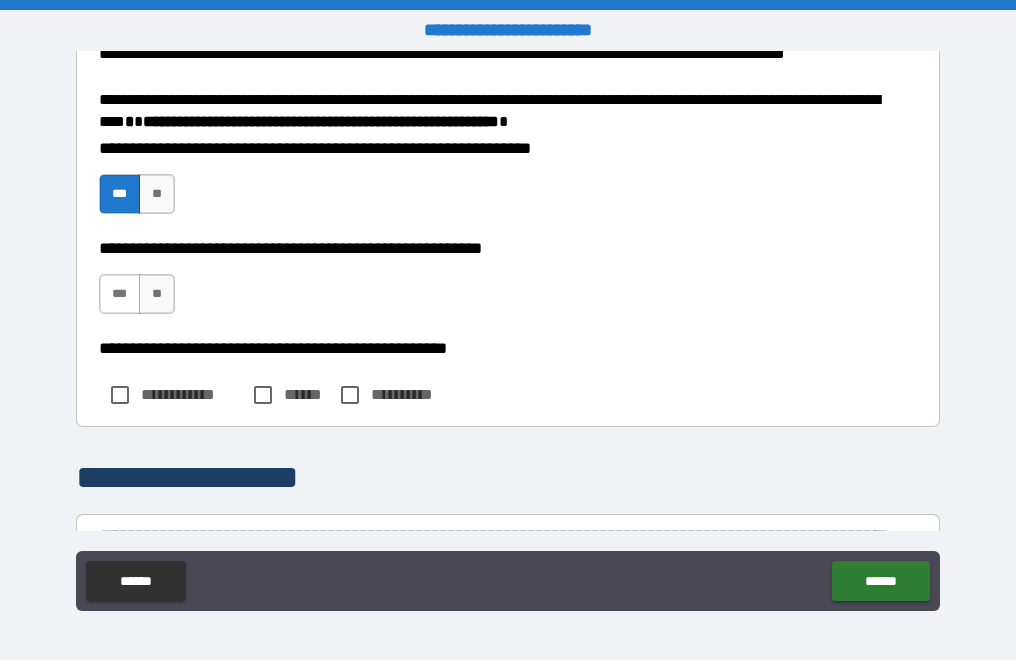 click on "***" at bounding box center (120, 294) 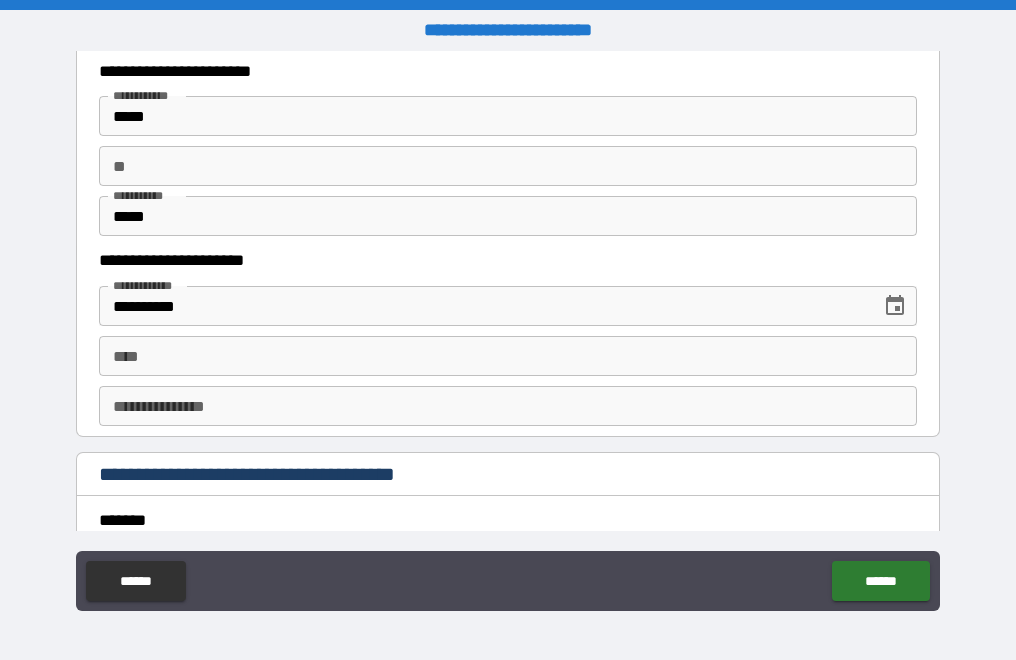 scroll, scrollTop: 2400, scrollLeft: 0, axis: vertical 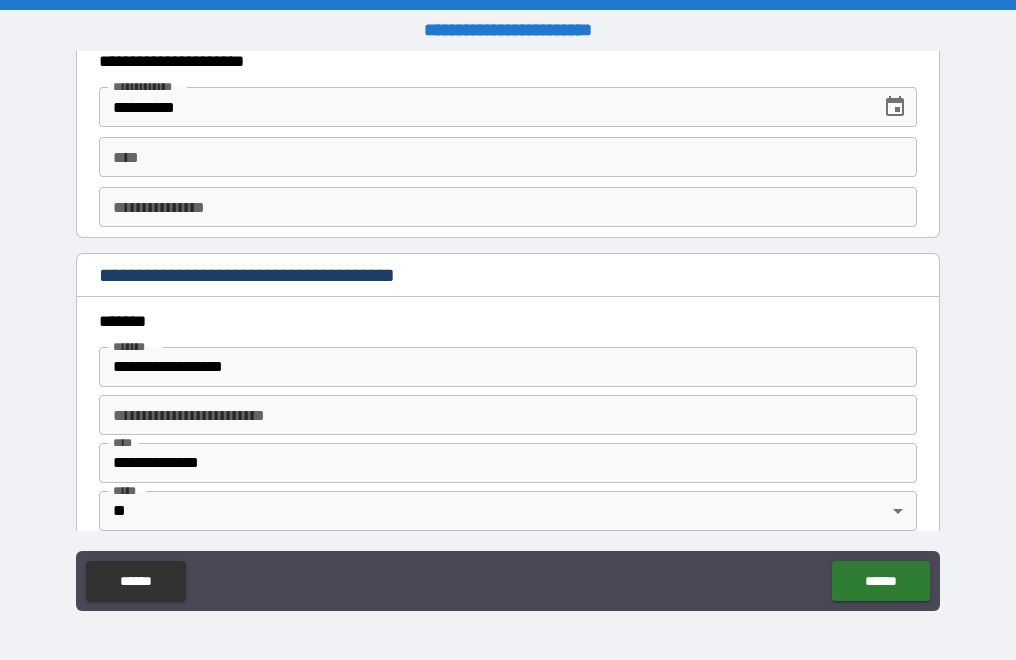 click on "****" at bounding box center [508, 157] 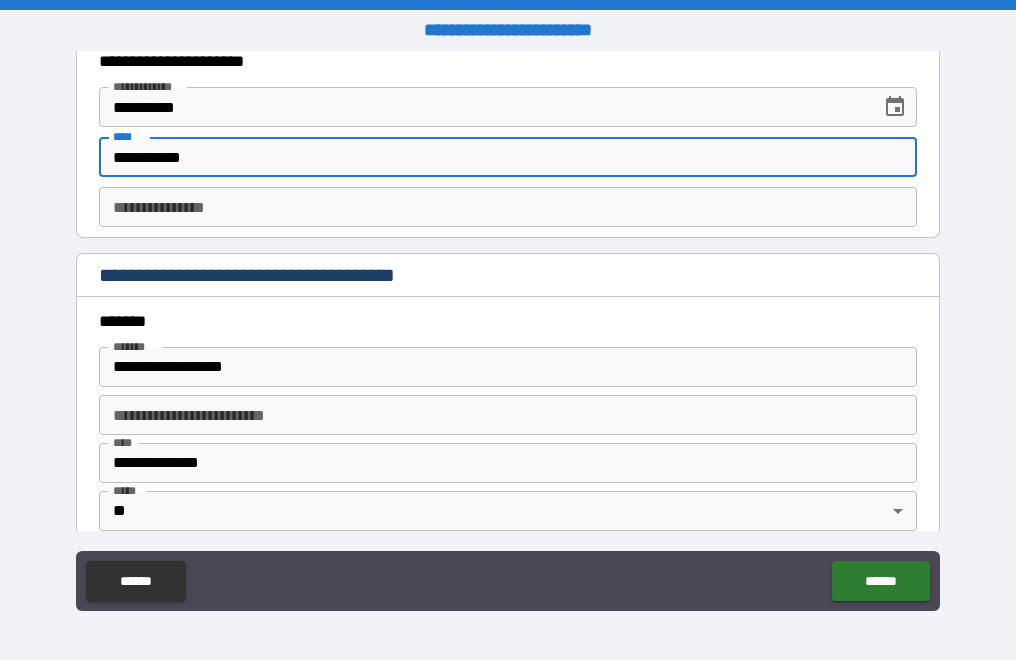 type on "**********" 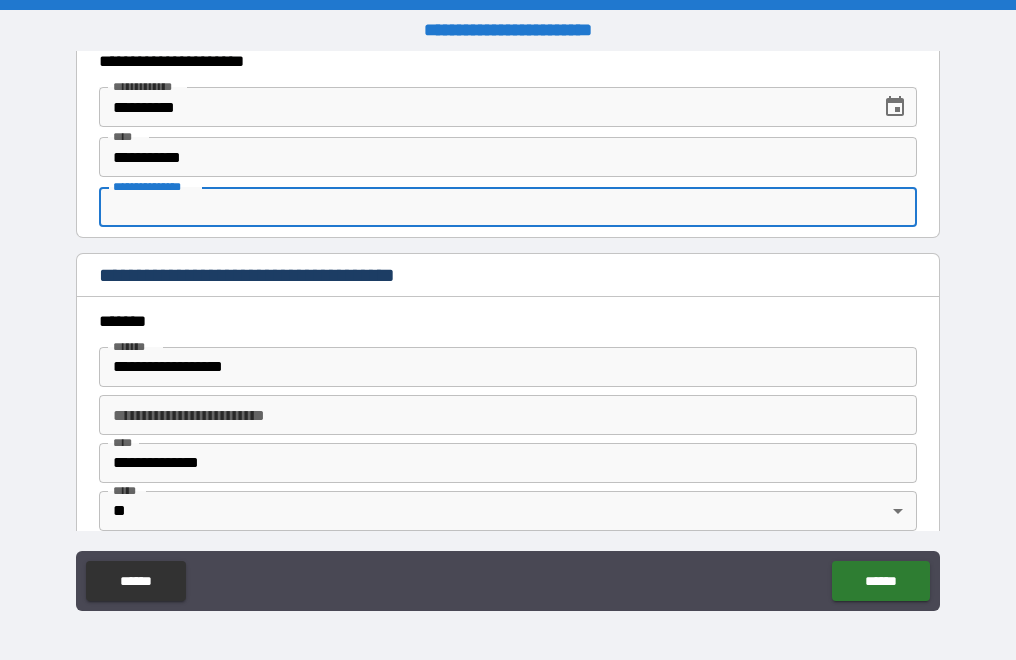 click on "**********" at bounding box center [508, 207] 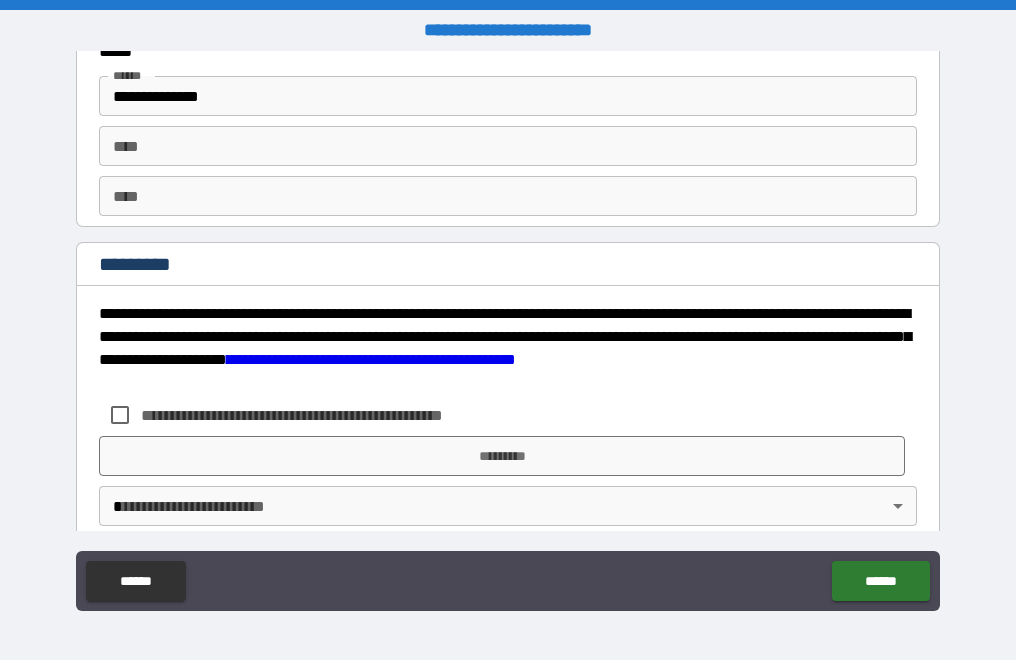 scroll, scrollTop: 3064, scrollLeft: 0, axis: vertical 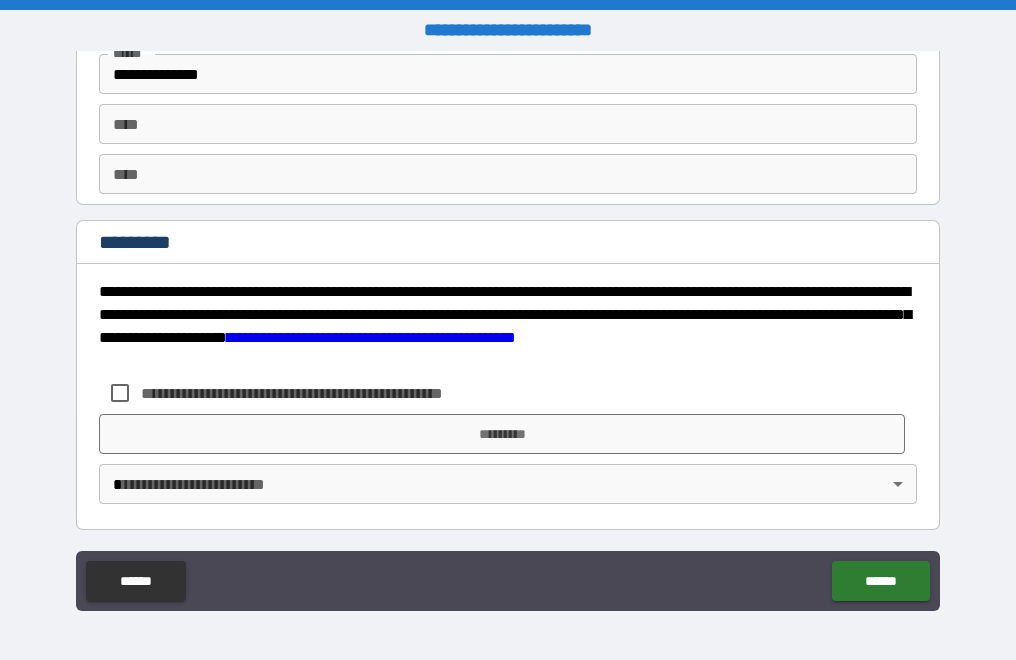 type on "**********" 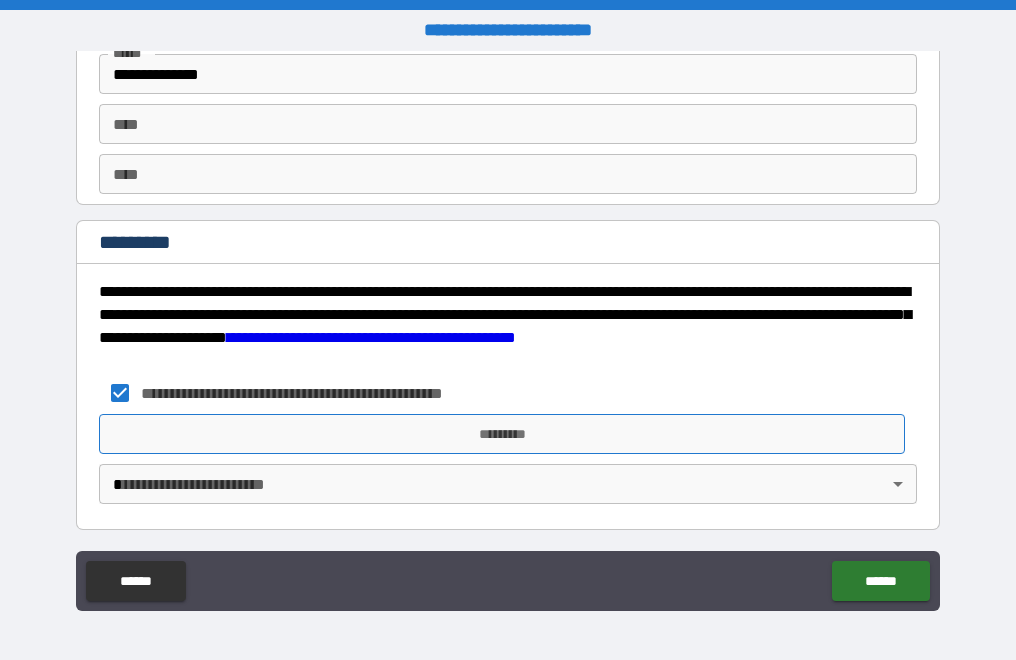 click on "*********" at bounding box center [502, 434] 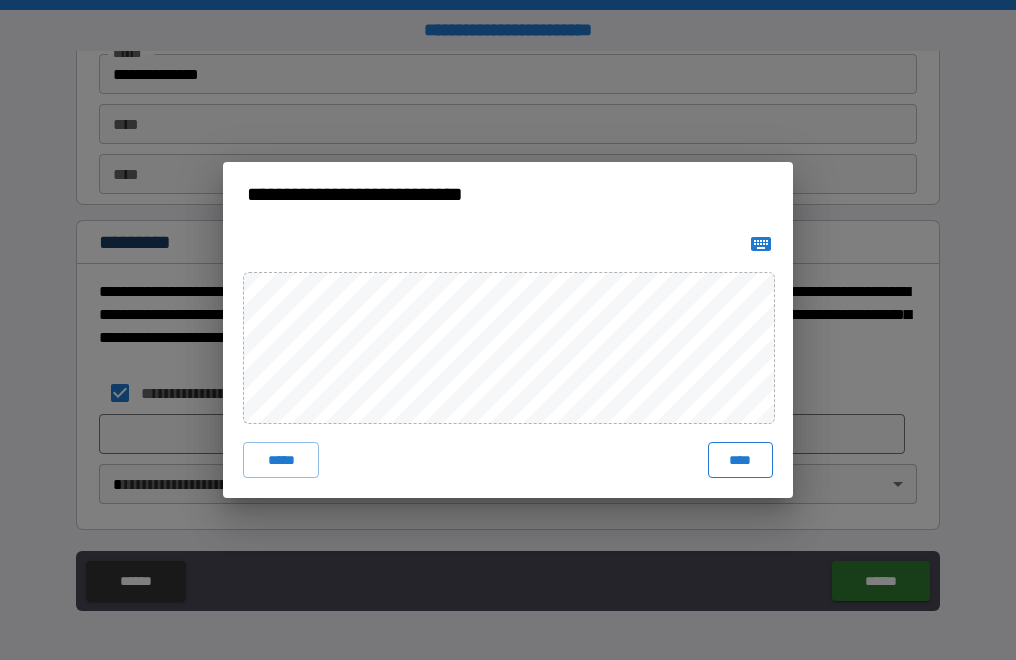 click on "****" at bounding box center [740, 460] 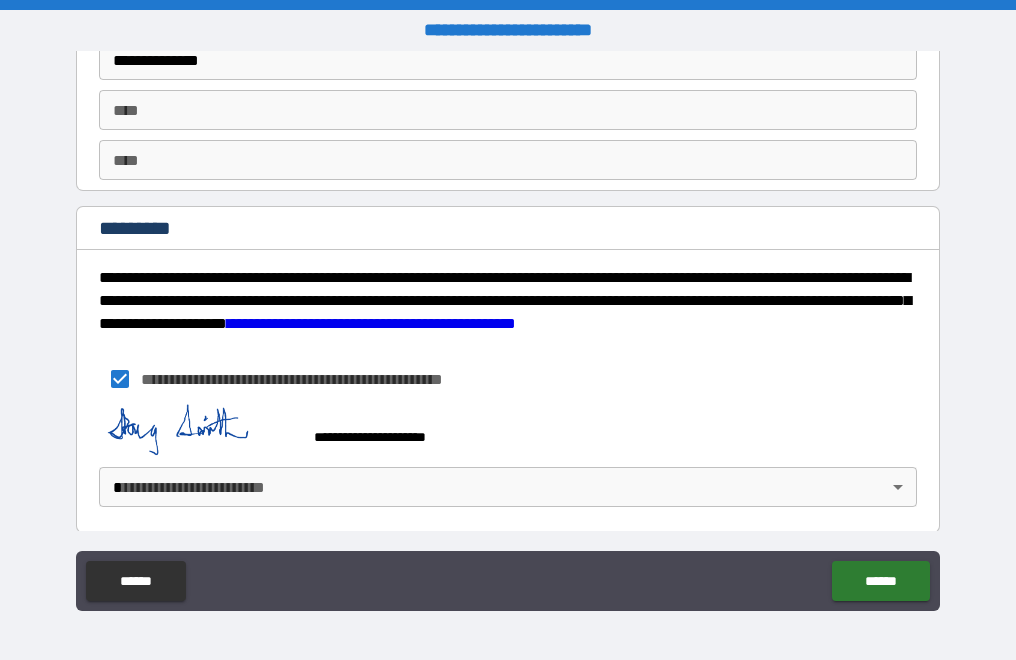 scroll, scrollTop: 3081, scrollLeft: 0, axis: vertical 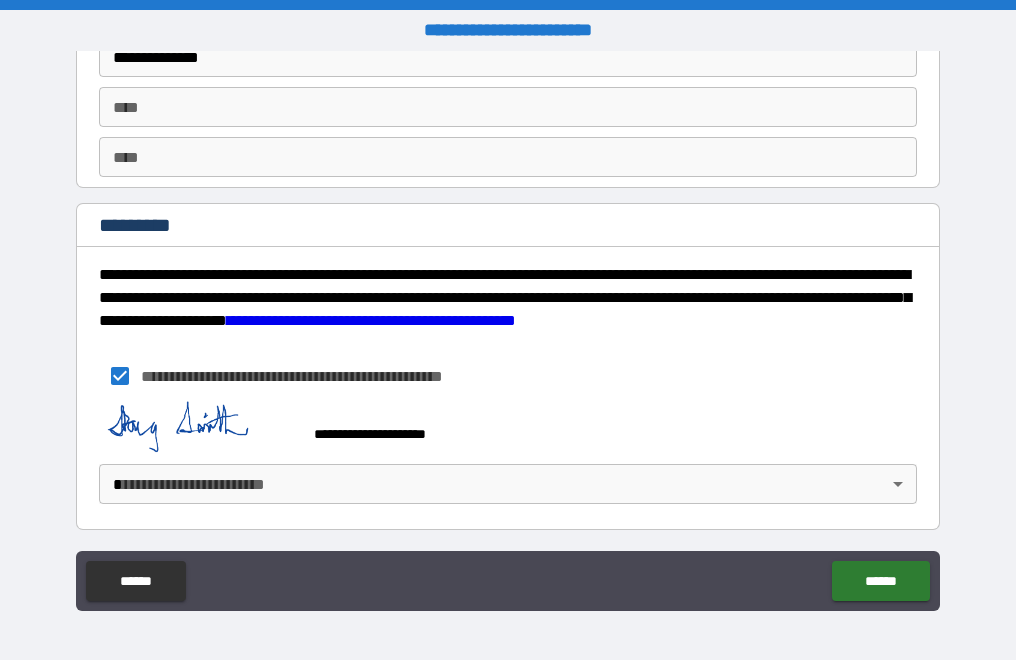 click on "**********" at bounding box center [508, 330] 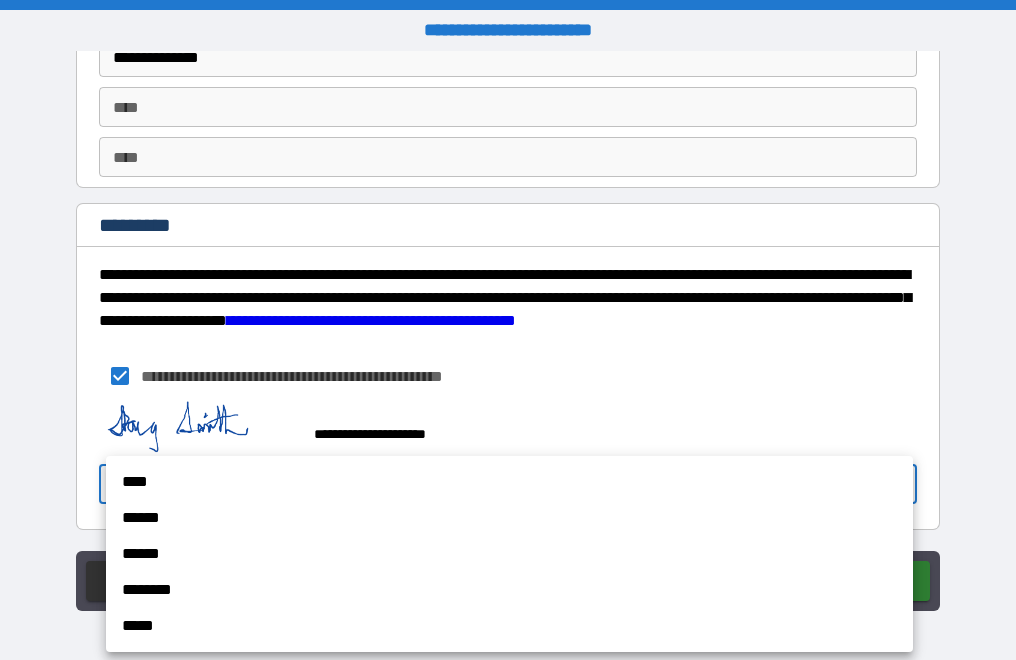 click on "******" at bounding box center [509, 518] 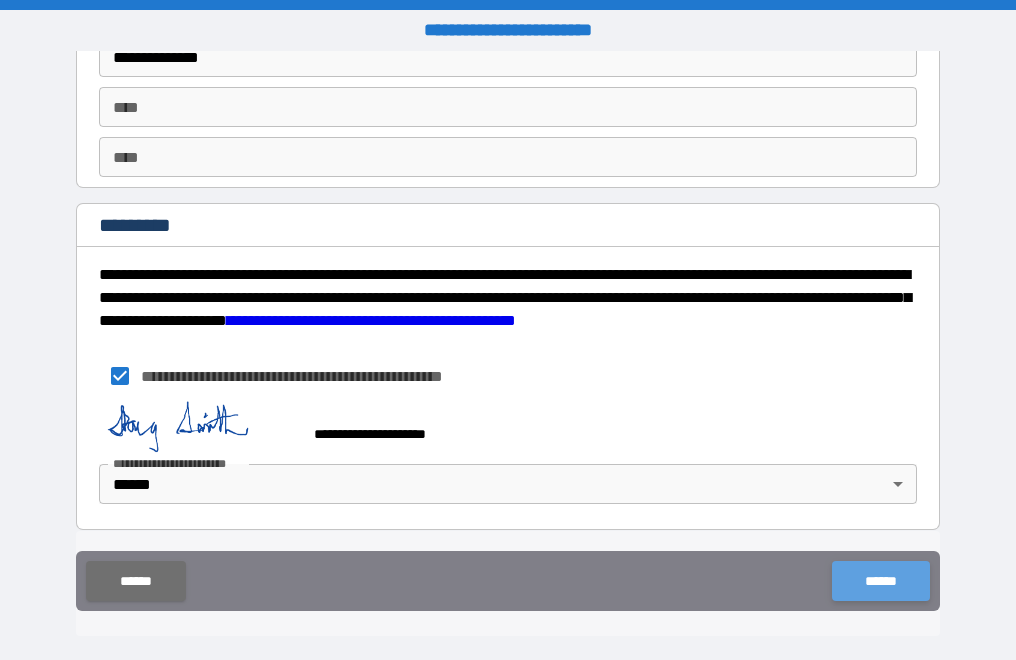 click on "******" at bounding box center [880, 581] 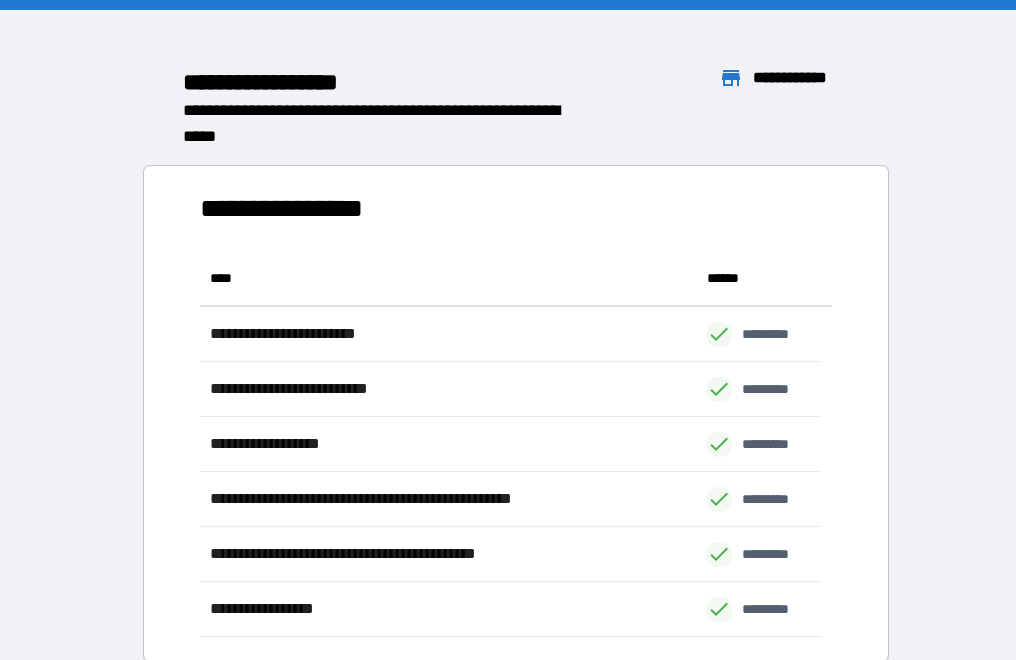 scroll, scrollTop: 16, scrollLeft: 16, axis: both 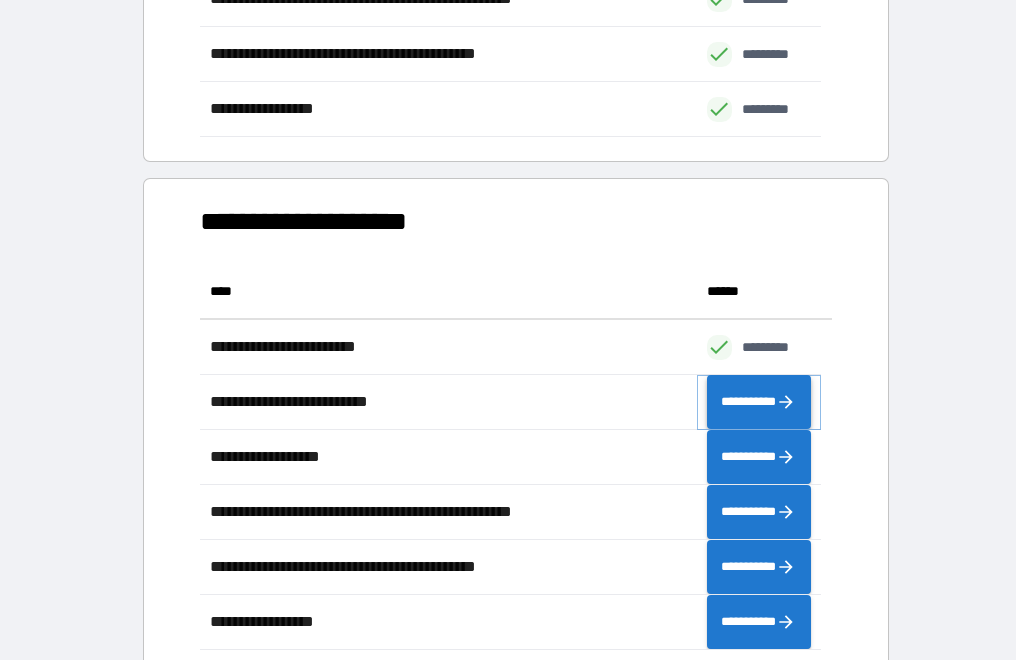 click on "**********" at bounding box center [759, 402] 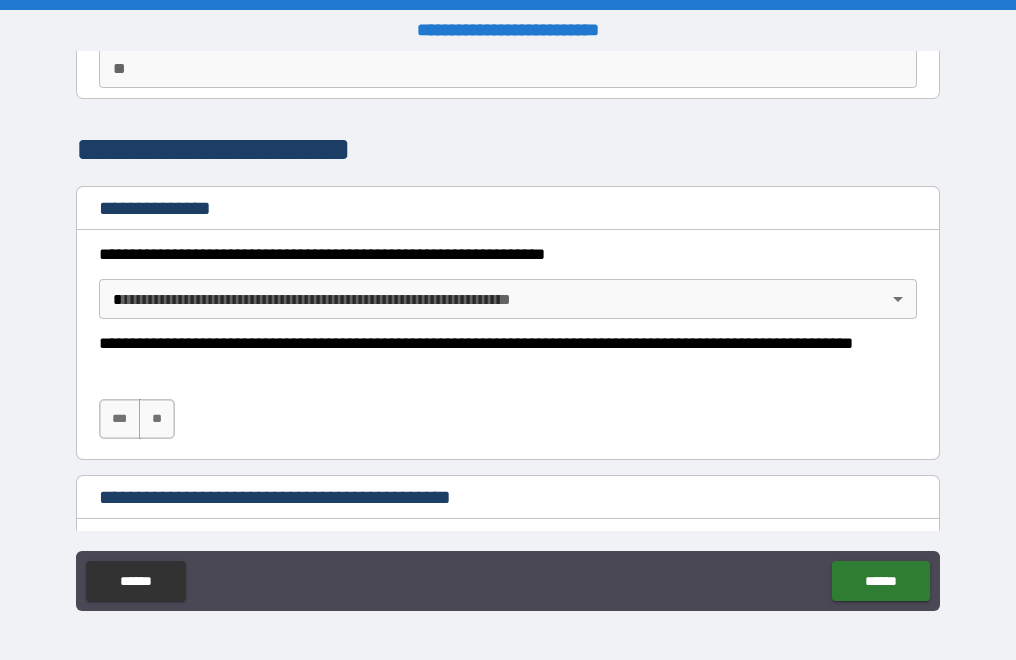 scroll, scrollTop: 200, scrollLeft: 0, axis: vertical 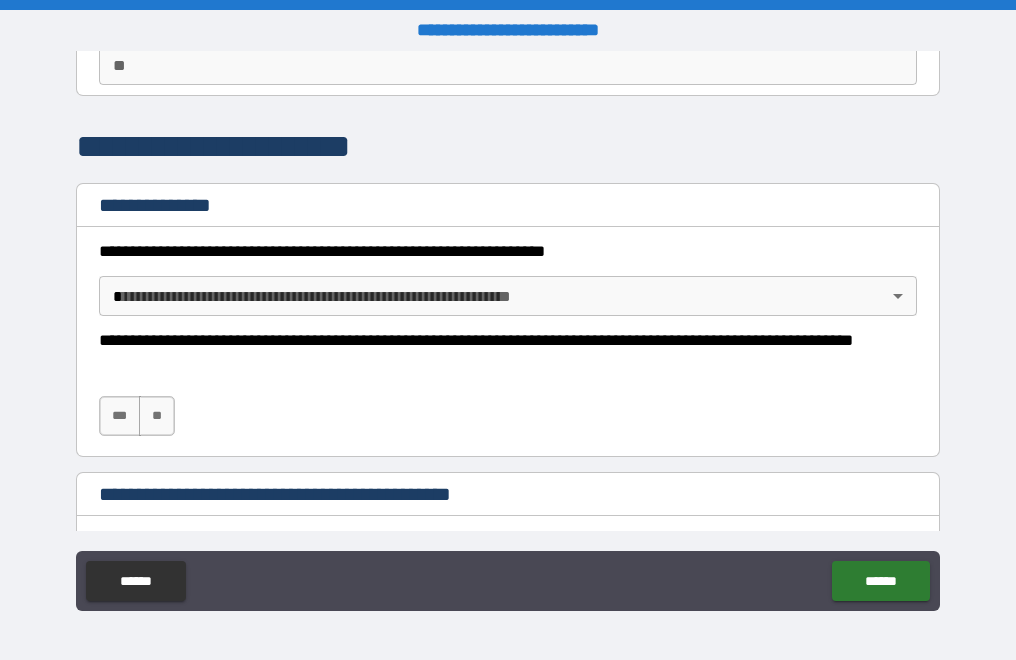 click on "**********" at bounding box center [508, 330] 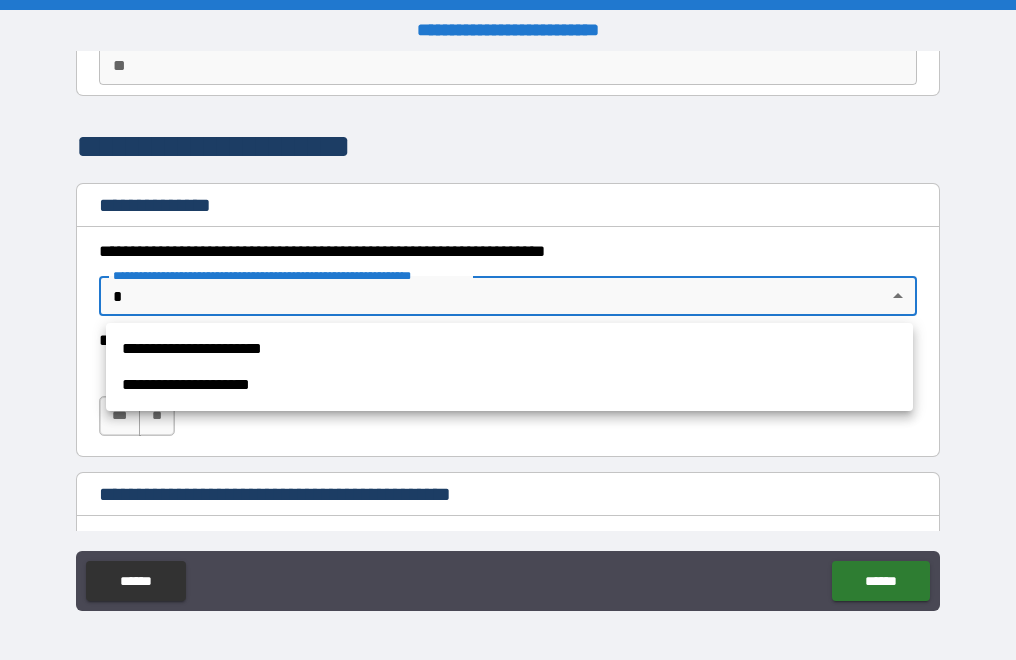 click on "**********" at bounding box center (509, 349) 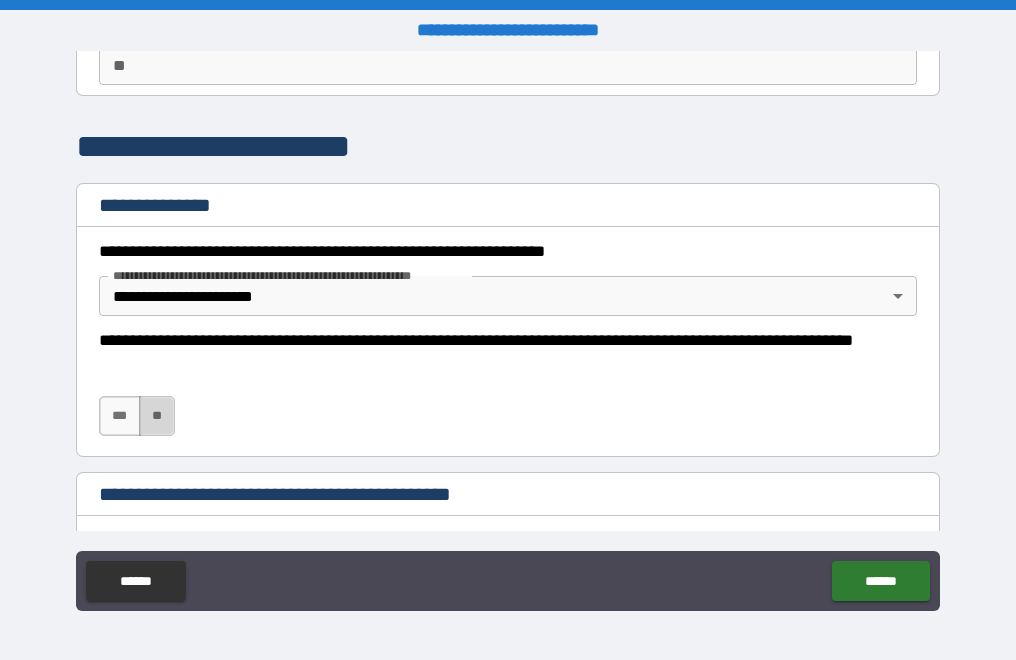 click on "**" at bounding box center [157, 416] 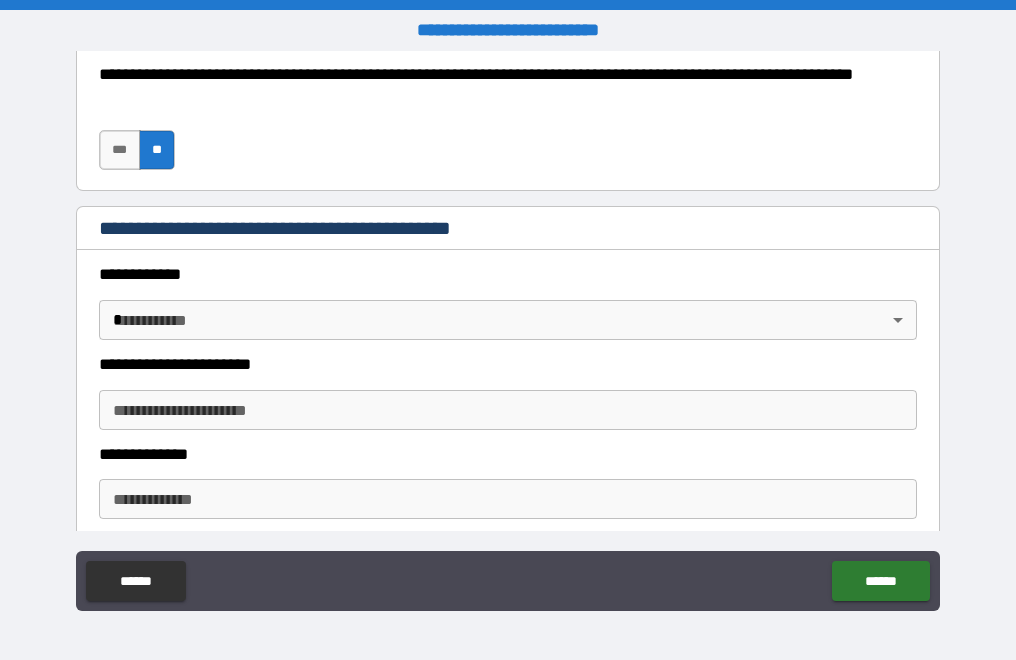 scroll, scrollTop: 700, scrollLeft: 0, axis: vertical 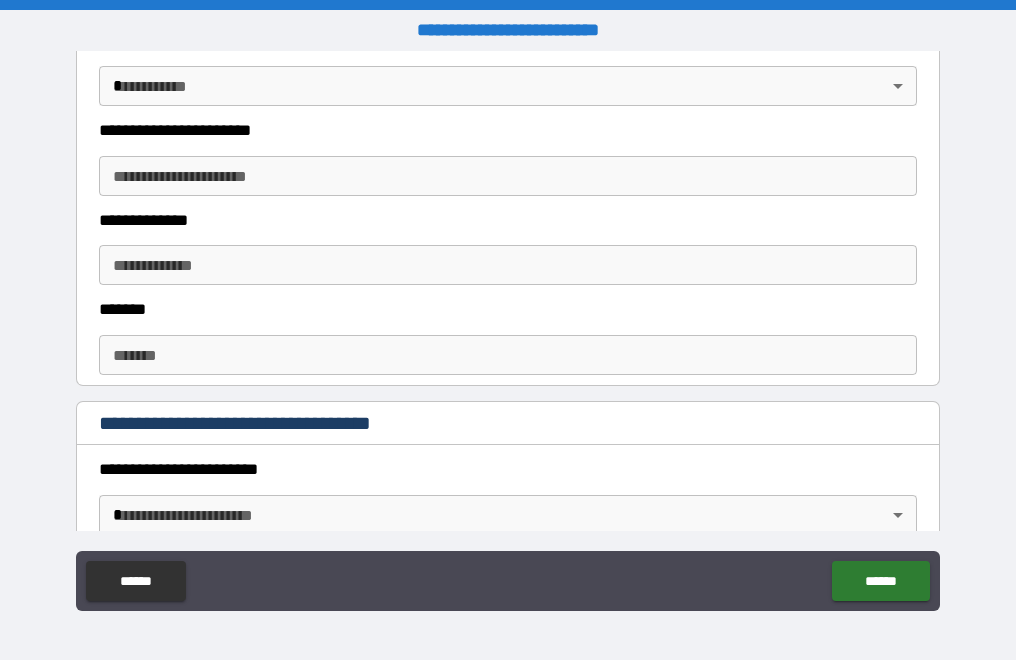 click on "**********" at bounding box center [508, 330] 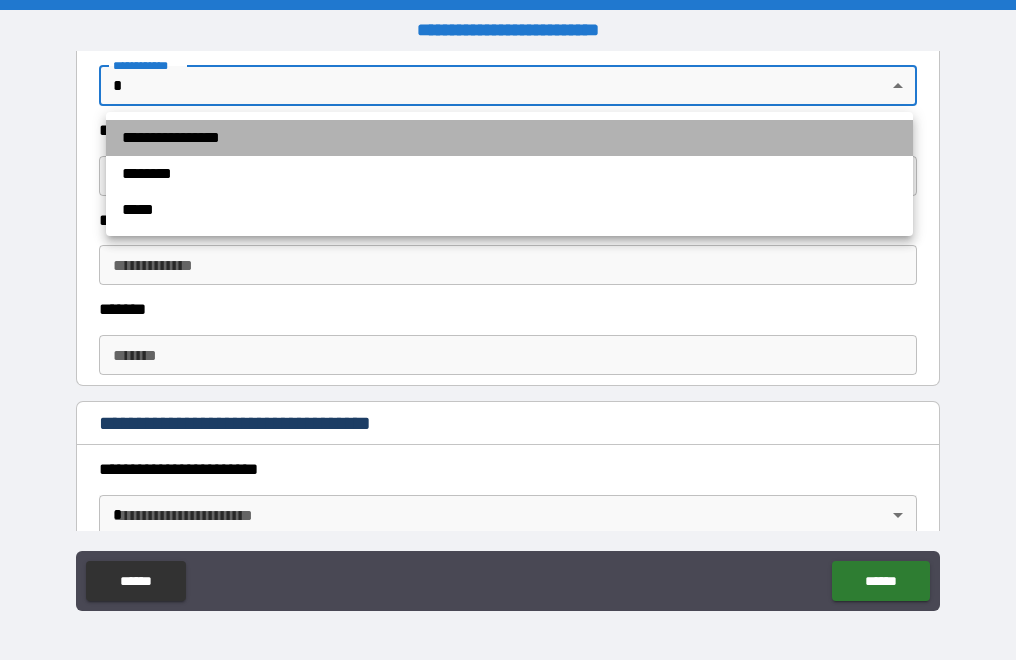 click on "**********" at bounding box center (509, 138) 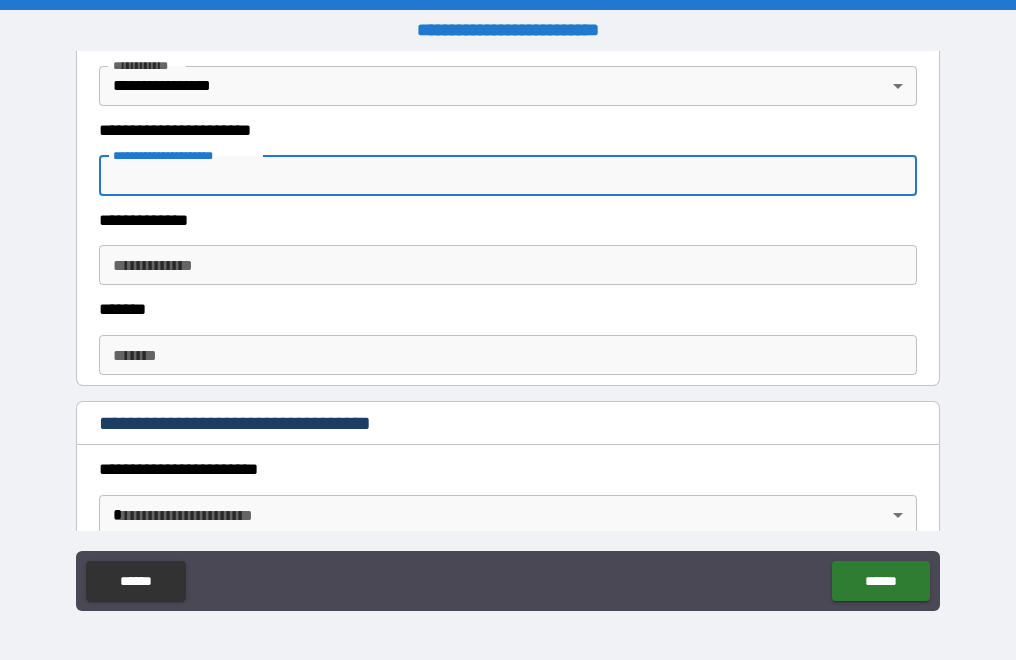 click on "**********" at bounding box center [508, 176] 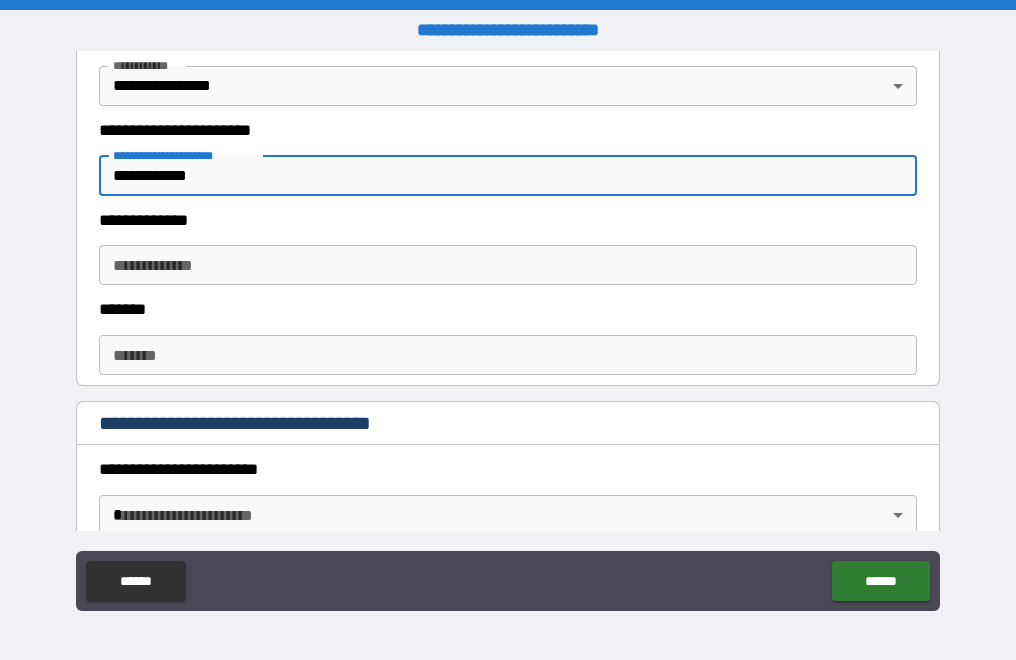 type on "**********" 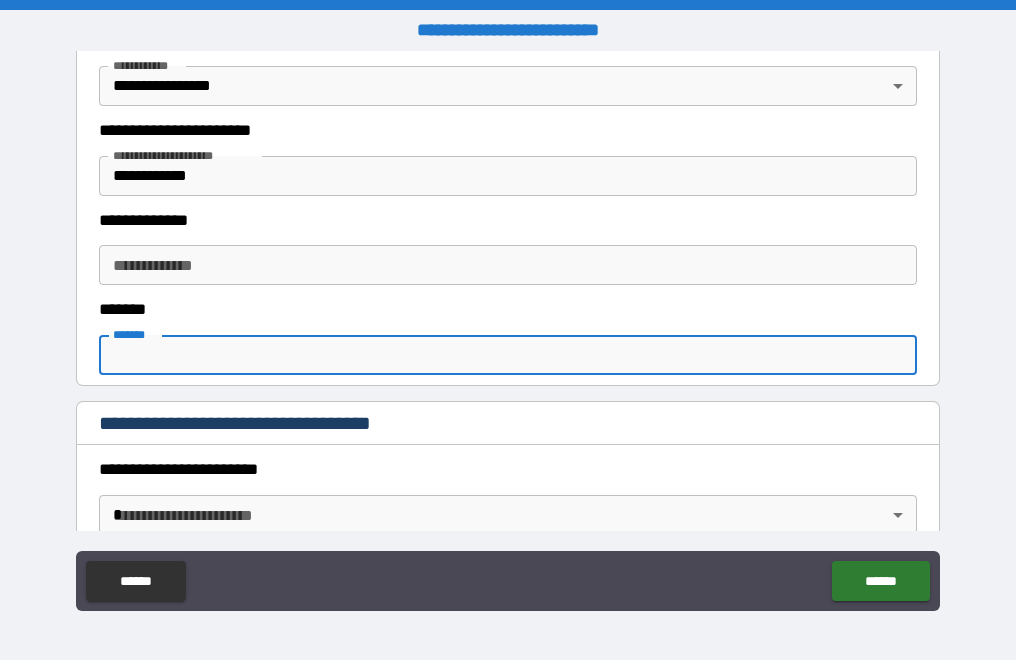 click on "*******" at bounding box center (508, 355) 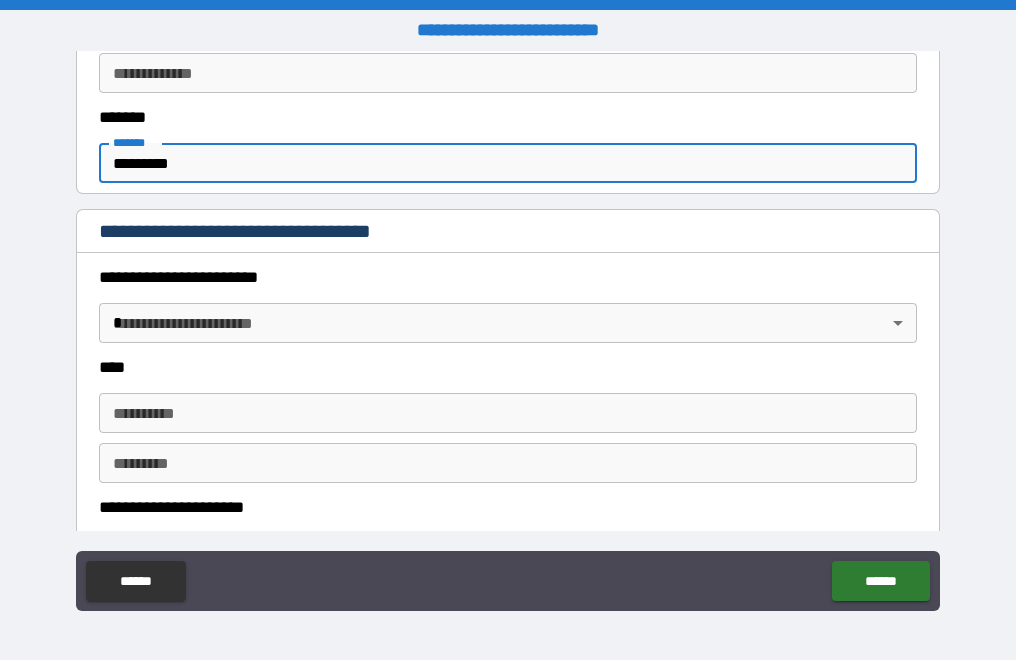 scroll, scrollTop: 1000, scrollLeft: 0, axis: vertical 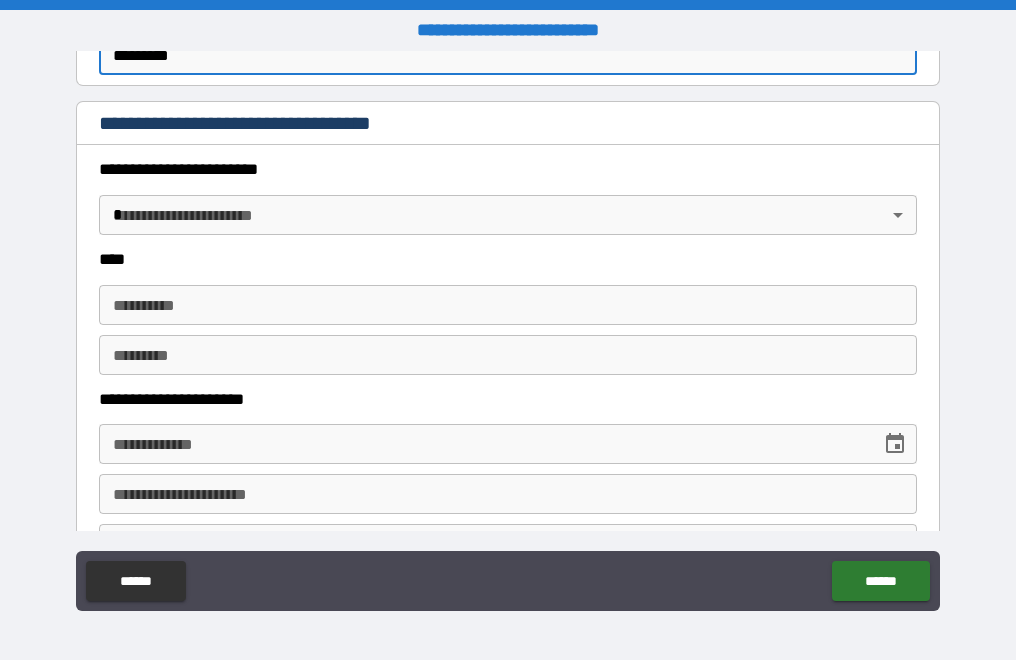 type on "*********" 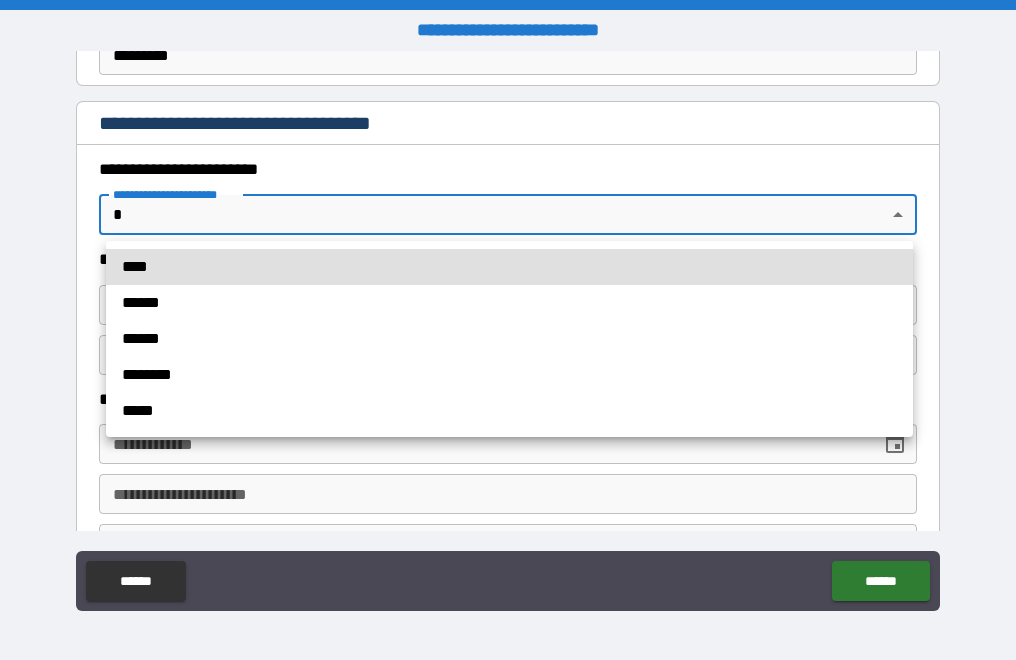 click on "**********" at bounding box center [508, 330] 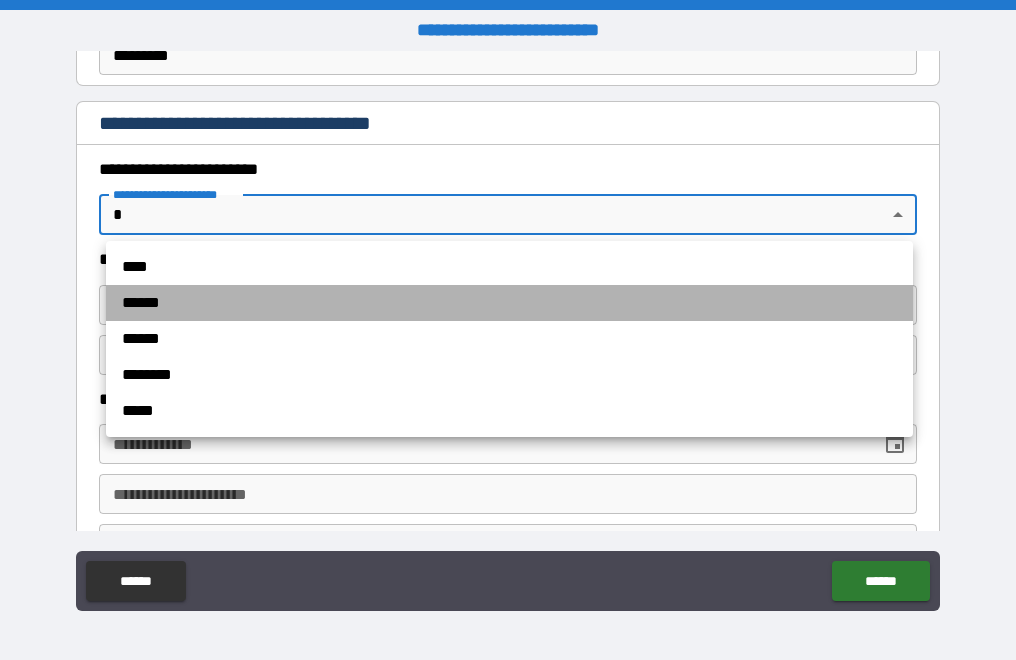 click on "******" at bounding box center (509, 303) 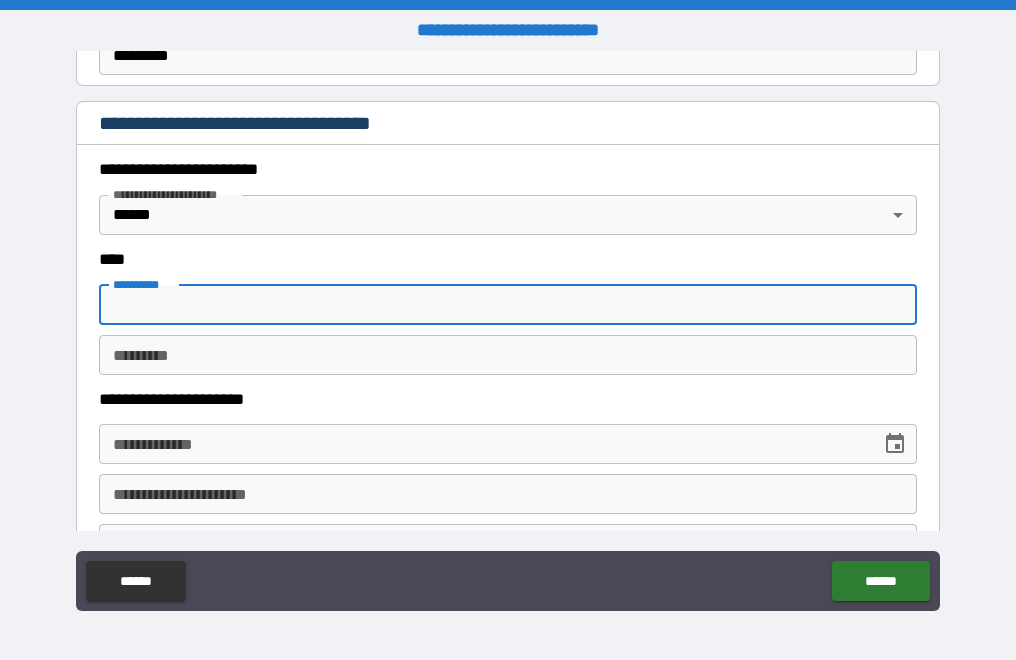 click on "**********" at bounding box center (508, 305) 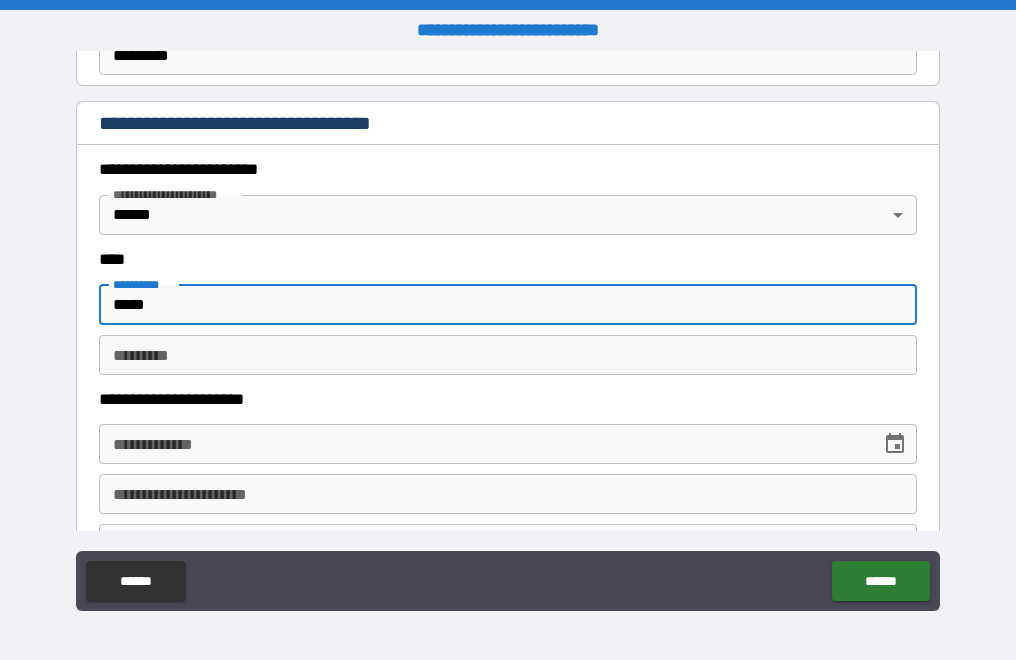 type on "*****" 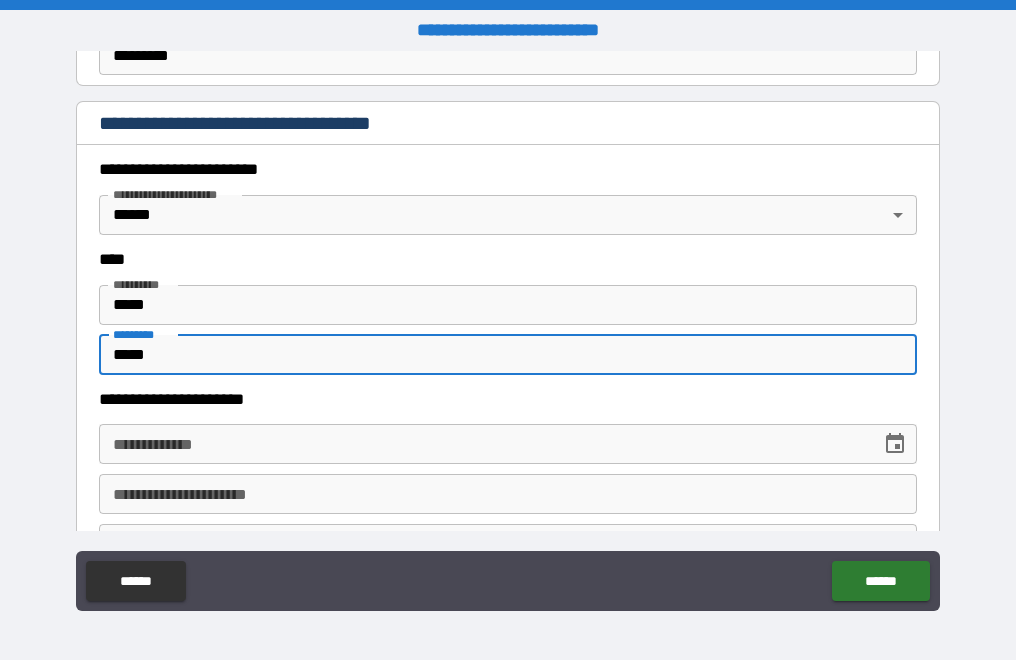 type on "*****" 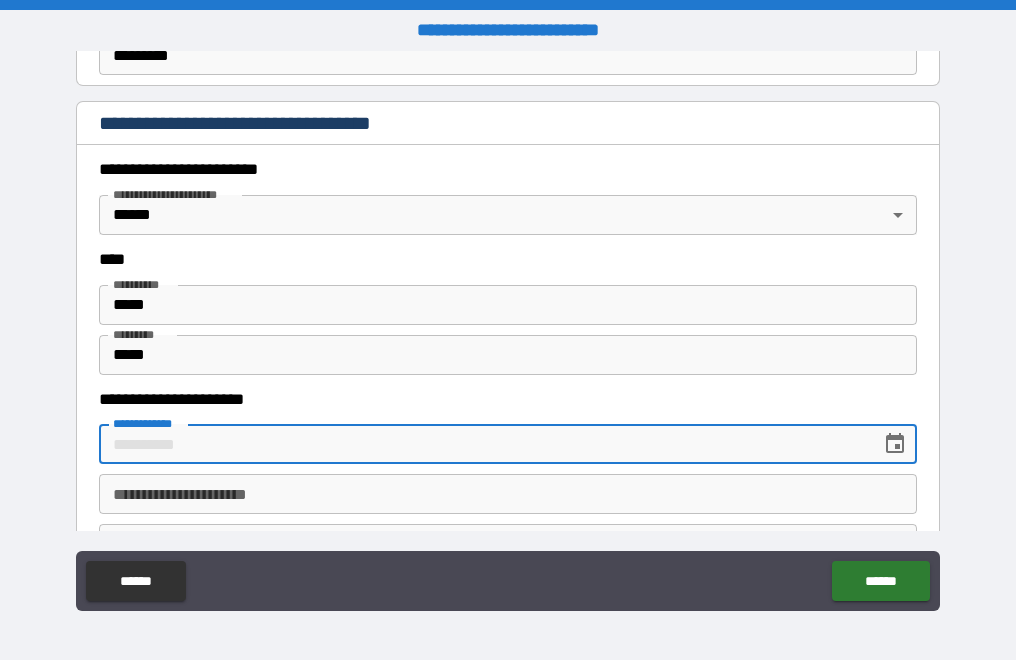 scroll, scrollTop: 1100, scrollLeft: 0, axis: vertical 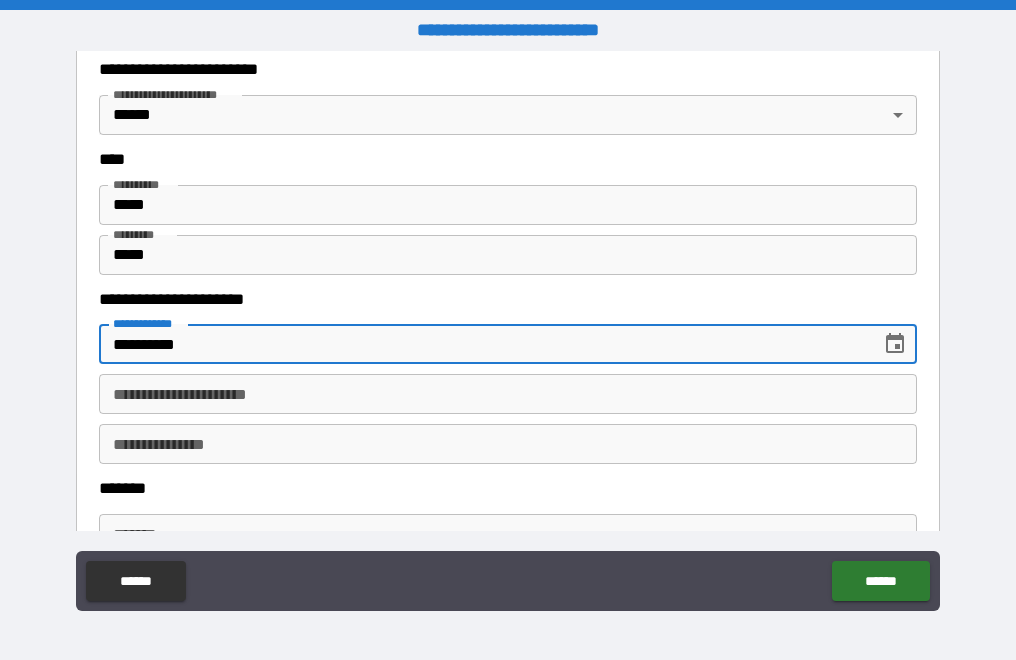 type on "**********" 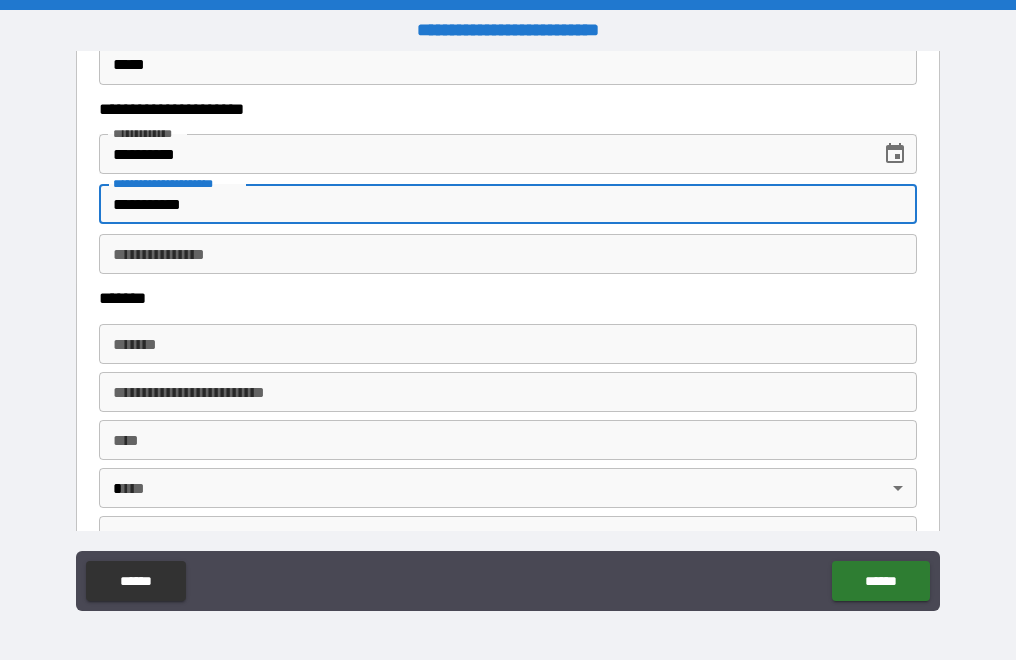 scroll, scrollTop: 1300, scrollLeft: 0, axis: vertical 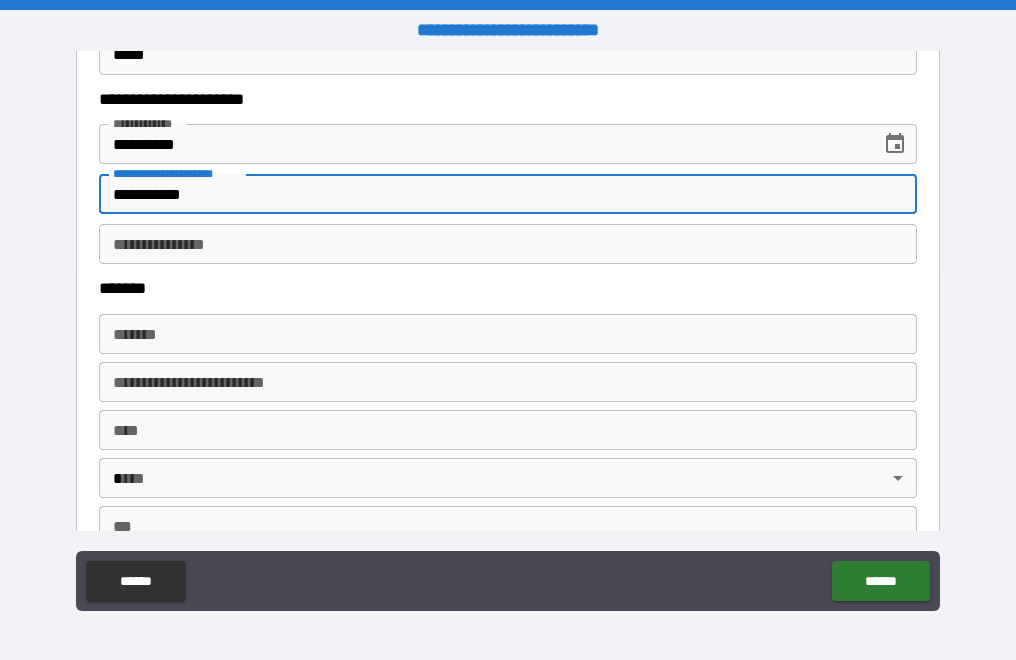 type on "**********" 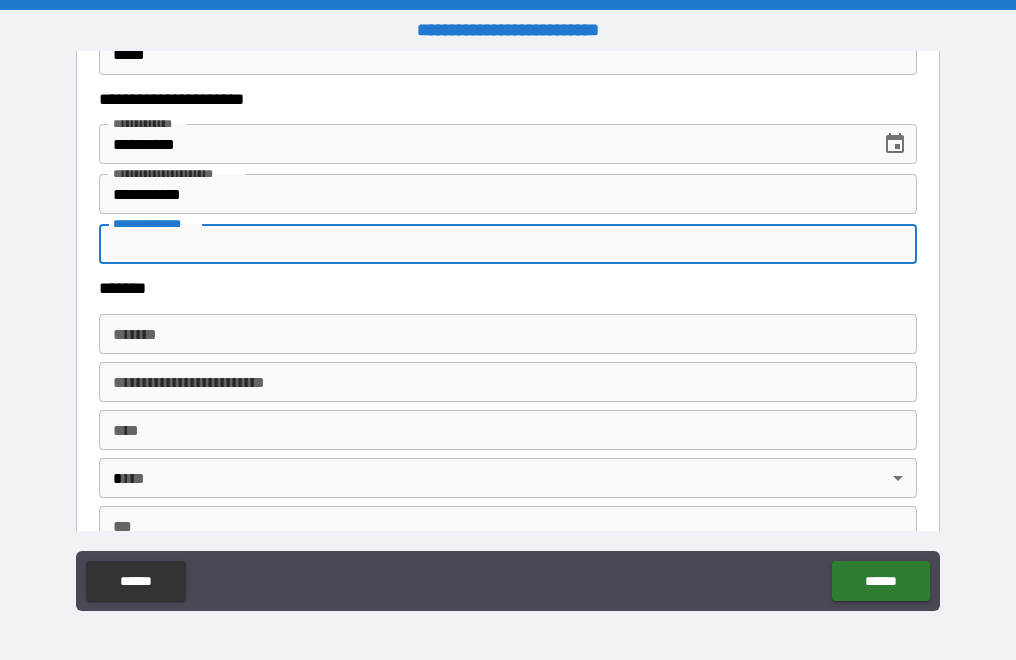 click on "**********" at bounding box center [508, 244] 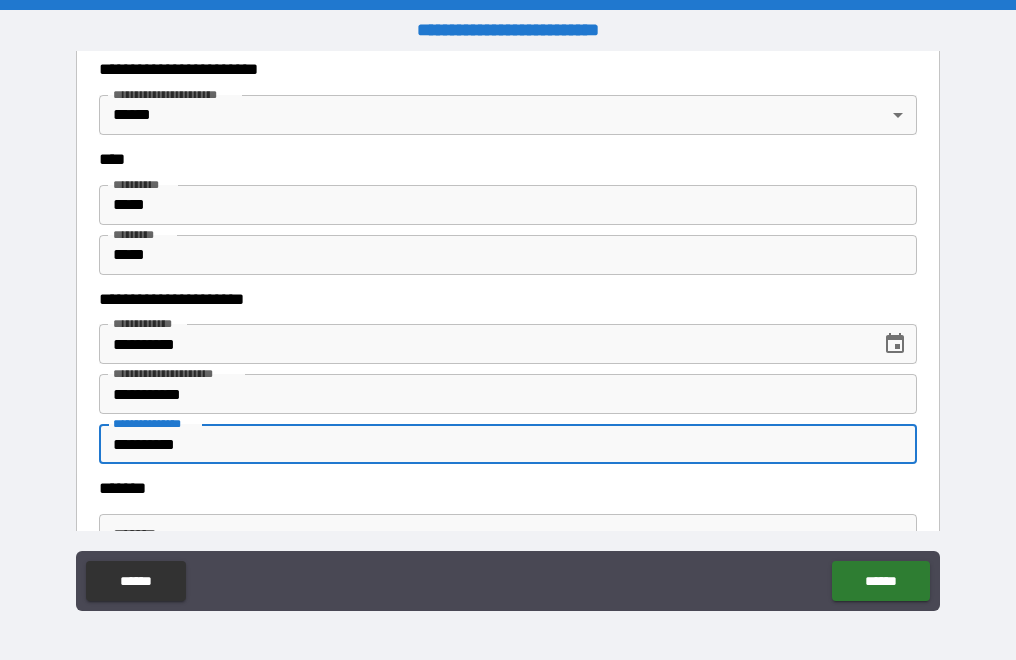 scroll, scrollTop: 1500, scrollLeft: 0, axis: vertical 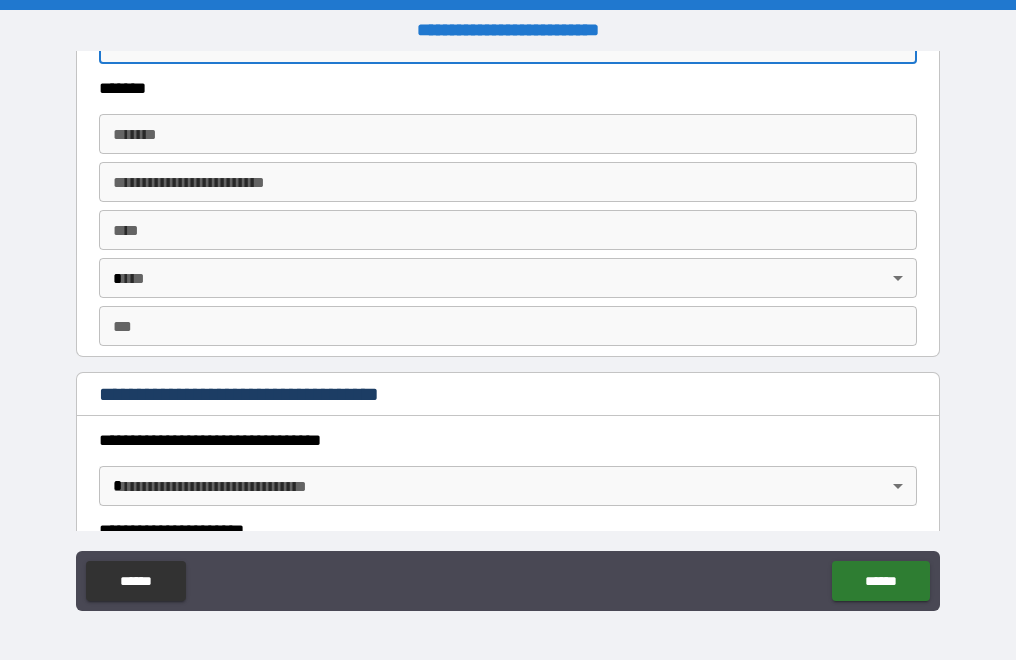 type on "**********" 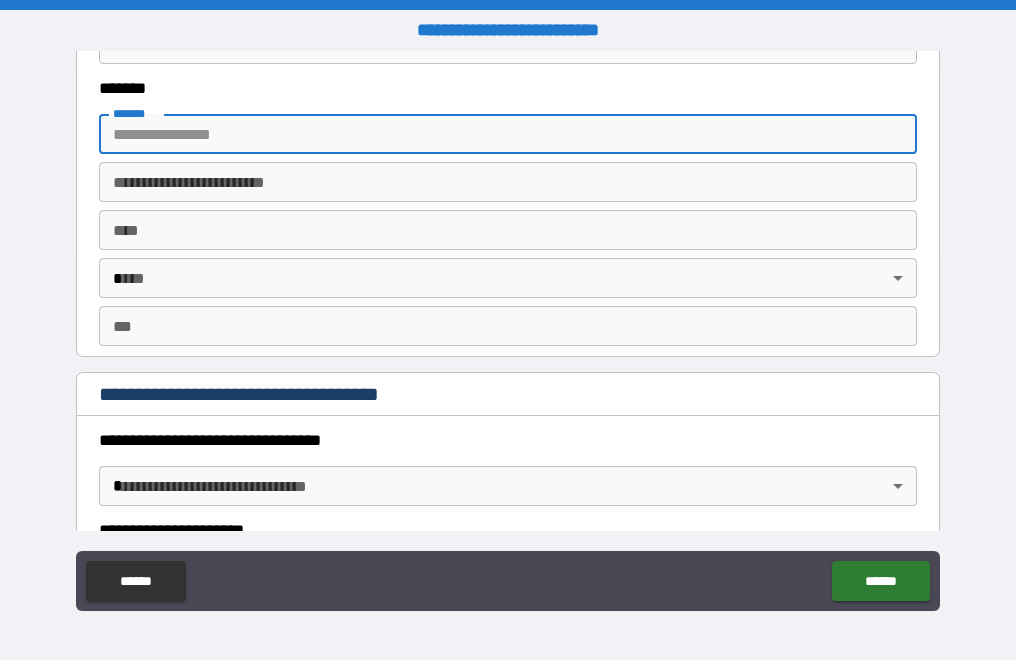 click on "*******" at bounding box center (508, 134) 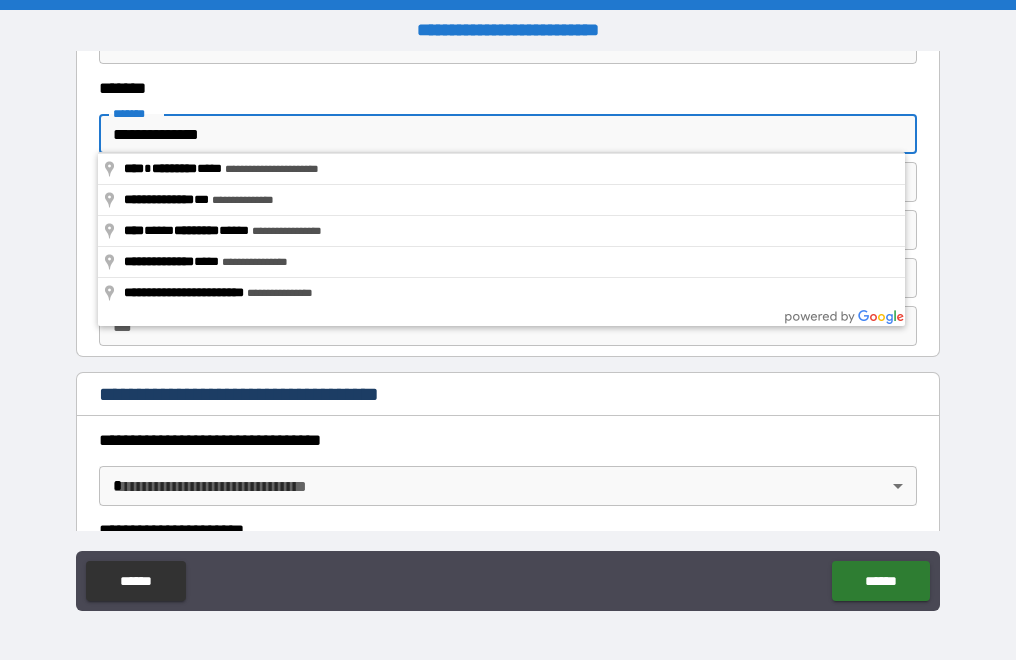 type on "**********" 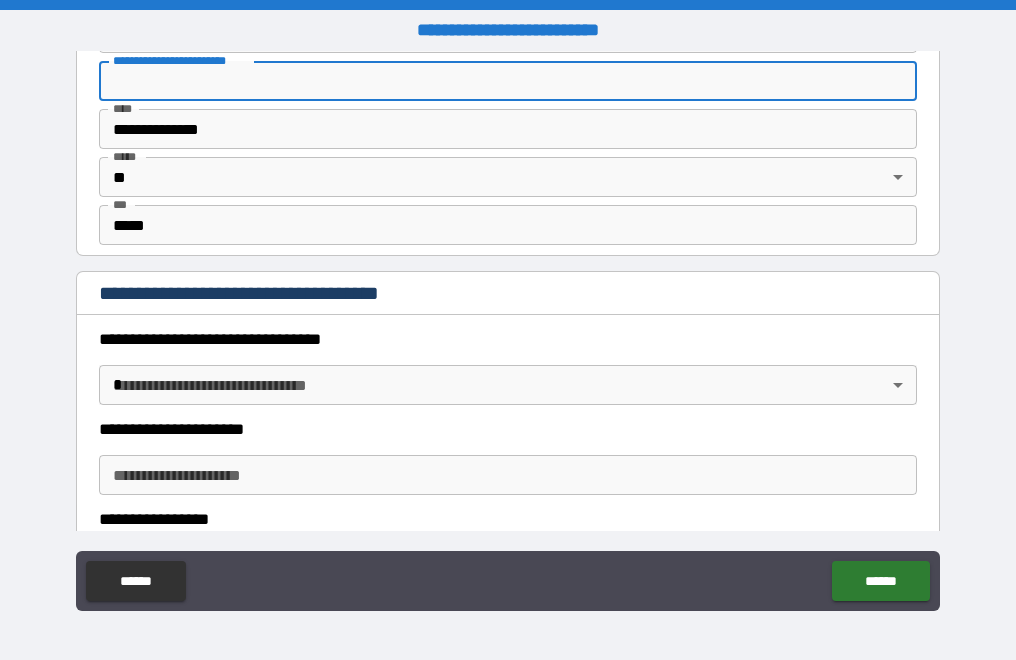 scroll, scrollTop: 1700, scrollLeft: 0, axis: vertical 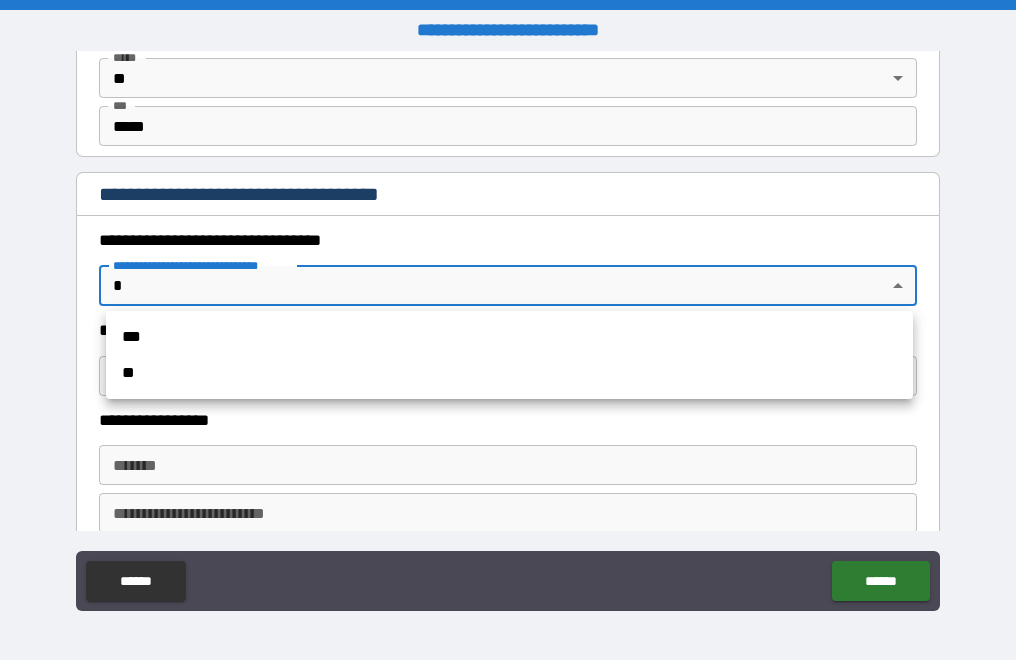 click on "**********" at bounding box center (508, 330) 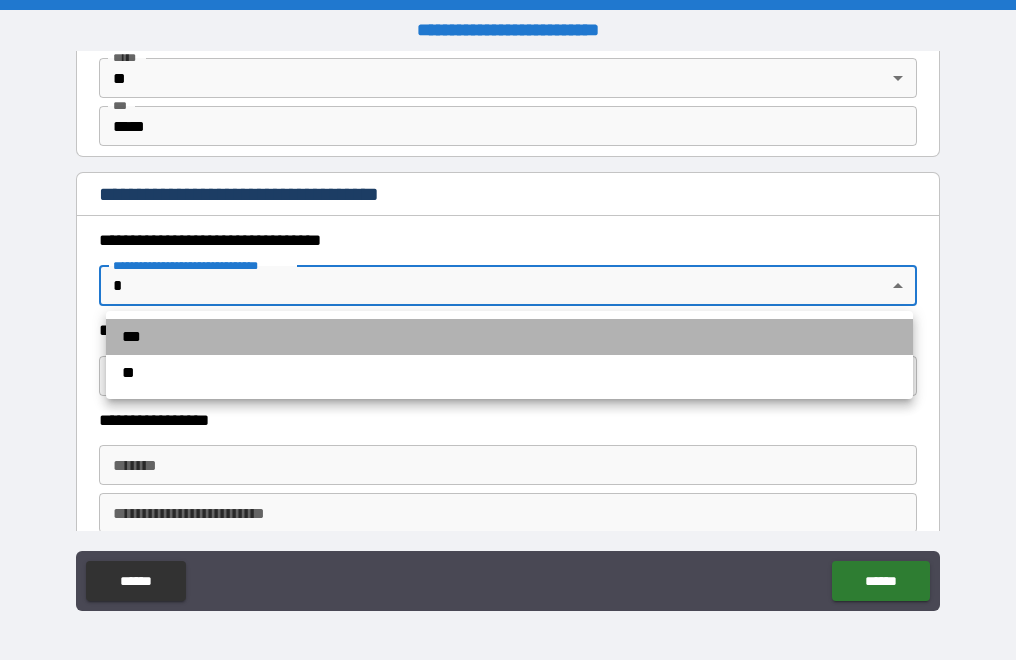 click on "***" at bounding box center [509, 337] 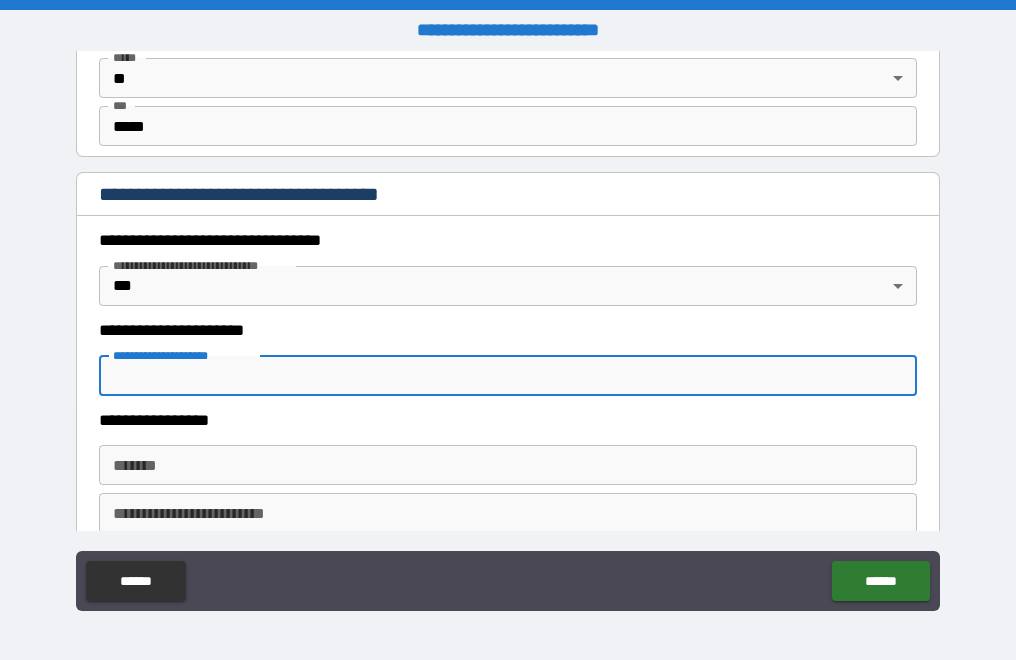 click on "**********" at bounding box center (508, 376) 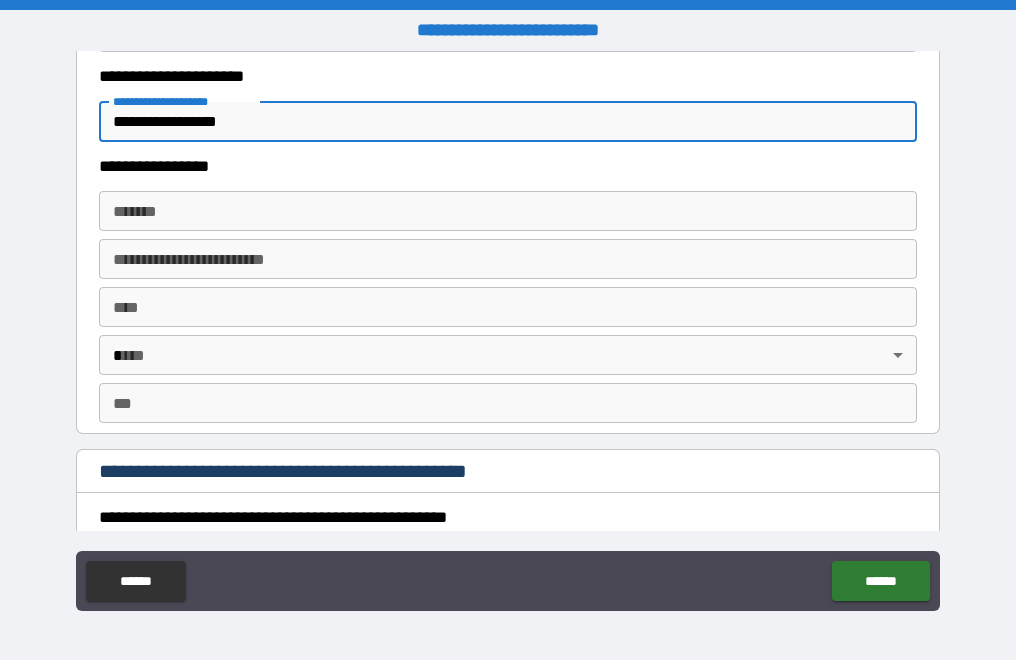 scroll, scrollTop: 2000, scrollLeft: 0, axis: vertical 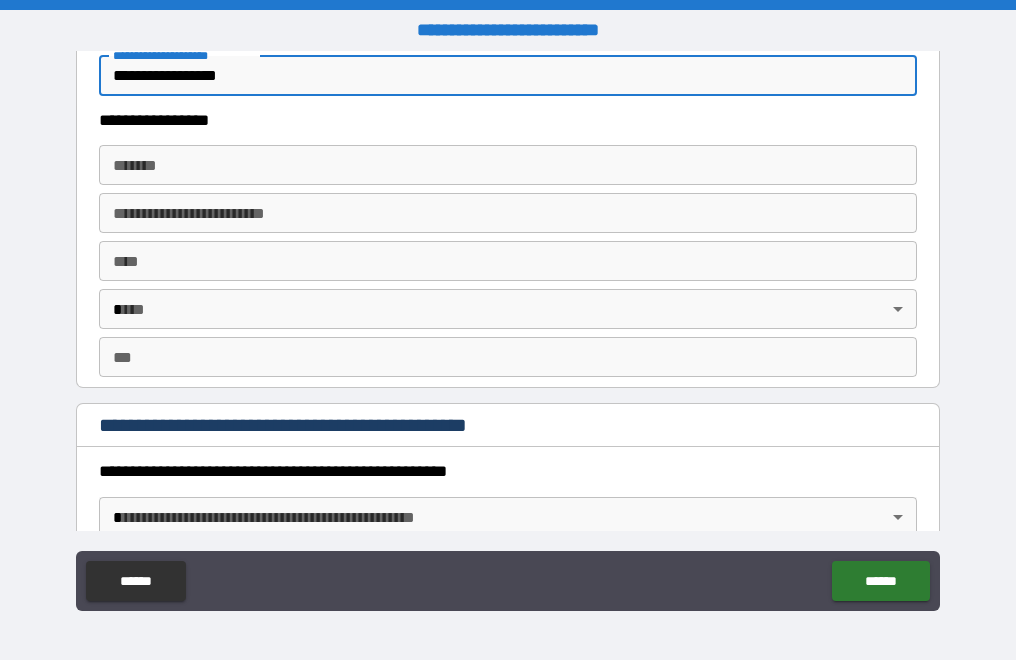 type on "**********" 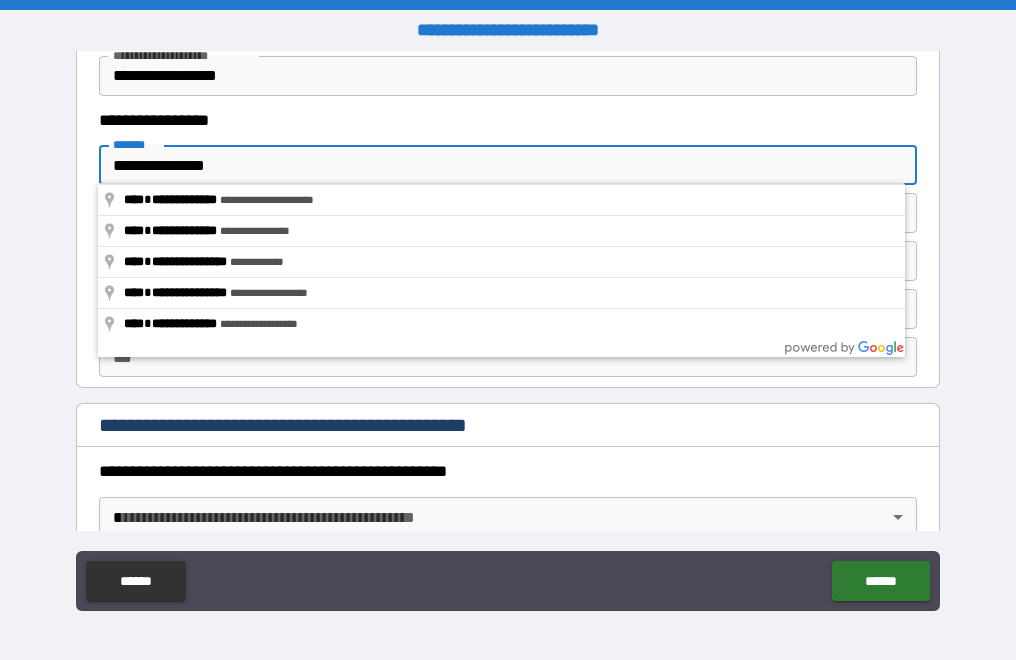 type on "**********" 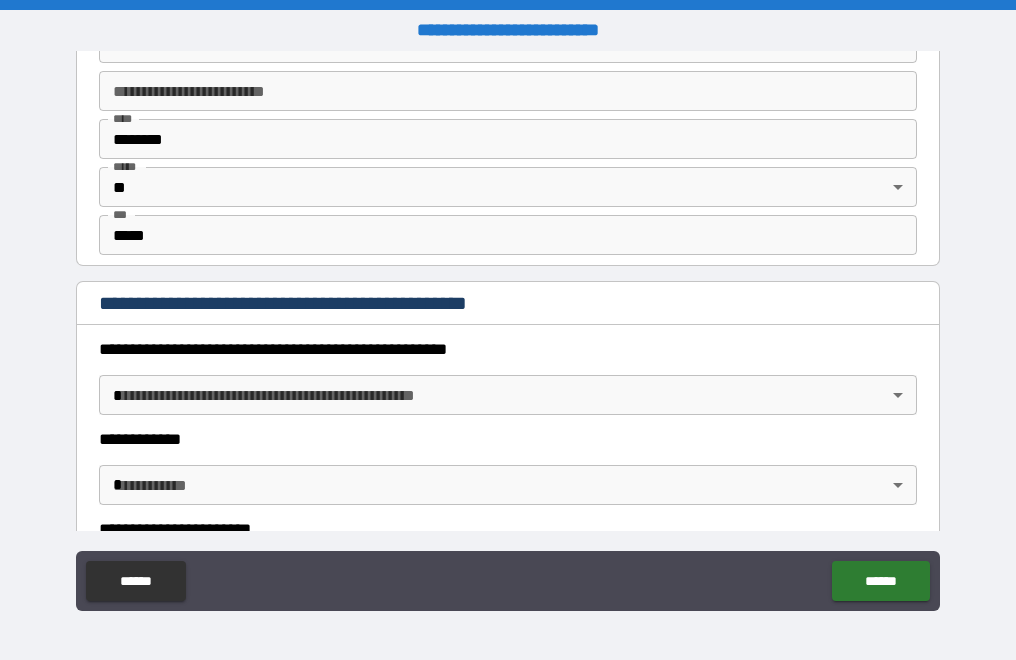 scroll, scrollTop: 2300, scrollLeft: 0, axis: vertical 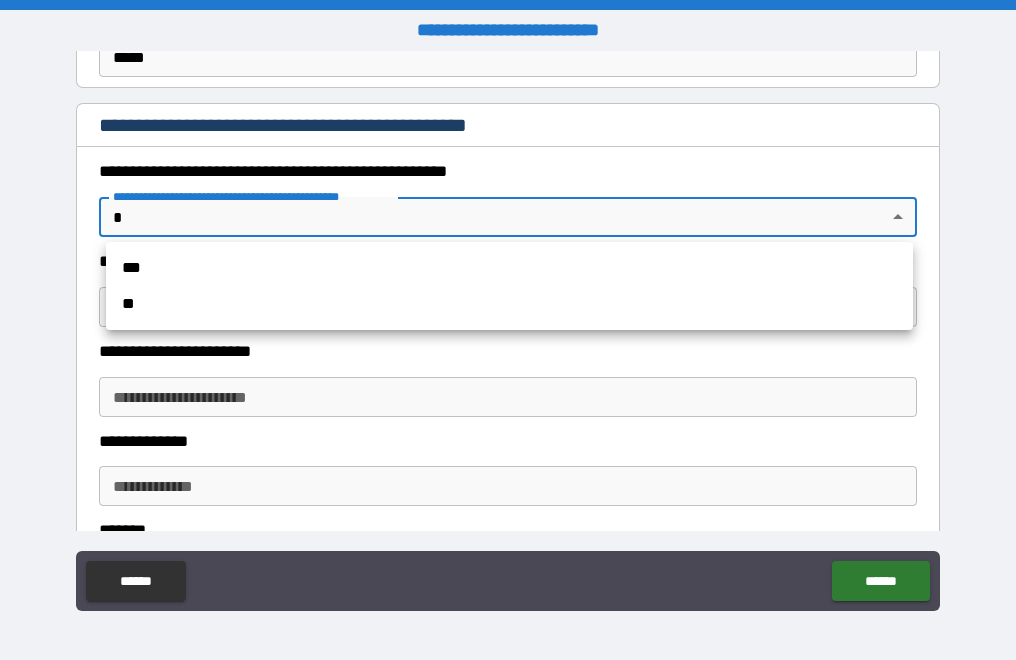 click on "**********" at bounding box center [508, 330] 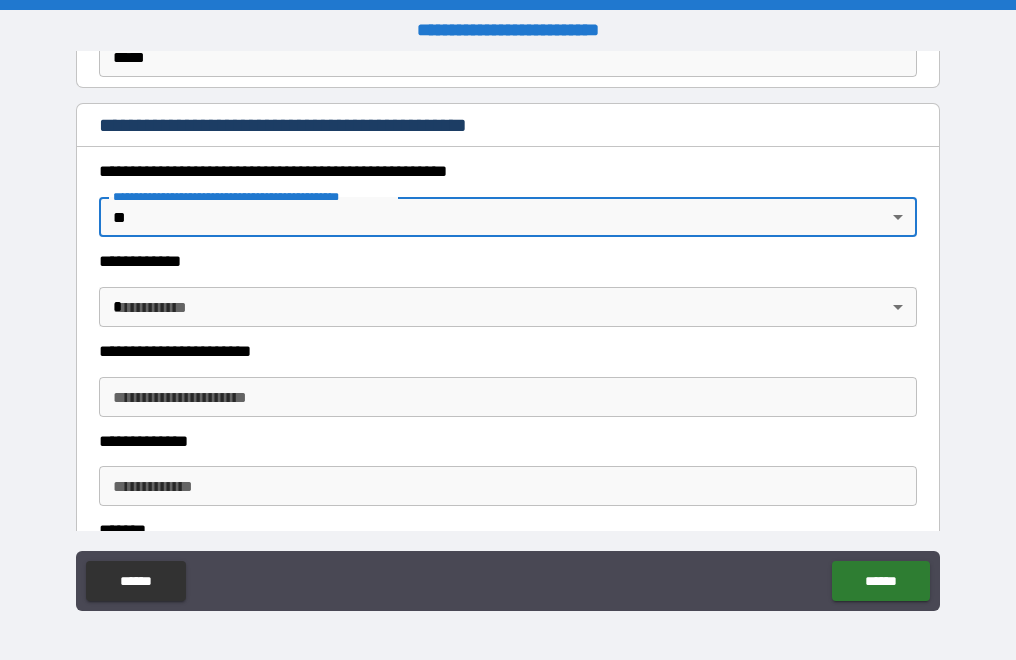 click on "**********" at bounding box center [508, 330] 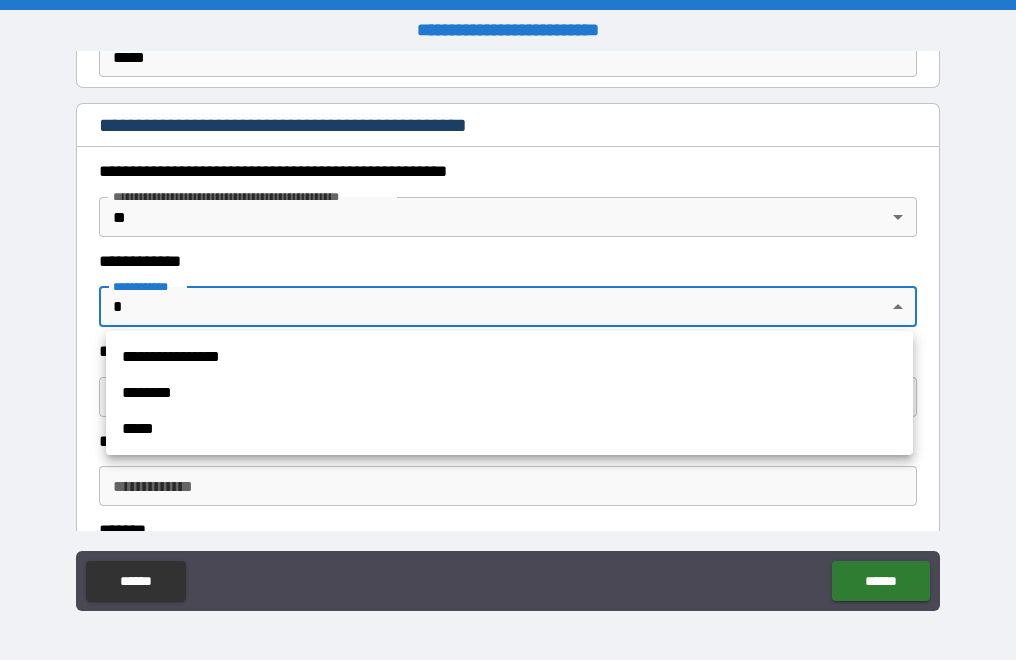 click on "**********" at bounding box center (509, 357) 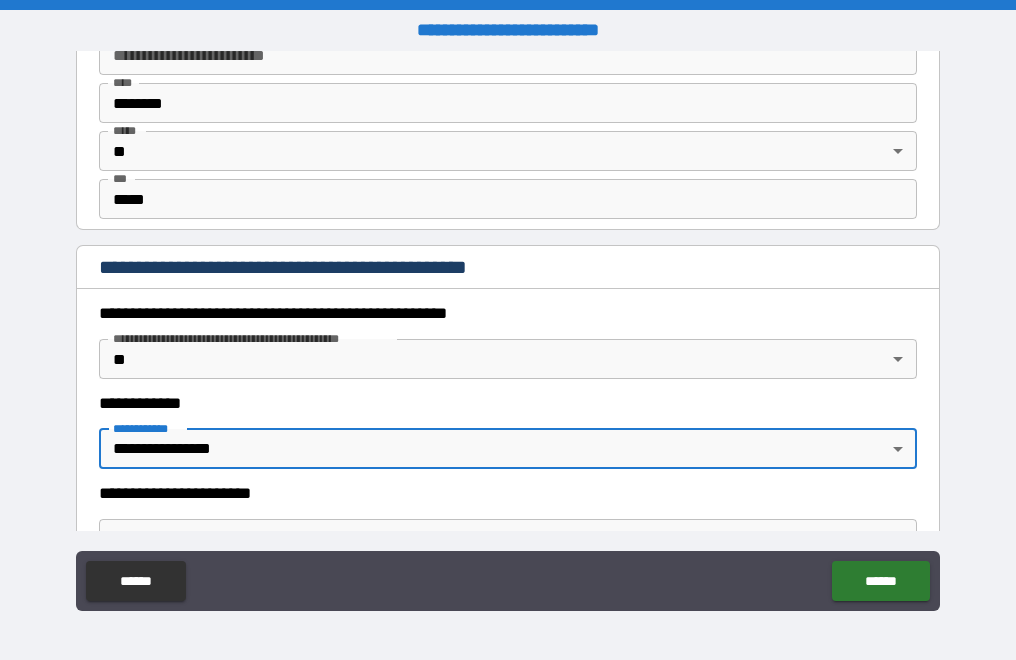 scroll, scrollTop: 2300, scrollLeft: 0, axis: vertical 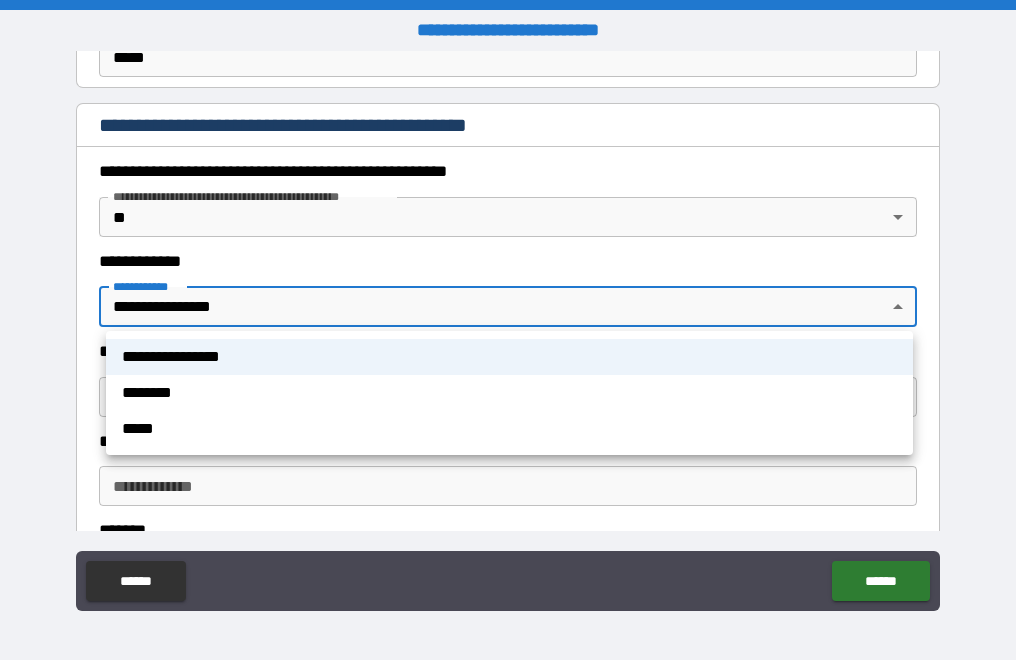 click on "**********" at bounding box center [508, 330] 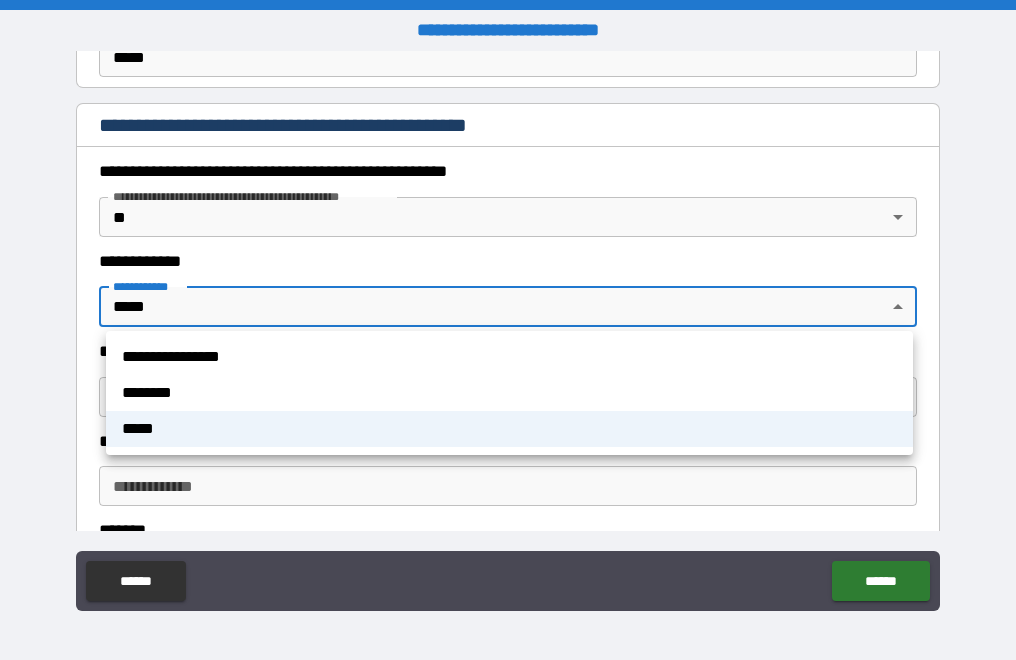 click on "**********" at bounding box center (508, 330) 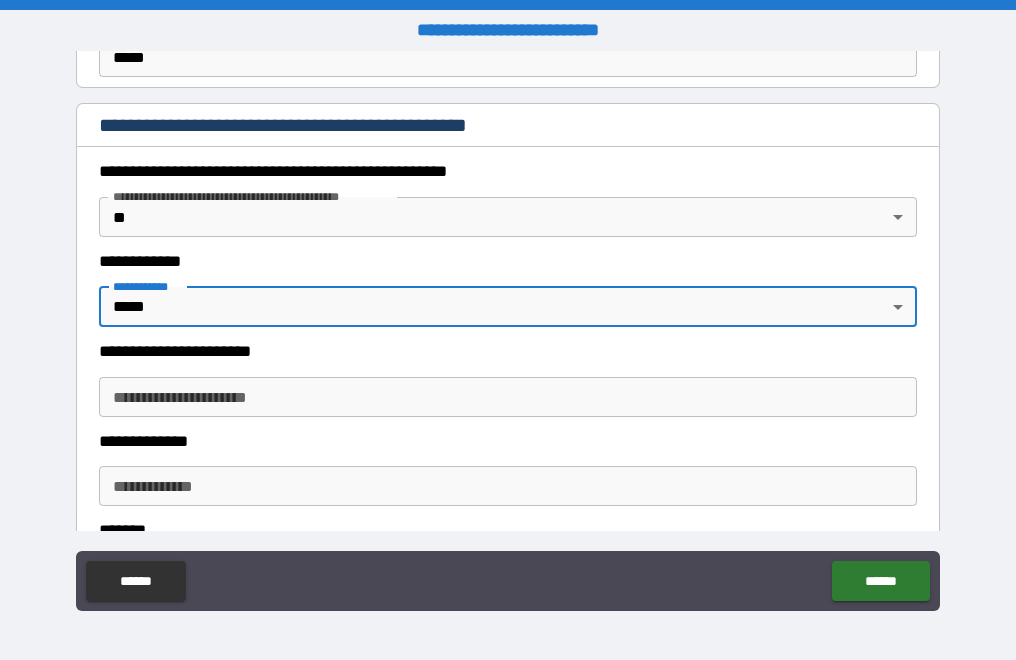 click on "**********" at bounding box center (508, 330) 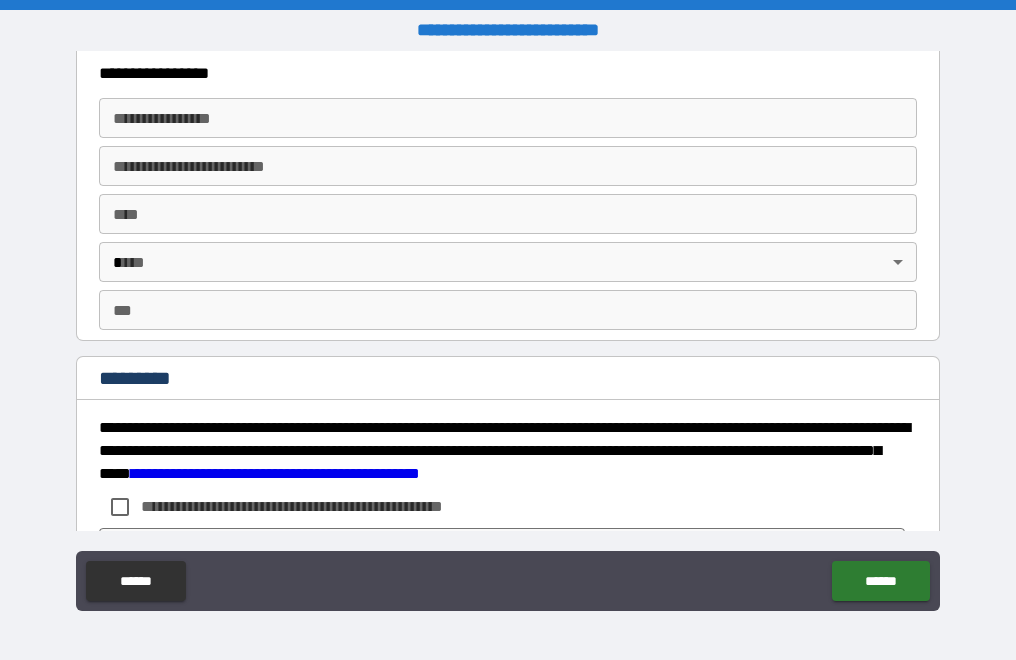 scroll, scrollTop: 3980, scrollLeft: 0, axis: vertical 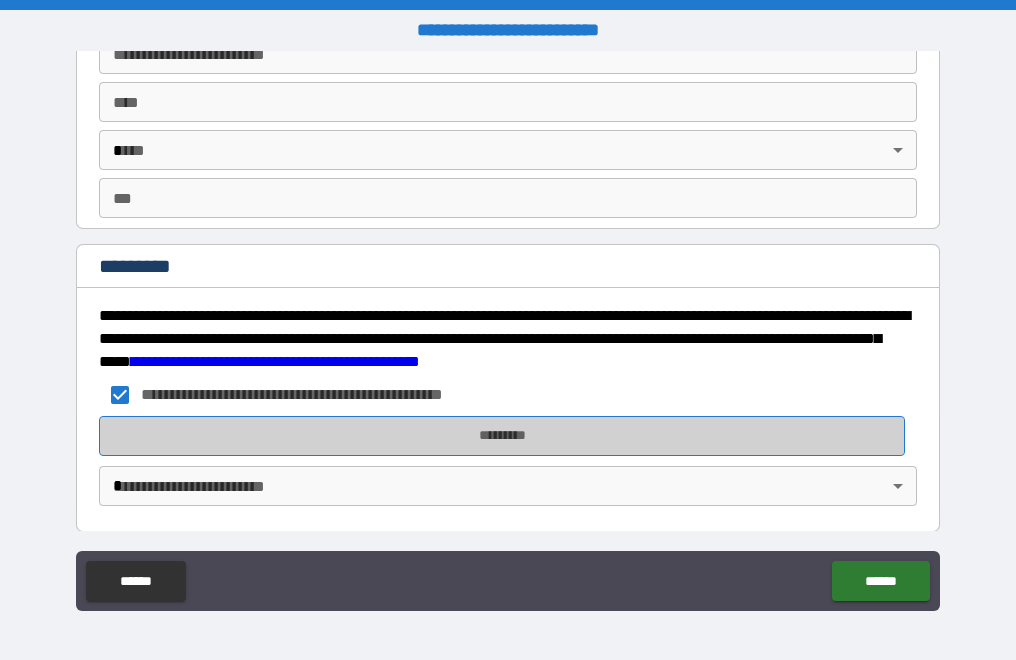click on "*********" at bounding box center (502, 436) 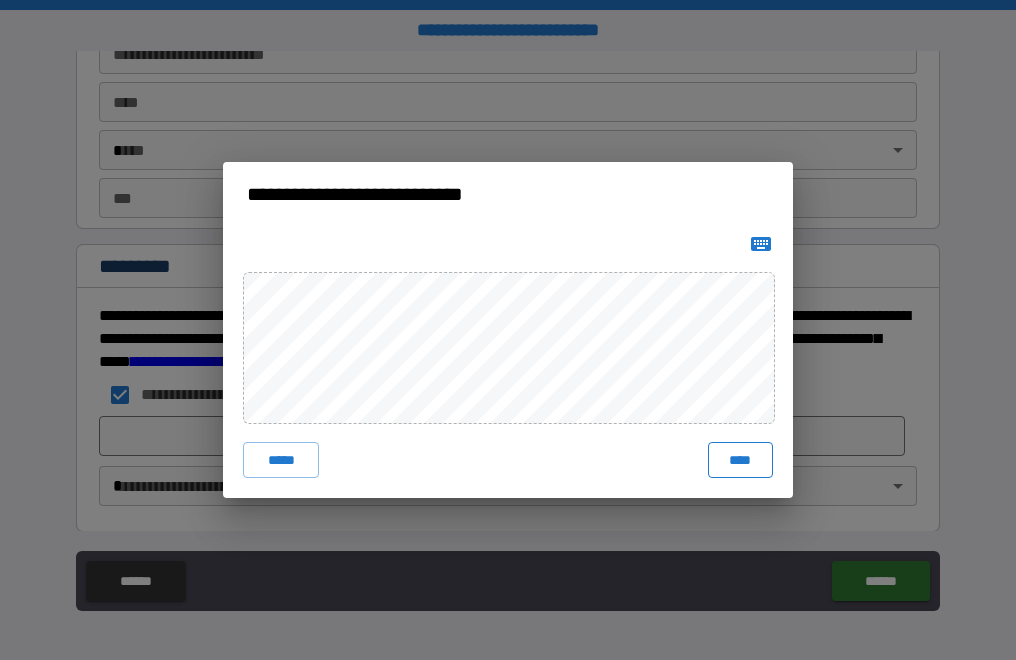 click on "****" at bounding box center [740, 460] 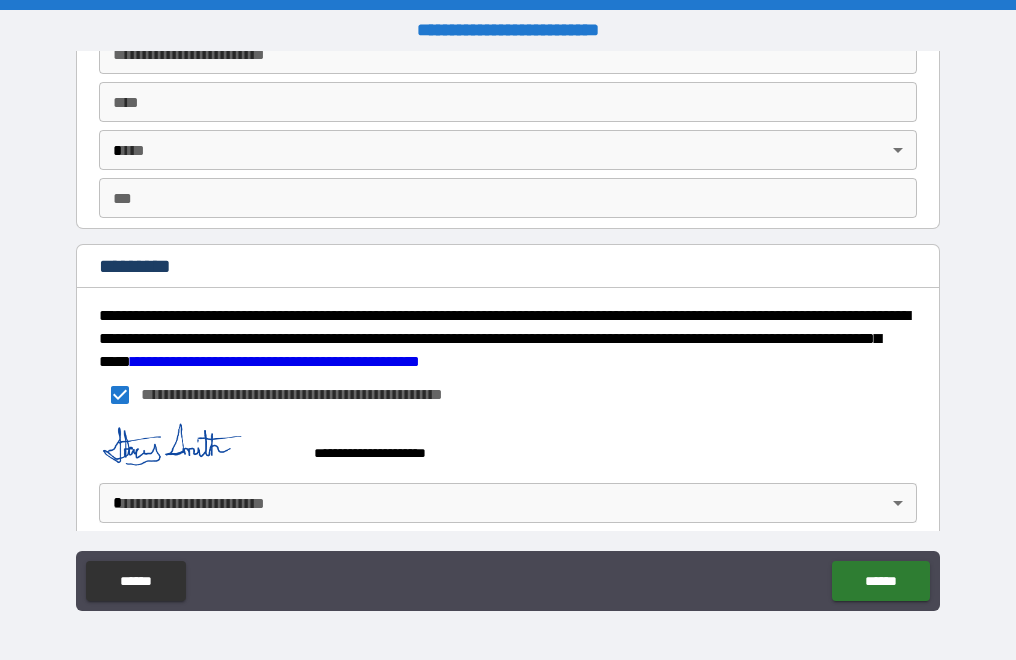 click on "**********" at bounding box center [508, 330] 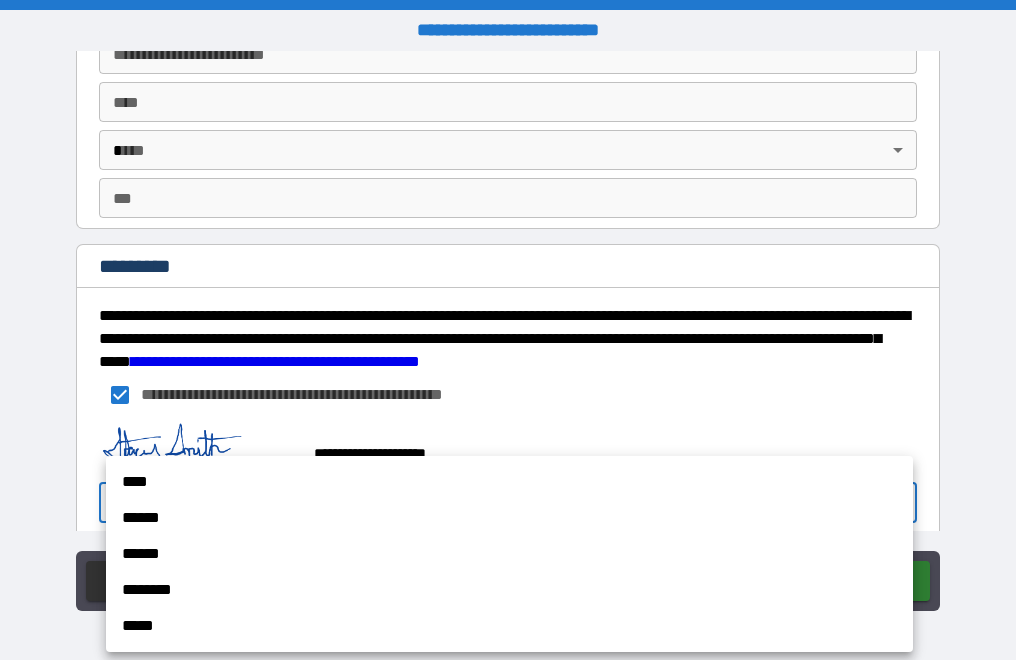drag, startPoint x: 221, startPoint y: 513, endPoint x: 463, endPoint y: 500, distance: 242.34892 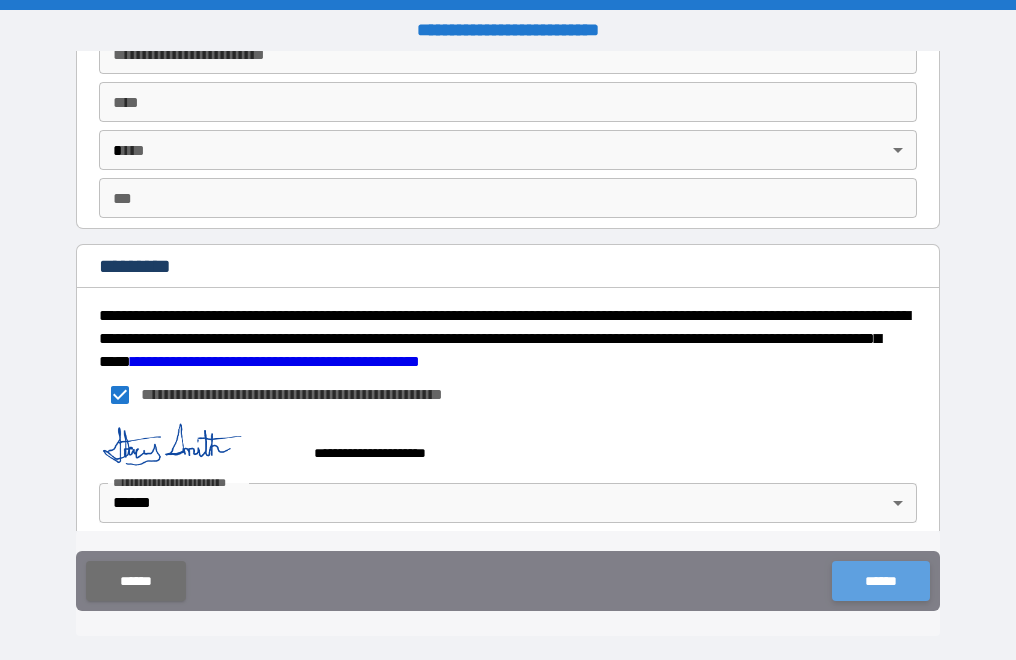 click on "******" at bounding box center [880, 581] 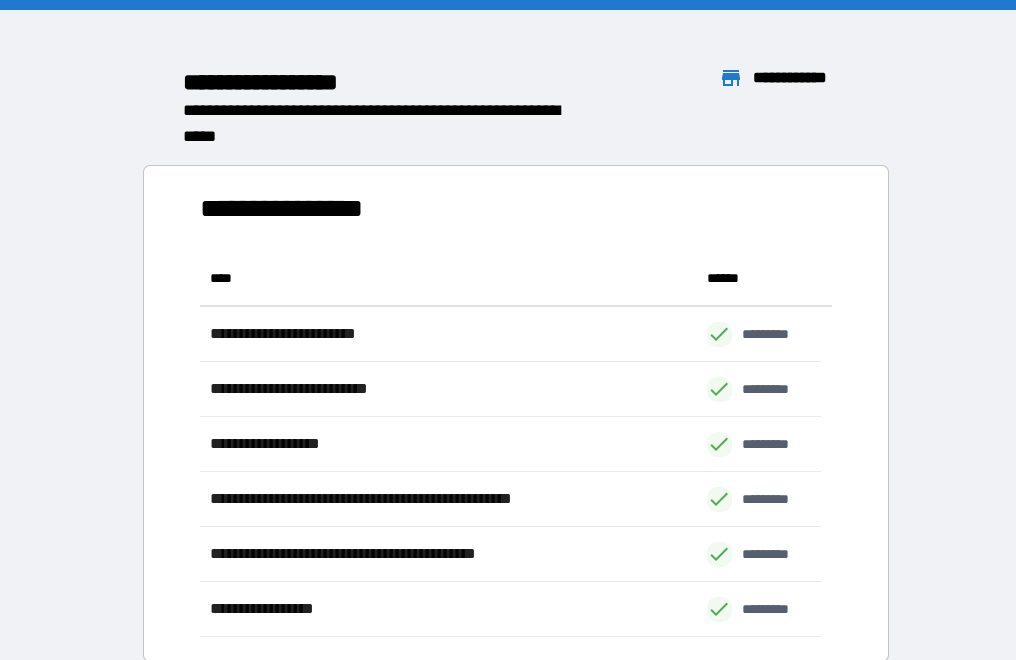 scroll, scrollTop: 16, scrollLeft: 16, axis: both 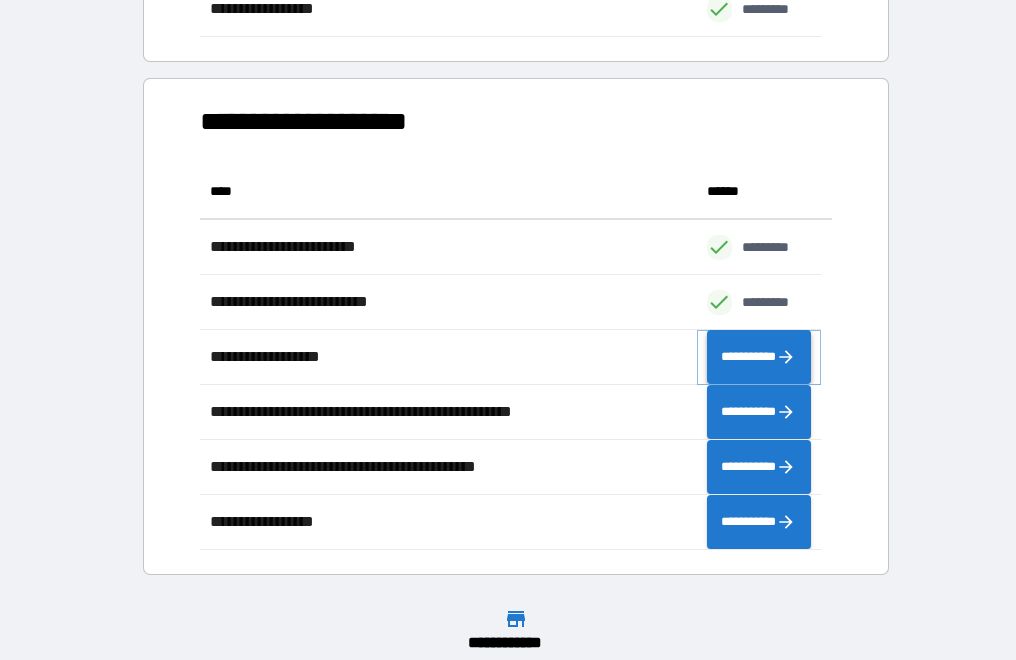 click on "**********" at bounding box center [759, 357] 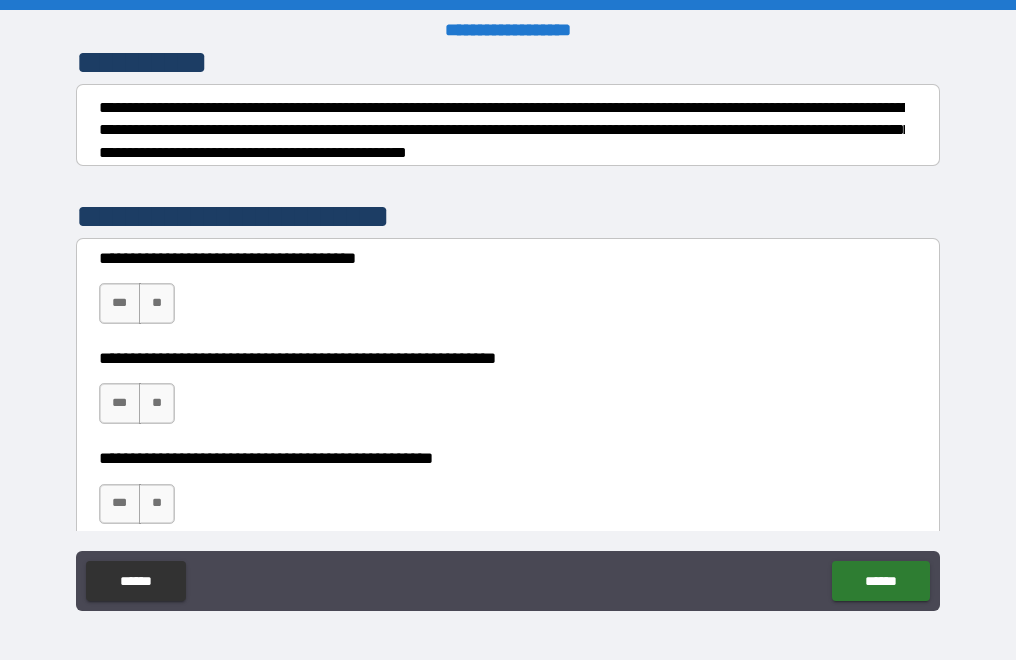scroll, scrollTop: 300, scrollLeft: 0, axis: vertical 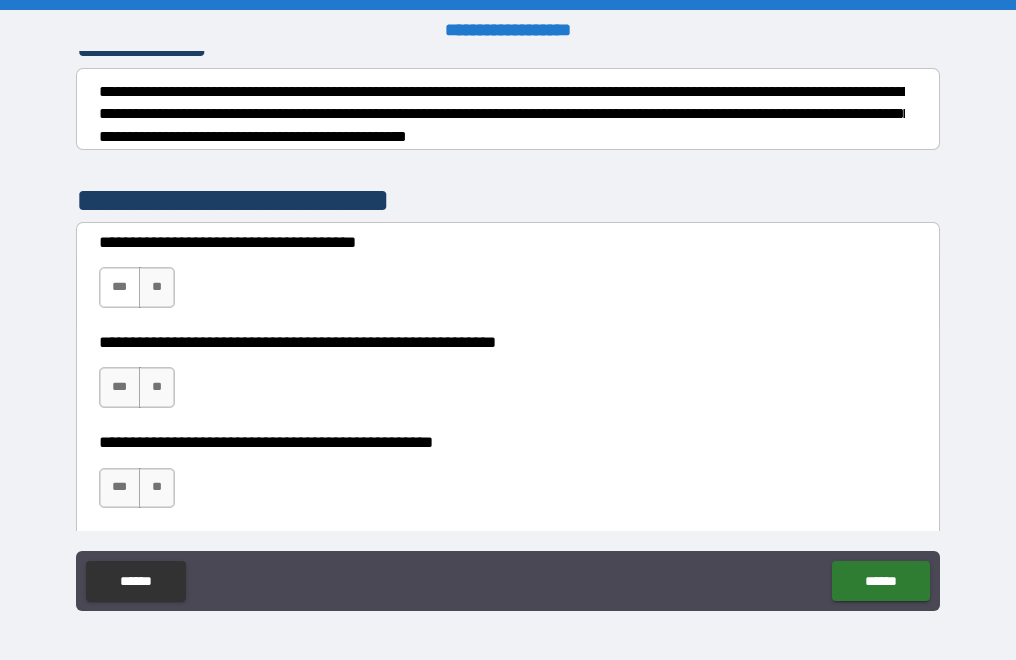 click on "***" at bounding box center (120, 287) 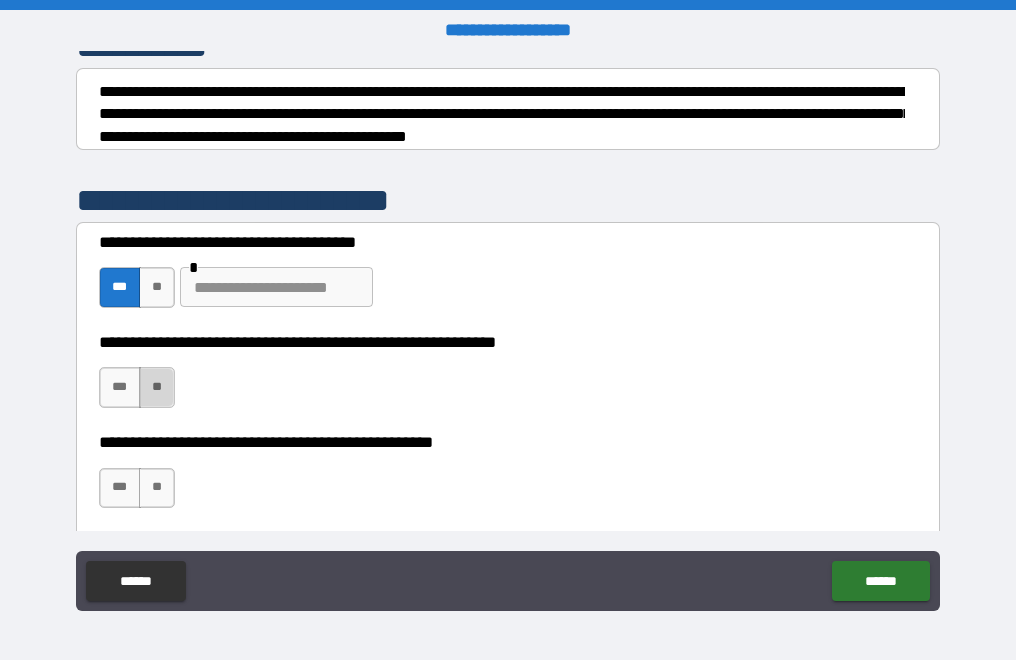 click on "**" at bounding box center (157, 387) 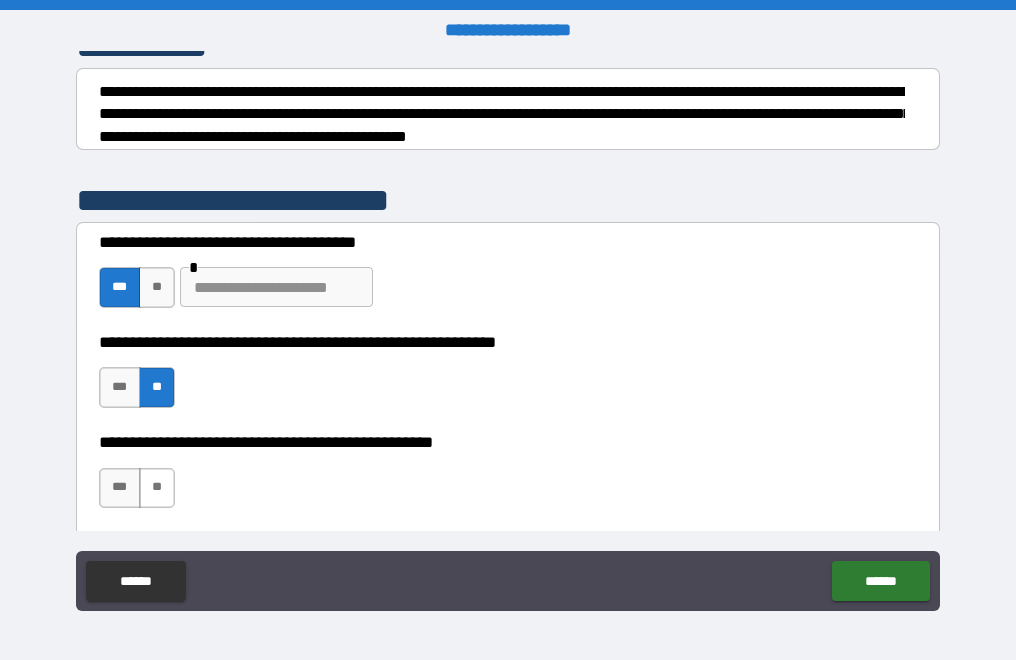 click on "**" at bounding box center (157, 488) 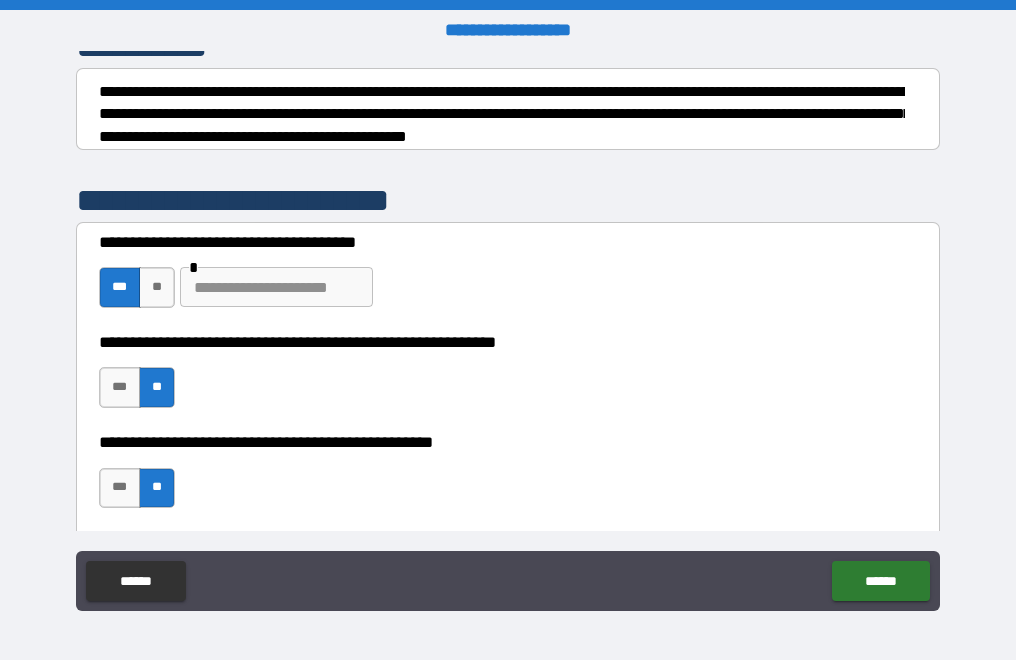 scroll, scrollTop: 700, scrollLeft: 0, axis: vertical 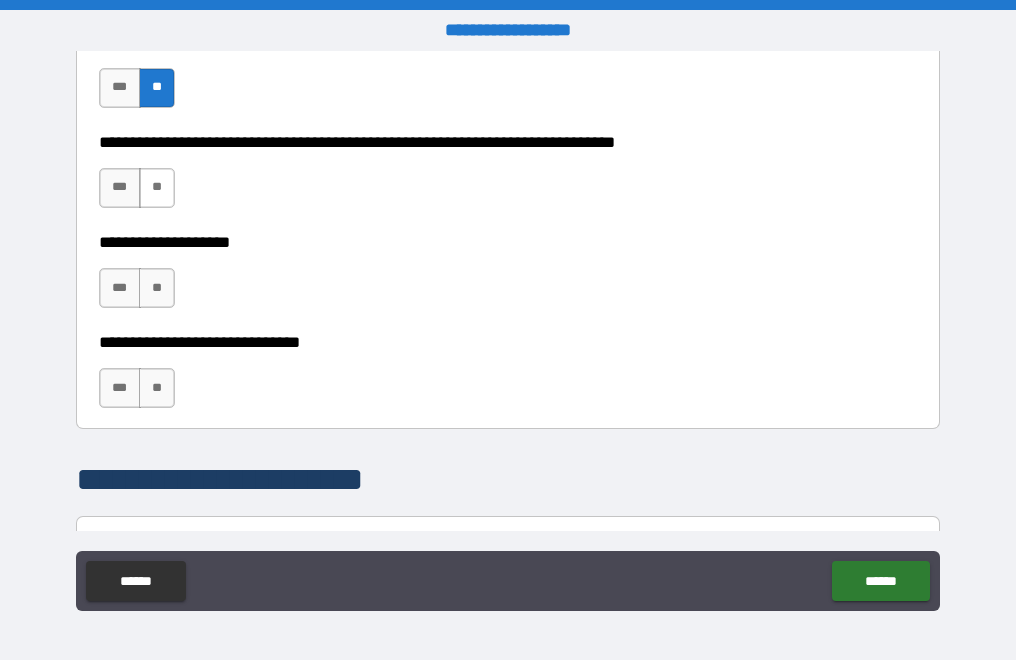 click on "**" at bounding box center (157, 188) 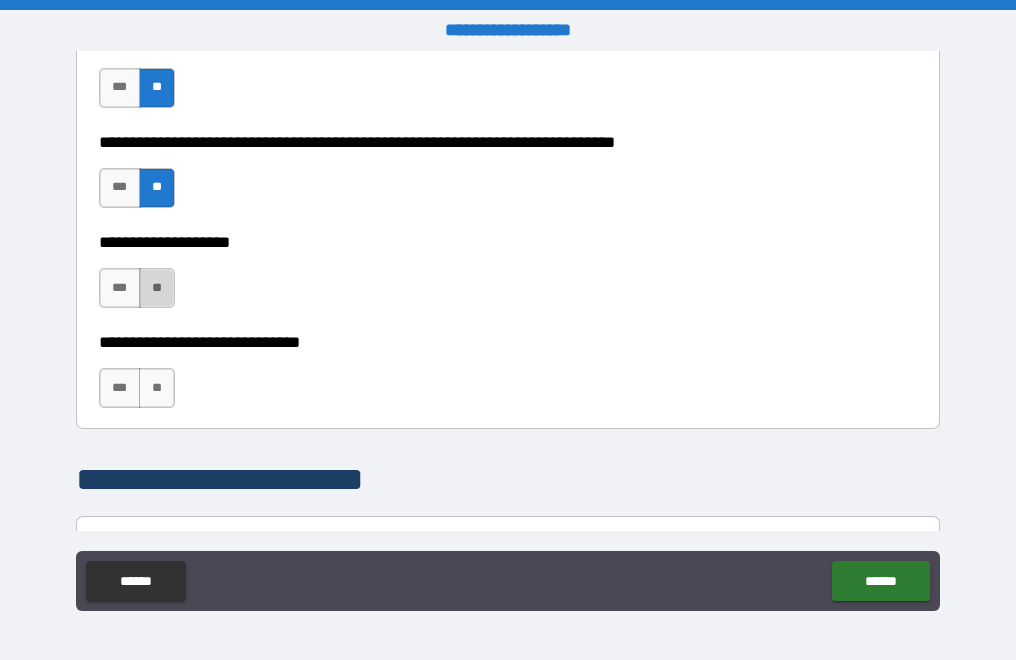 click on "**" at bounding box center (157, 288) 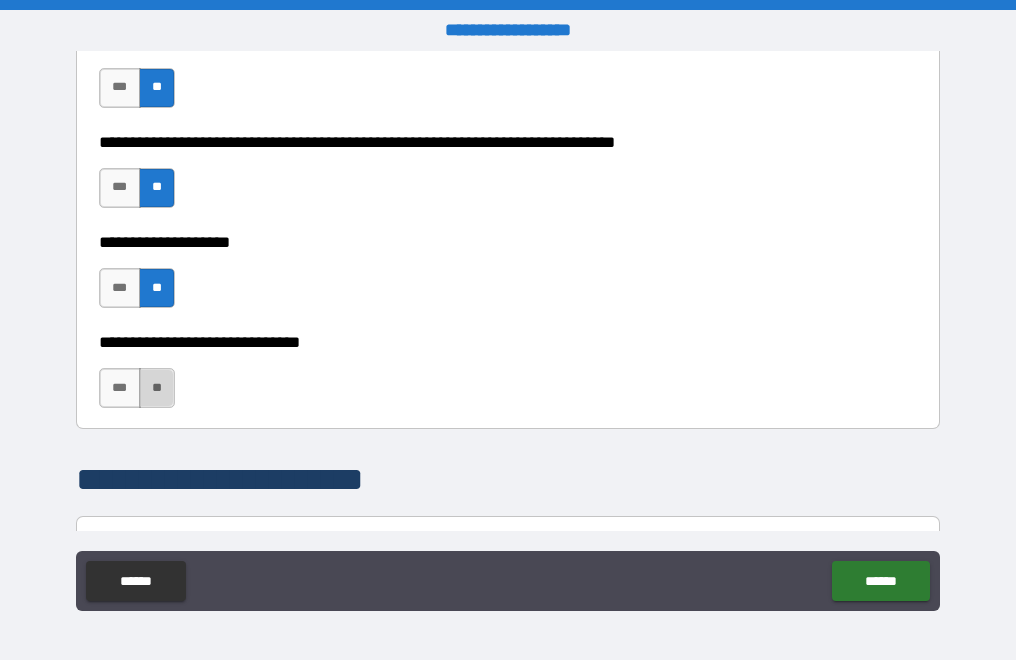 click on "**" at bounding box center [157, 388] 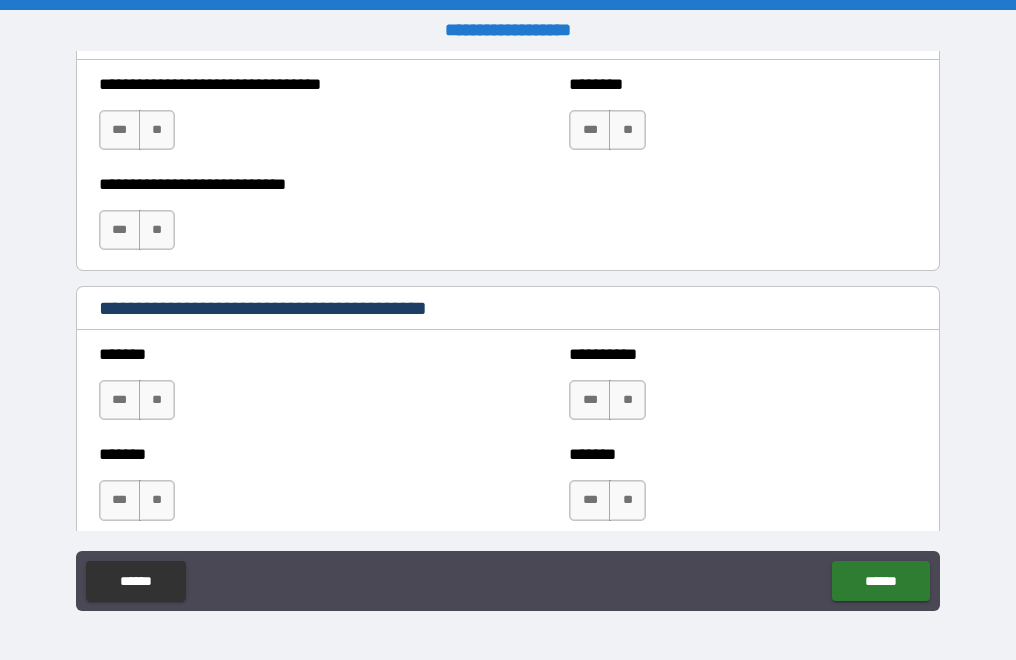 scroll, scrollTop: 1400, scrollLeft: 0, axis: vertical 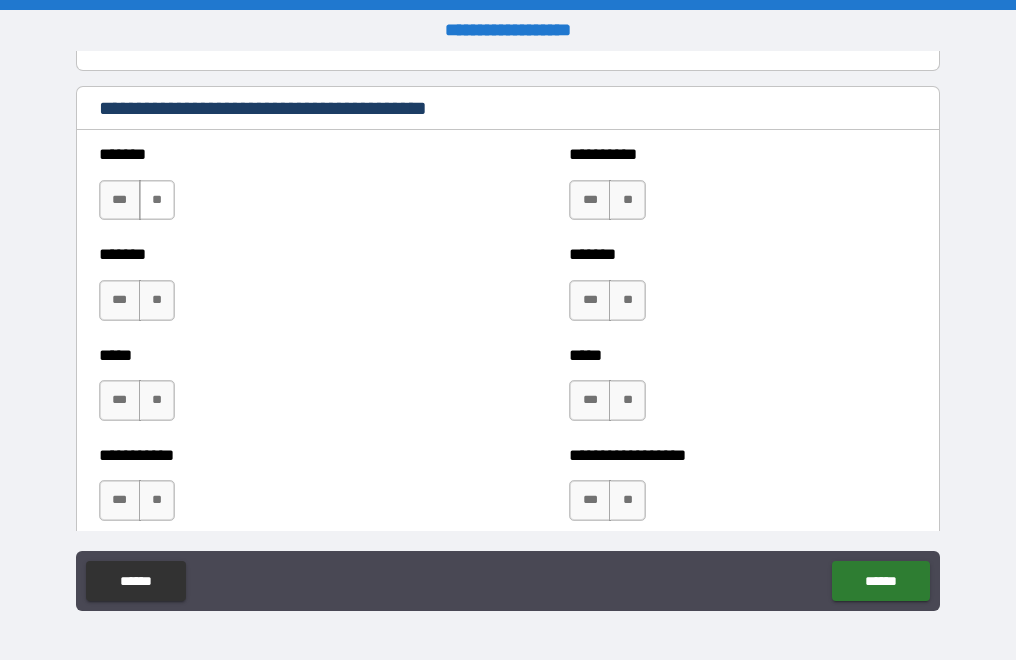 click on "**" at bounding box center (157, 200) 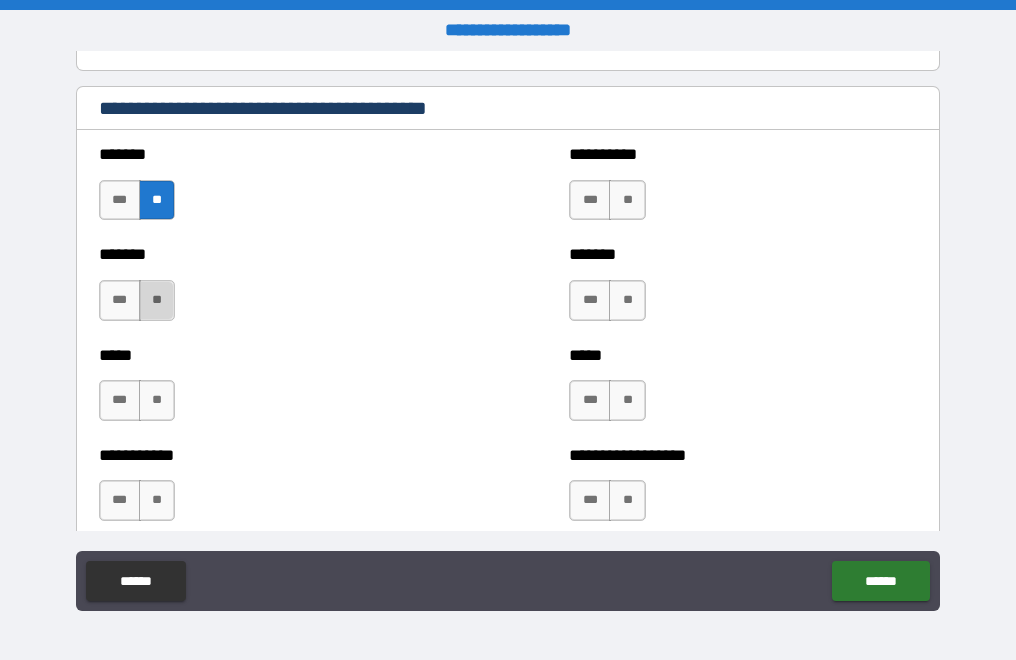 click on "**" at bounding box center (157, 300) 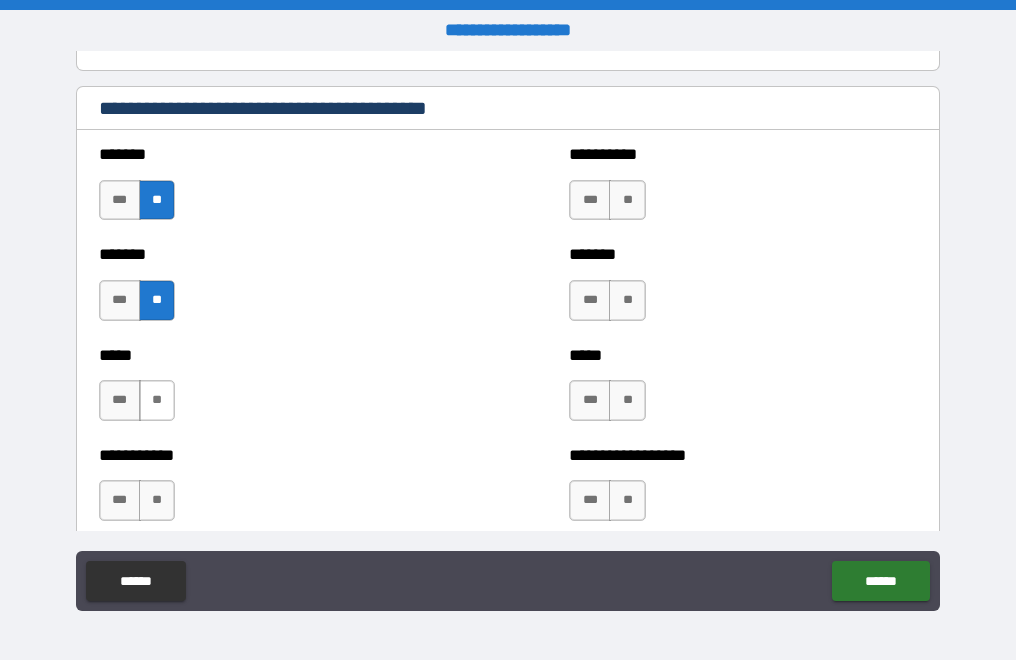 click on "**" at bounding box center (157, 400) 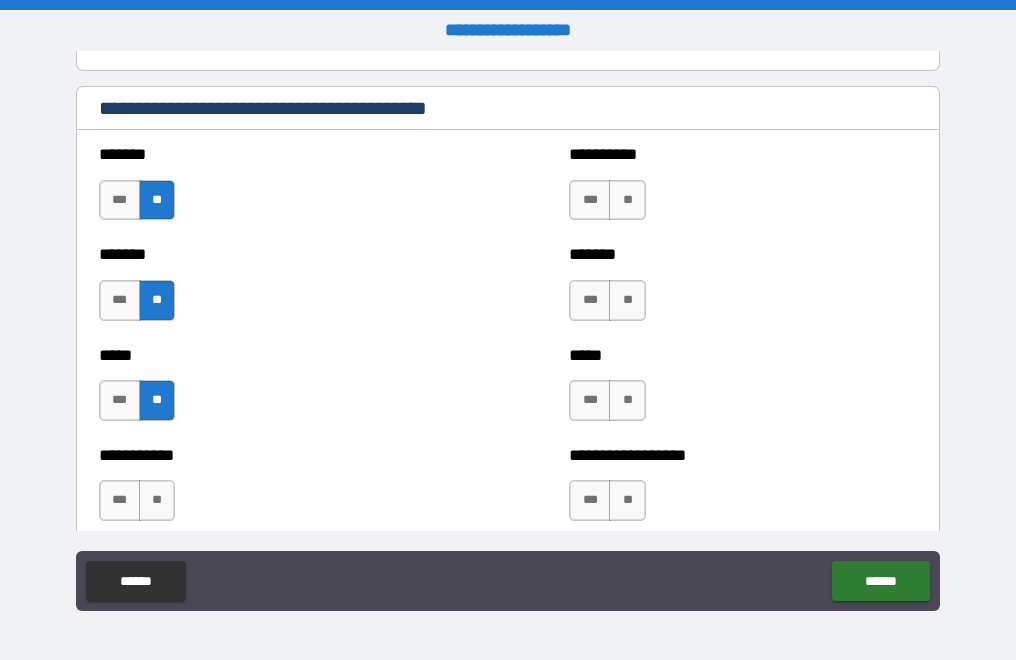 drag, startPoint x: 157, startPoint y: 493, endPoint x: 242, endPoint y: 483, distance: 85.58621 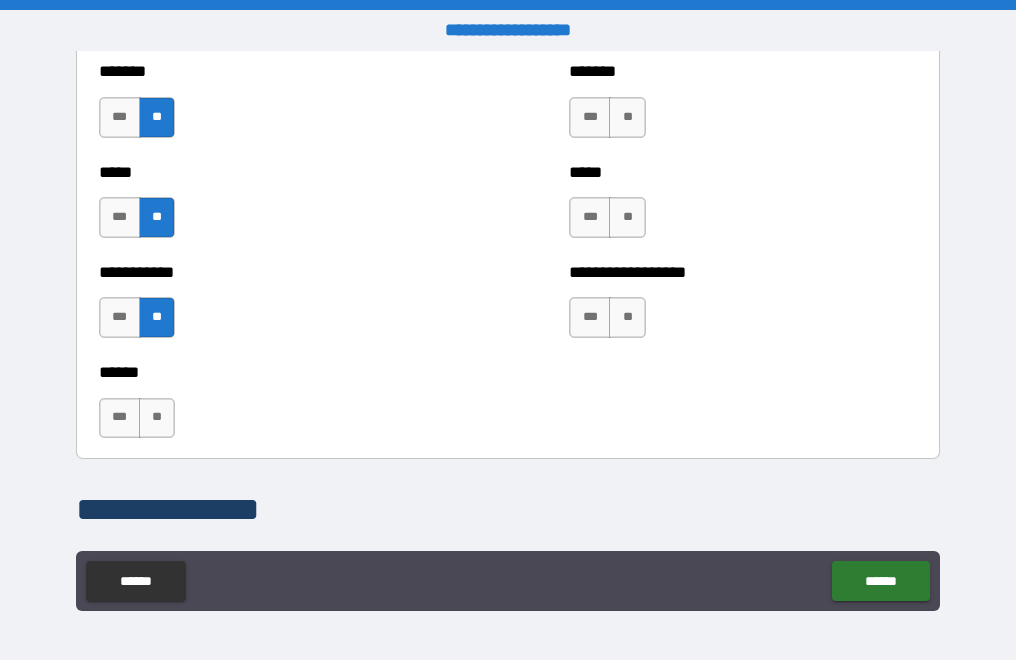 scroll, scrollTop: 1700, scrollLeft: 0, axis: vertical 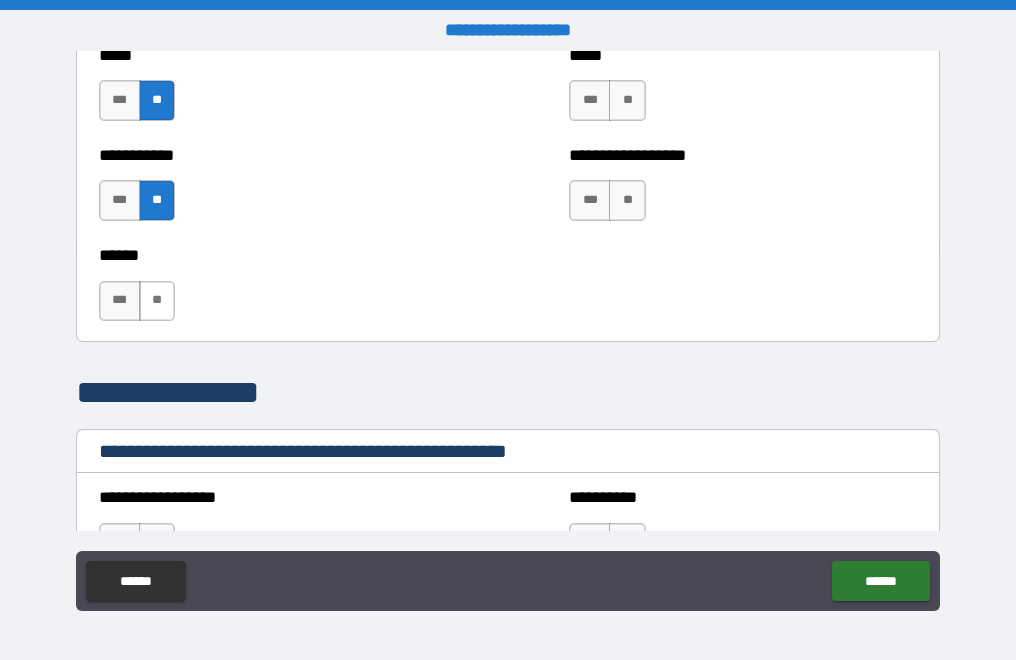 click on "**" at bounding box center [157, 301] 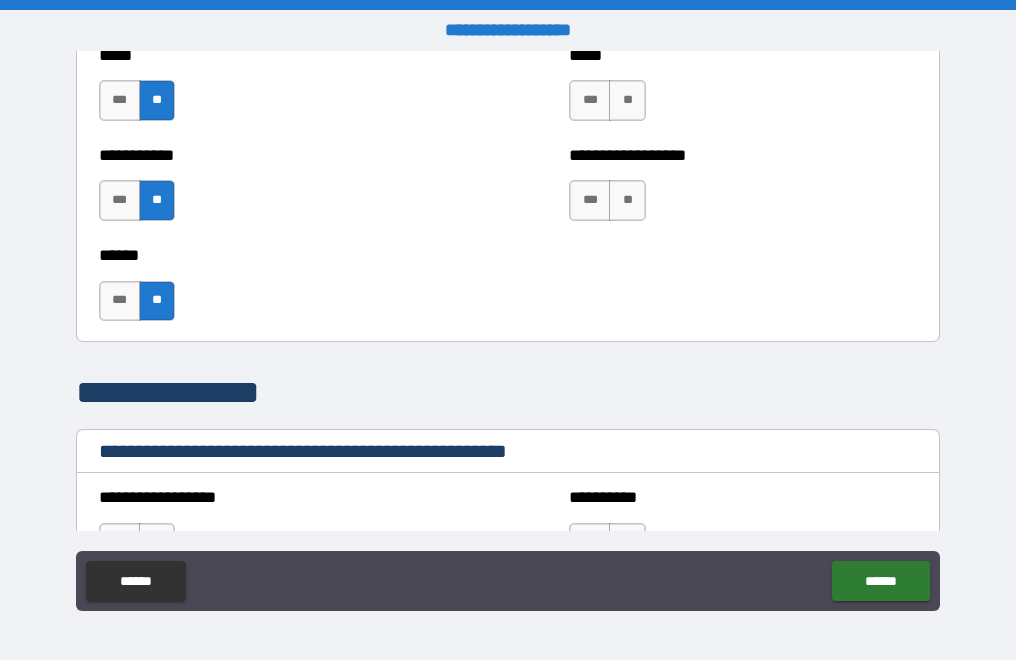 scroll, scrollTop: 1400, scrollLeft: 0, axis: vertical 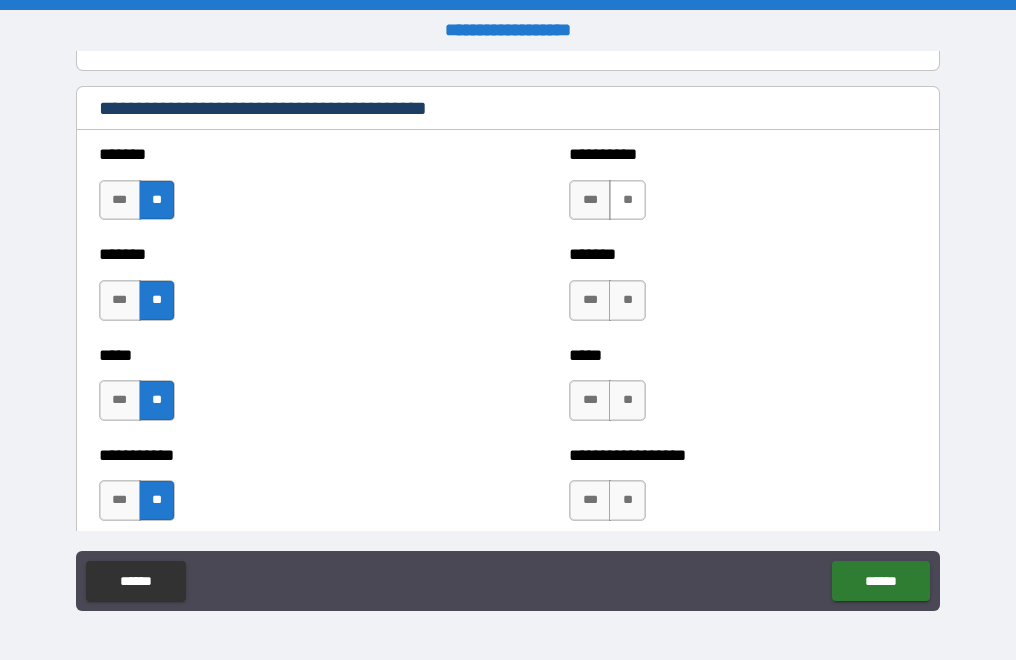 drag, startPoint x: 628, startPoint y: 198, endPoint x: 644, endPoint y: 235, distance: 40.311287 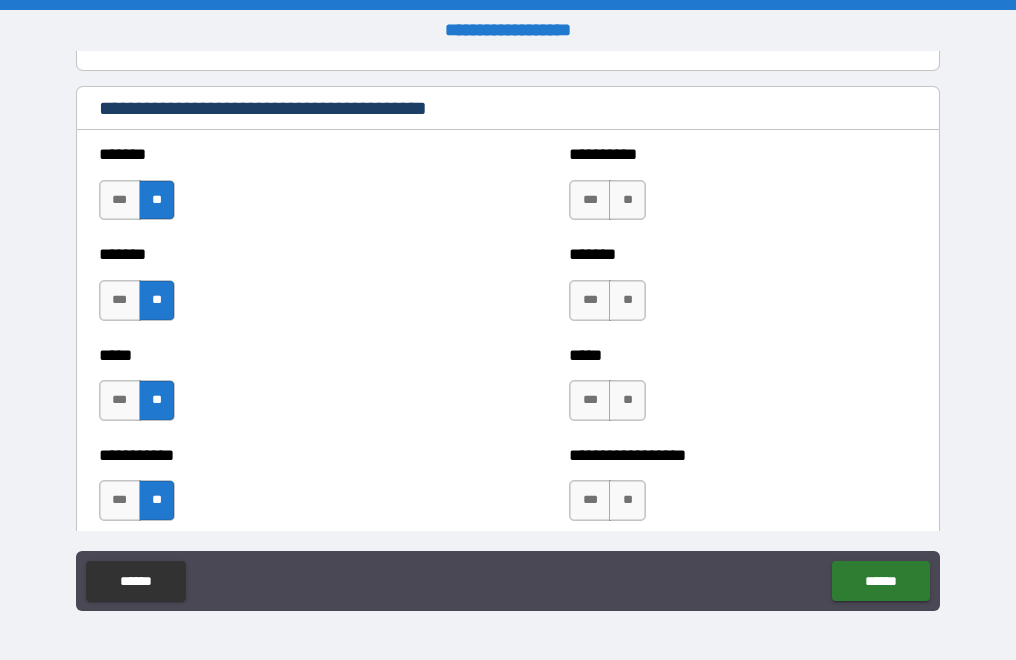 click on "**" at bounding box center [627, 200] 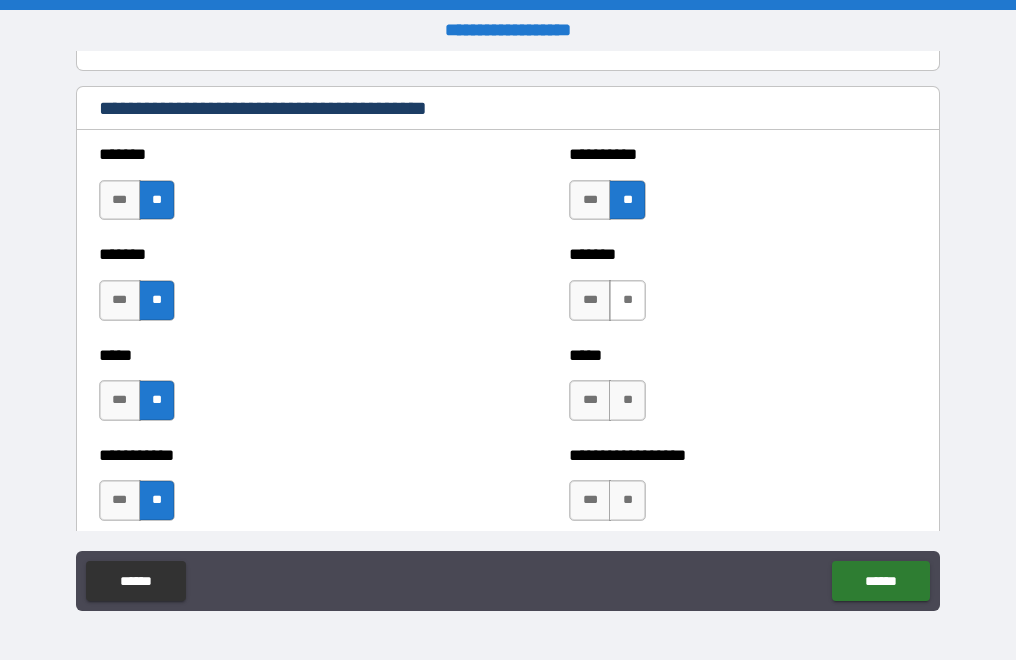 click on "**" at bounding box center (627, 300) 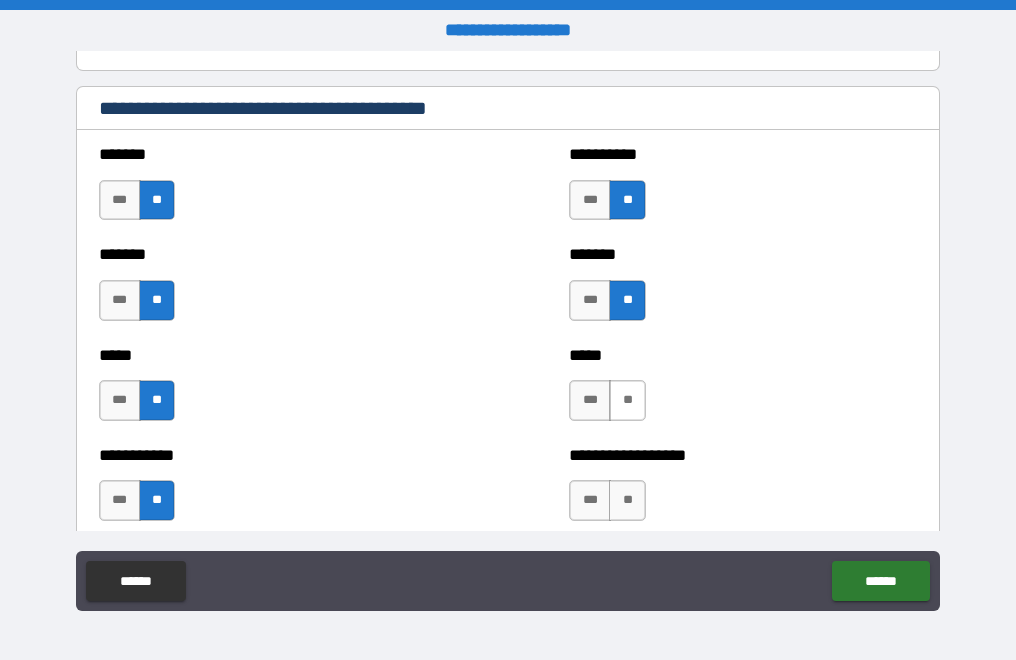 click on "**" at bounding box center (627, 400) 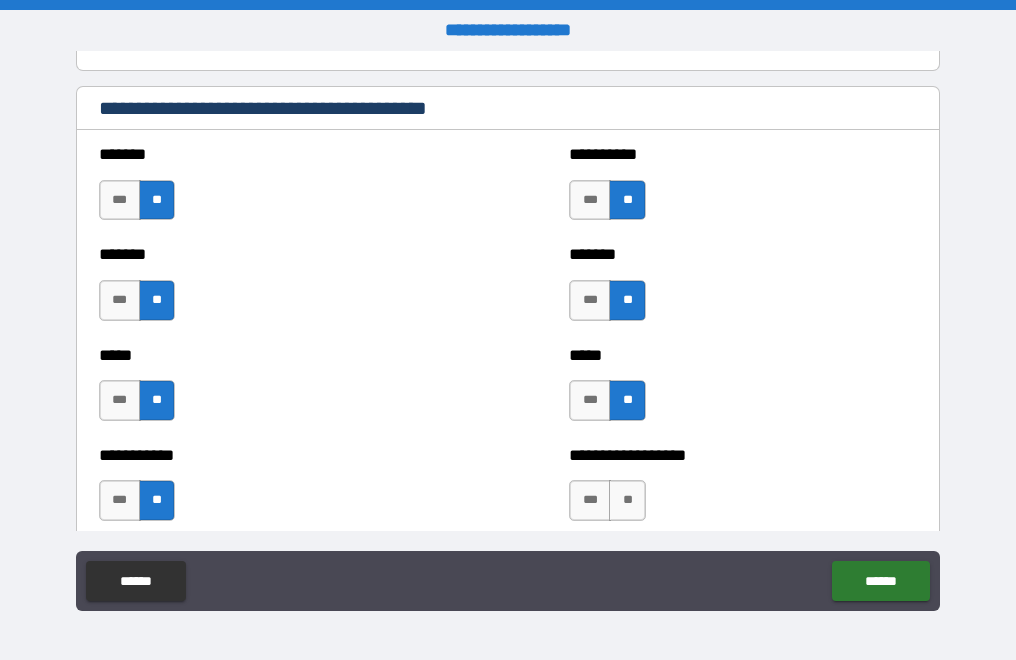click on "**" at bounding box center [627, 500] 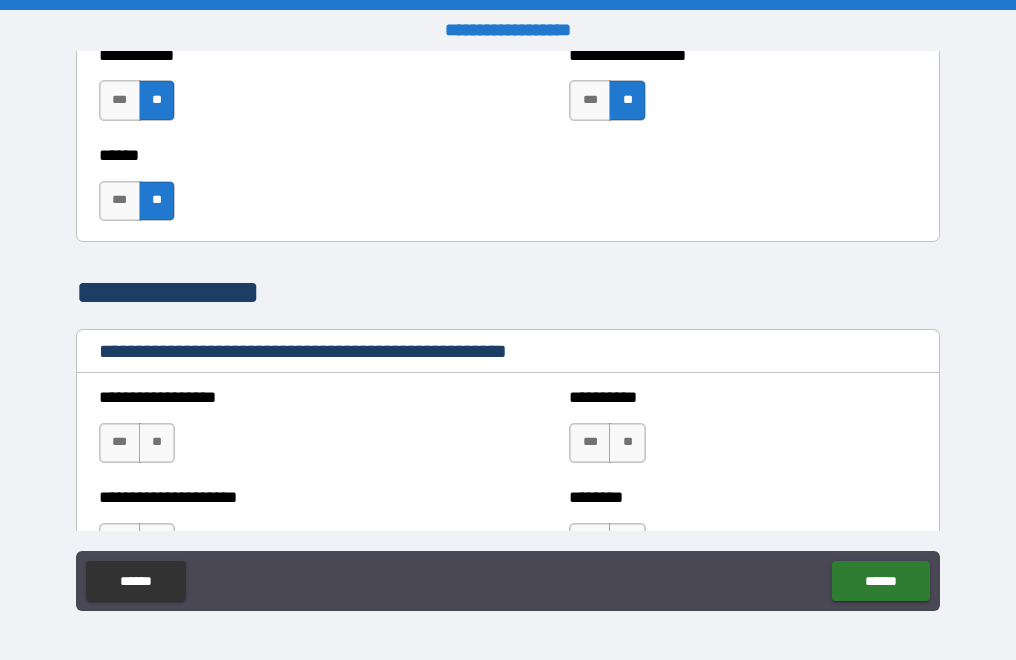 scroll, scrollTop: 2000, scrollLeft: 0, axis: vertical 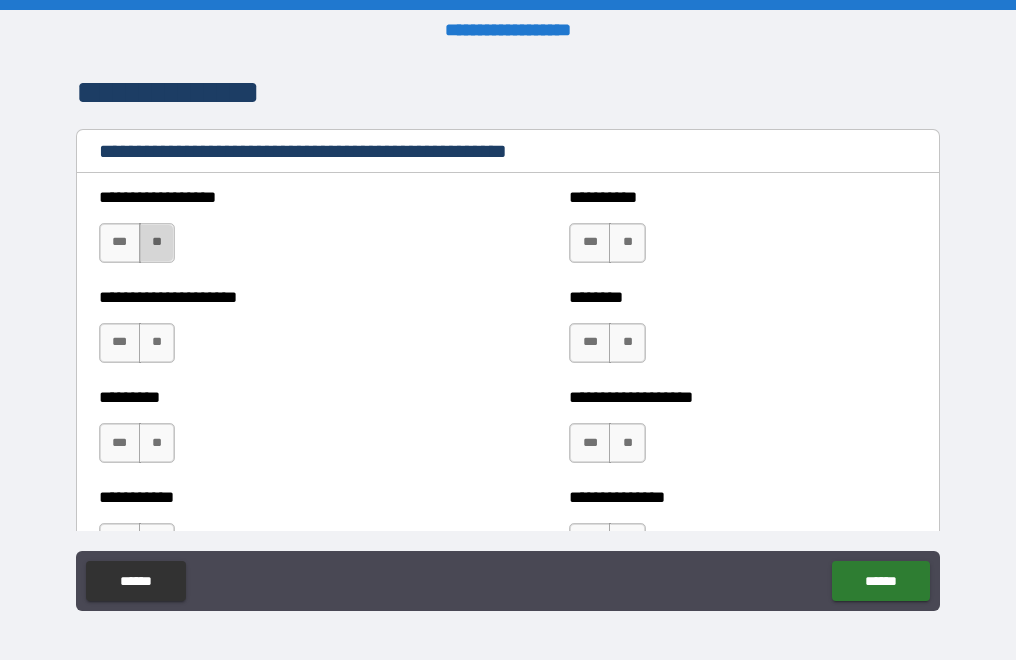 click on "**" at bounding box center (157, 243) 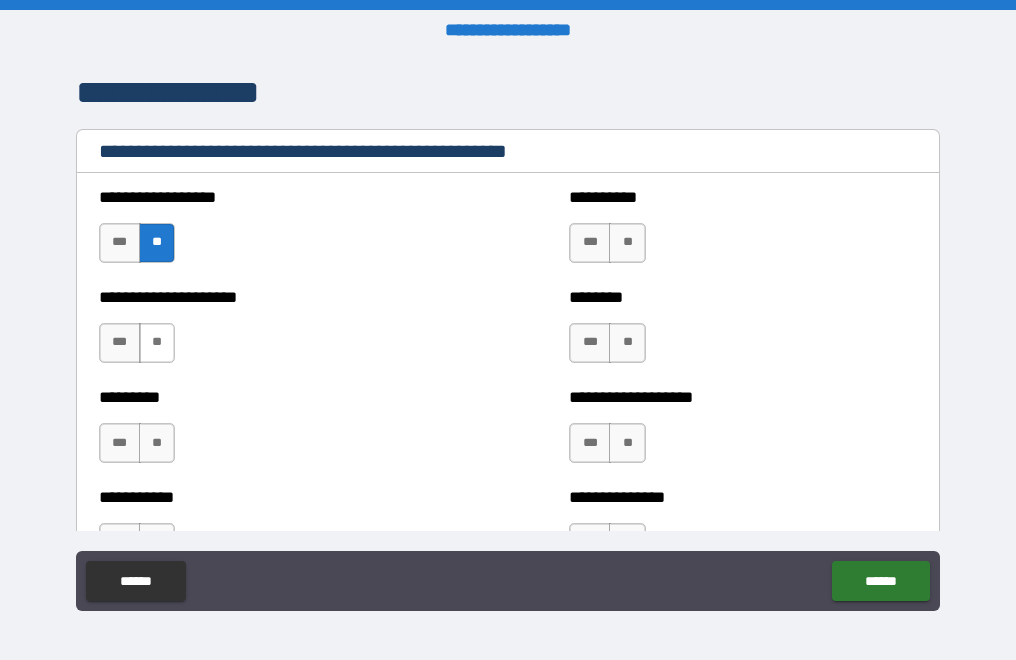 click on "**" at bounding box center [157, 343] 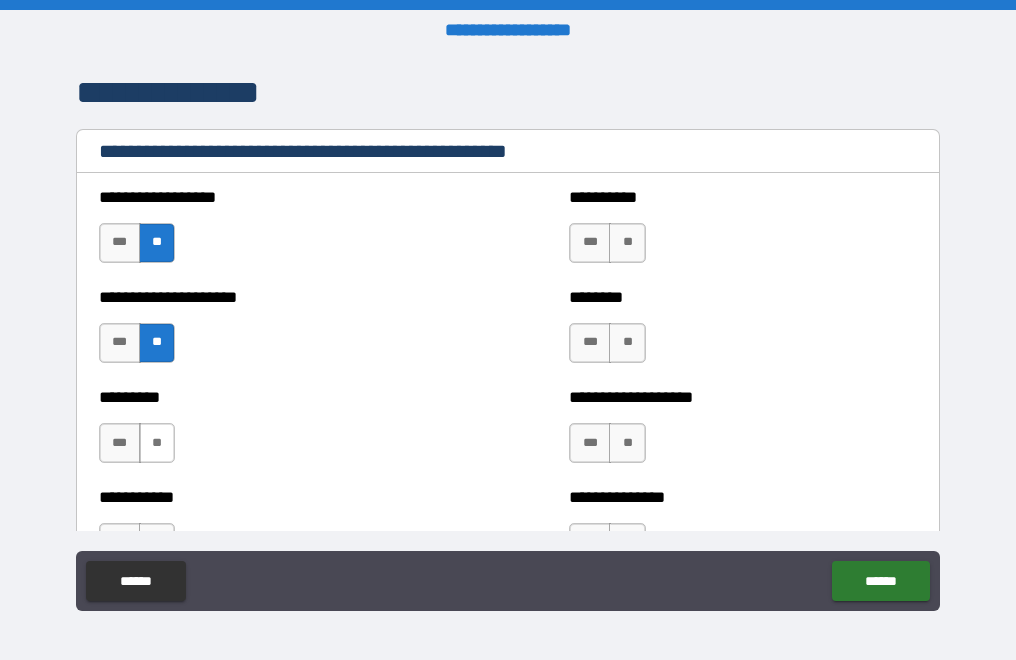 click on "**" at bounding box center (157, 443) 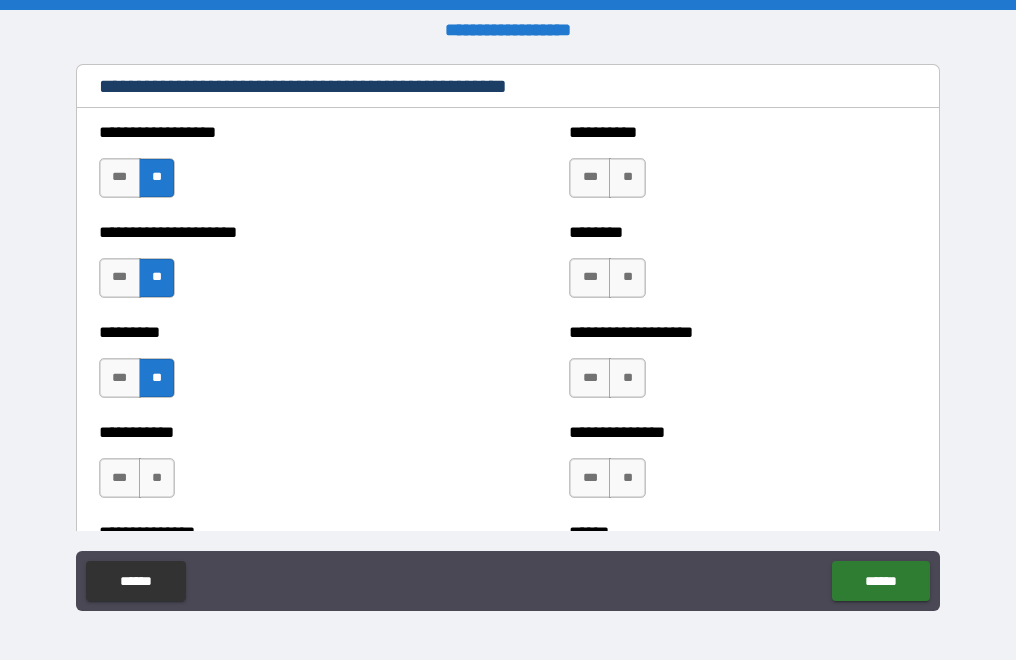 scroll, scrollTop: 2100, scrollLeft: 0, axis: vertical 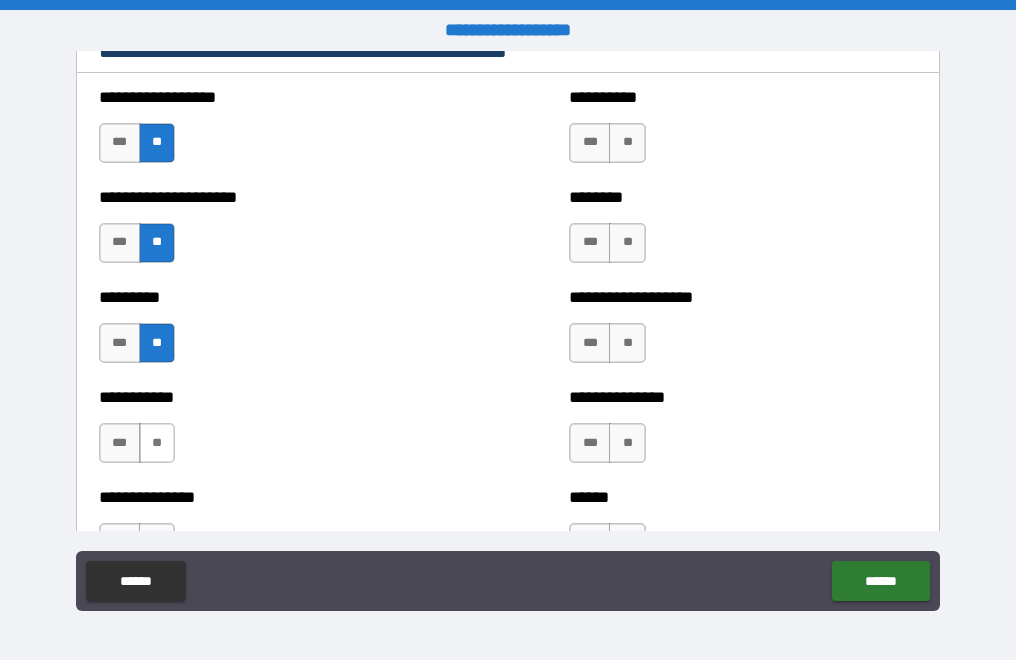 click on "**" at bounding box center [157, 443] 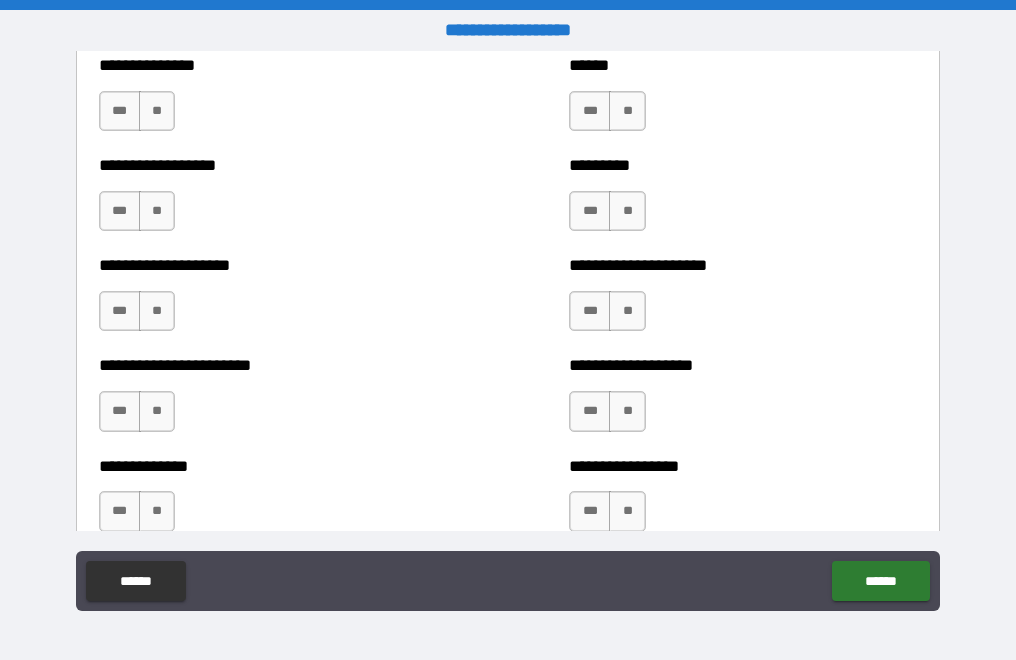 scroll, scrollTop: 2500, scrollLeft: 0, axis: vertical 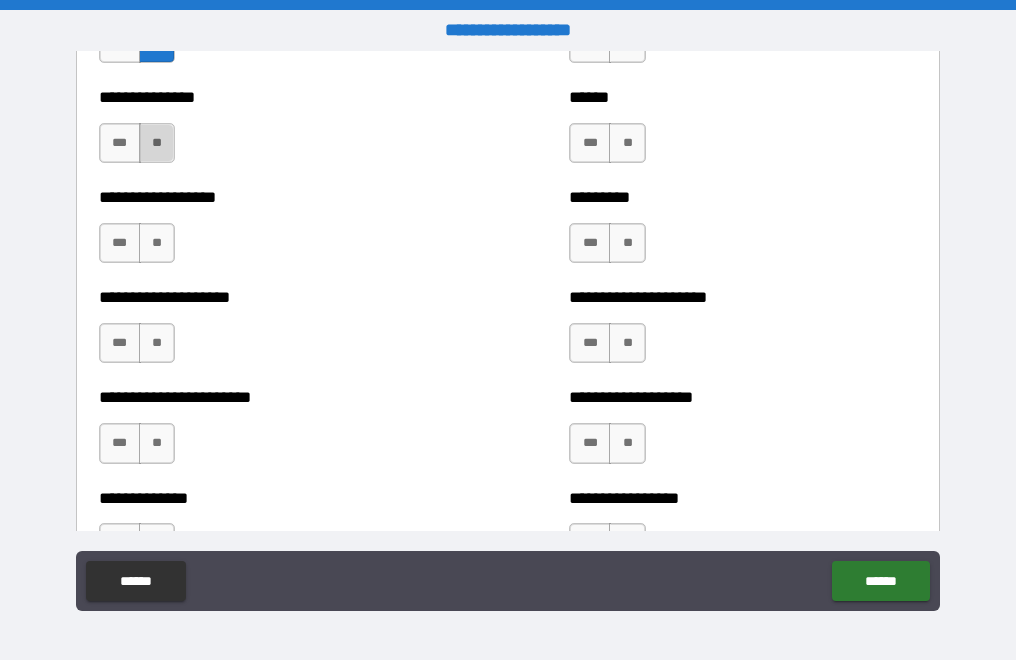 click on "**" at bounding box center (157, 143) 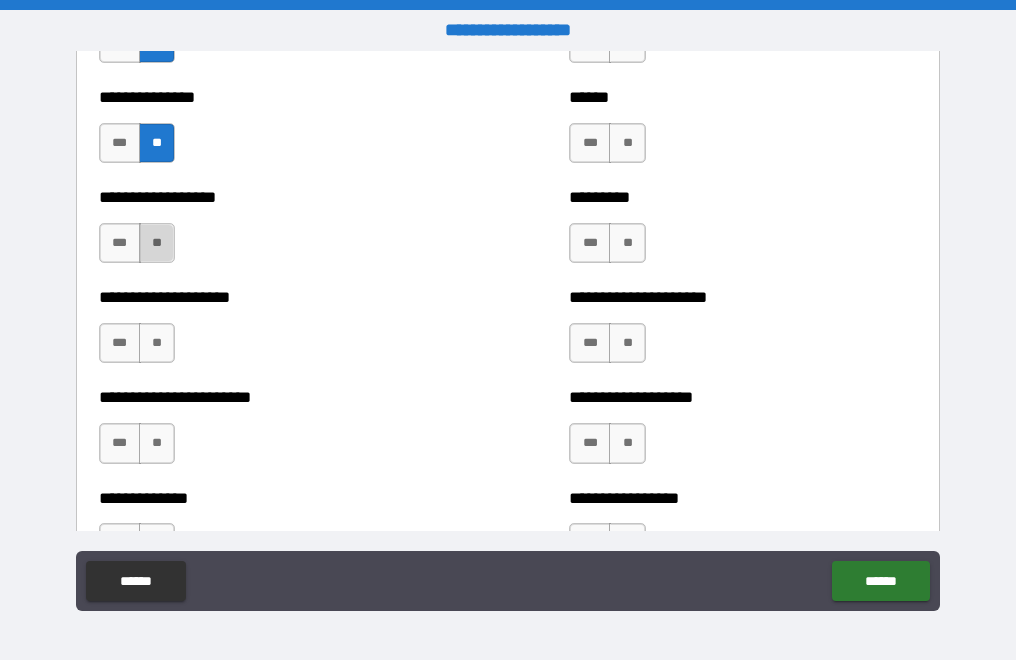 click on "**" at bounding box center [157, 243] 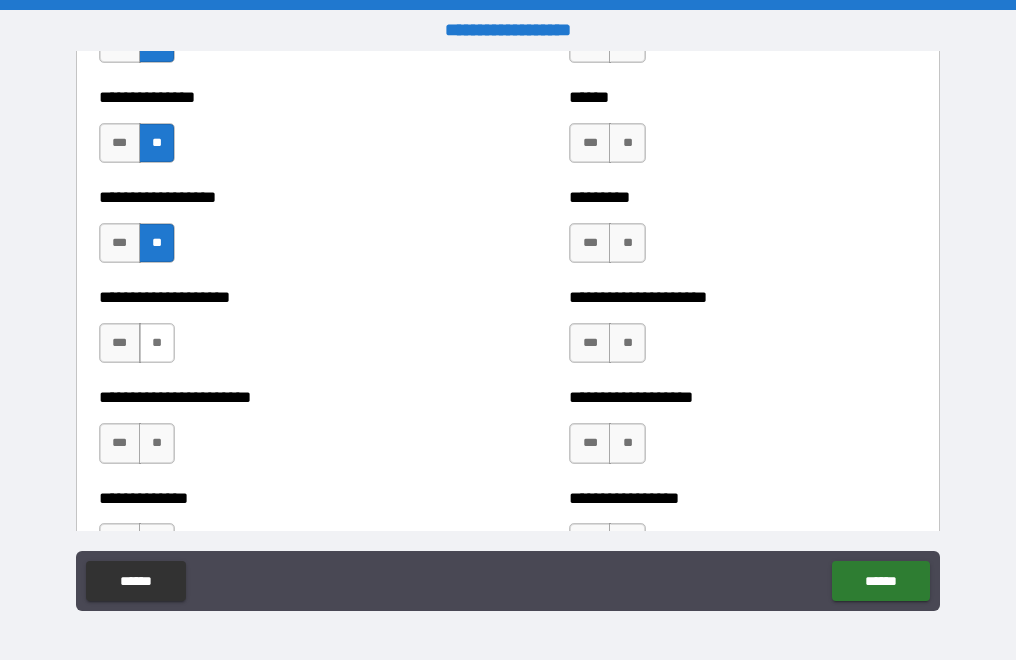 click on "**" at bounding box center [157, 343] 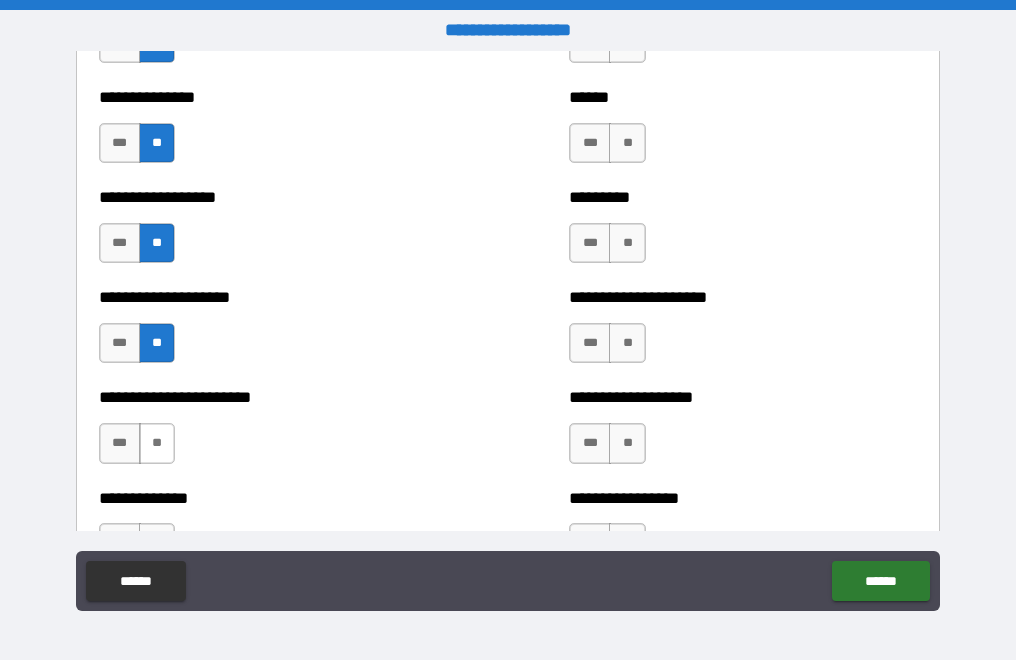 click on "**" at bounding box center (157, 443) 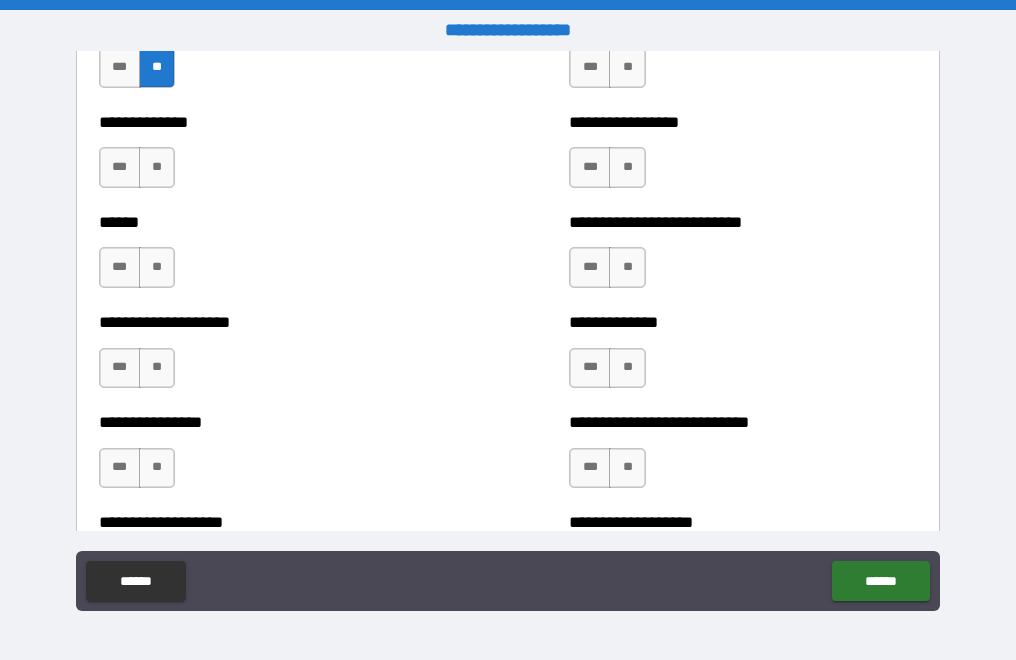scroll, scrollTop: 2900, scrollLeft: 0, axis: vertical 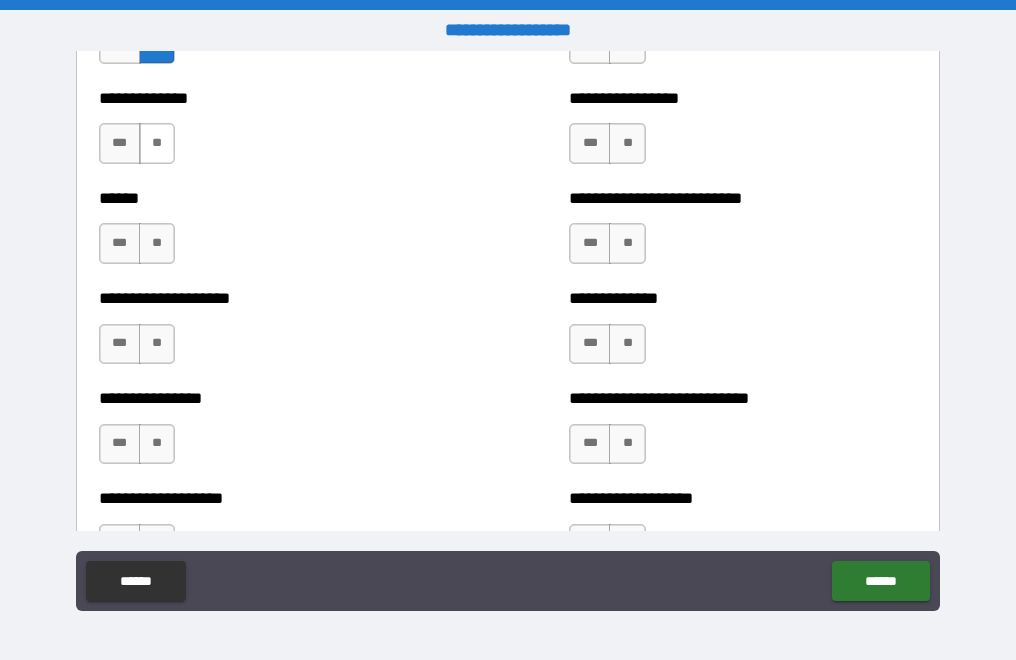 click on "**" at bounding box center (157, 143) 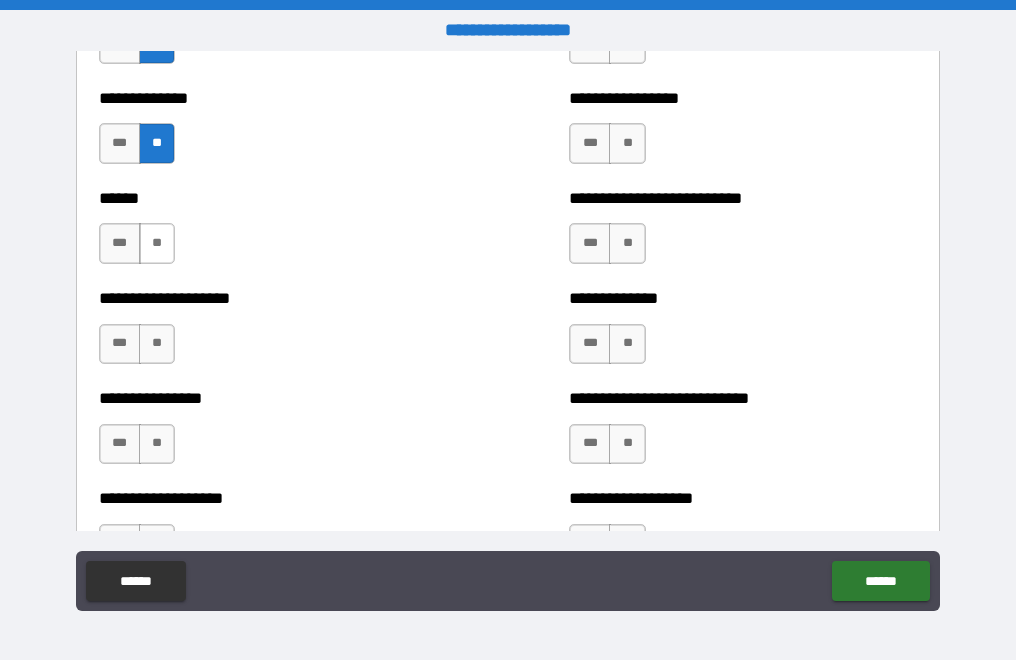 click on "**" at bounding box center (157, 243) 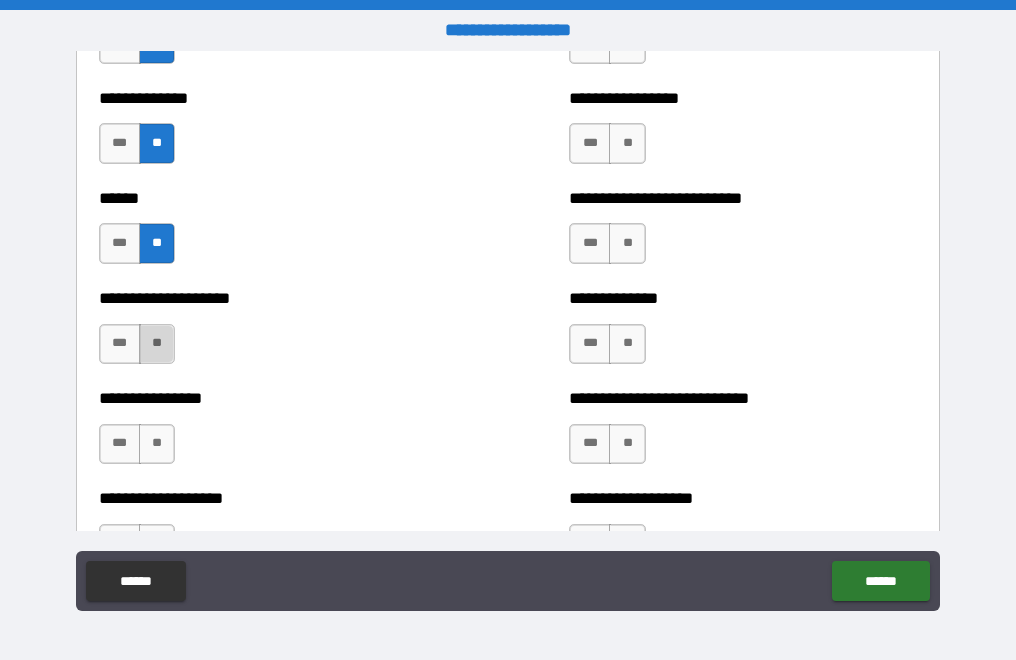drag, startPoint x: 152, startPoint y: 354, endPoint x: 155, endPoint y: 384, distance: 30.149628 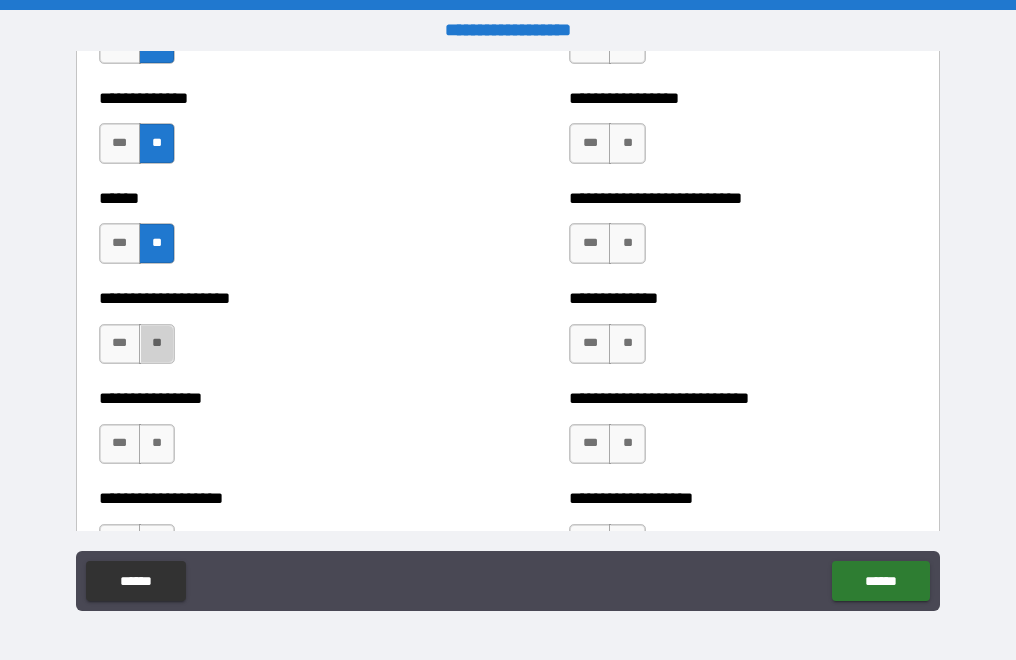 click on "**" at bounding box center (157, 344) 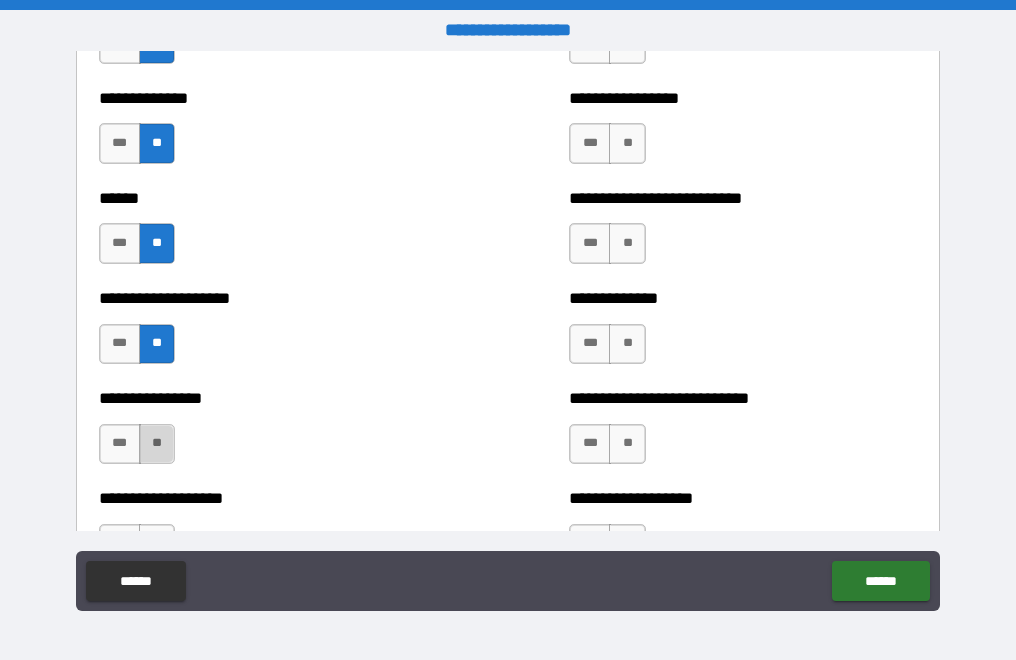 click on "**" at bounding box center [157, 444] 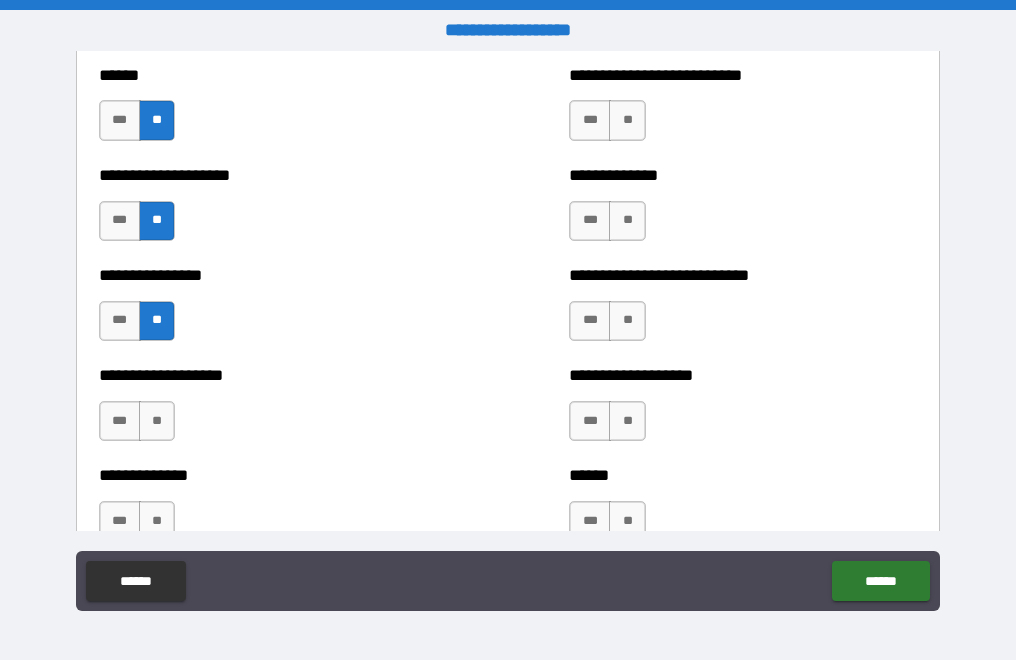 scroll, scrollTop: 3200, scrollLeft: 0, axis: vertical 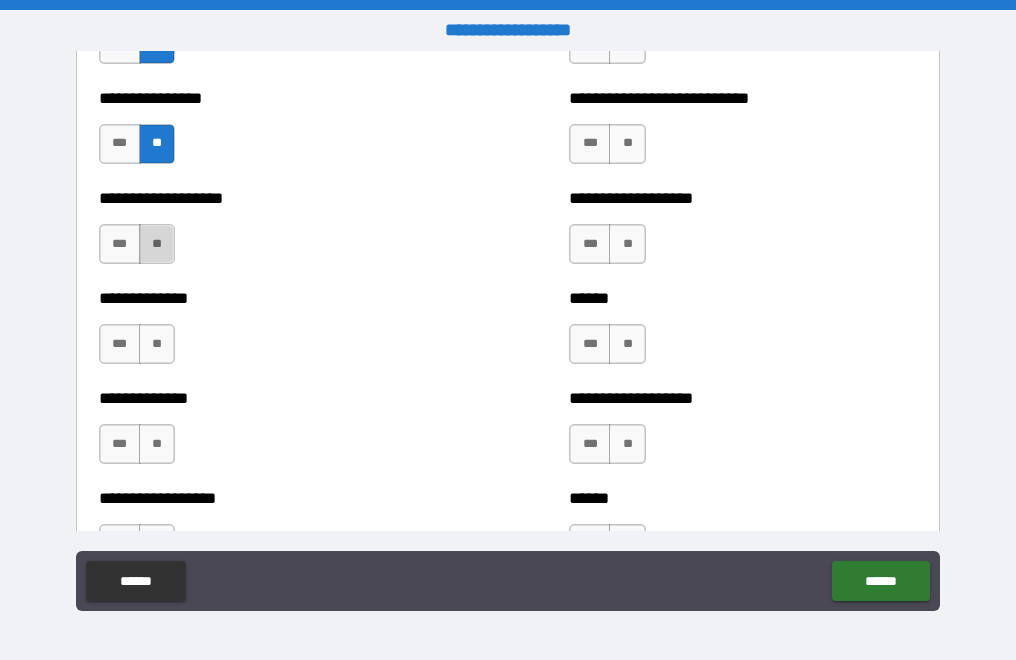click on "**" at bounding box center (157, 244) 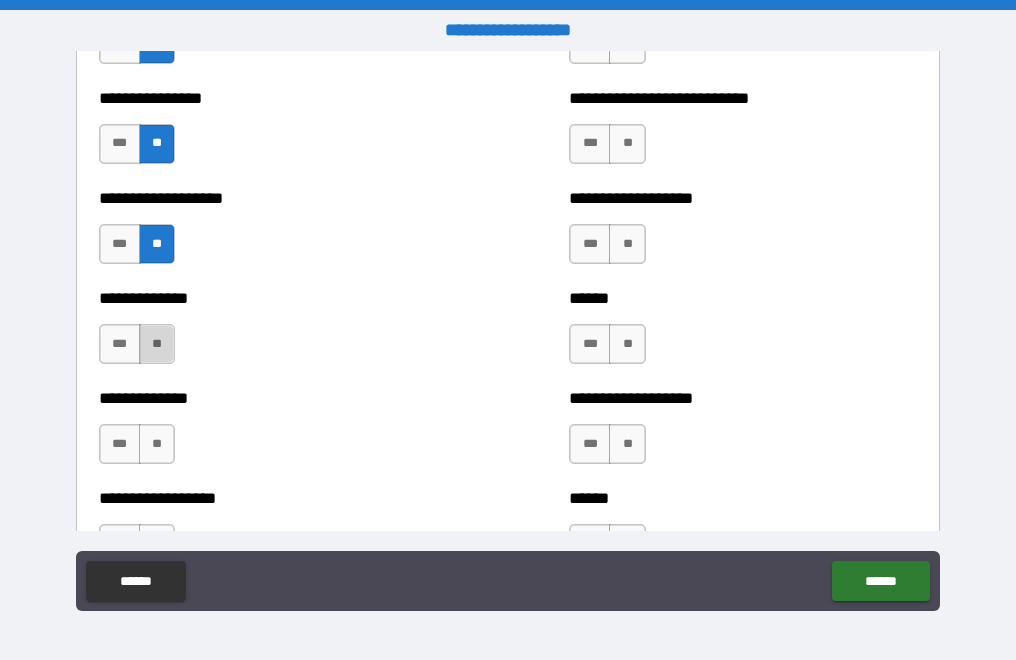 click on "**" at bounding box center (157, 344) 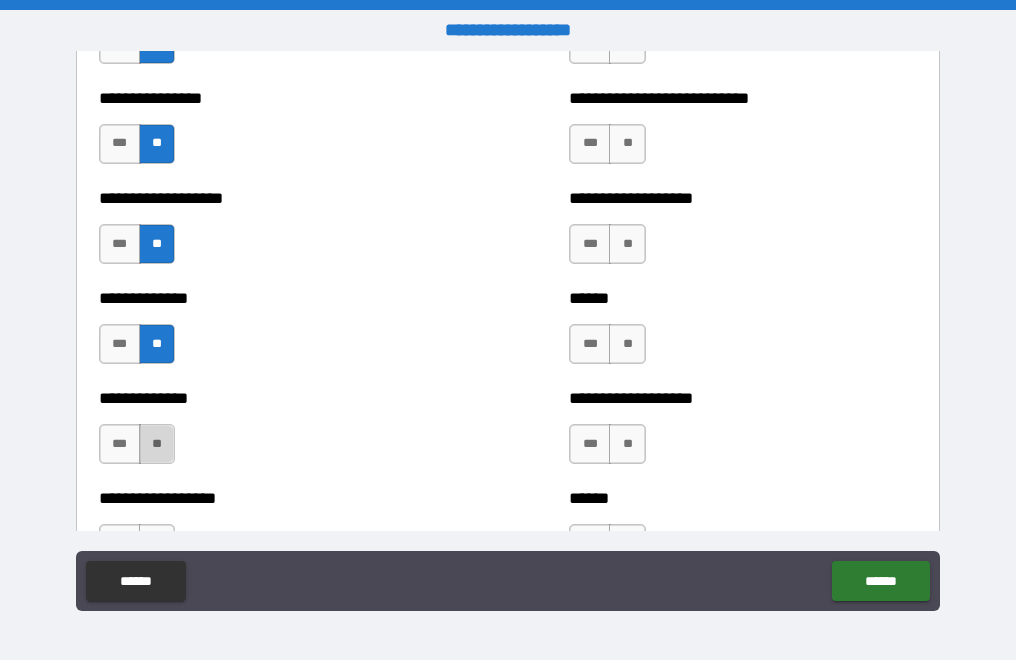 click on "**" at bounding box center [157, 444] 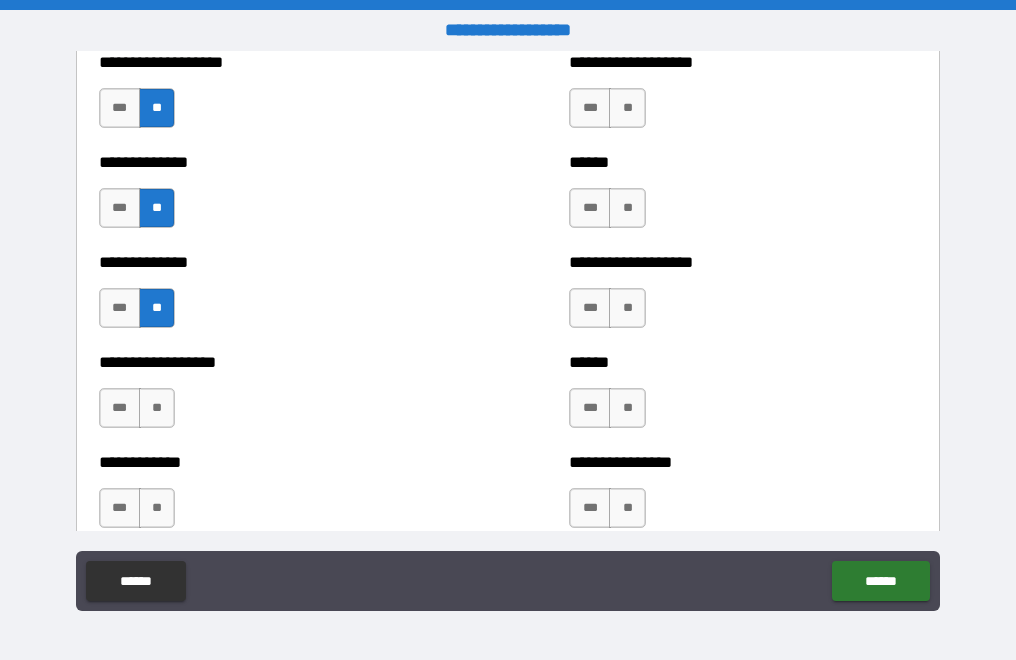 scroll, scrollTop: 3500, scrollLeft: 0, axis: vertical 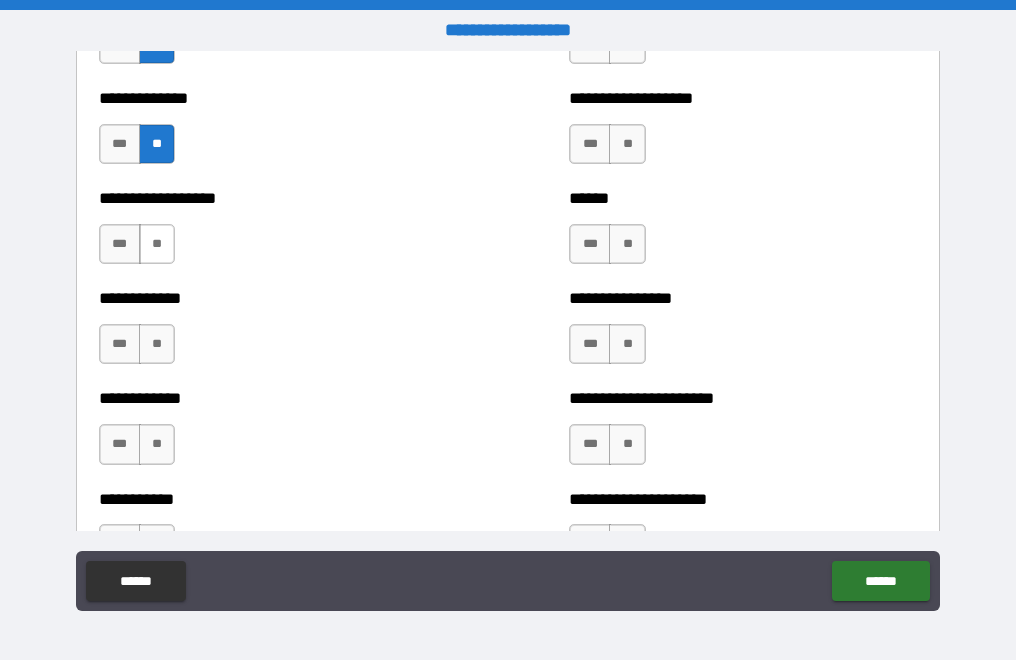 click on "**" at bounding box center [157, 244] 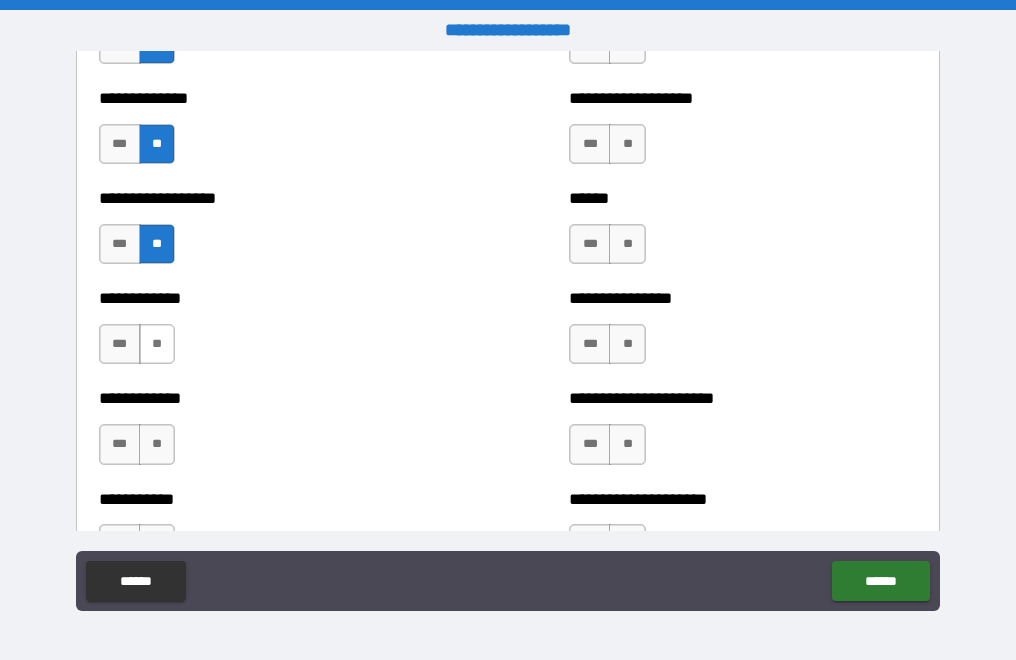 click on "**" at bounding box center [157, 344] 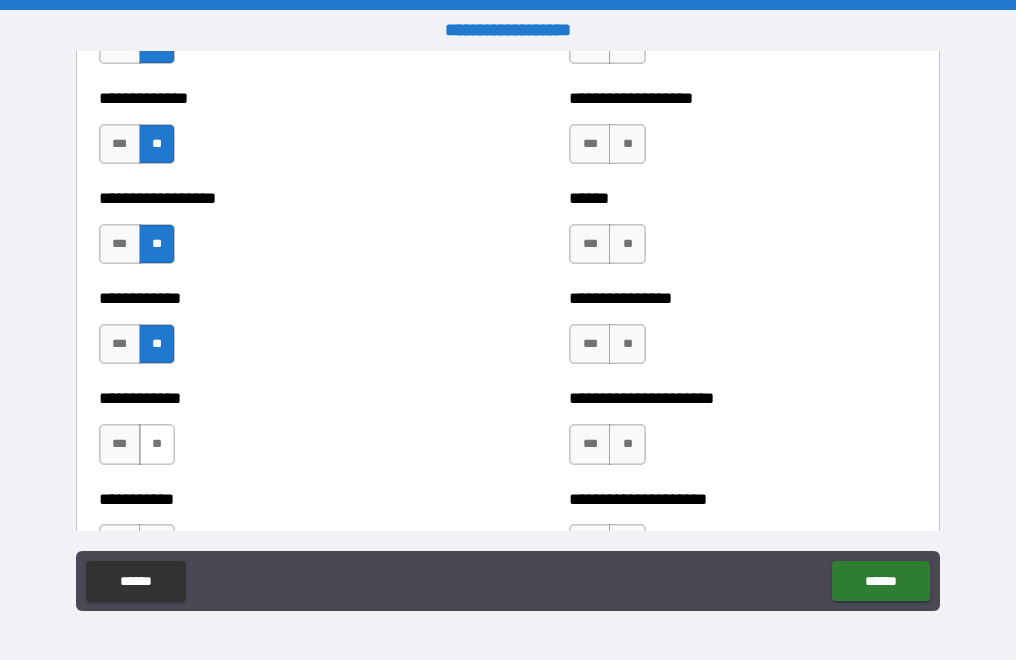 click on "**" at bounding box center (157, 444) 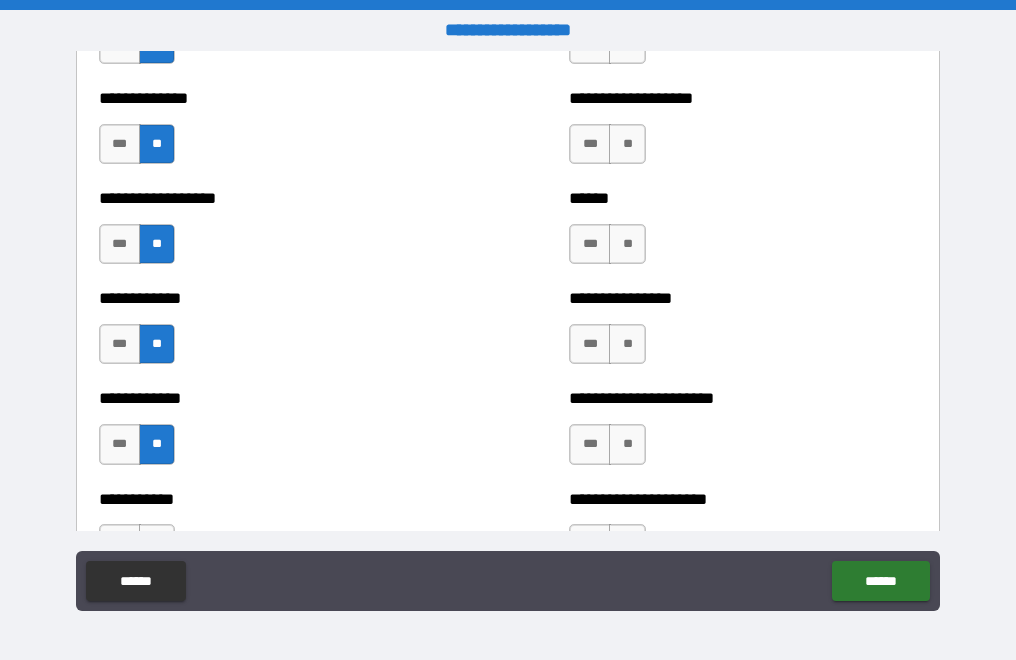 scroll, scrollTop: 3900, scrollLeft: 0, axis: vertical 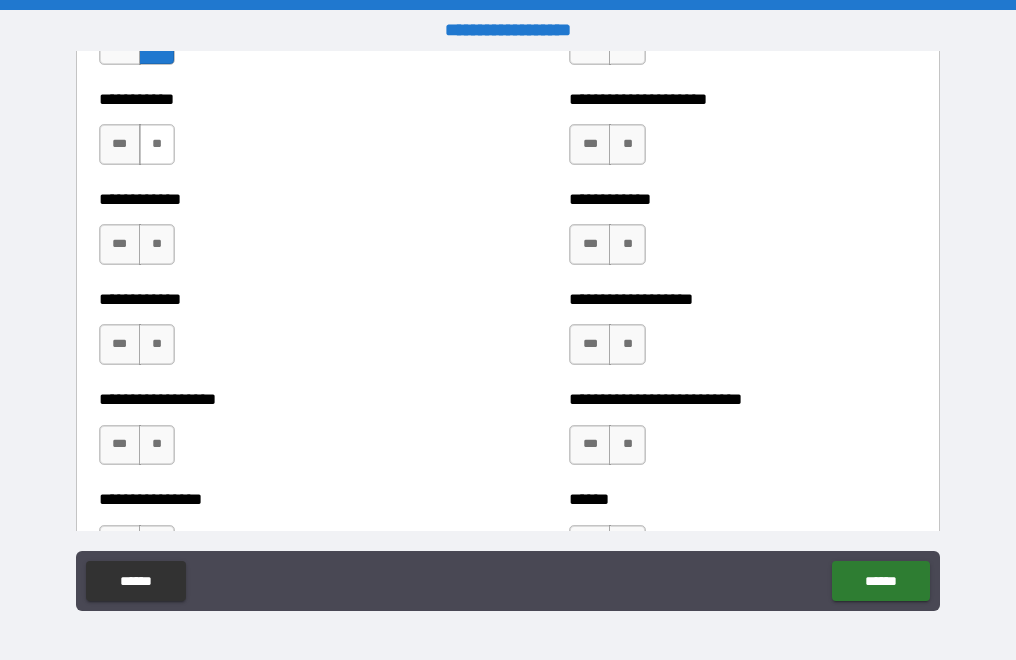 click on "**" at bounding box center (157, 144) 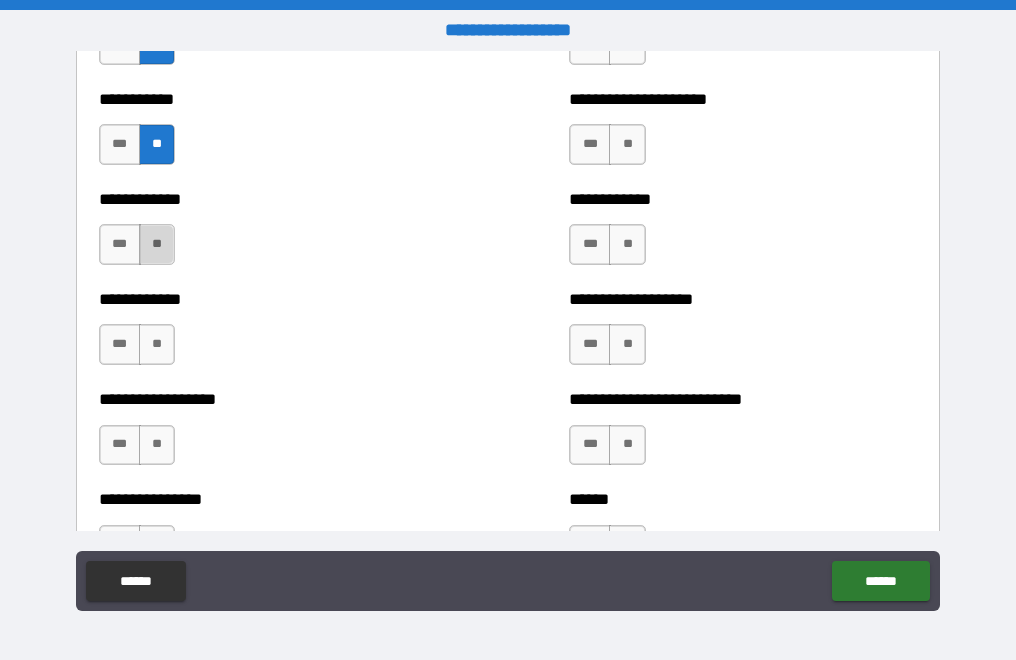 click on "**" at bounding box center [157, 244] 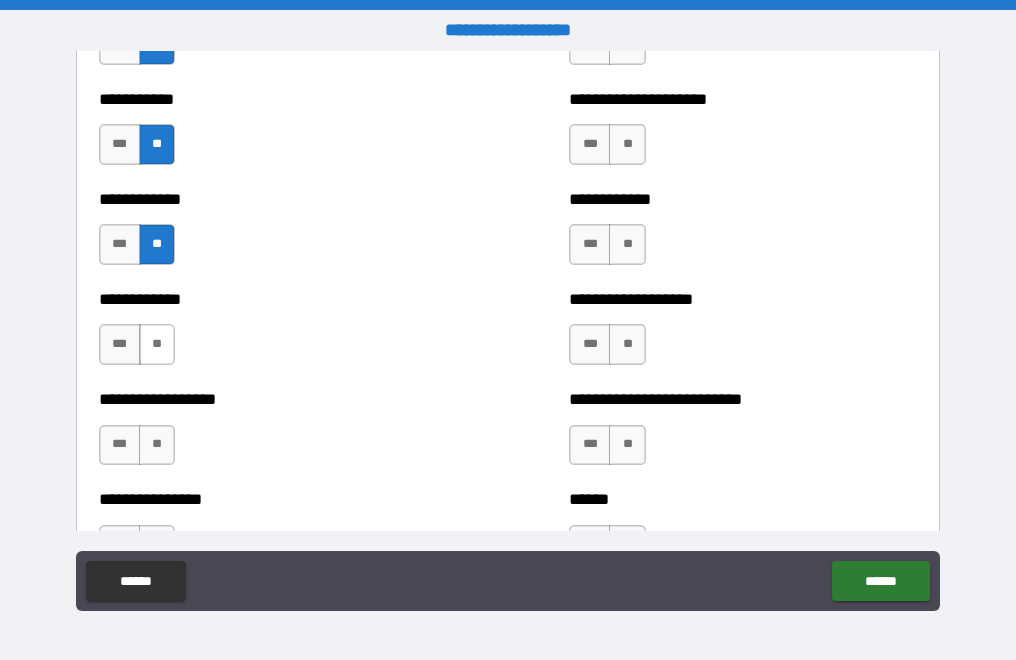 click on "**" at bounding box center (157, 344) 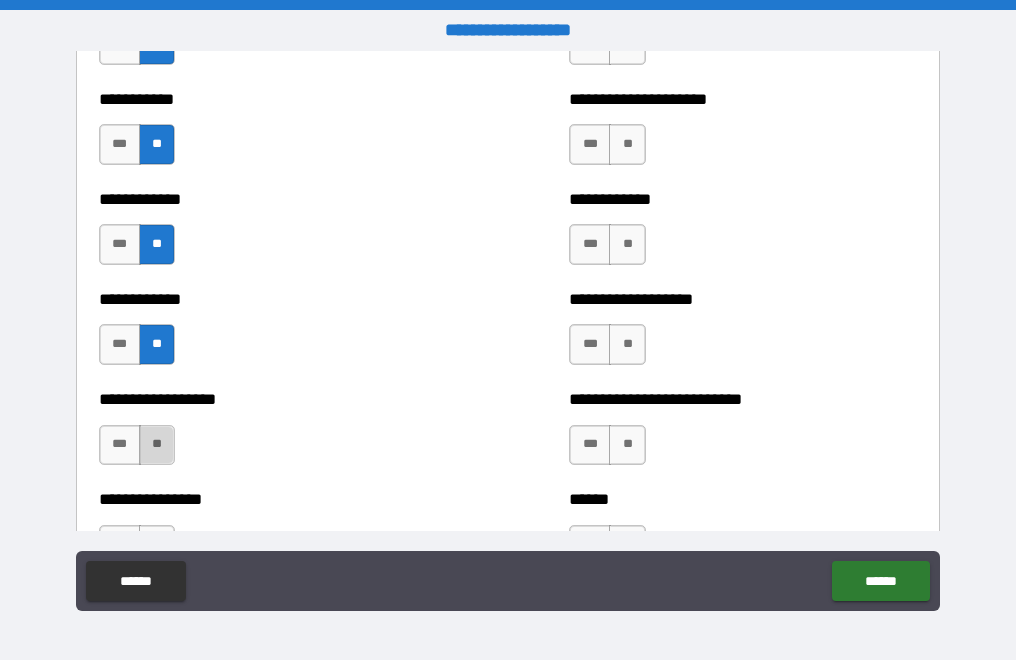 click on "**" at bounding box center [157, 445] 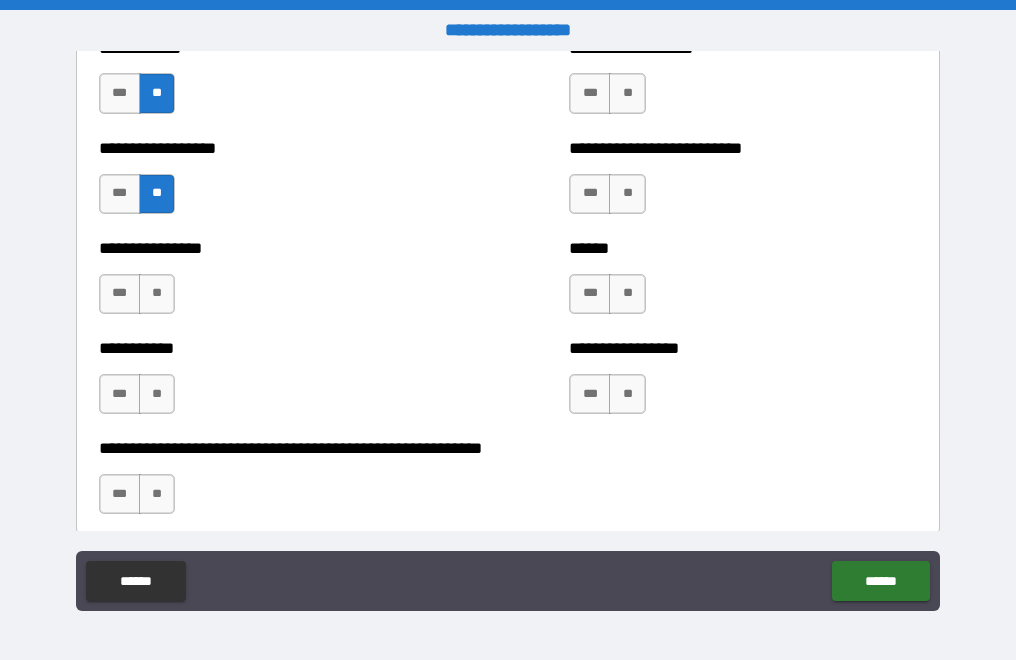 scroll, scrollTop: 4200, scrollLeft: 0, axis: vertical 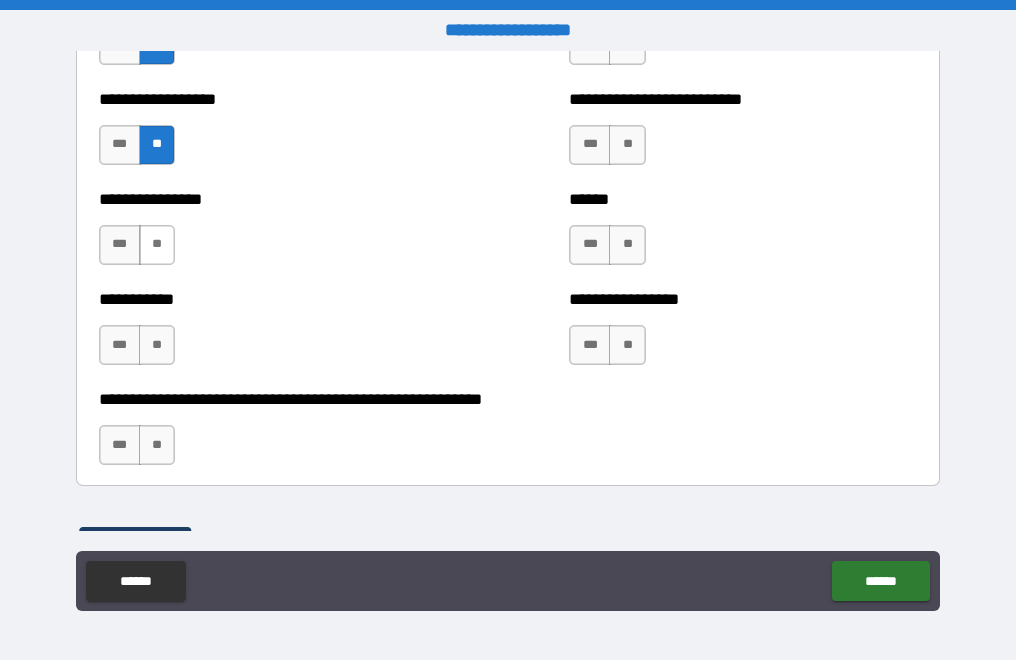 click on "**" at bounding box center [157, 245] 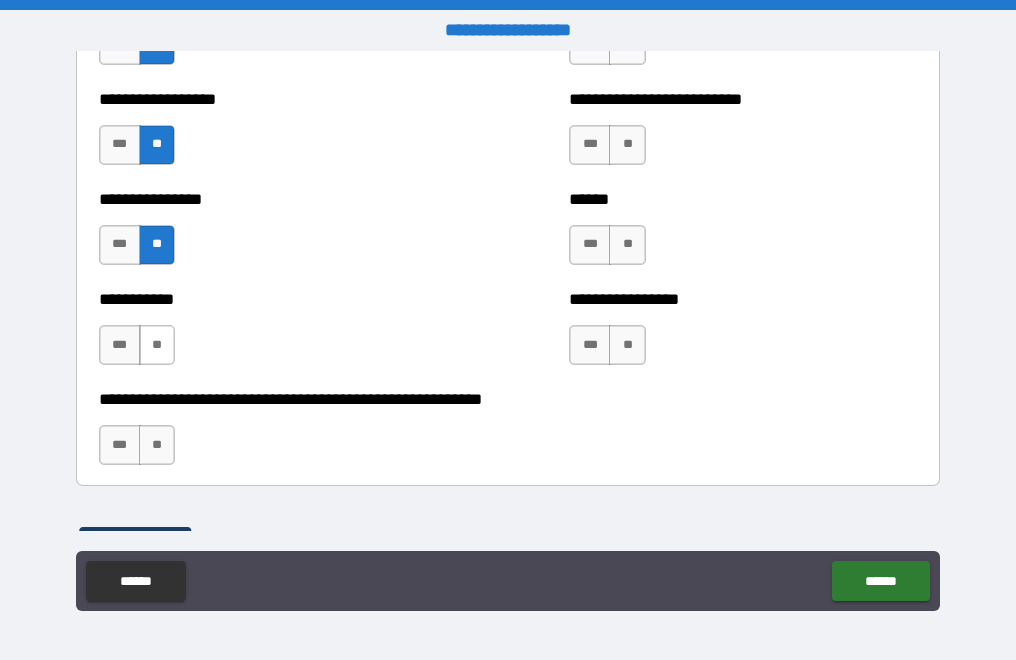 click on "**" at bounding box center (157, 345) 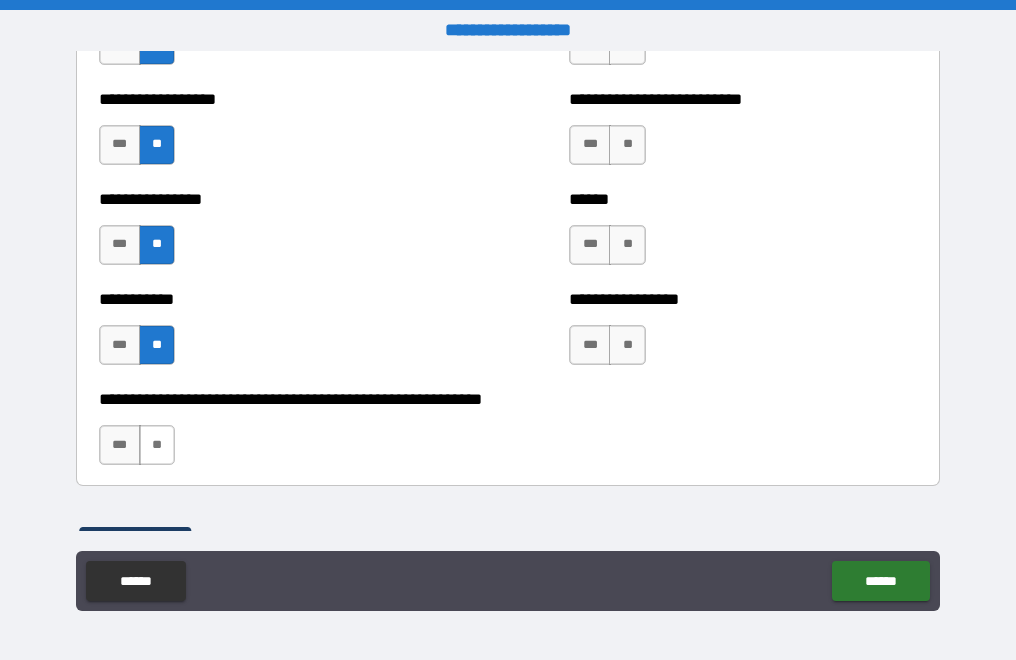 click on "**" at bounding box center [157, 445] 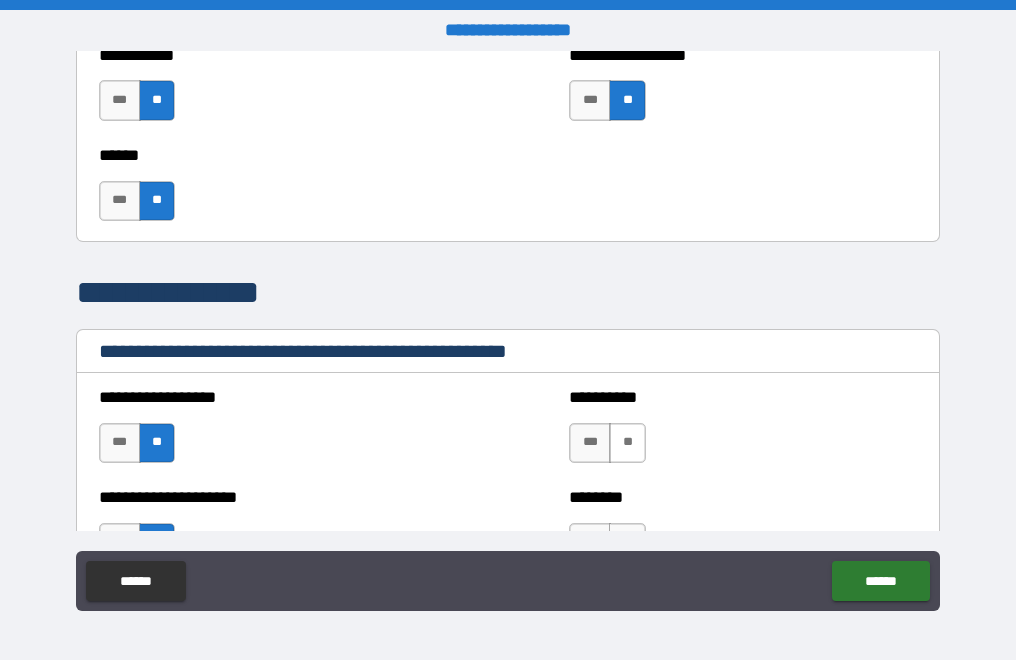click on "**" at bounding box center [627, 443] 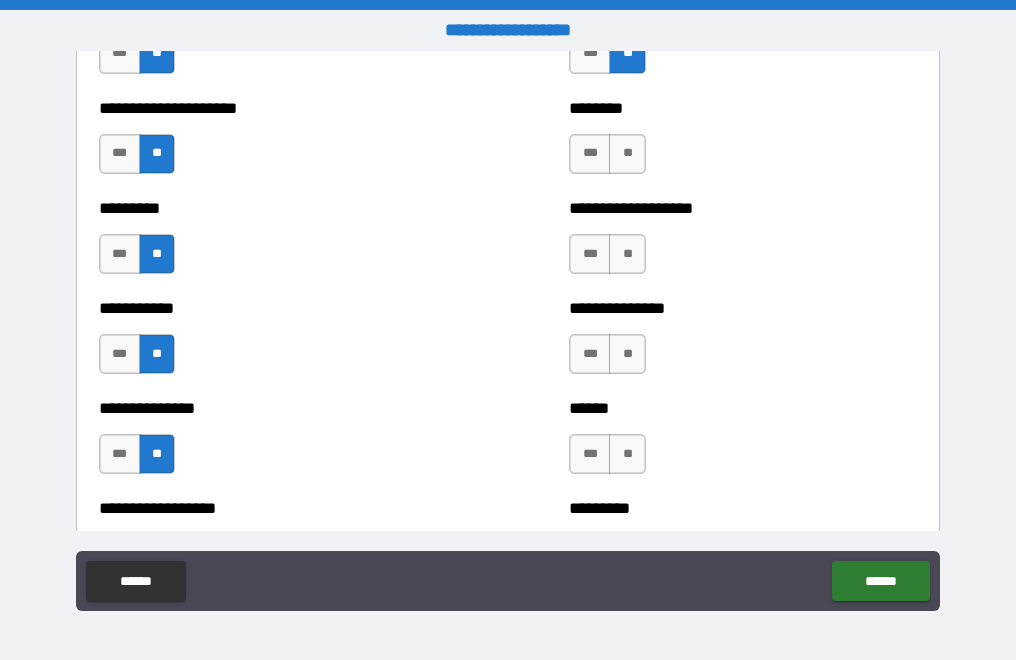 scroll, scrollTop: 2200, scrollLeft: 0, axis: vertical 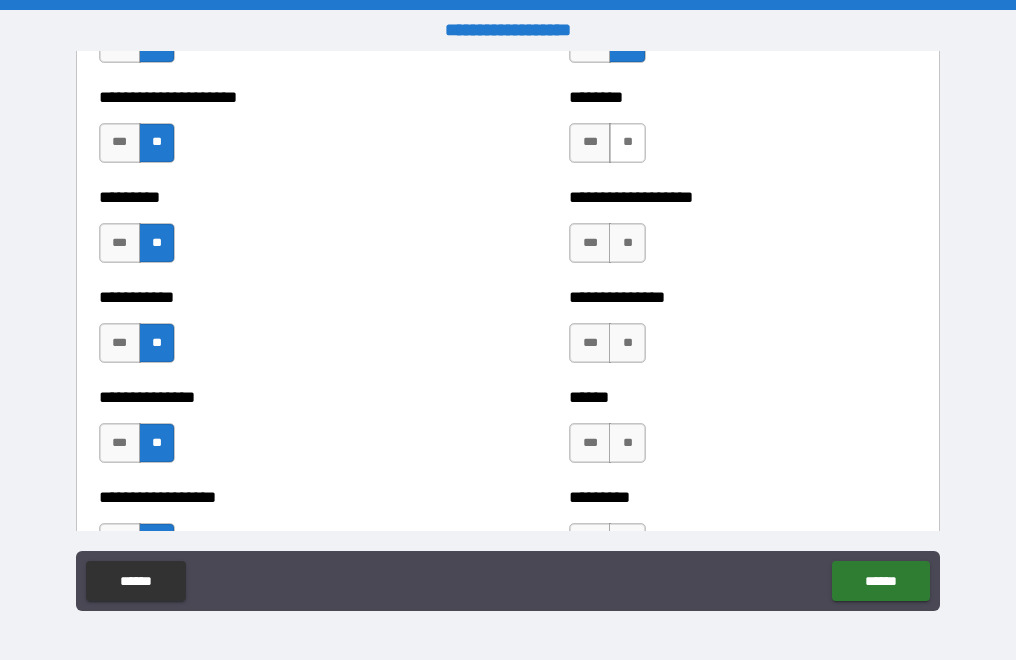 click on "**" at bounding box center (627, 143) 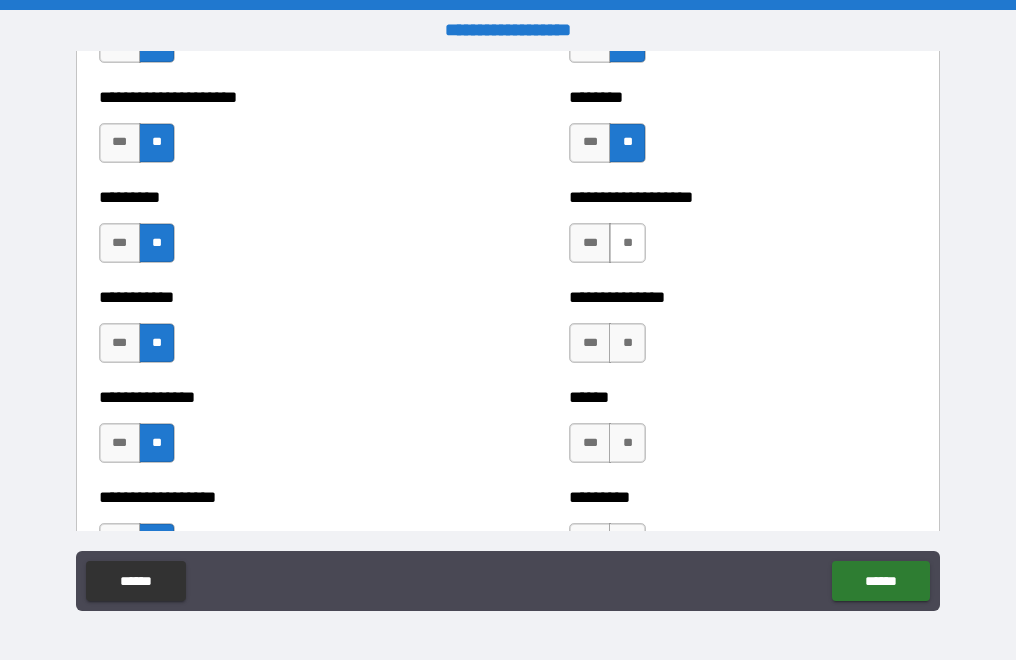 click on "**" at bounding box center [627, 243] 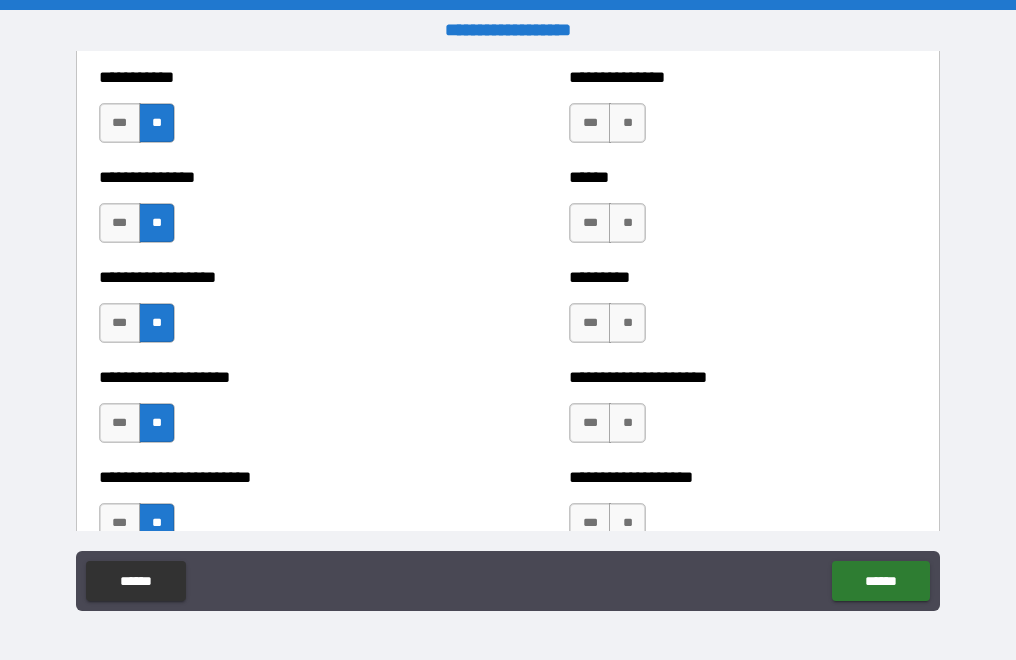 scroll, scrollTop: 2300, scrollLeft: 0, axis: vertical 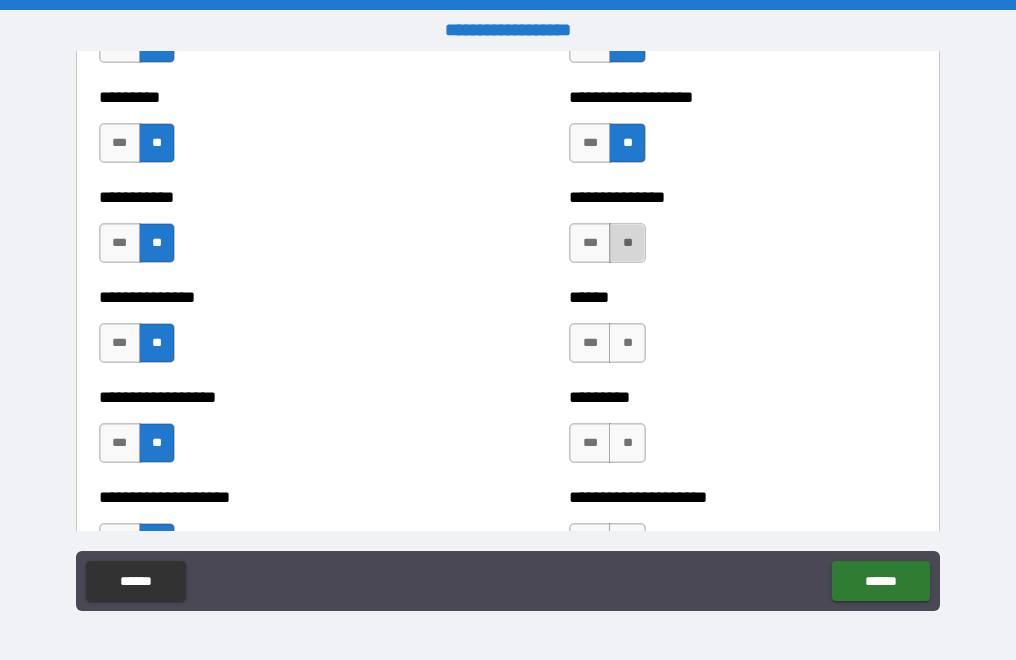 click on "**" at bounding box center (627, 243) 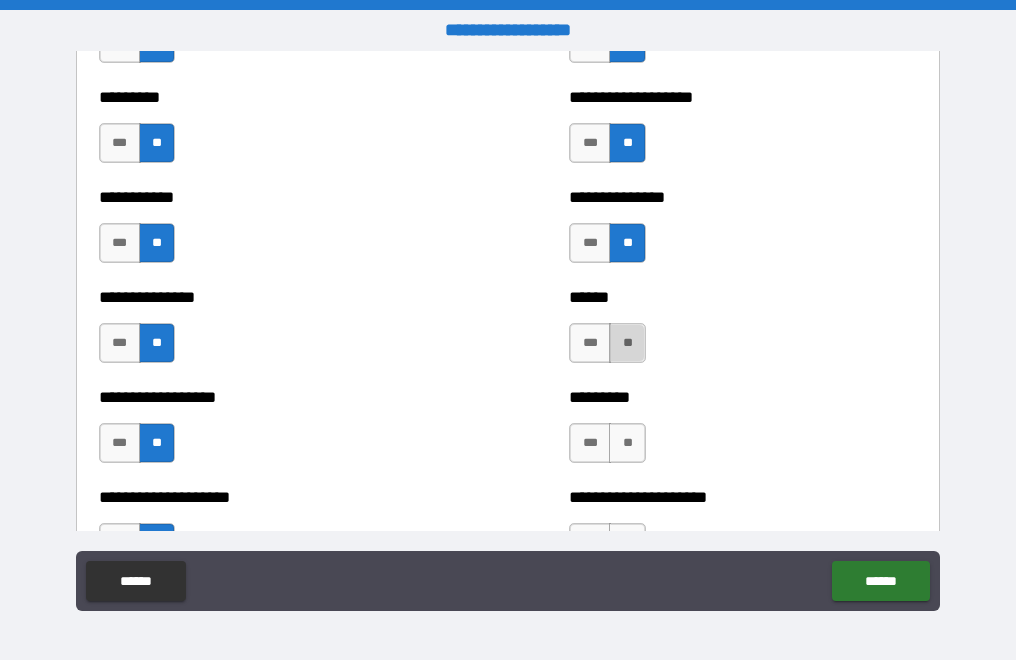 click on "**" at bounding box center [627, 343] 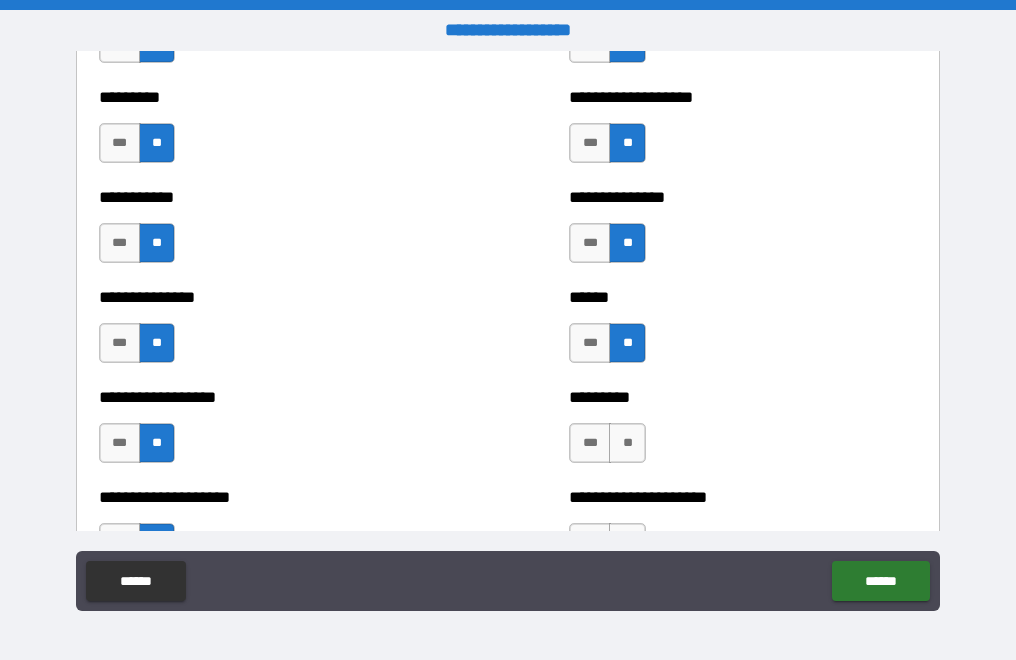 scroll, scrollTop: 2500, scrollLeft: 0, axis: vertical 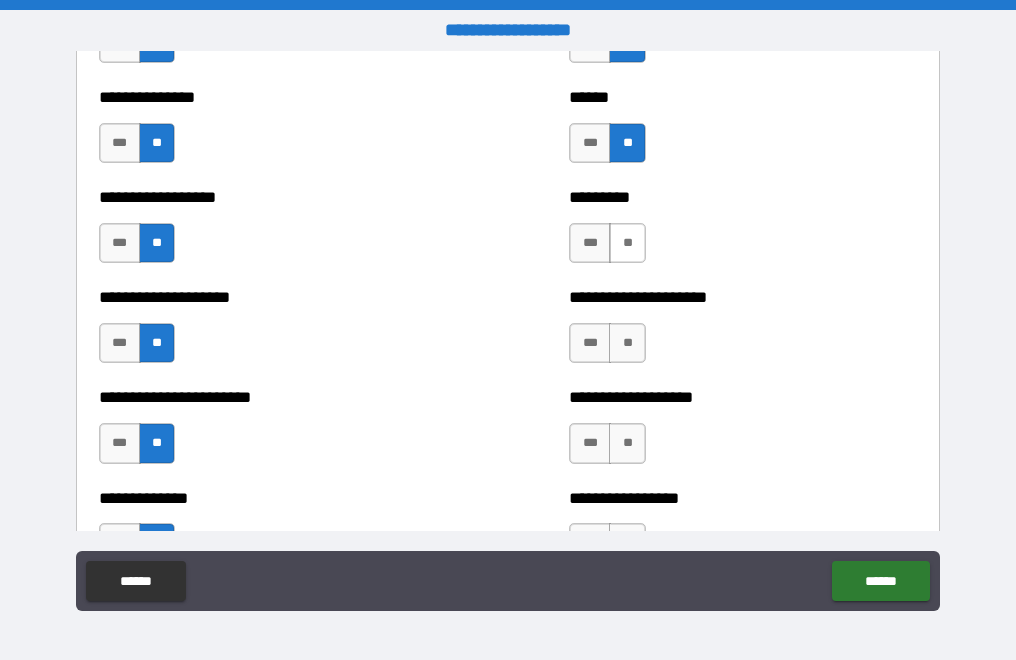 click on "**" at bounding box center [627, 243] 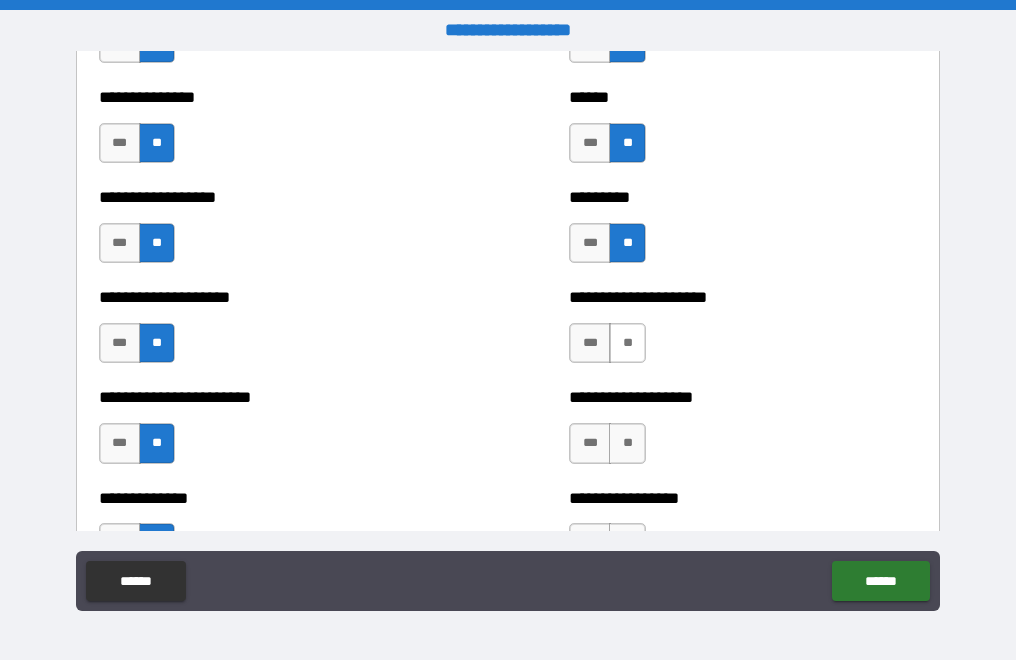 click on "**" at bounding box center (627, 343) 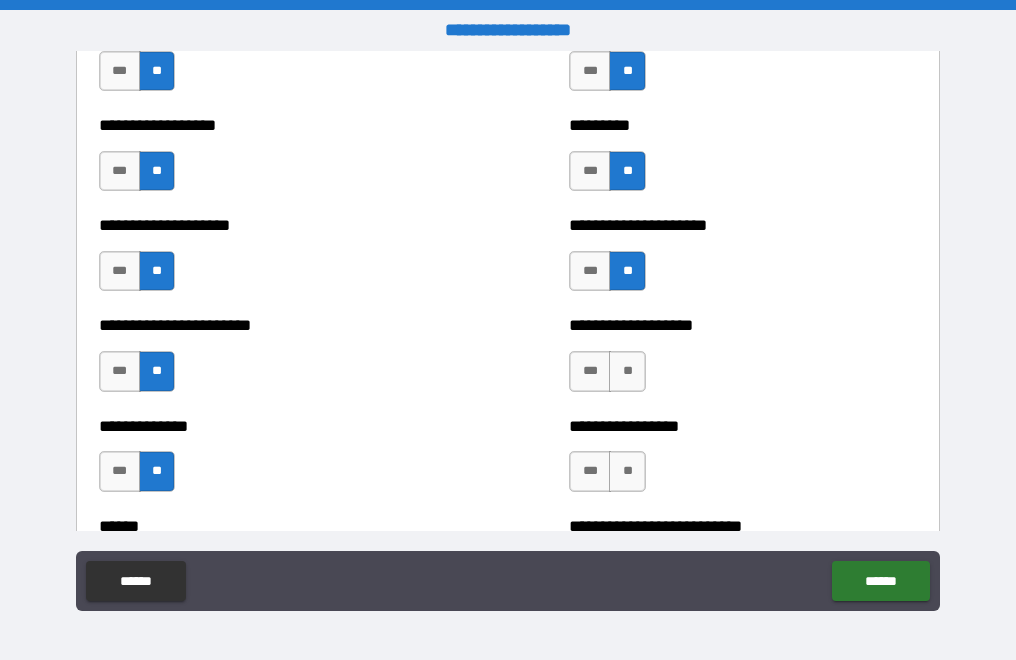 scroll, scrollTop: 2700, scrollLeft: 0, axis: vertical 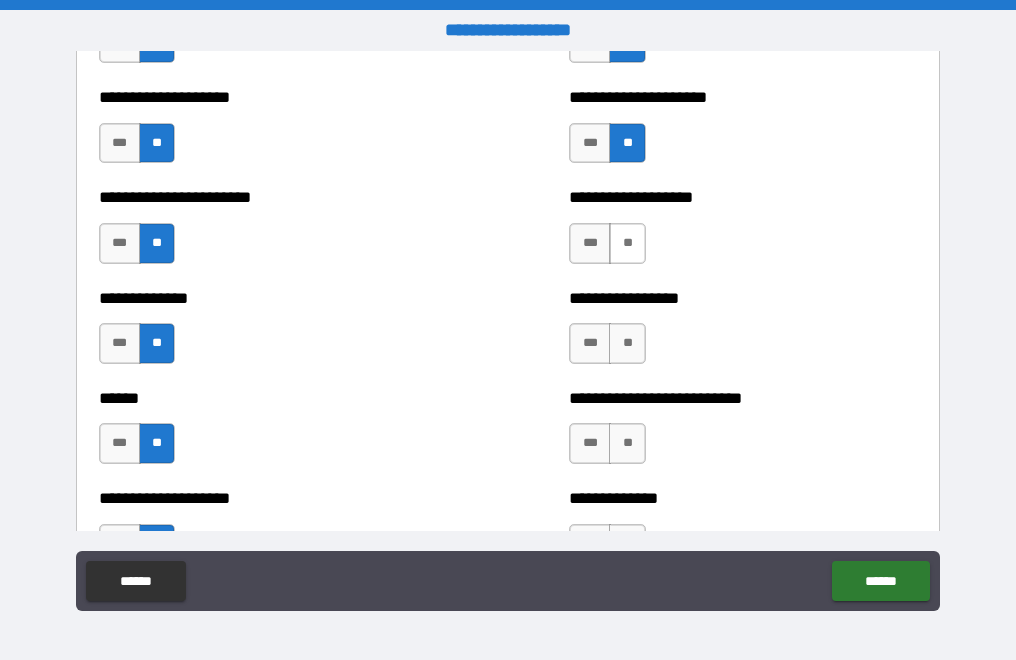 click on "**" at bounding box center (627, 243) 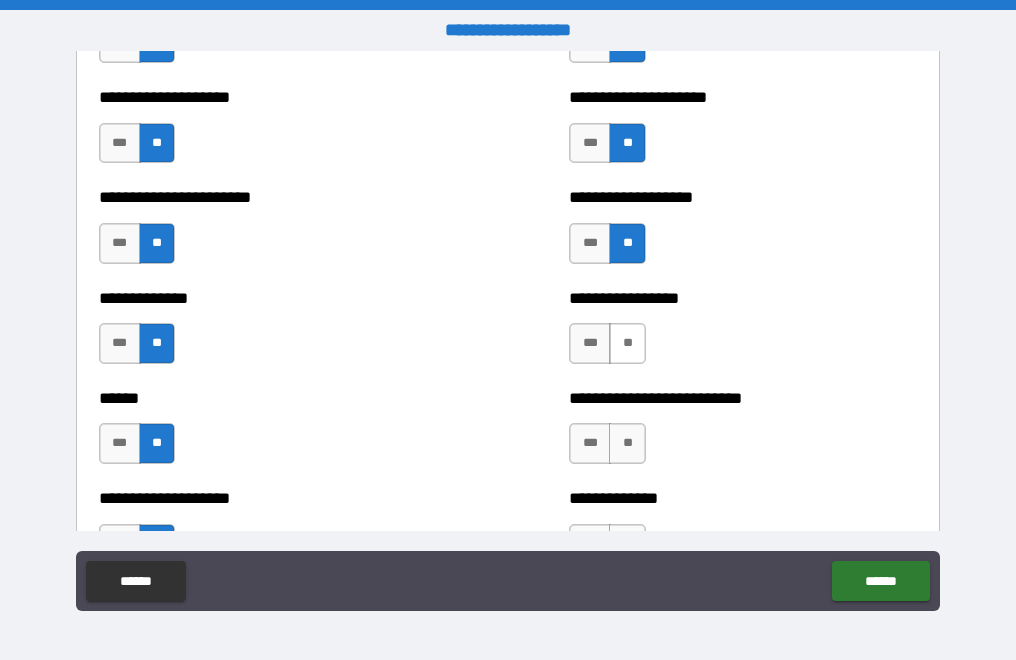 click on "**" at bounding box center [627, 343] 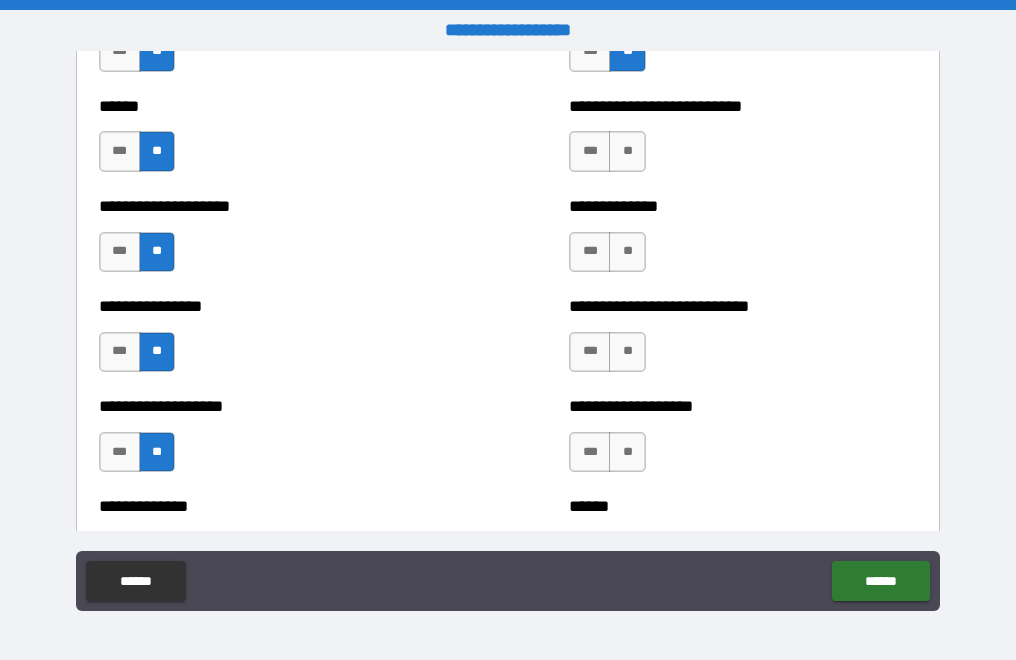 scroll, scrollTop: 3000, scrollLeft: 0, axis: vertical 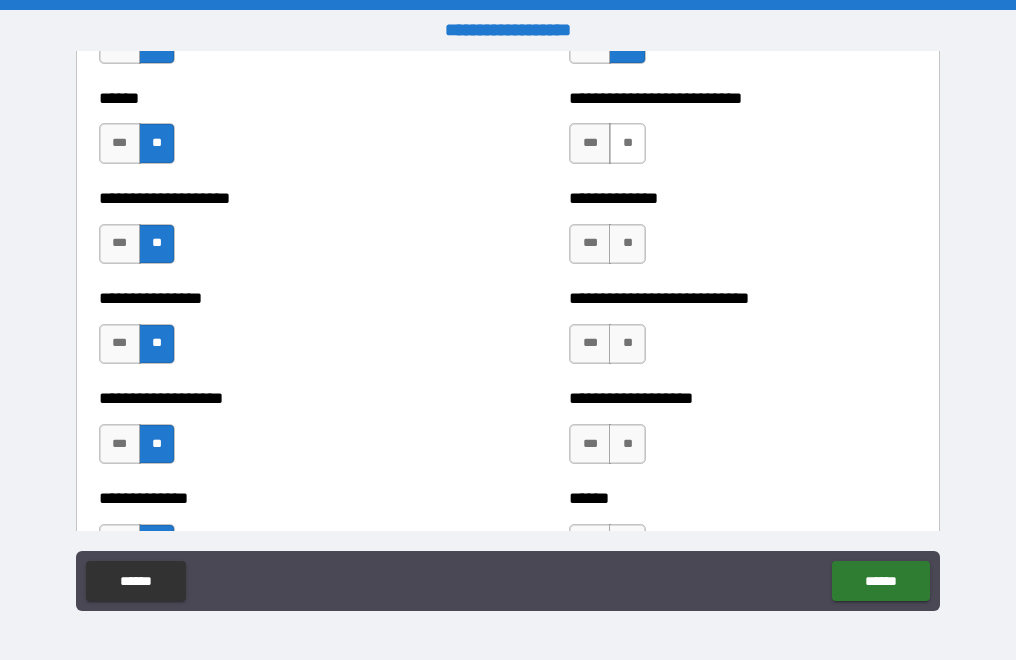 click on "**" at bounding box center [627, 143] 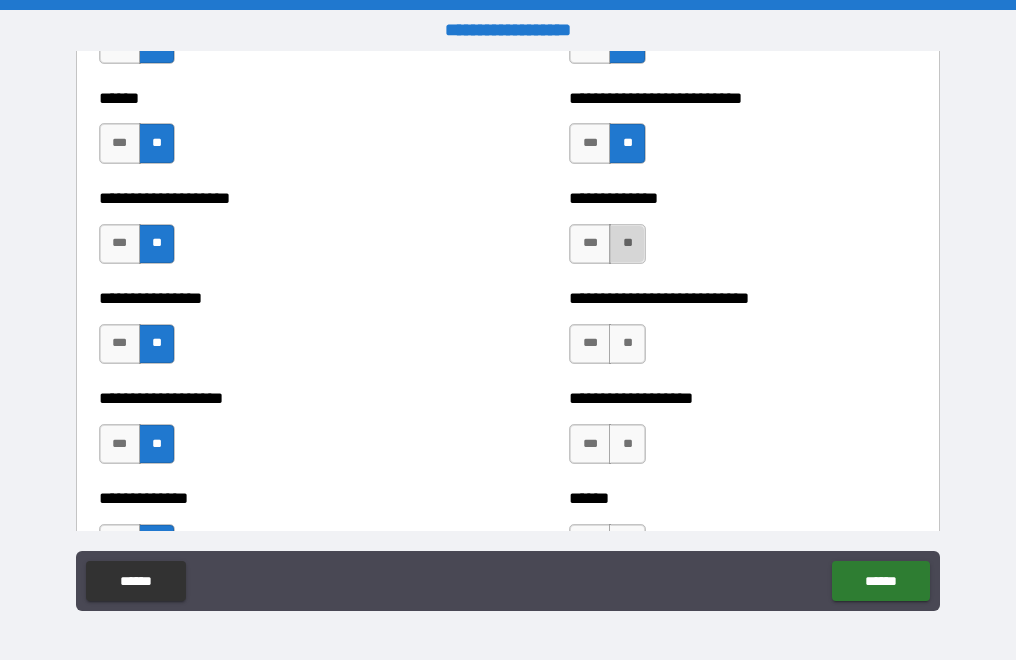 click on "**" at bounding box center (627, 244) 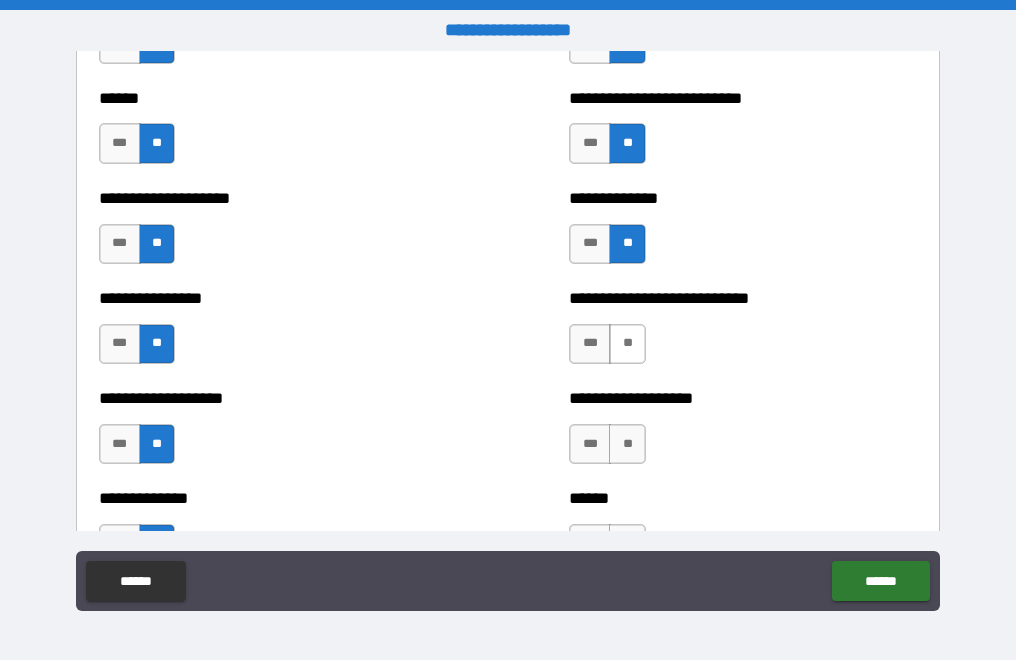 click on "**" at bounding box center (627, 344) 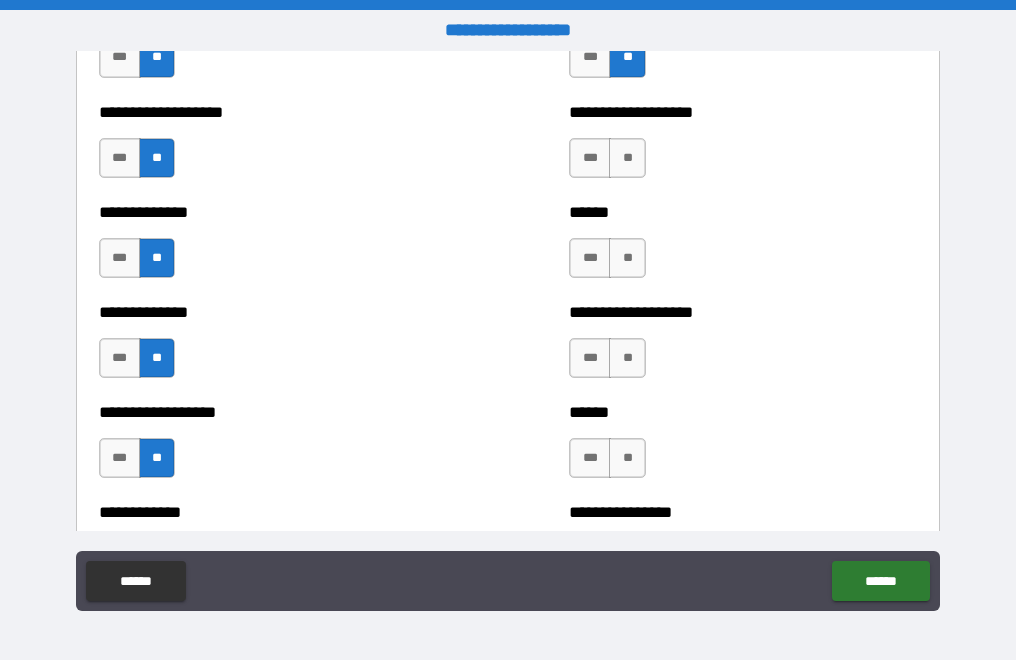 scroll, scrollTop: 3300, scrollLeft: 0, axis: vertical 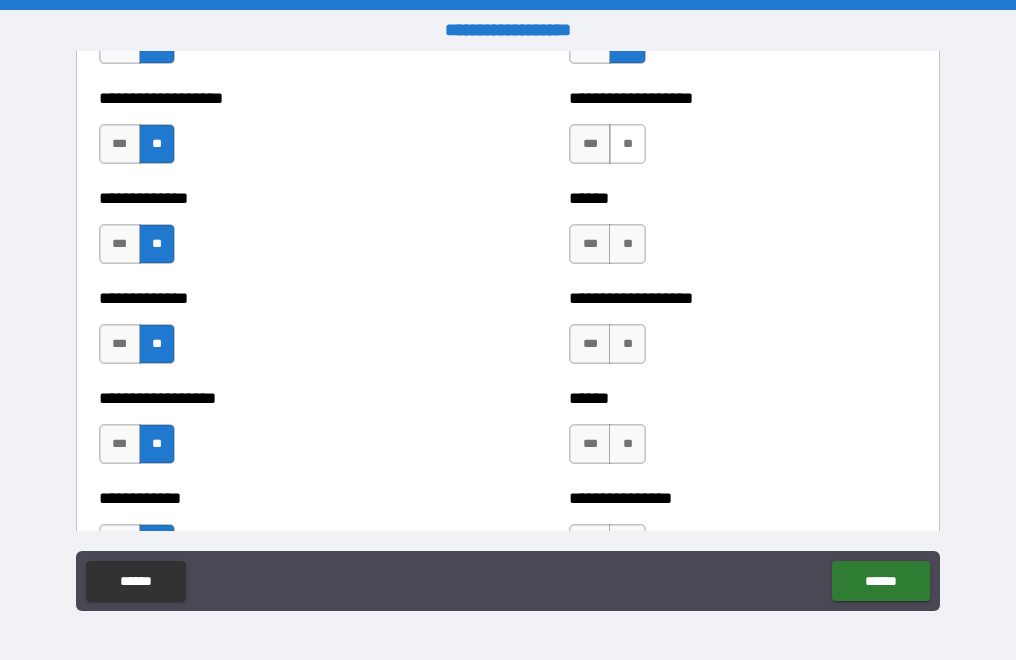 click on "**" at bounding box center [627, 144] 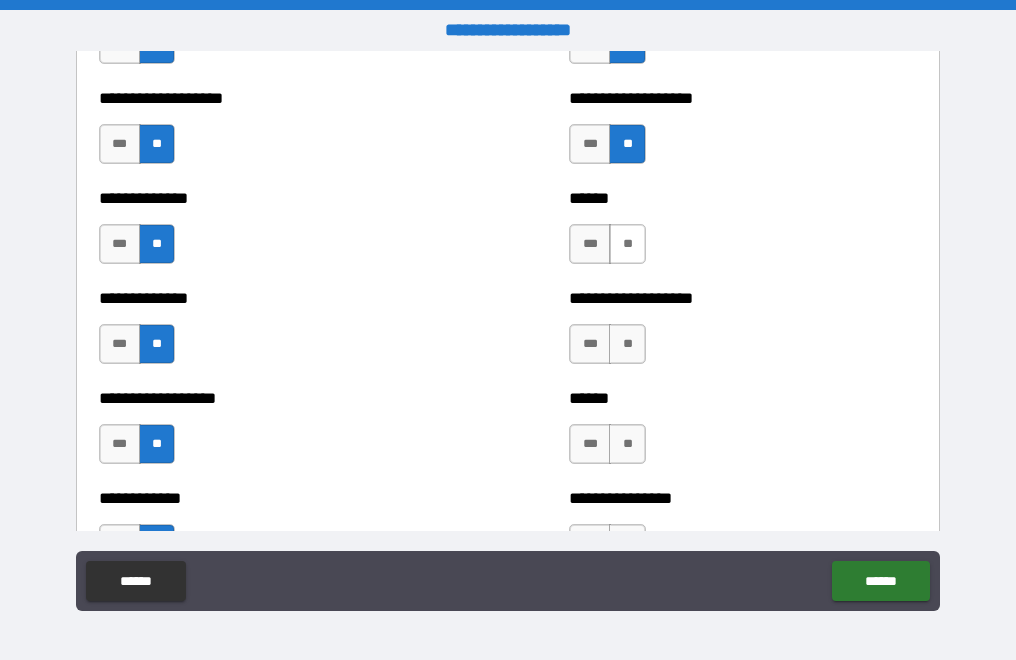 click on "**" at bounding box center [627, 244] 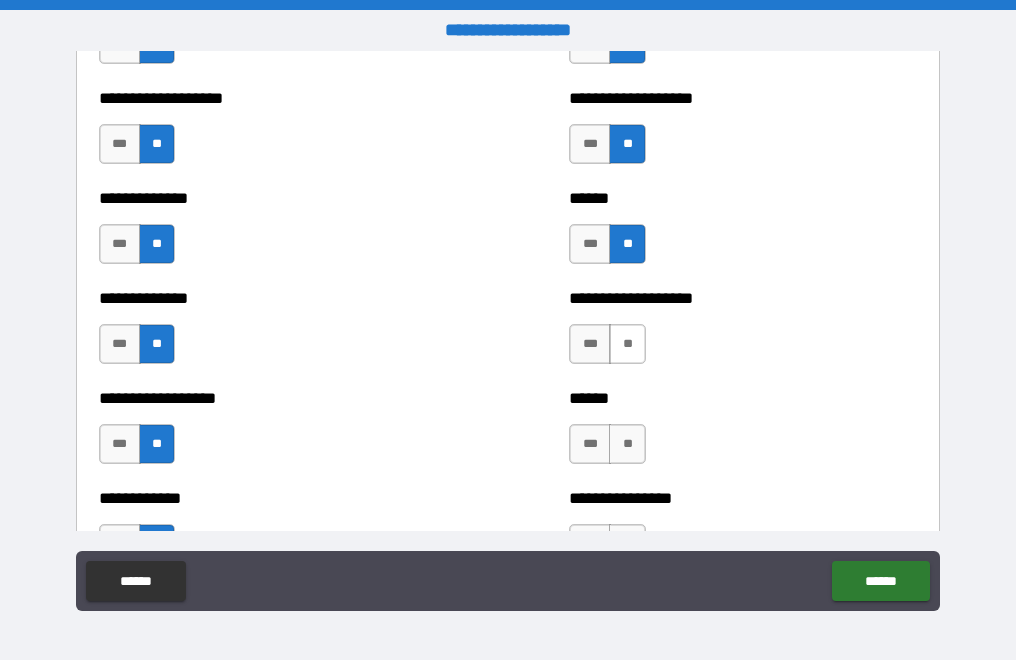 click on "**" at bounding box center [627, 344] 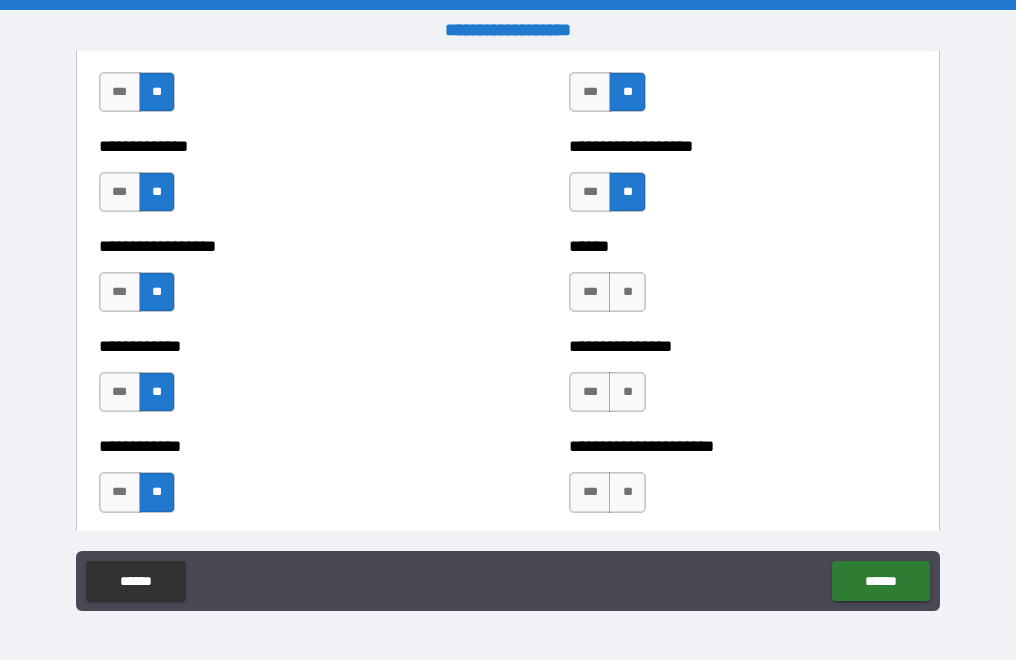 scroll, scrollTop: 3600, scrollLeft: 0, axis: vertical 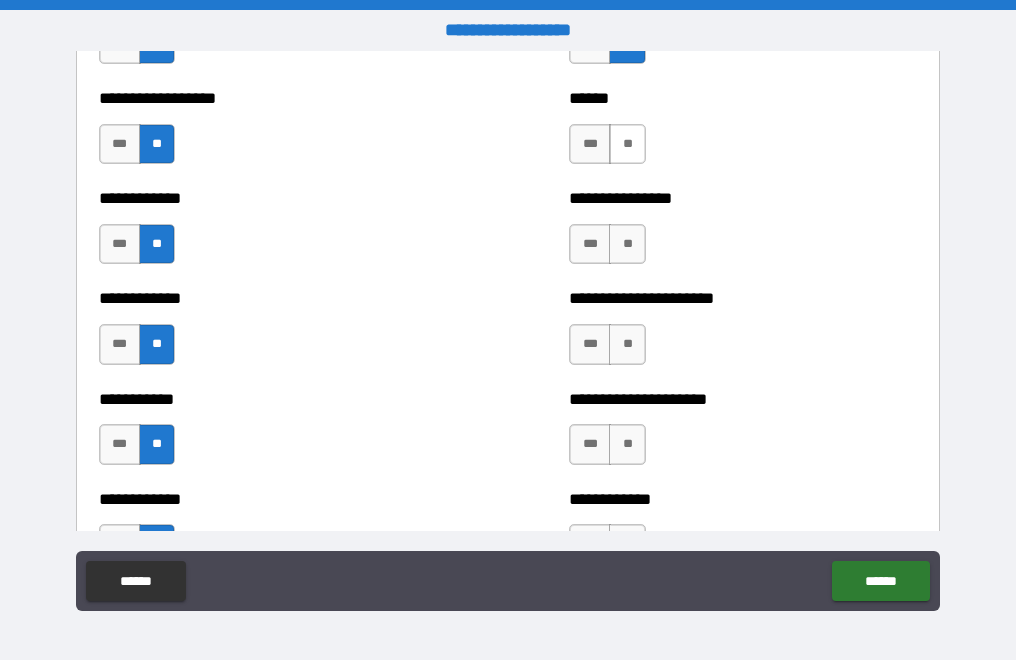 click on "**" at bounding box center [627, 144] 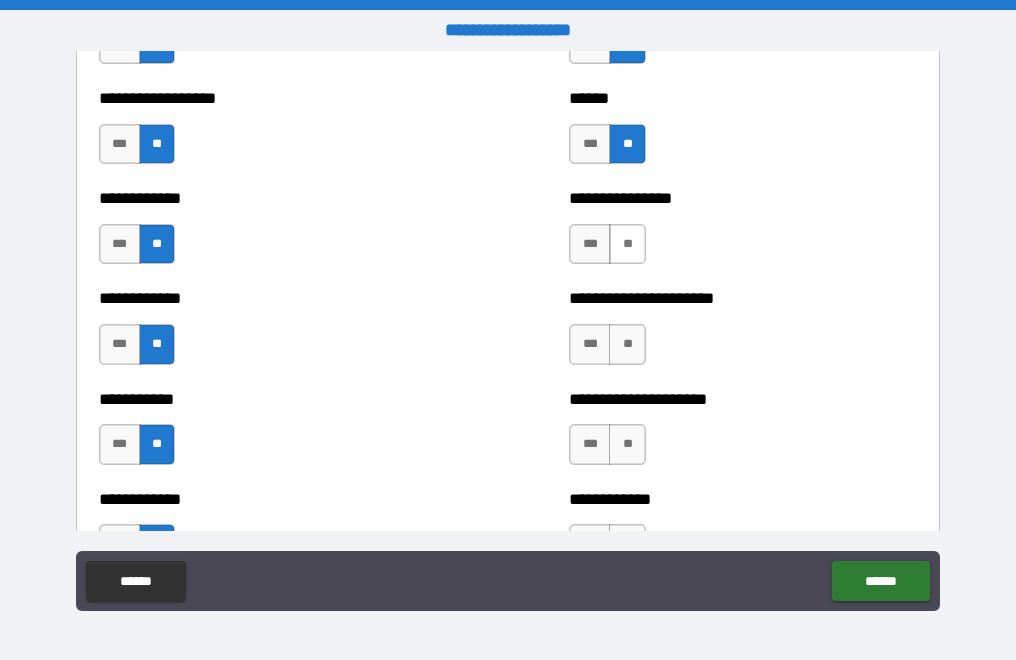click on "**" at bounding box center (627, 244) 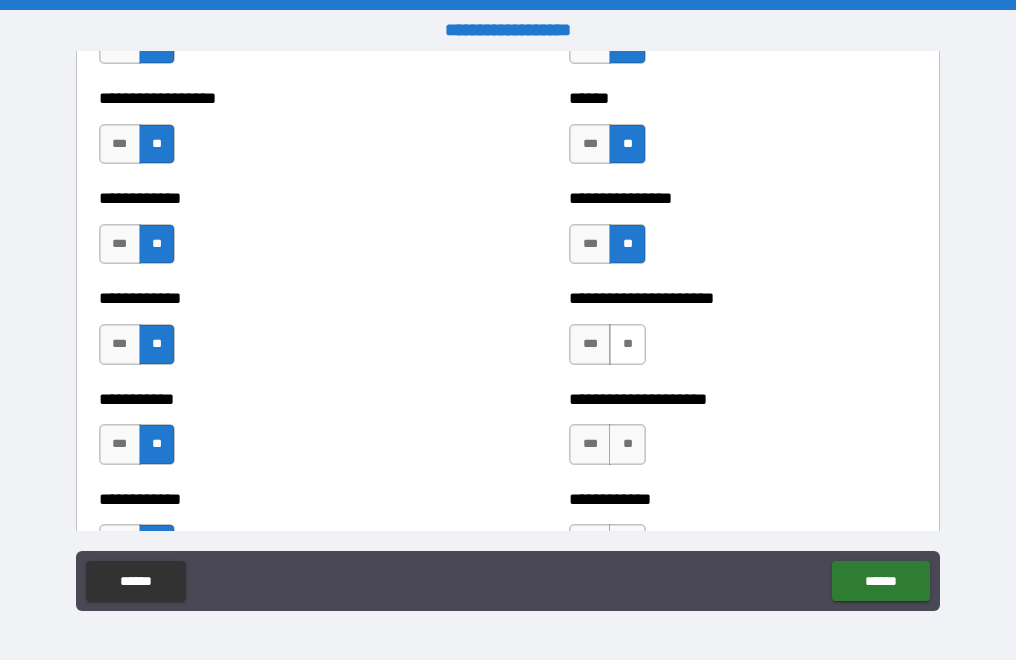 click on "**" at bounding box center (627, 344) 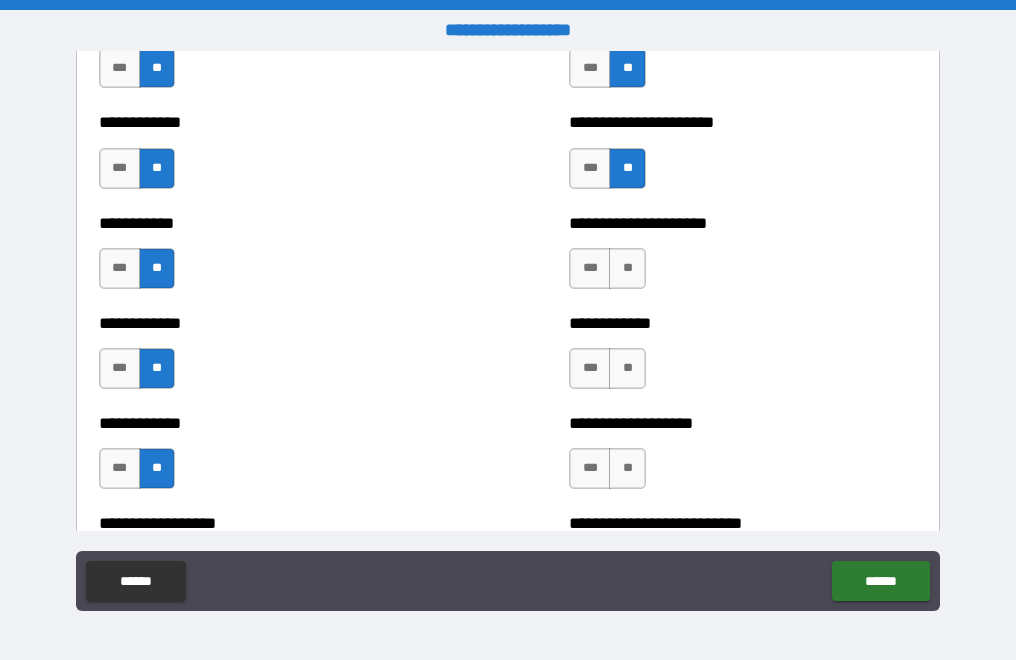 scroll, scrollTop: 3900, scrollLeft: 0, axis: vertical 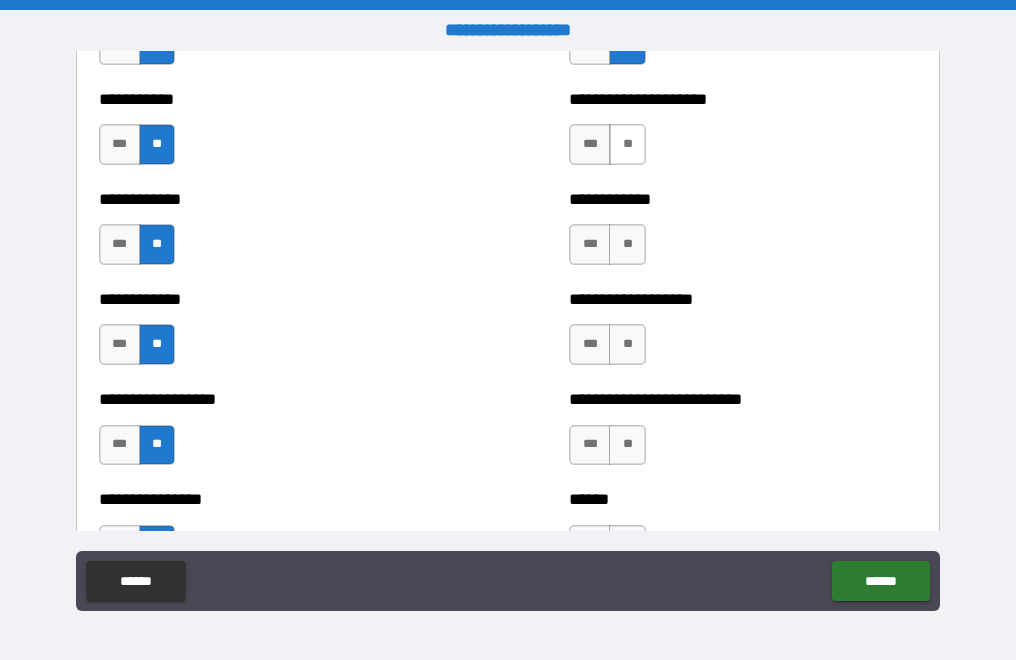 click on "**" at bounding box center [627, 144] 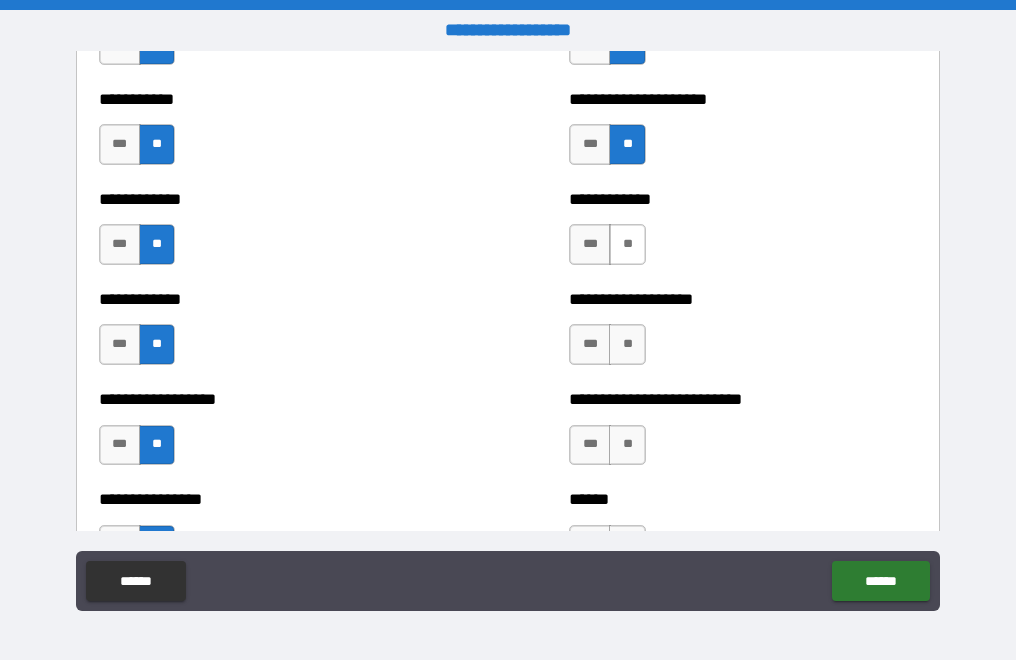 click on "**" at bounding box center (627, 244) 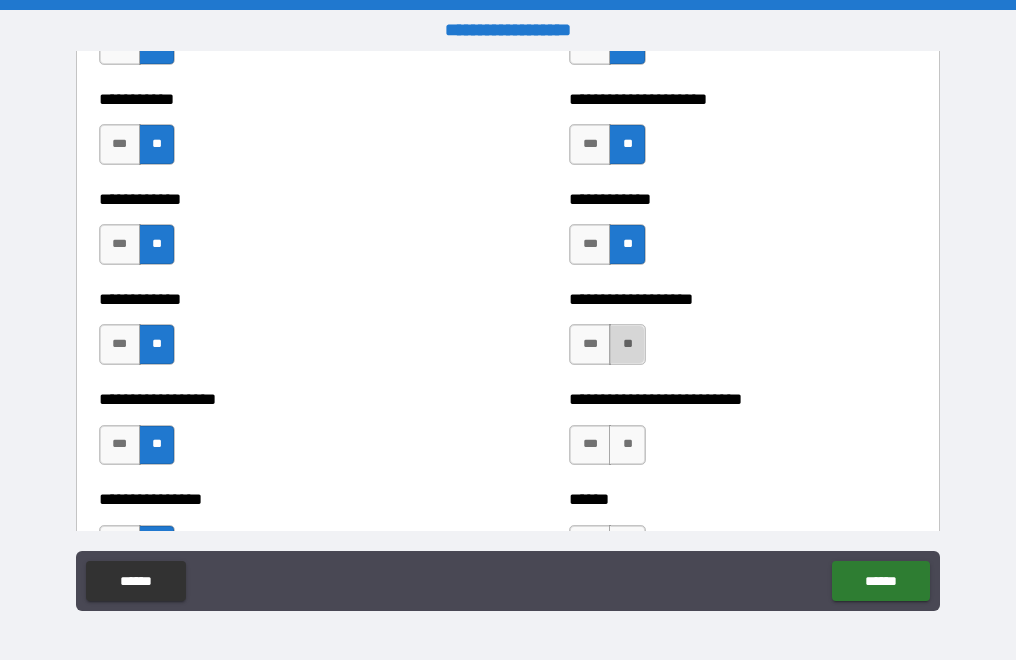 click on "**" at bounding box center [627, 344] 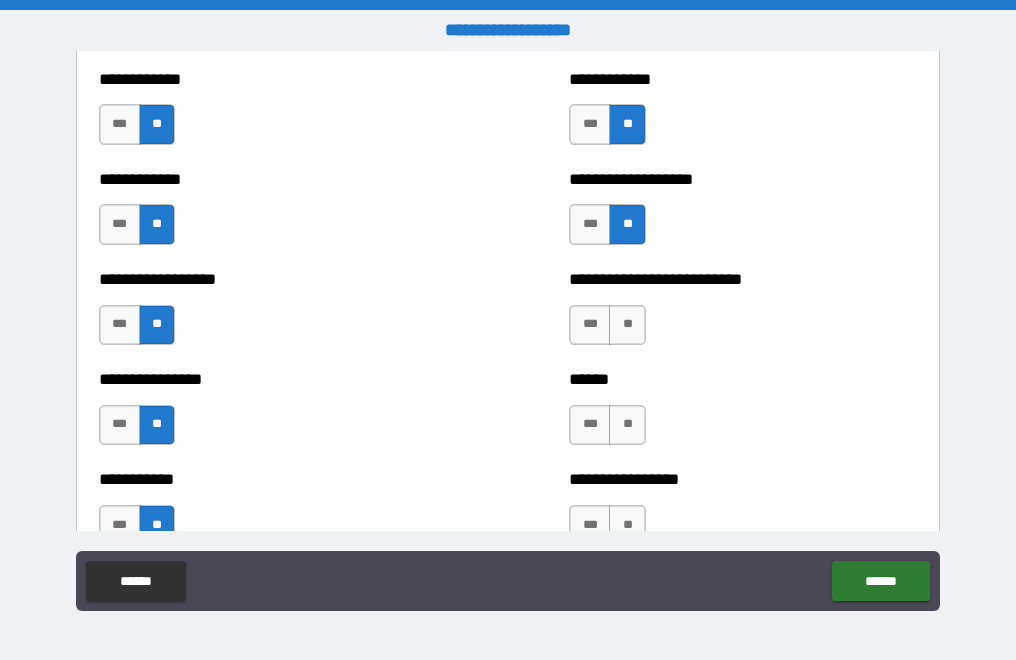 scroll, scrollTop: 4200, scrollLeft: 0, axis: vertical 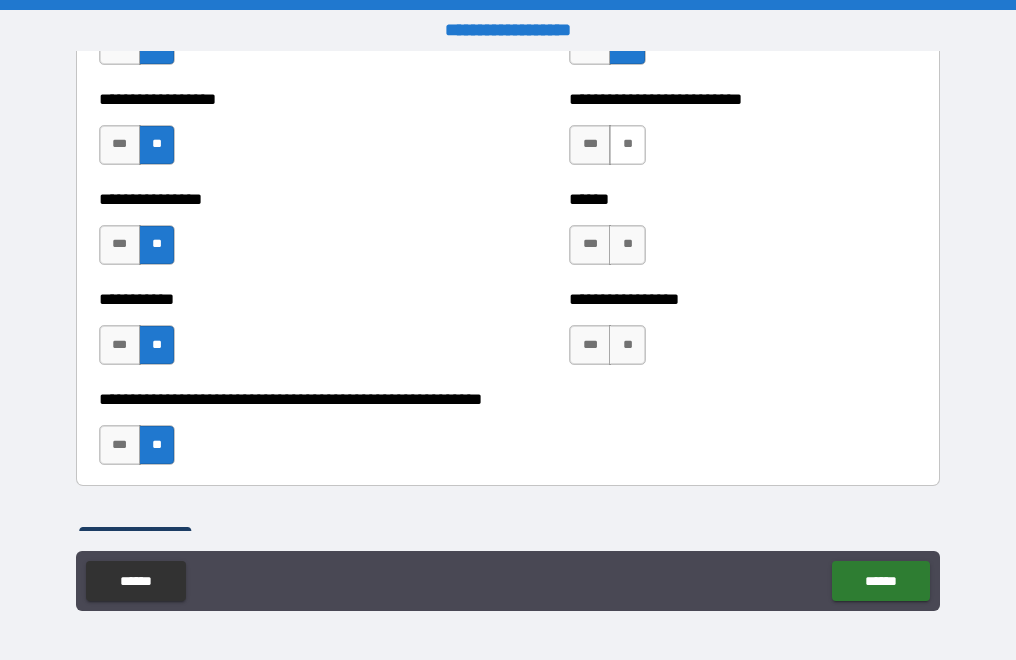drag, startPoint x: 620, startPoint y: 144, endPoint x: 627, endPoint y: 173, distance: 29.832869 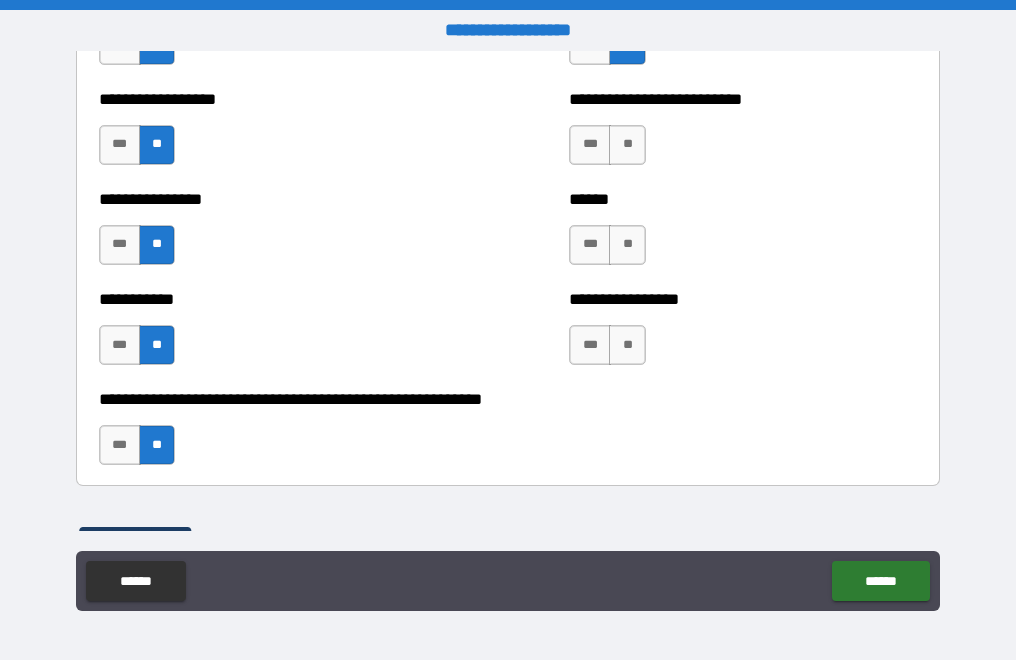 click on "**" at bounding box center [627, 145] 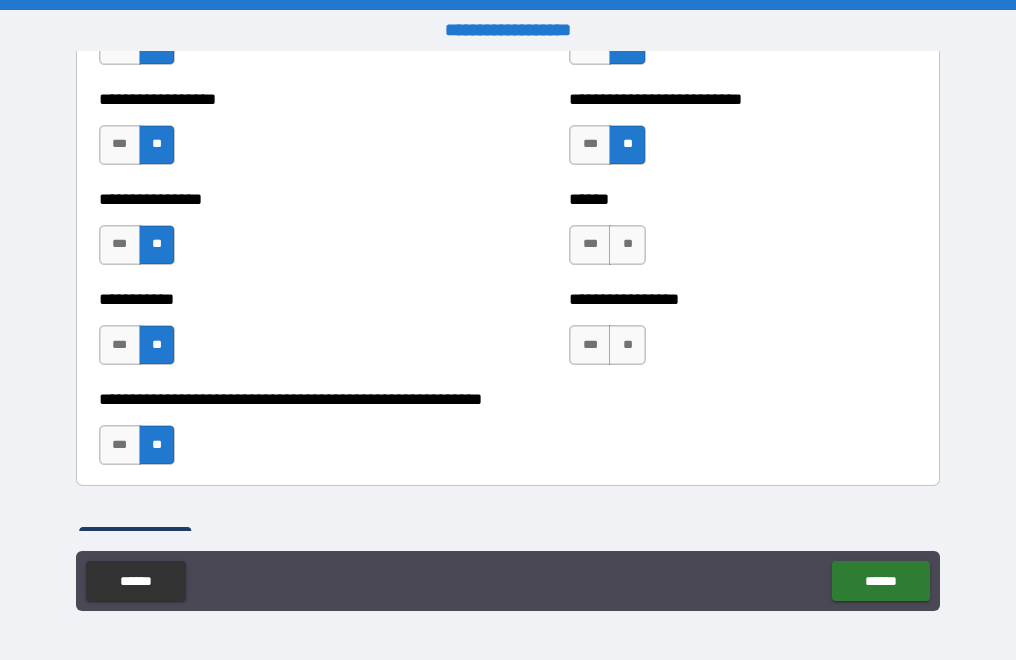 drag, startPoint x: 620, startPoint y: 245, endPoint x: 619, endPoint y: 271, distance: 26.019224 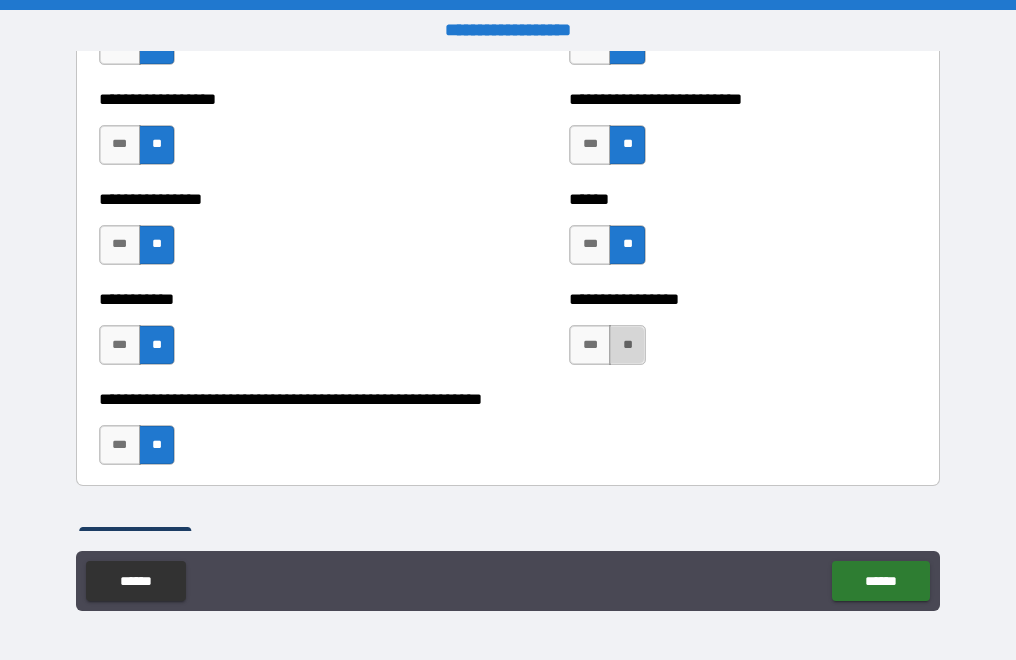 click on "**" at bounding box center (627, 345) 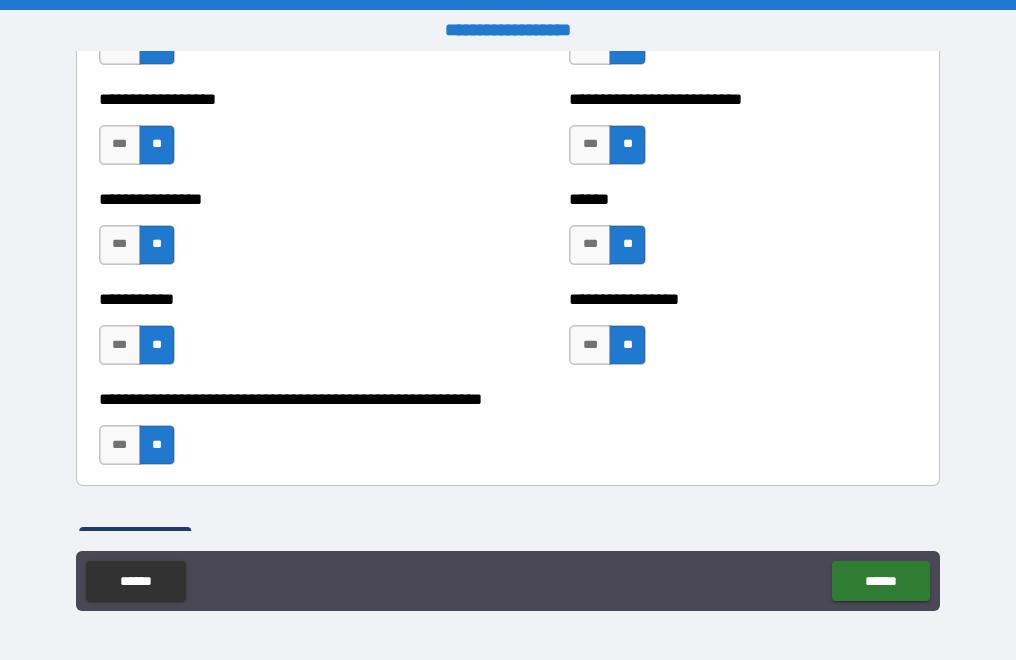 scroll, scrollTop: 4554, scrollLeft: 0, axis: vertical 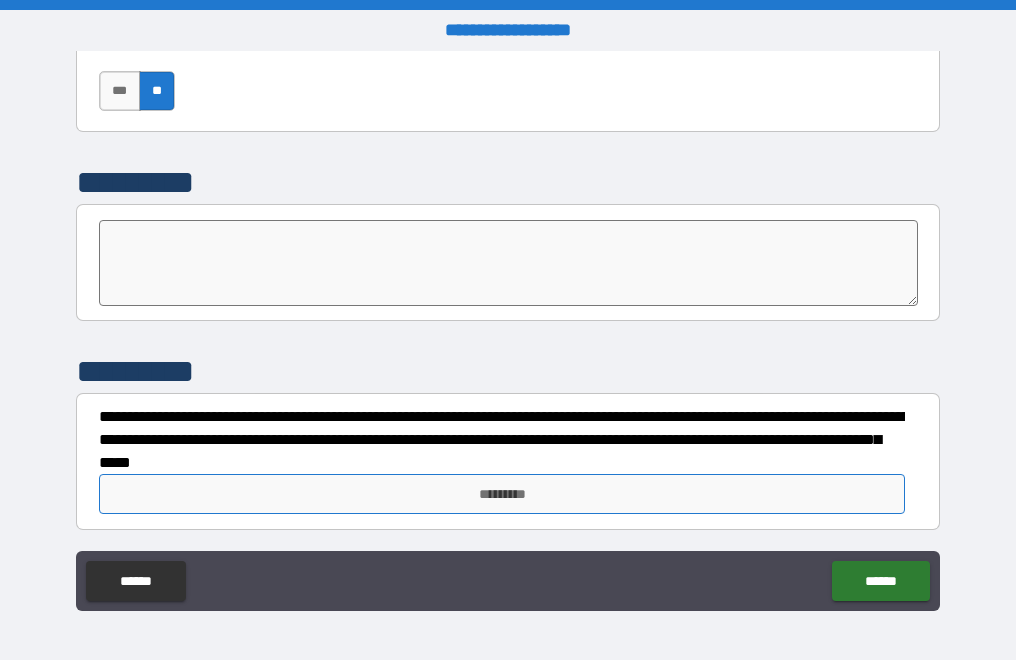 click on "*********" at bounding box center [502, 494] 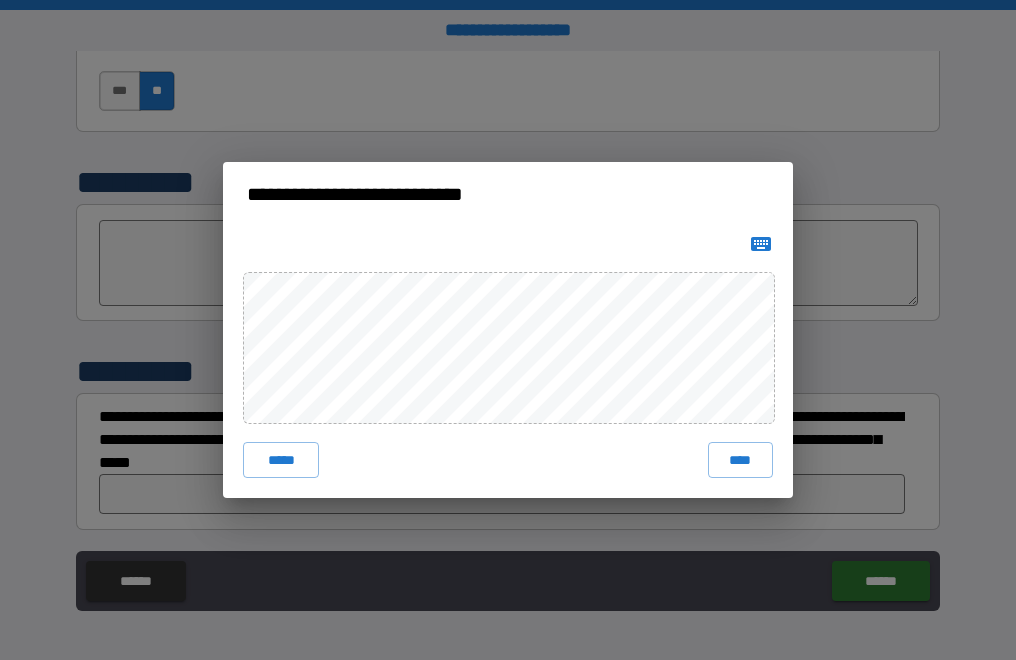 click on "****" at bounding box center (740, 460) 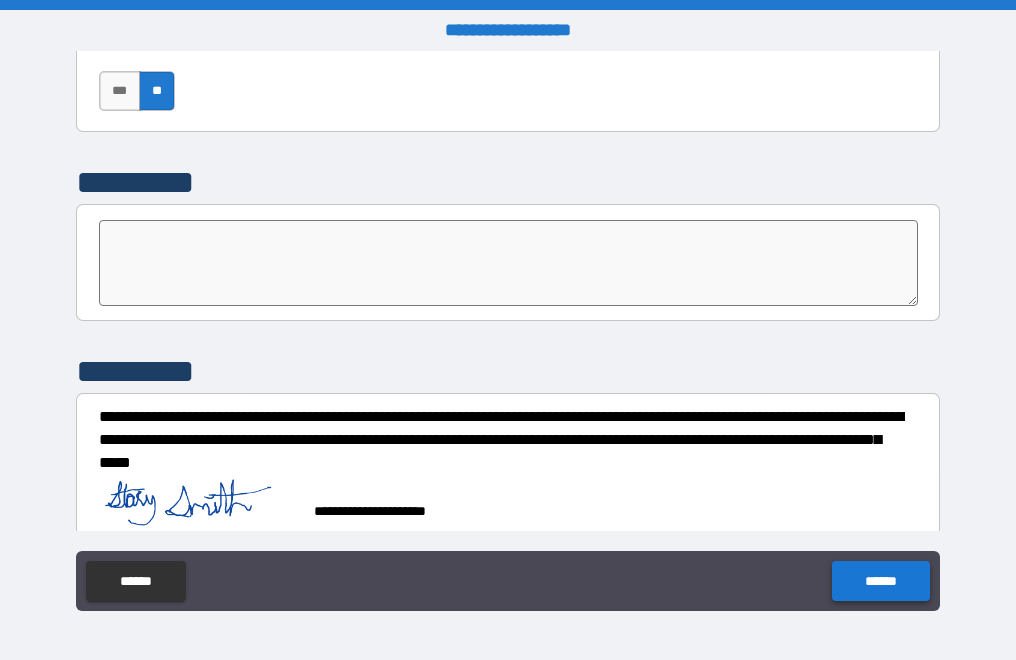 click on "******" at bounding box center (880, 581) 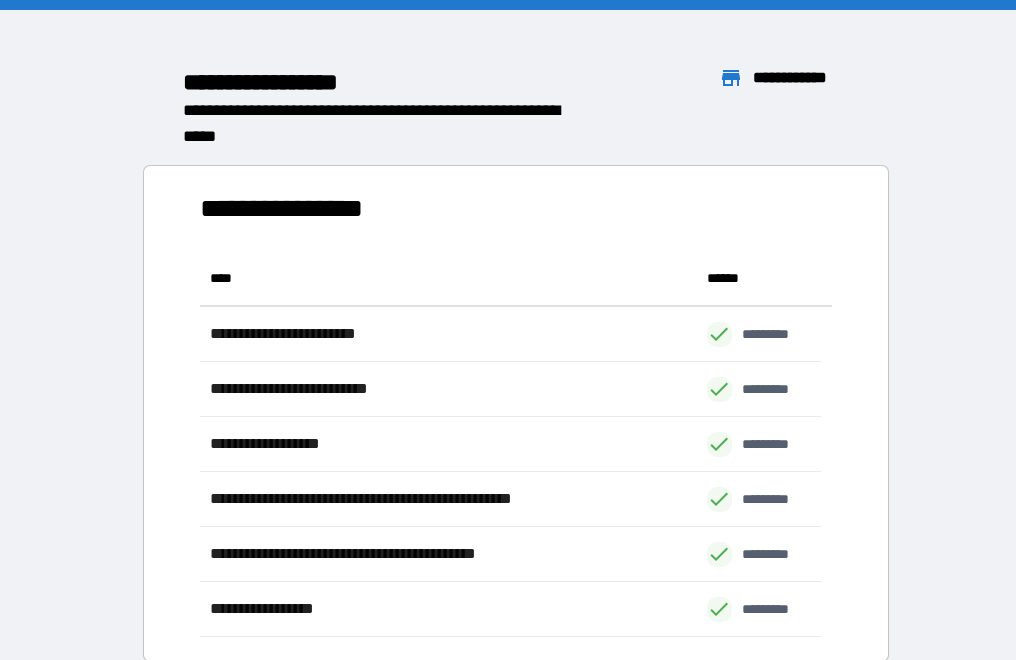 scroll, scrollTop: 16, scrollLeft: 16, axis: both 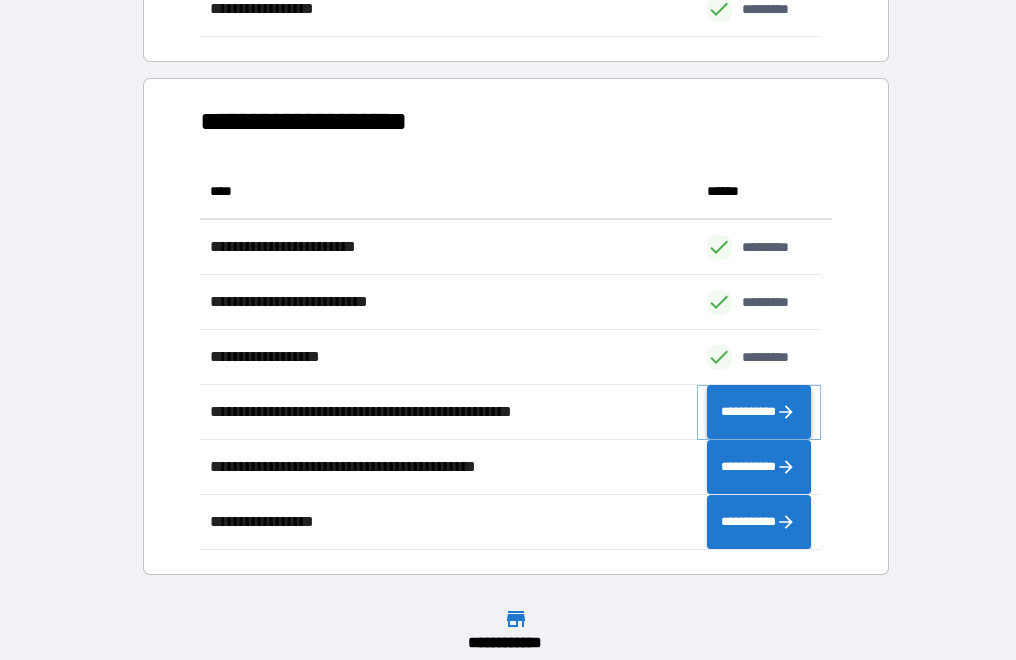 click on "**********" at bounding box center [759, 412] 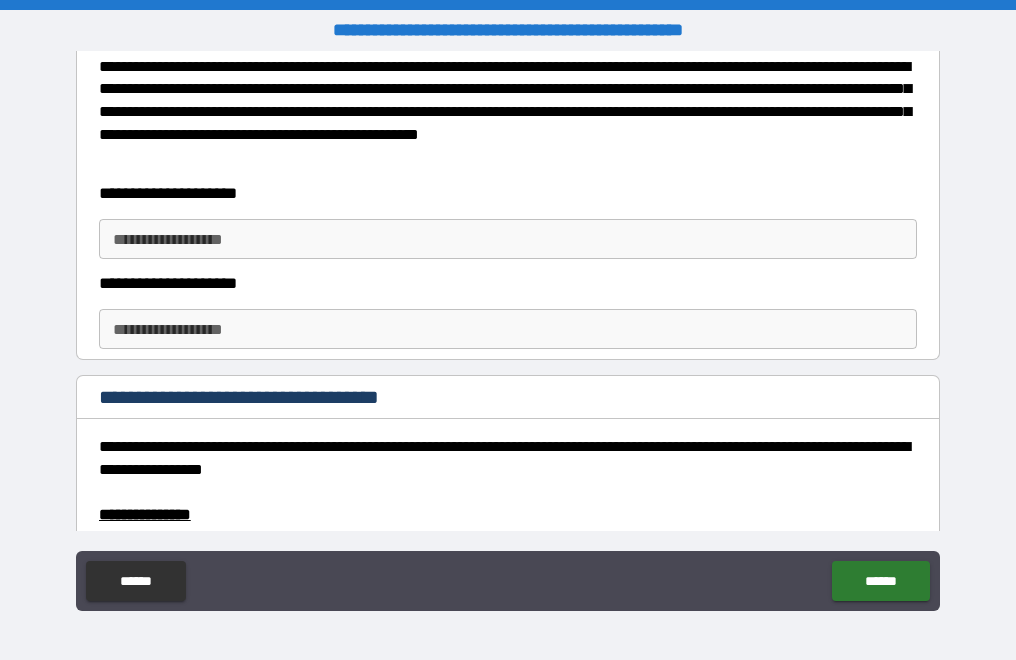 scroll, scrollTop: 300, scrollLeft: 0, axis: vertical 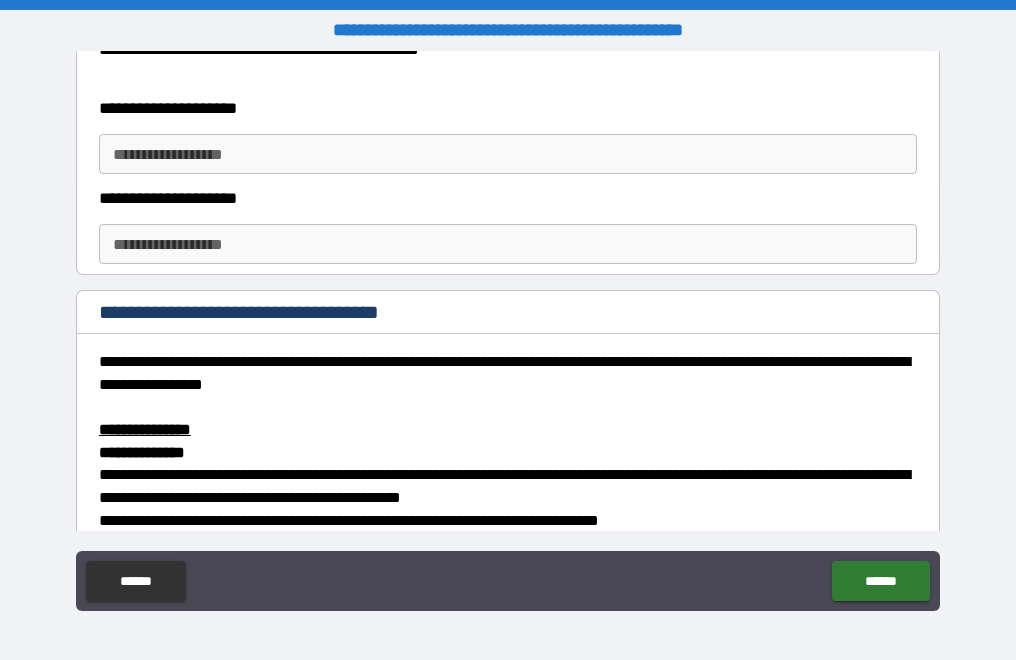 click on "**********" at bounding box center [508, 154] 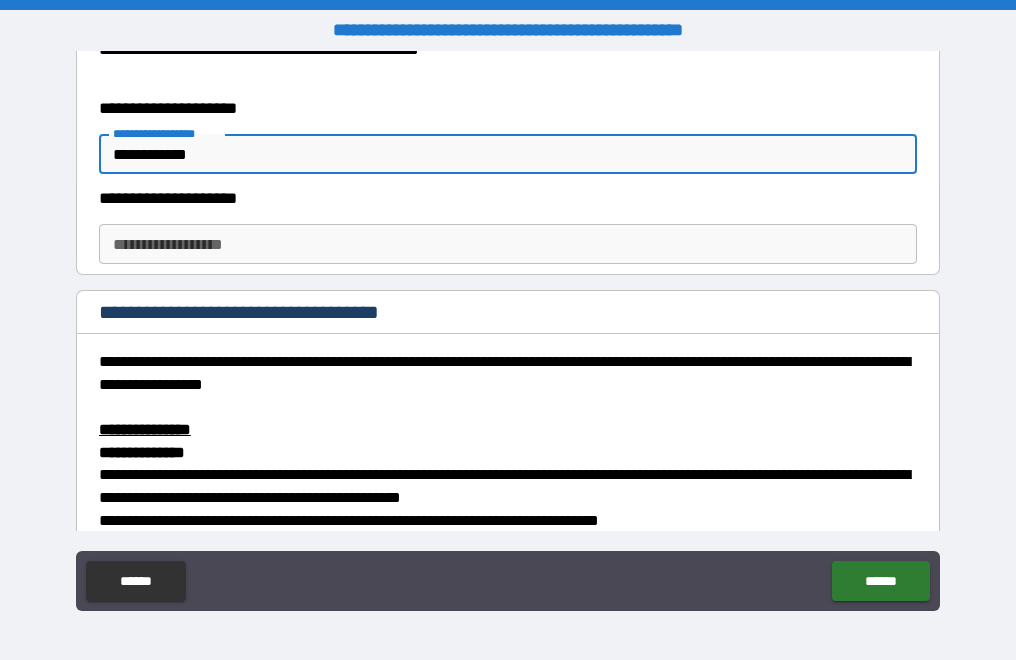 type on "**********" 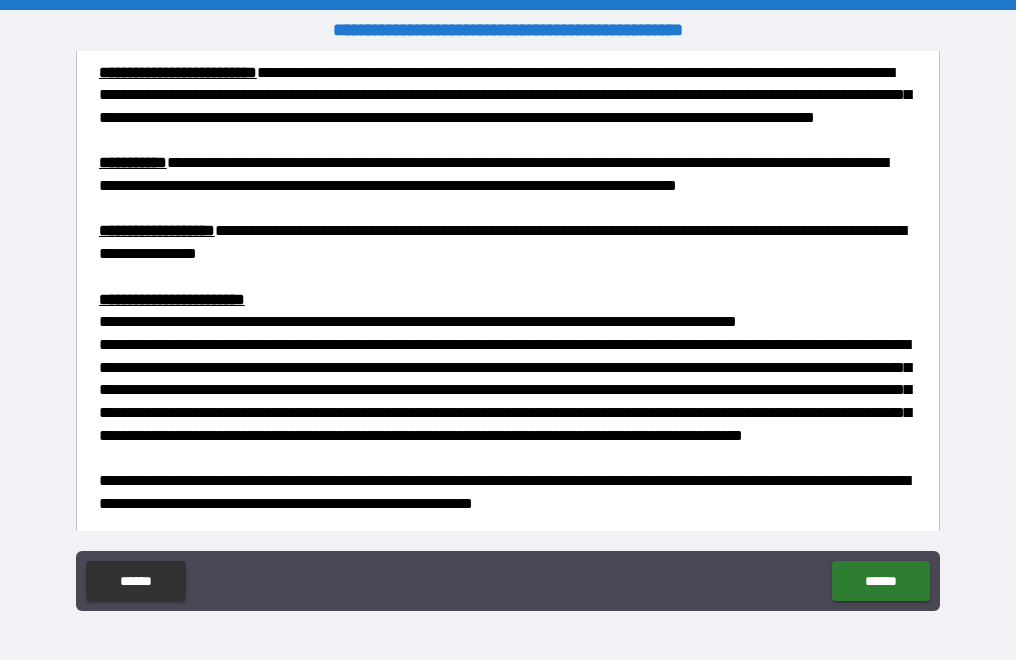scroll, scrollTop: 5045, scrollLeft: 0, axis: vertical 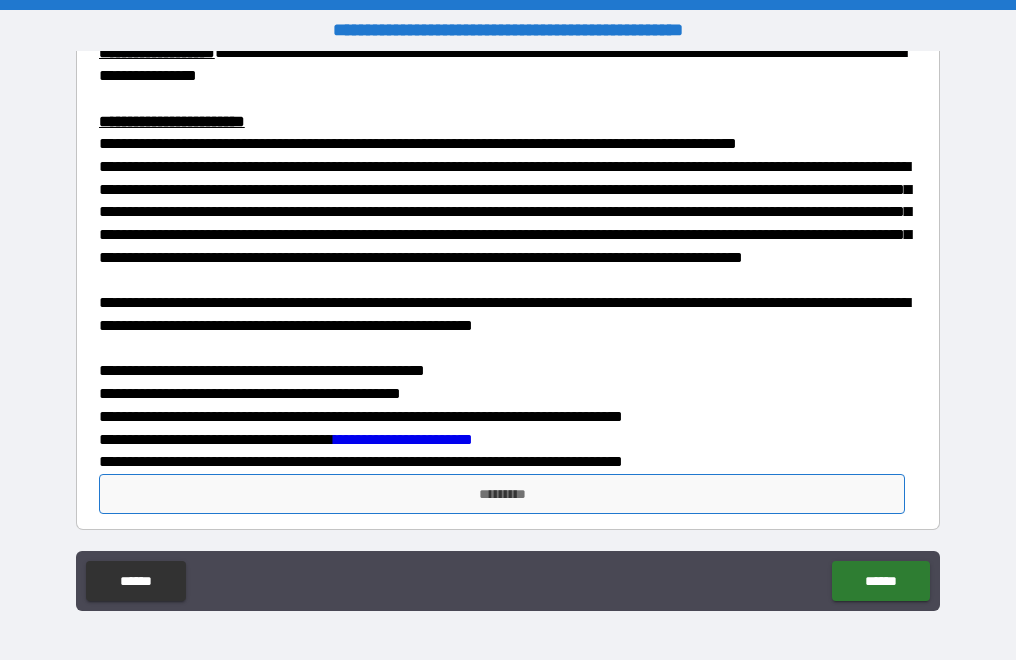 type on "**********" 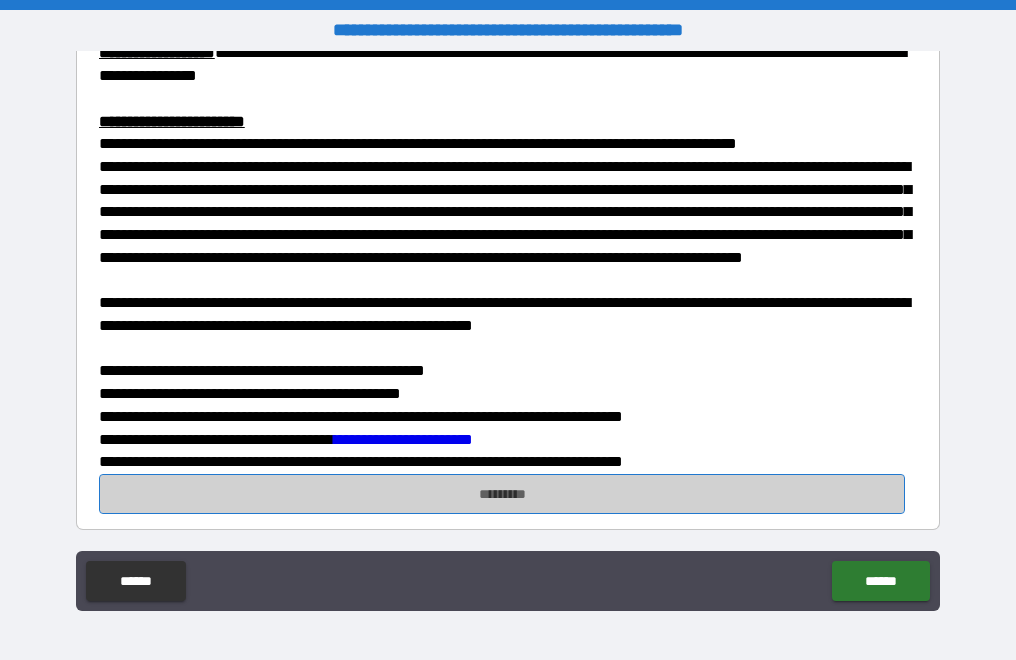 click on "*********" at bounding box center [502, 494] 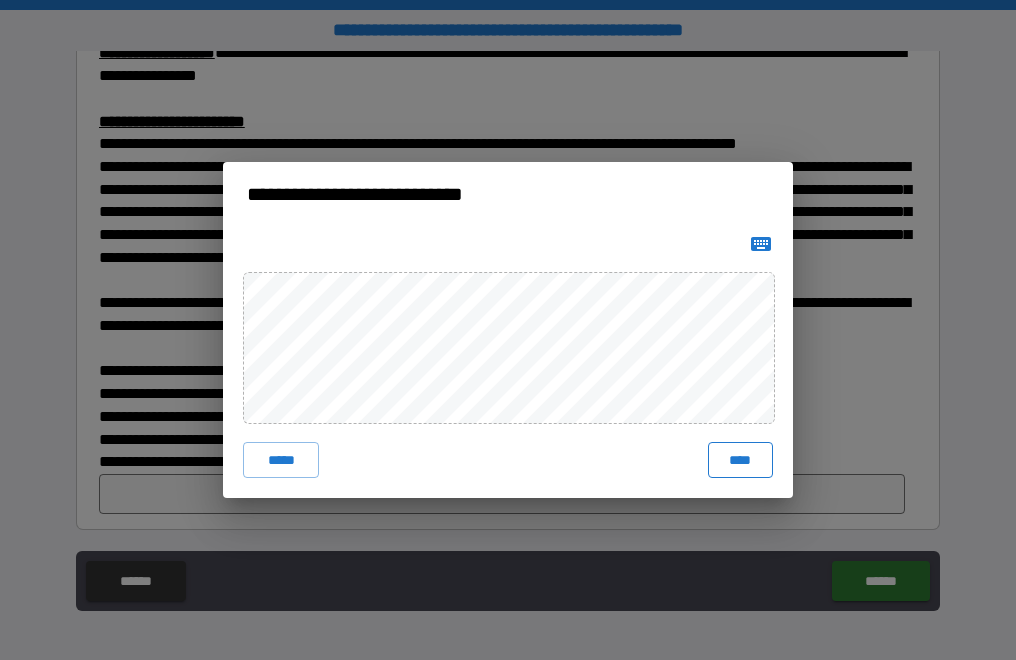 click on "****" at bounding box center (740, 460) 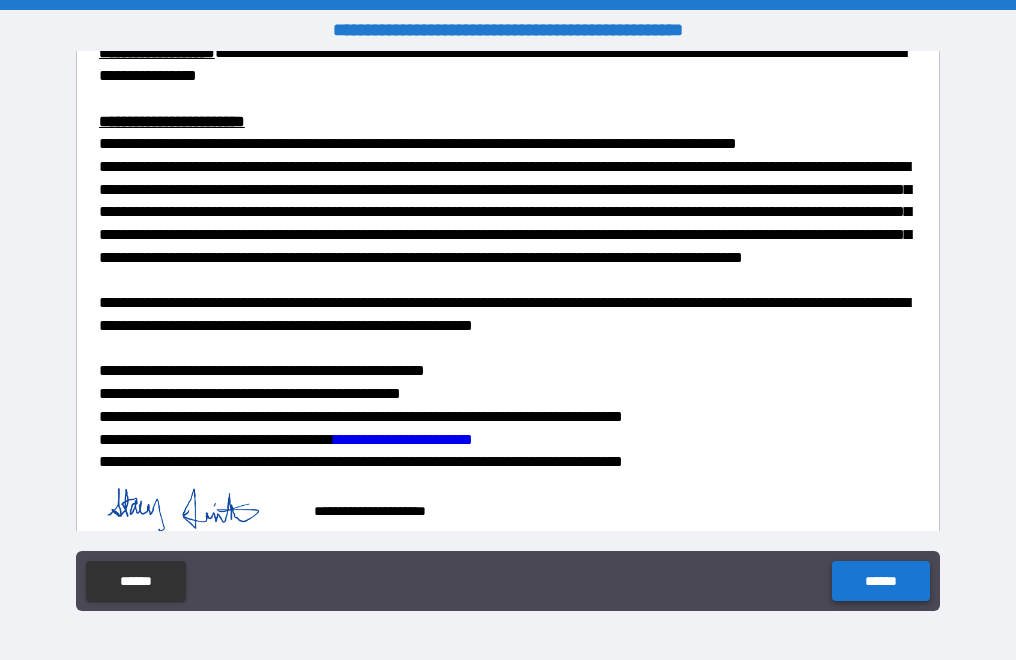 click on "******" at bounding box center (880, 581) 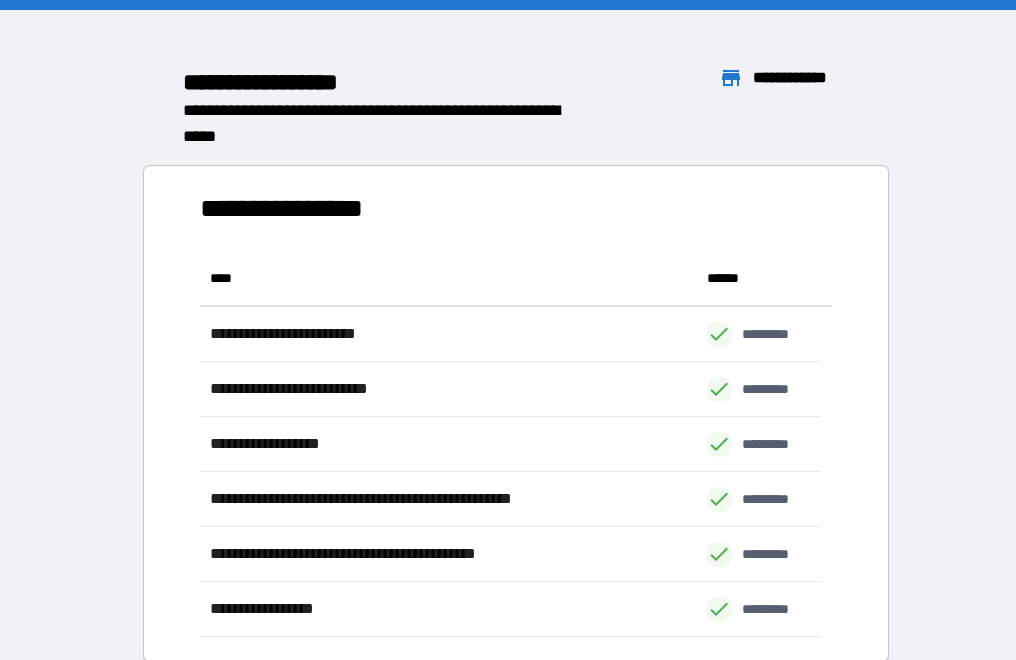 scroll, scrollTop: 16, scrollLeft: 16, axis: both 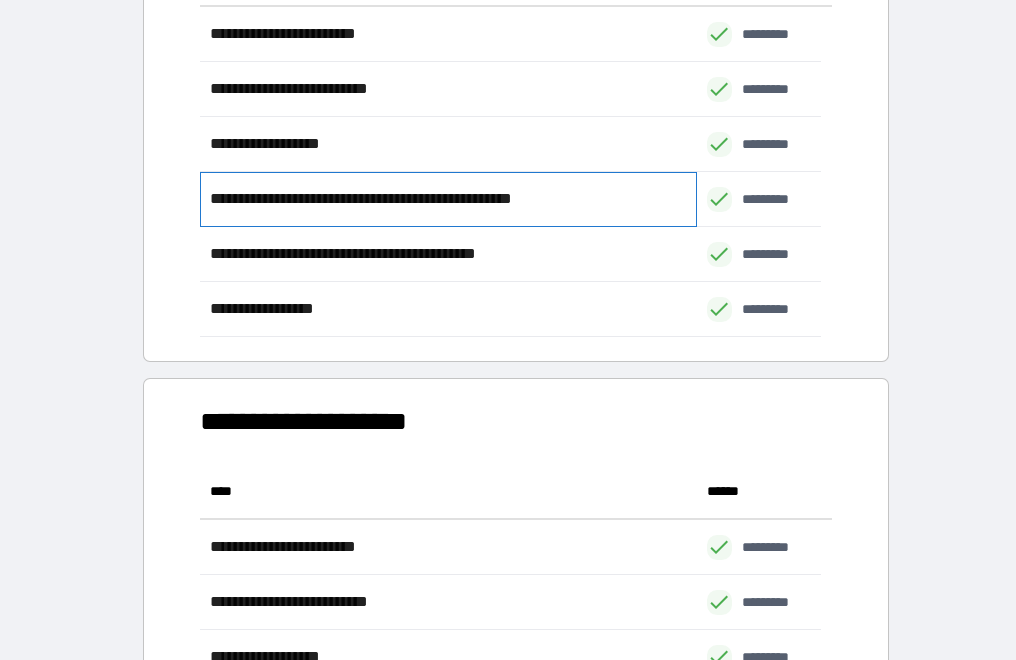 click on "**********" at bounding box center [448, 199] 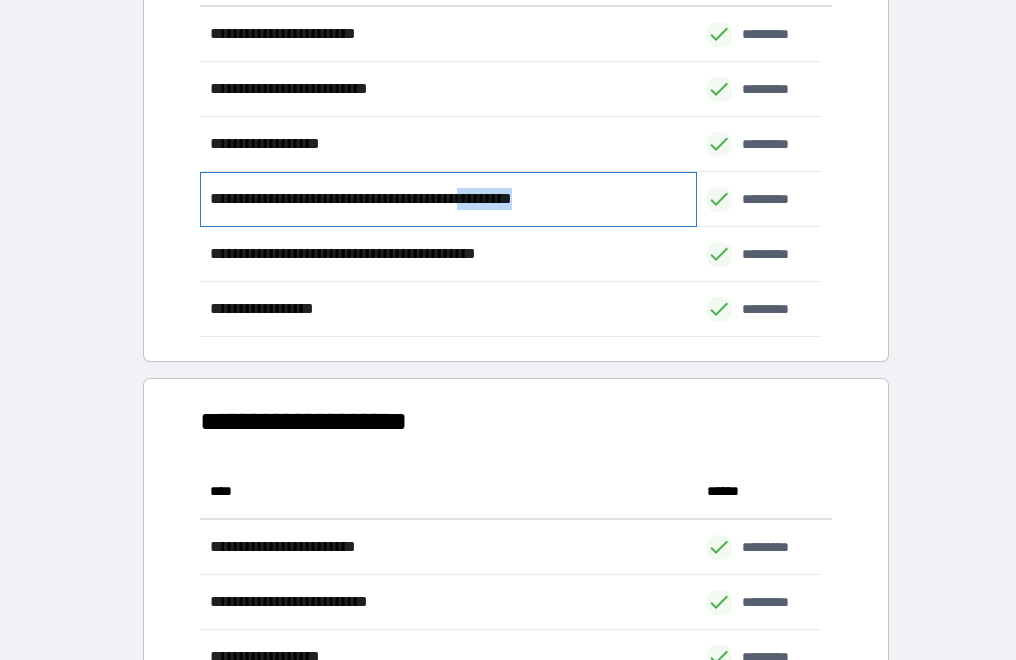click on "**********" at bounding box center (387, 199) 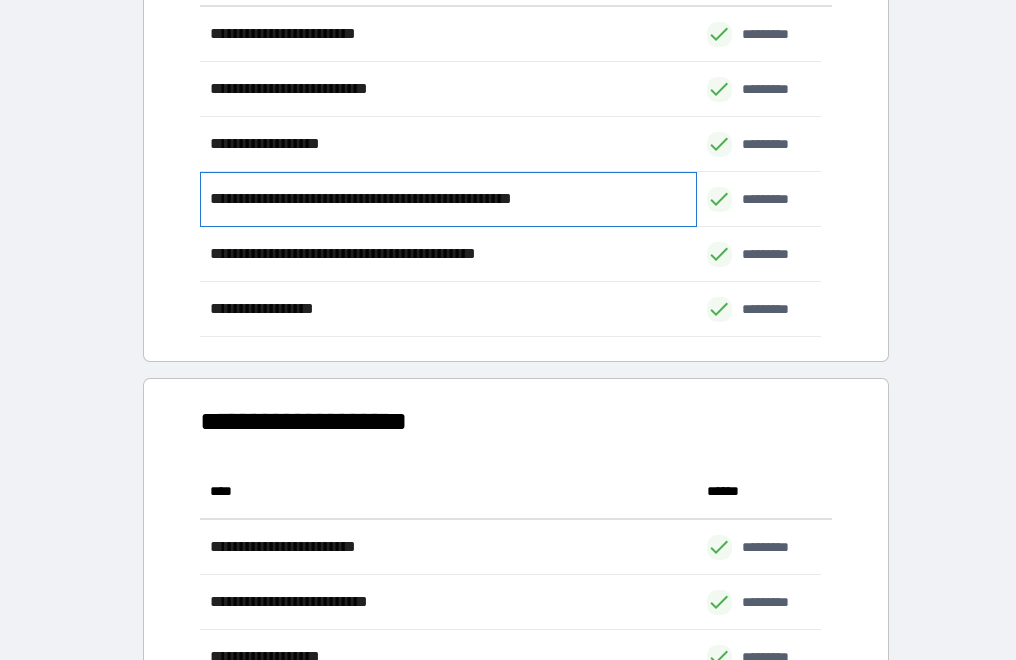 click on "**********" at bounding box center (448, 199) 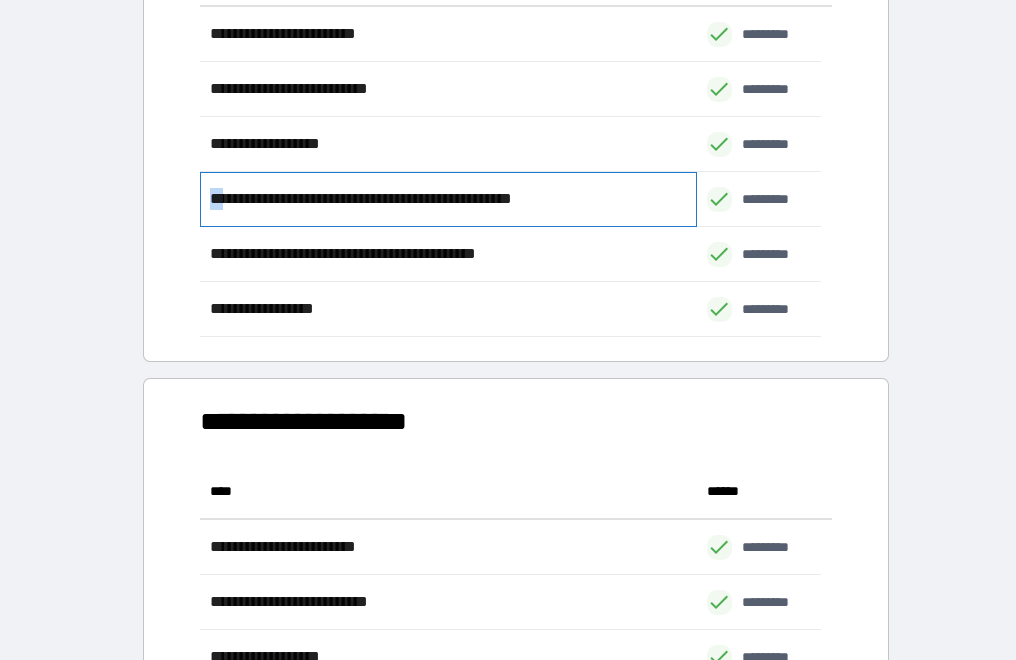 click on "**********" at bounding box center (387, 199) 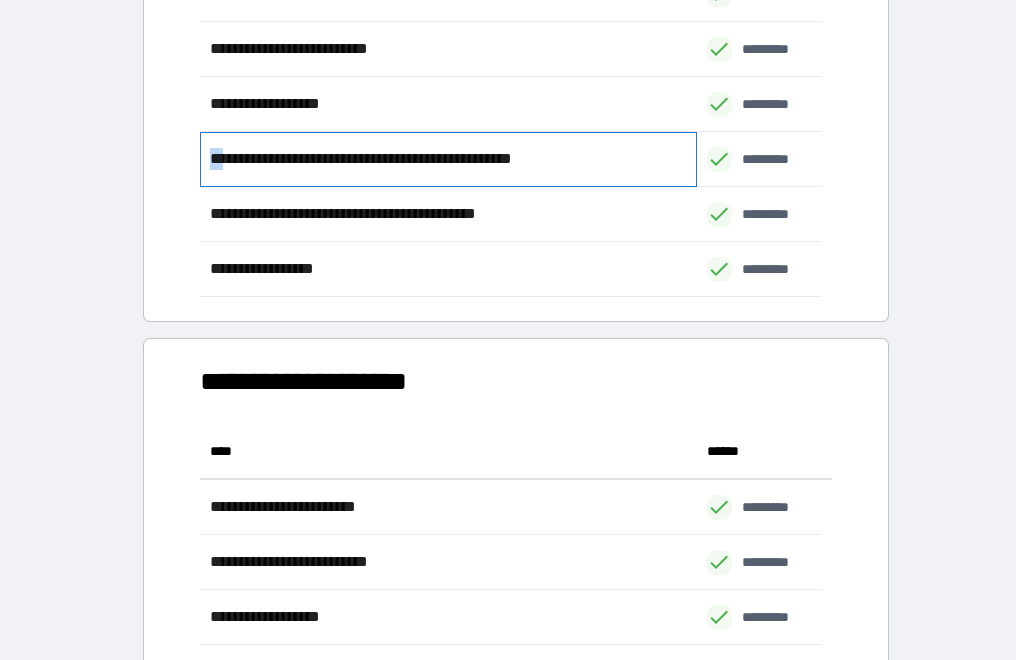 scroll, scrollTop: 400, scrollLeft: 0, axis: vertical 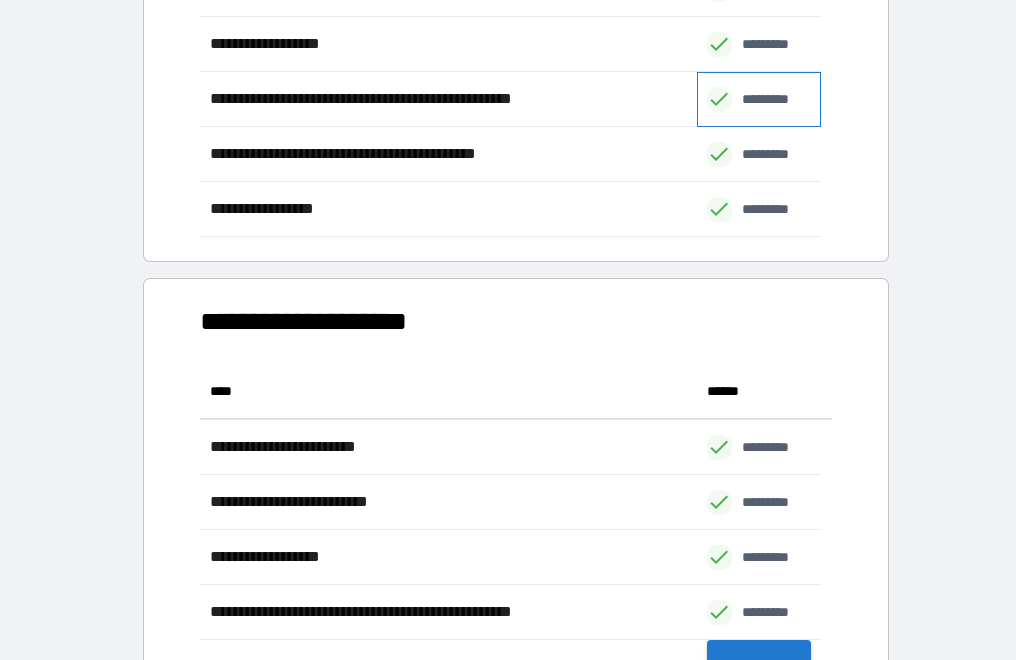click on "*********" at bounding box center (776, 99) 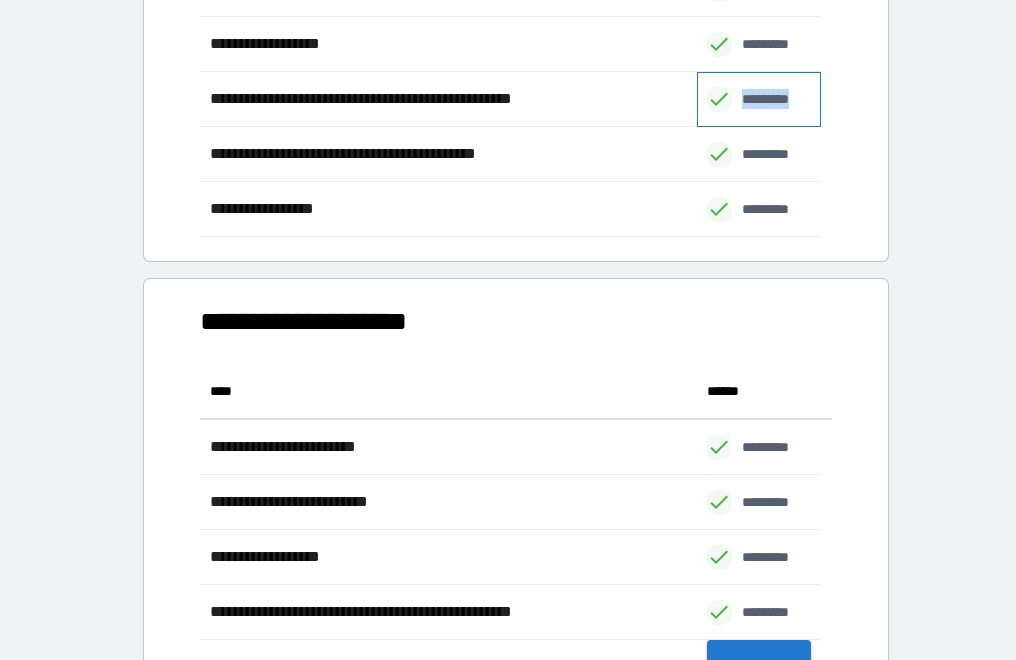 click on "*********" at bounding box center (776, 99) 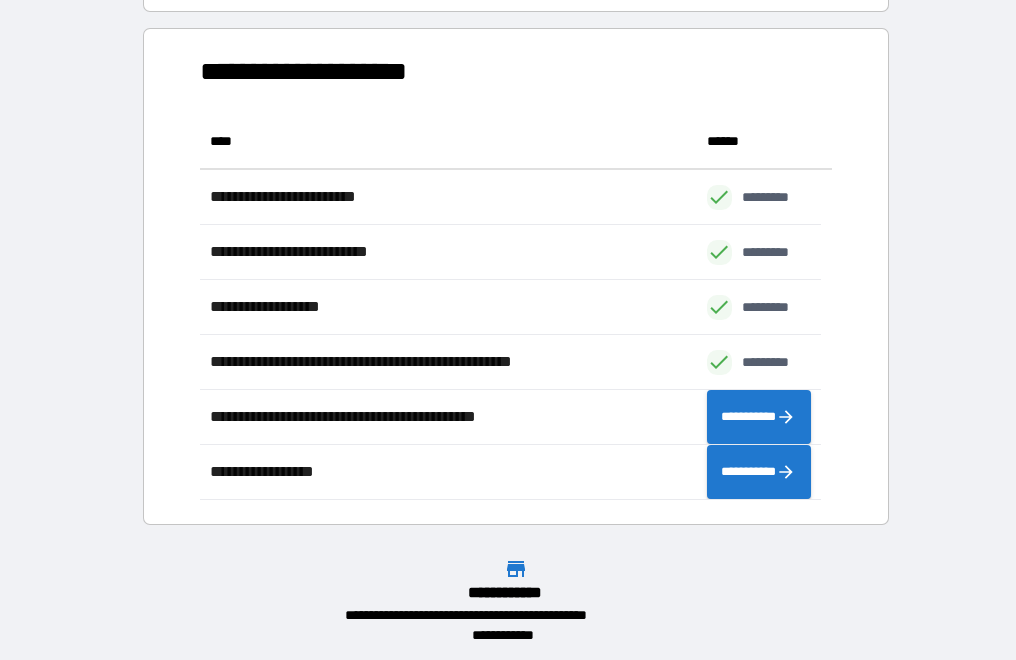 scroll, scrollTop: 654, scrollLeft: 0, axis: vertical 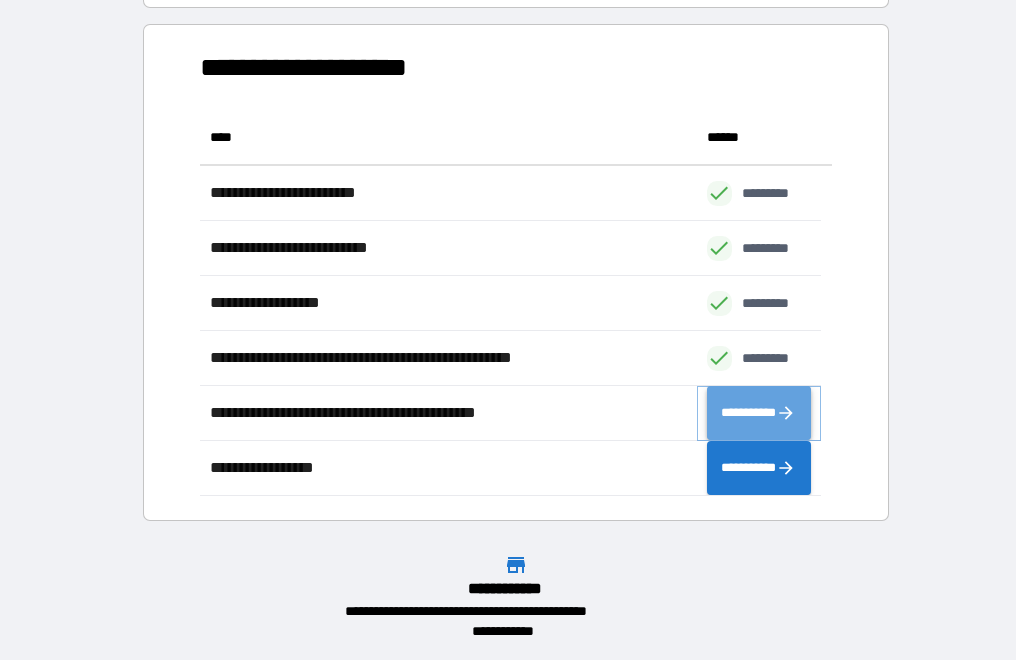 click on "**********" at bounding box center (759, 413) 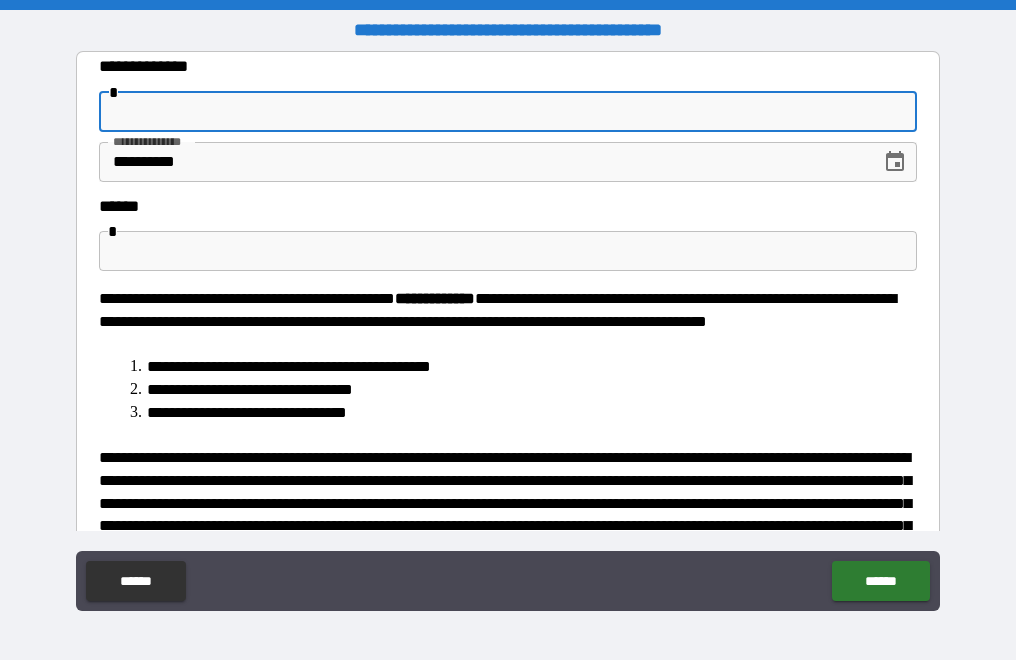 click at bounding box center (508, 112) 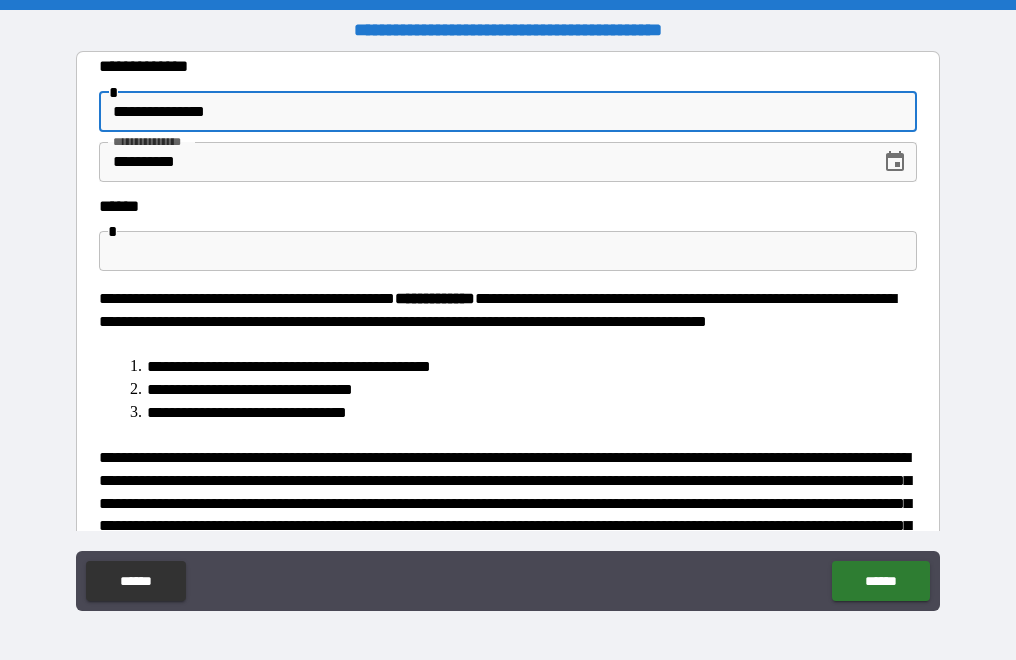 type on "**********" 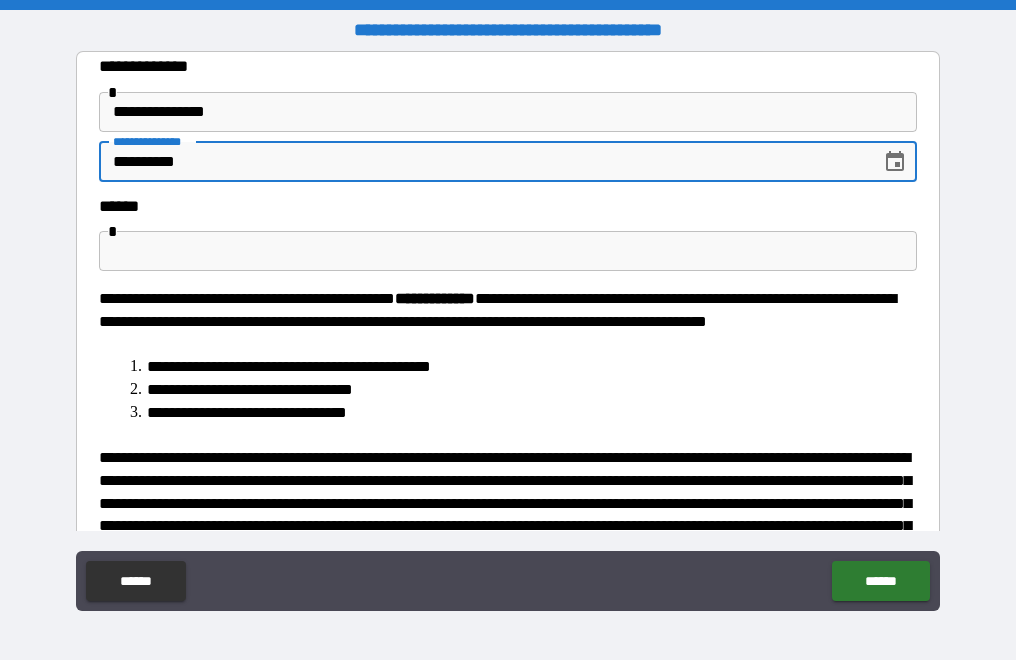 type 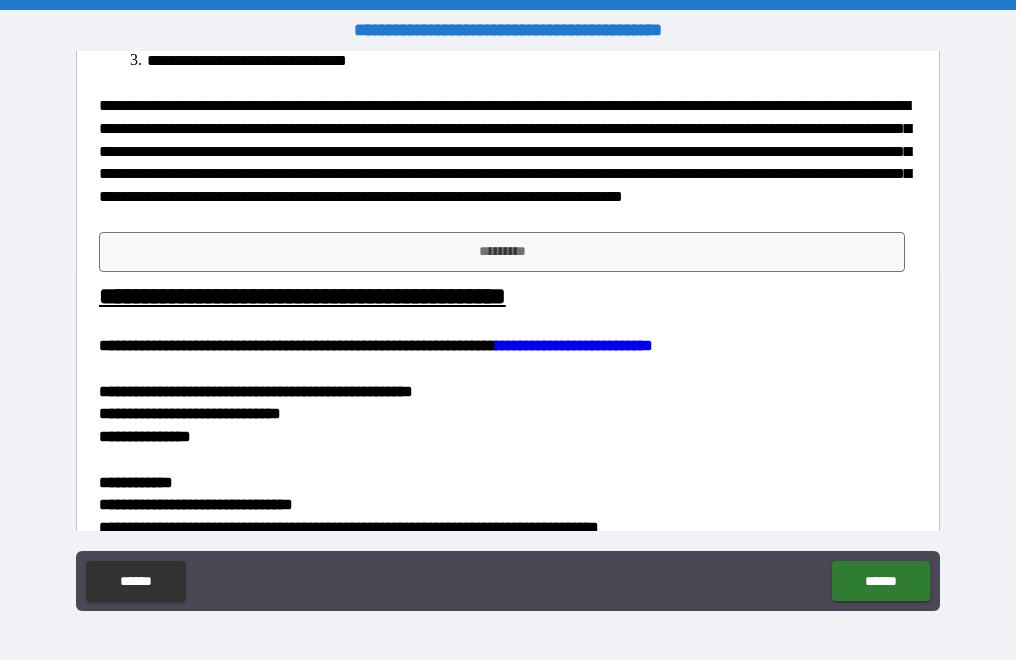 scroll, scrollTop: 381, scrollLeft: 0, axis: vertical 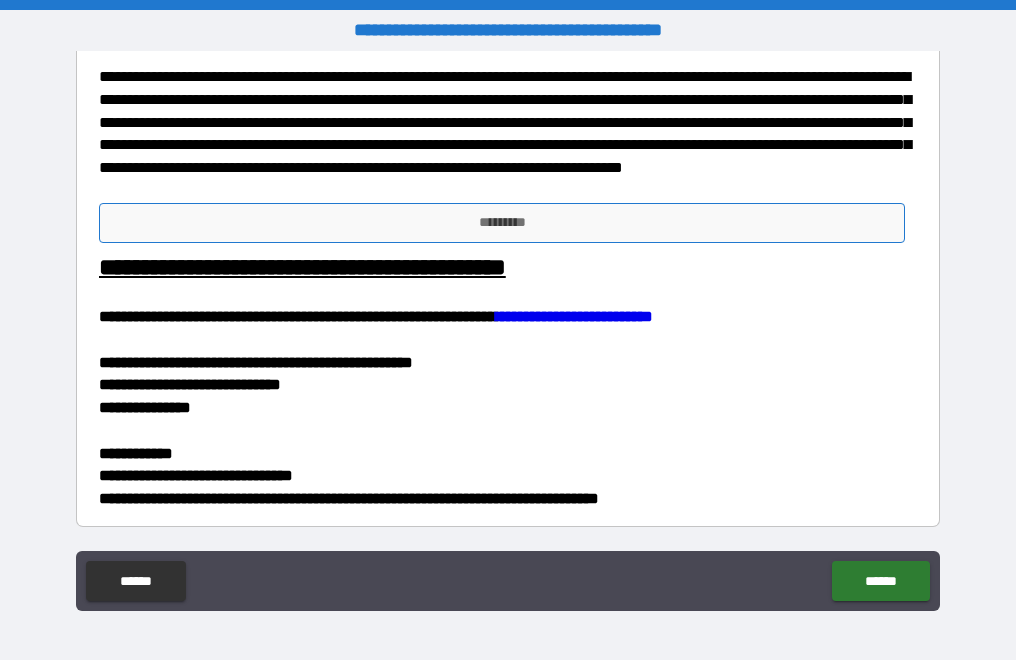 type on "**********" 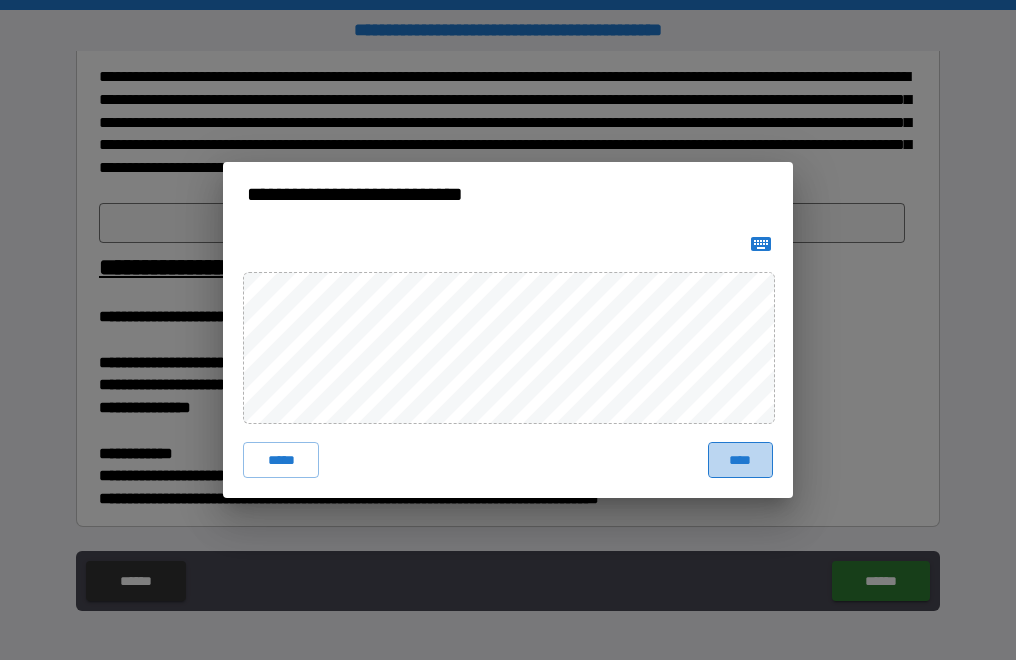 click on "****" at bounding box center [740, 460] 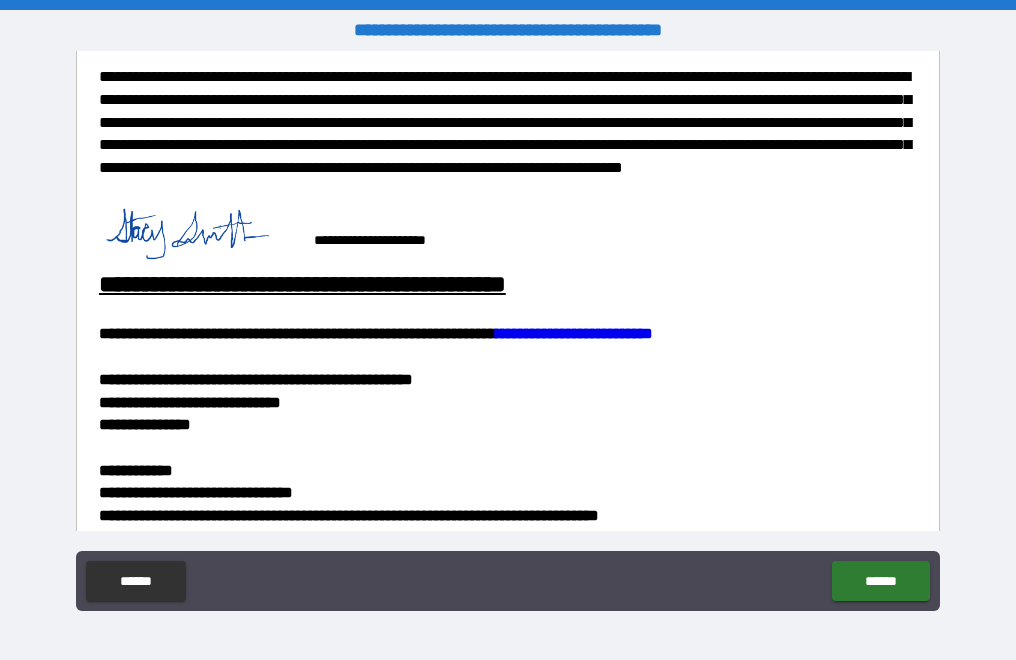 scroll, scrollTop: 398, scrollLeft: 0, axis: vertical 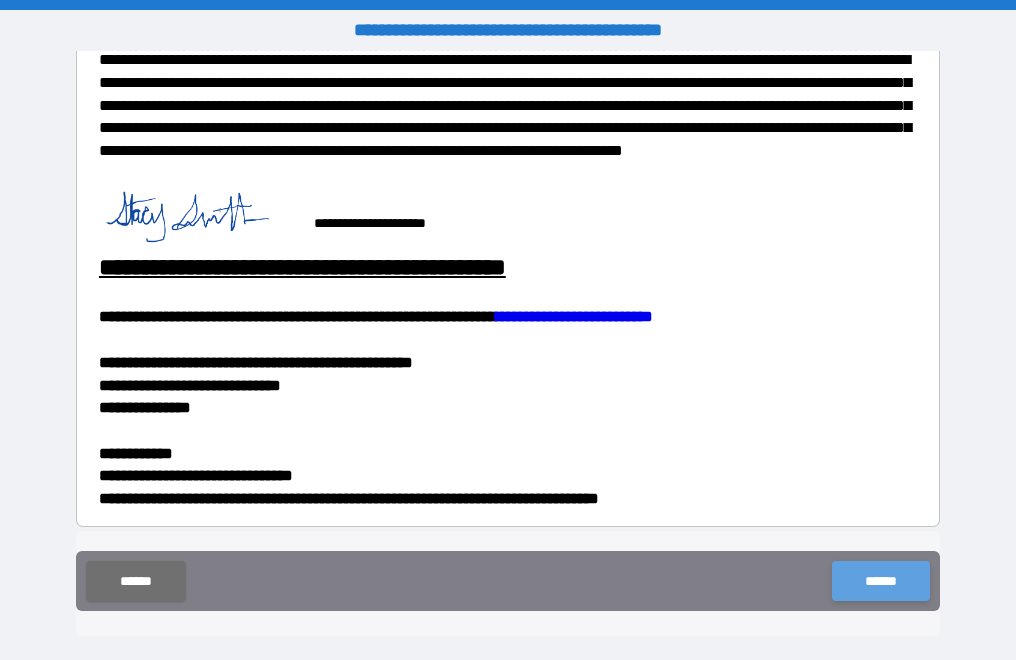 click on "******" at bounding box center [880, 581] 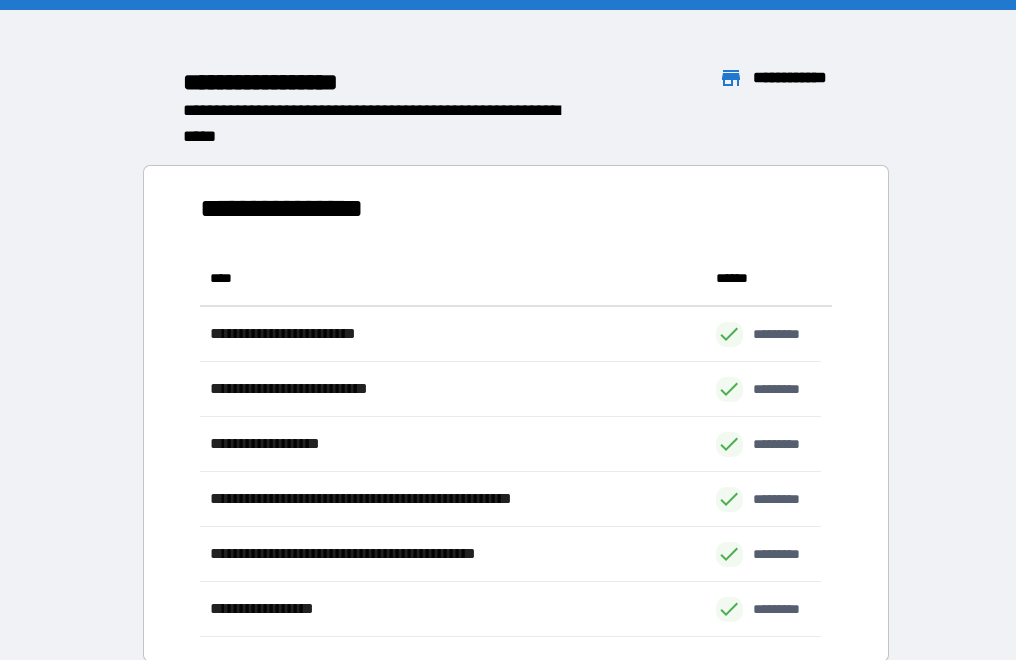 scroll, scrollTop: 16, scrollLeft: 16, axis: both 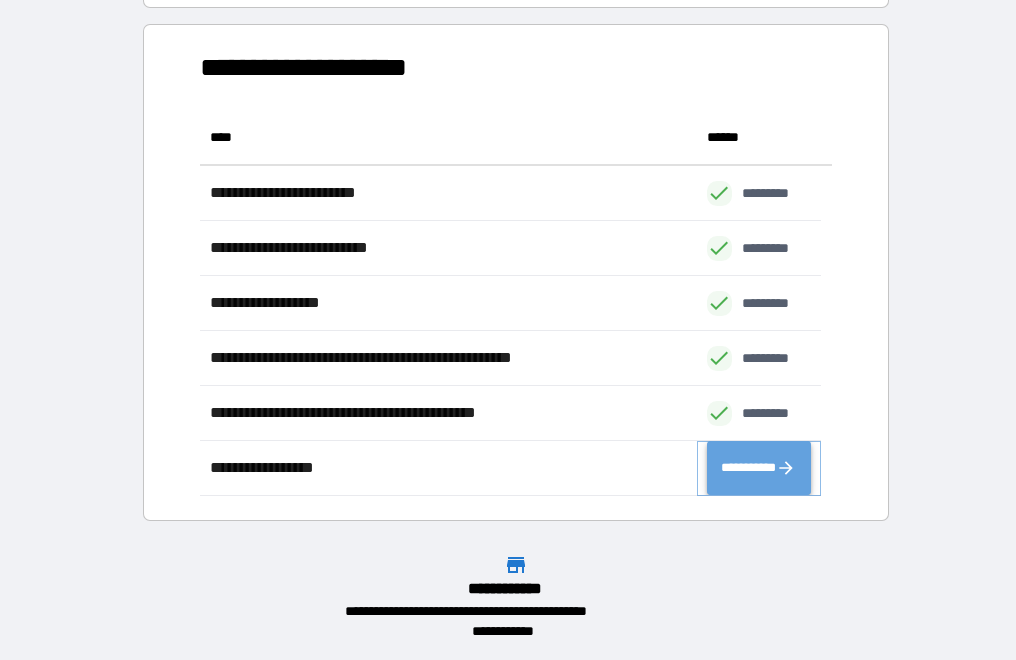 click on "**********" at bounding box center (759, 468) 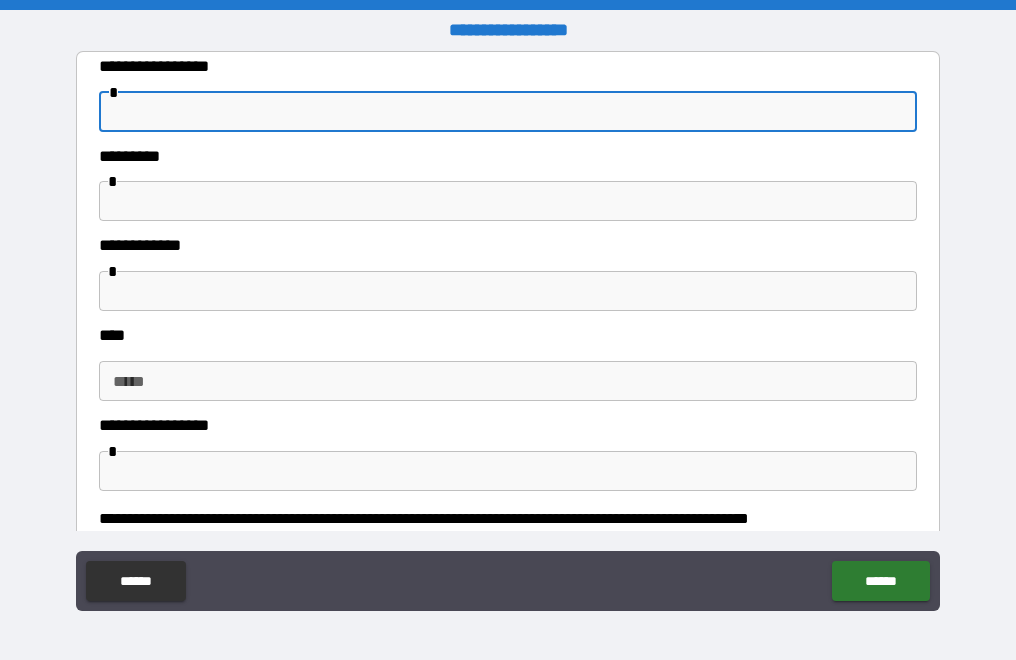 click at bounding box center [508, 112] 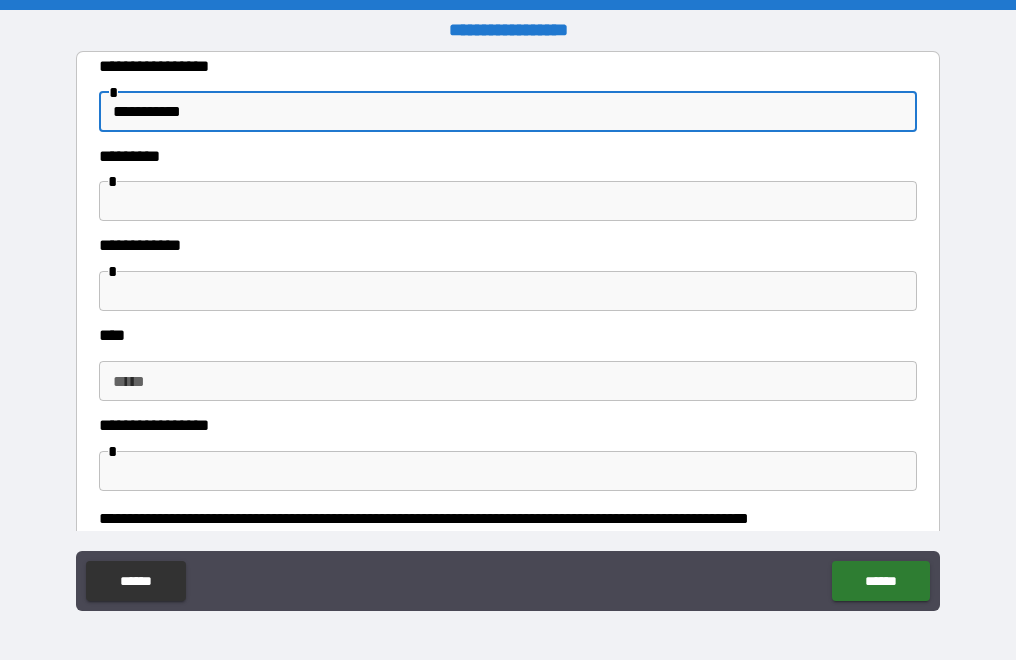 type on "**********" 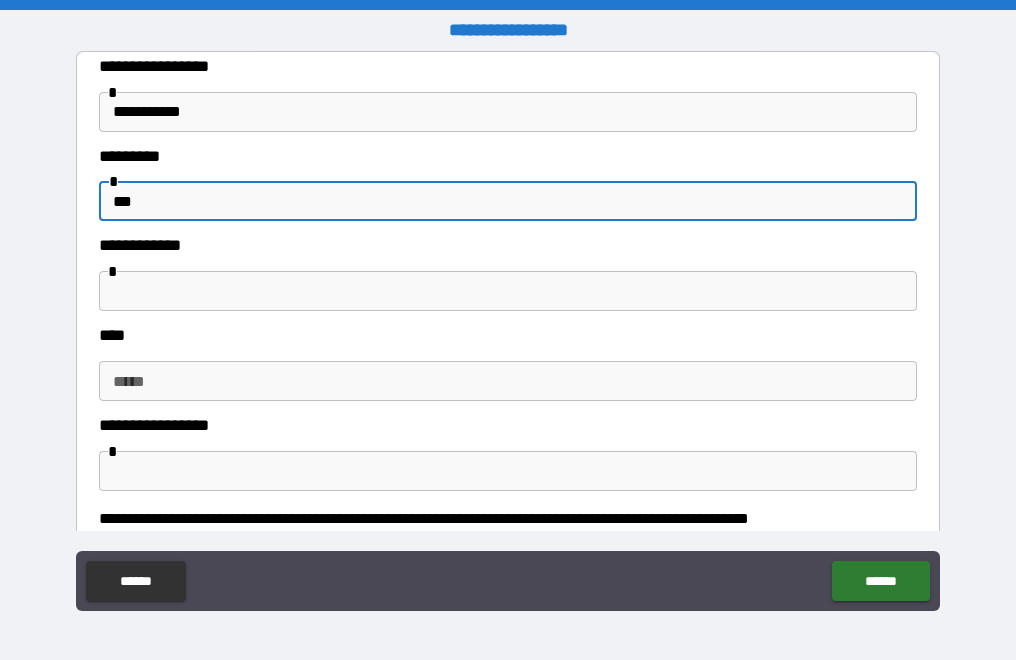 type on "***" 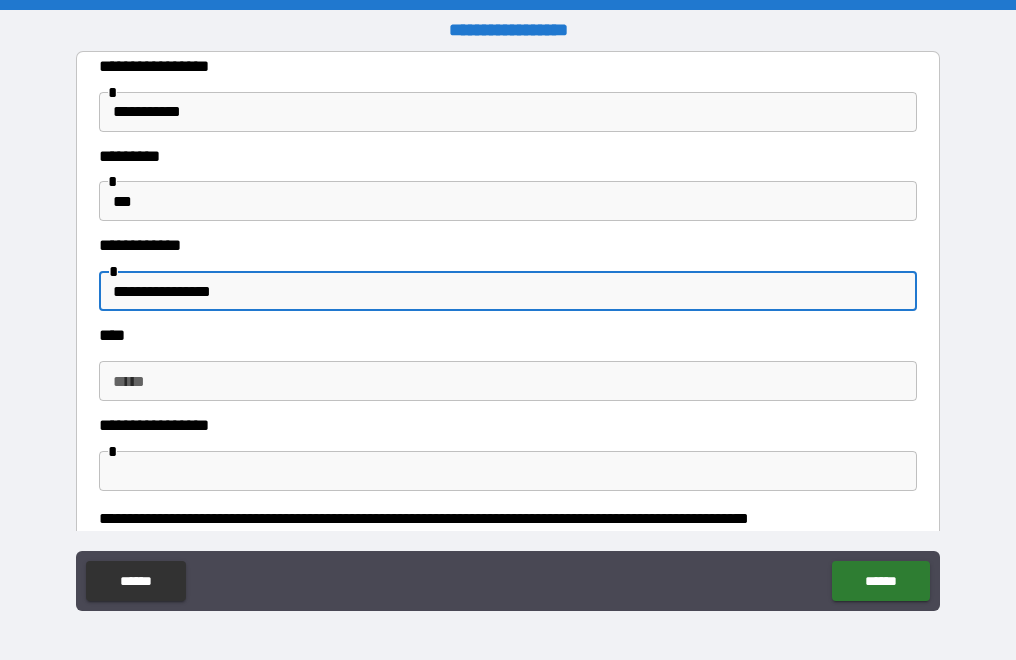 type on "**********" 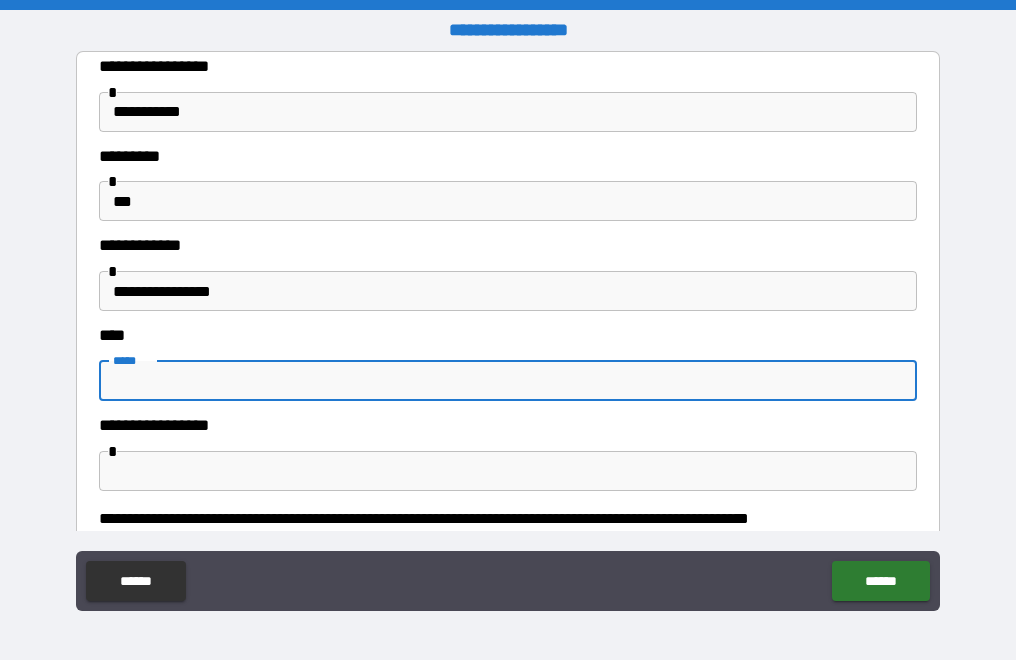 click on "*****" at bounding box center (508, 381) 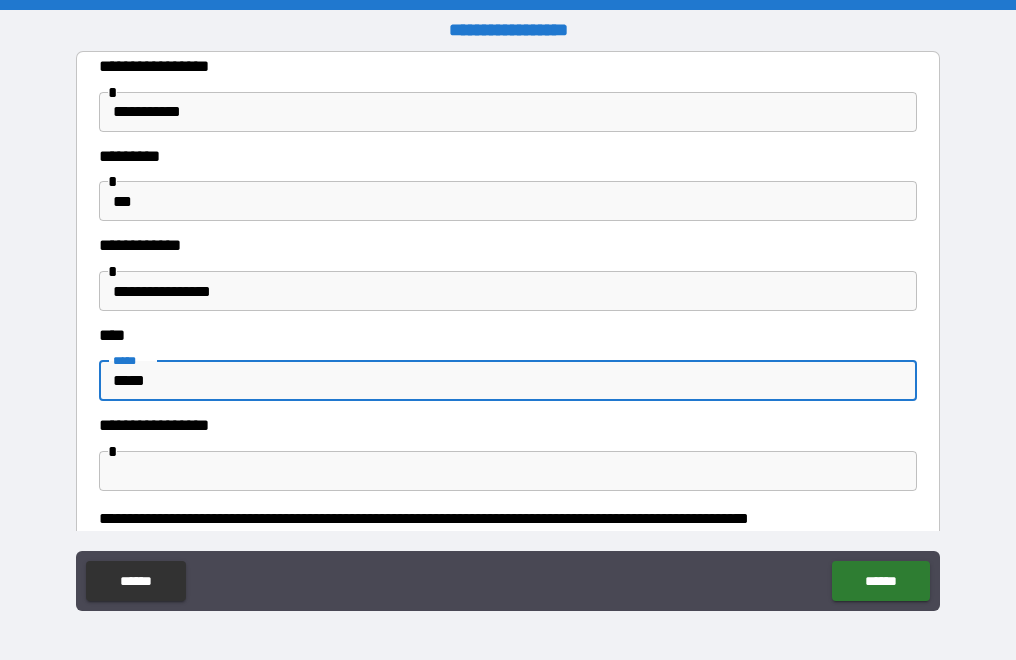 type on "*****" 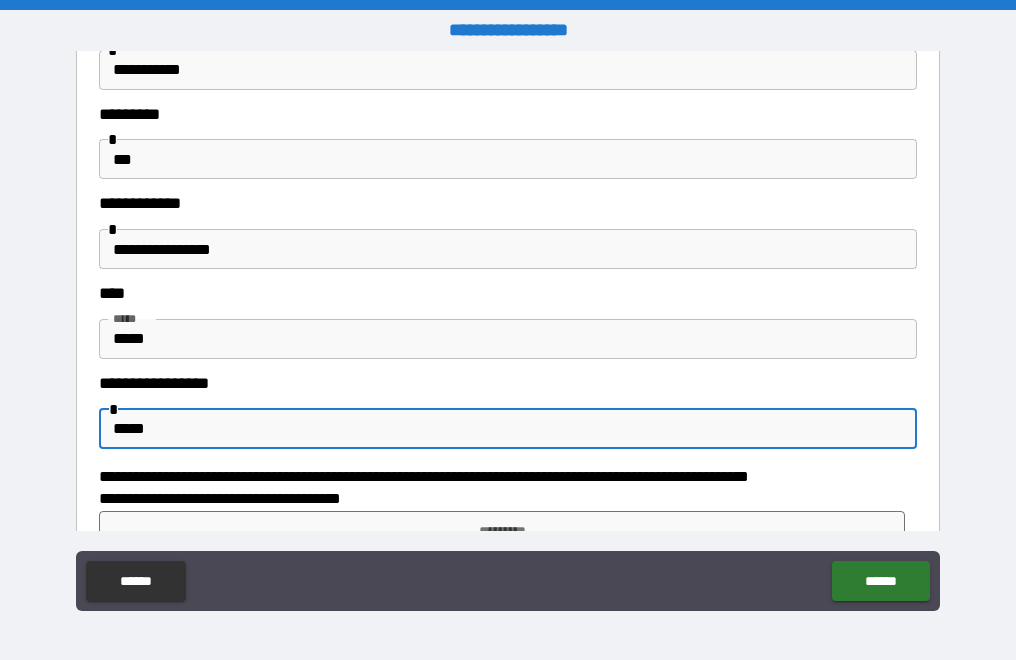 scroll, scrollTop: 82, scrollLeft: 0, axis: vertical 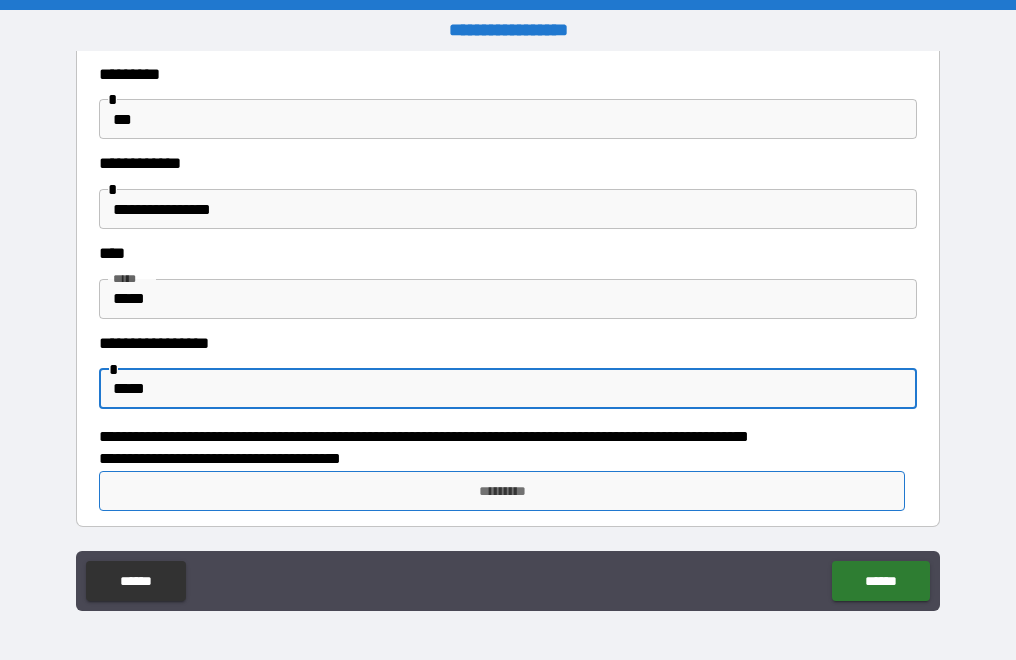 type on "*****" 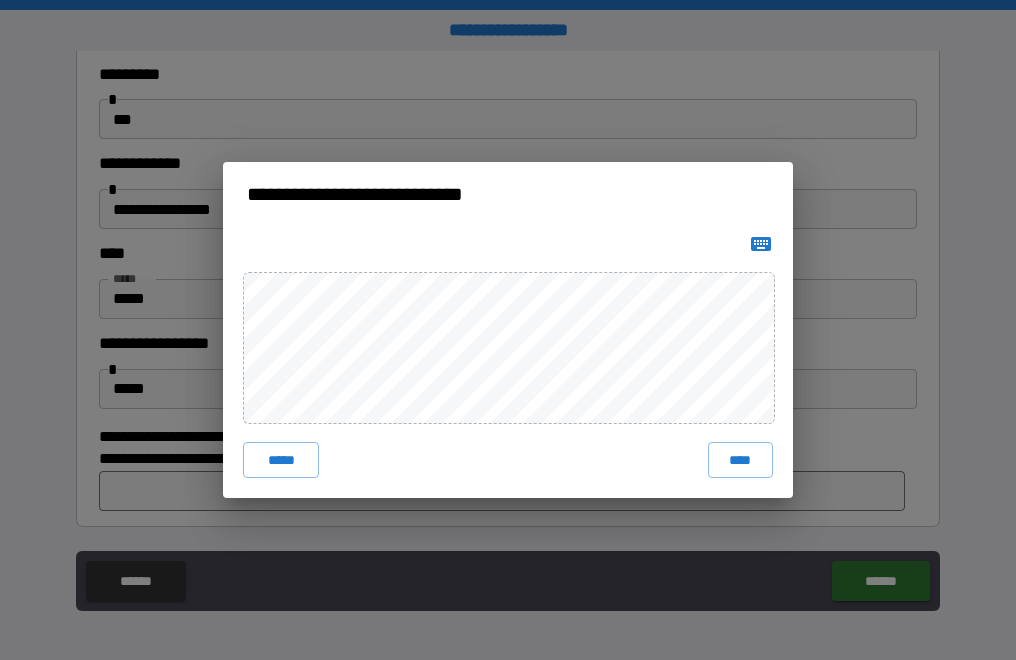 click on "***** ****" at bounding box center [508, 362] 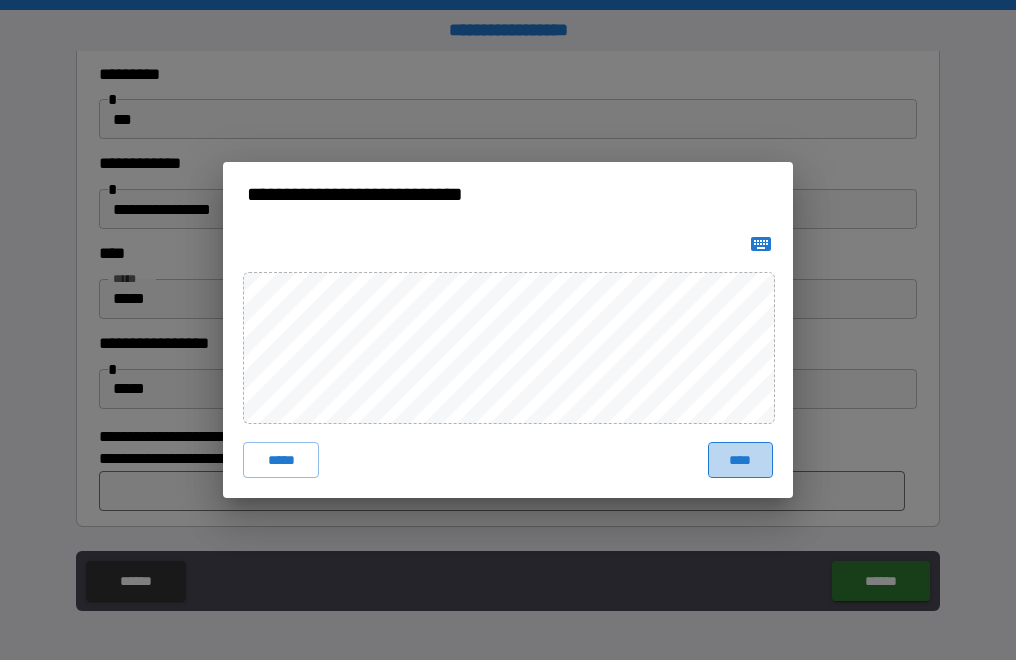 click on "****" at bounding box center (740, 460) 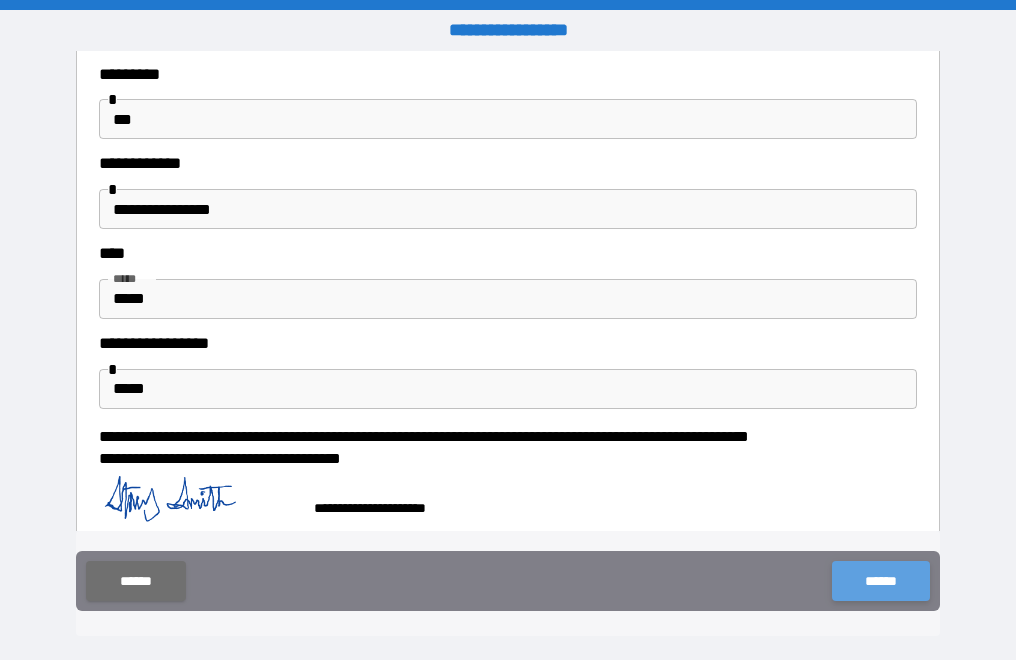 click on "******" at bounding box center [880, 581] 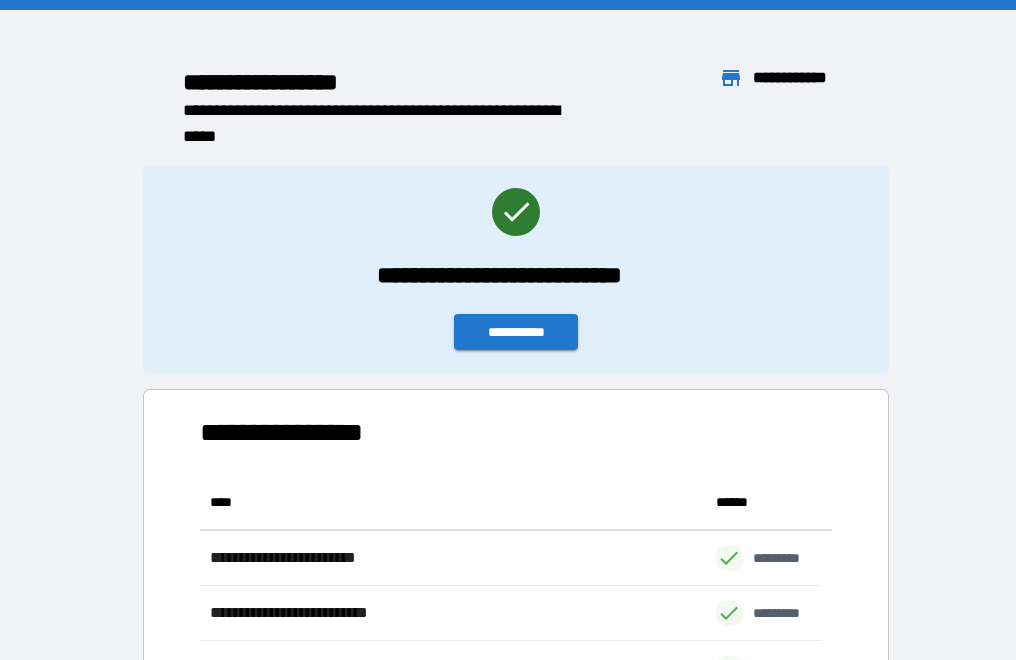 scroll, scrollTop: 16, scrollLeft: 16, axis: both 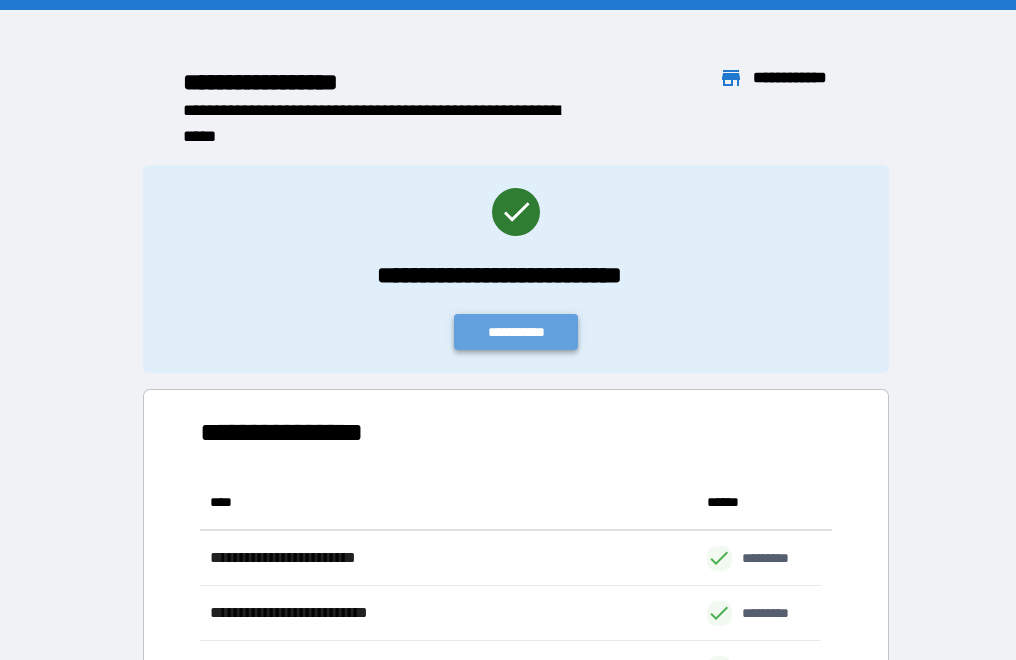 click on "**********" at bounding box center [516, 332] 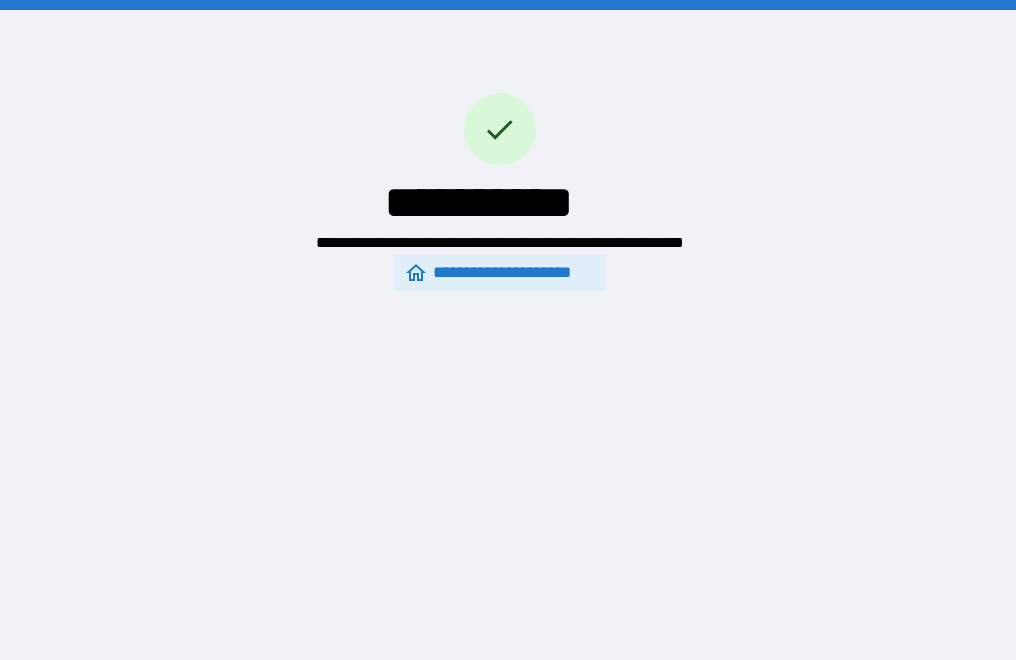 click on "**********" at bounding box center (499, 273) 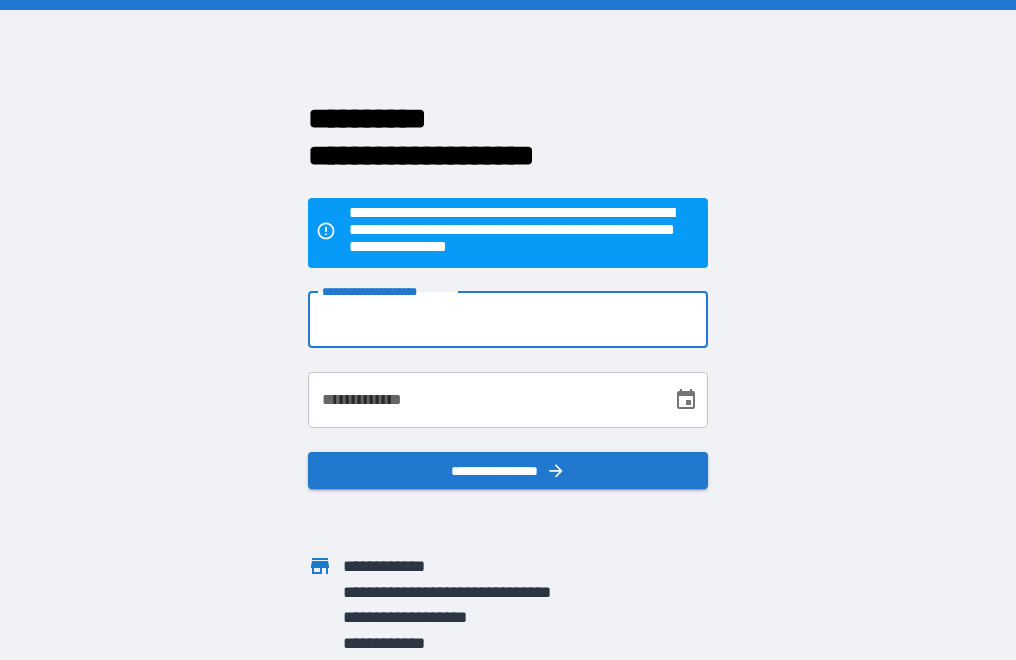click on "**********" at bounding box center (508, 320) 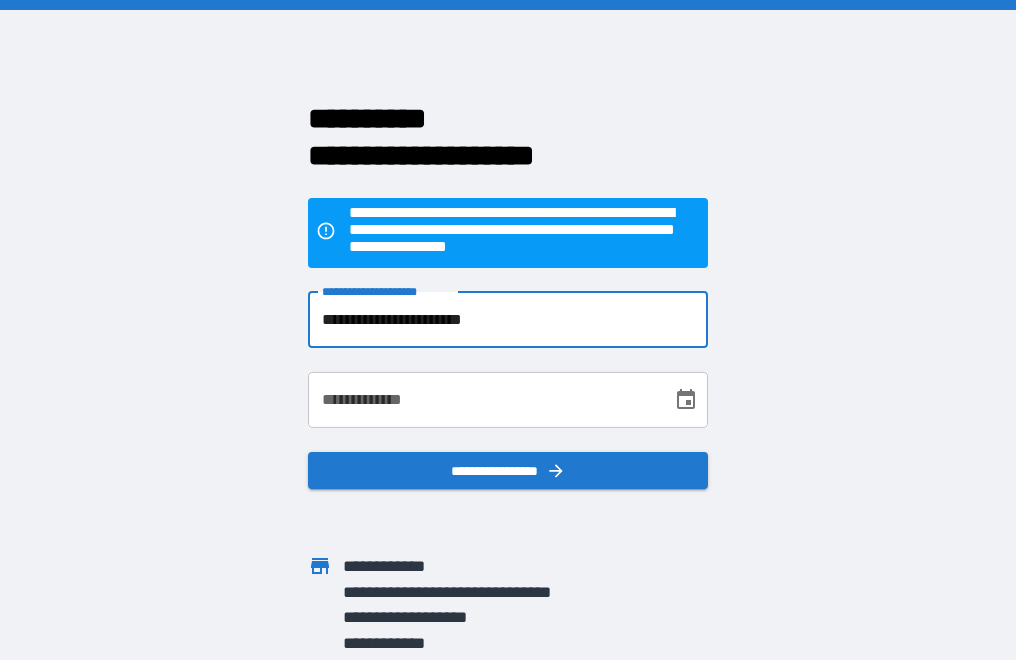 type on "**********" 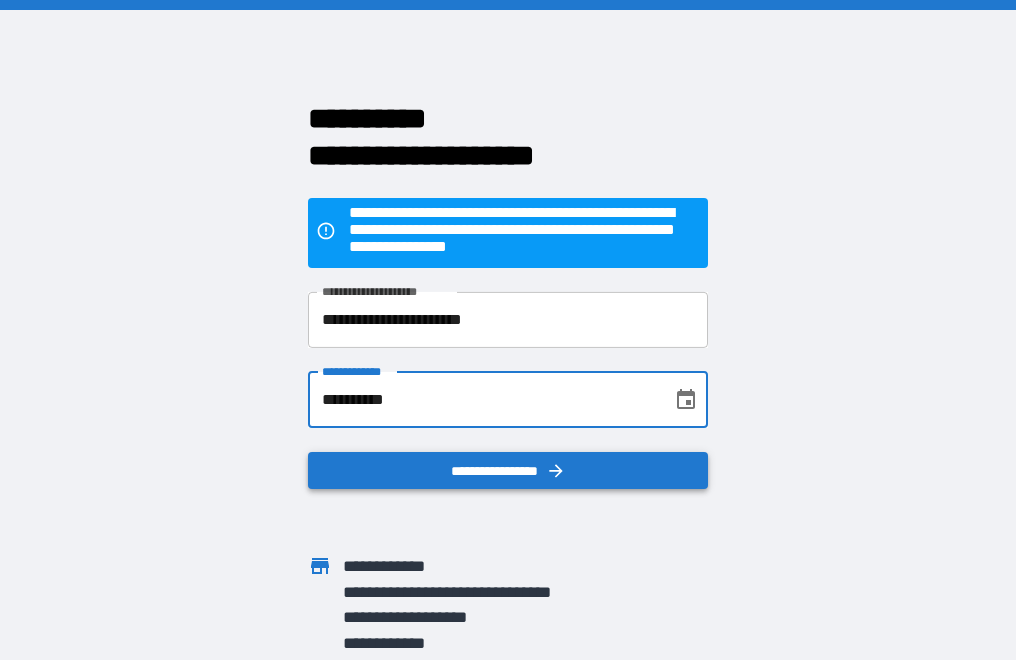 type on "**********" 